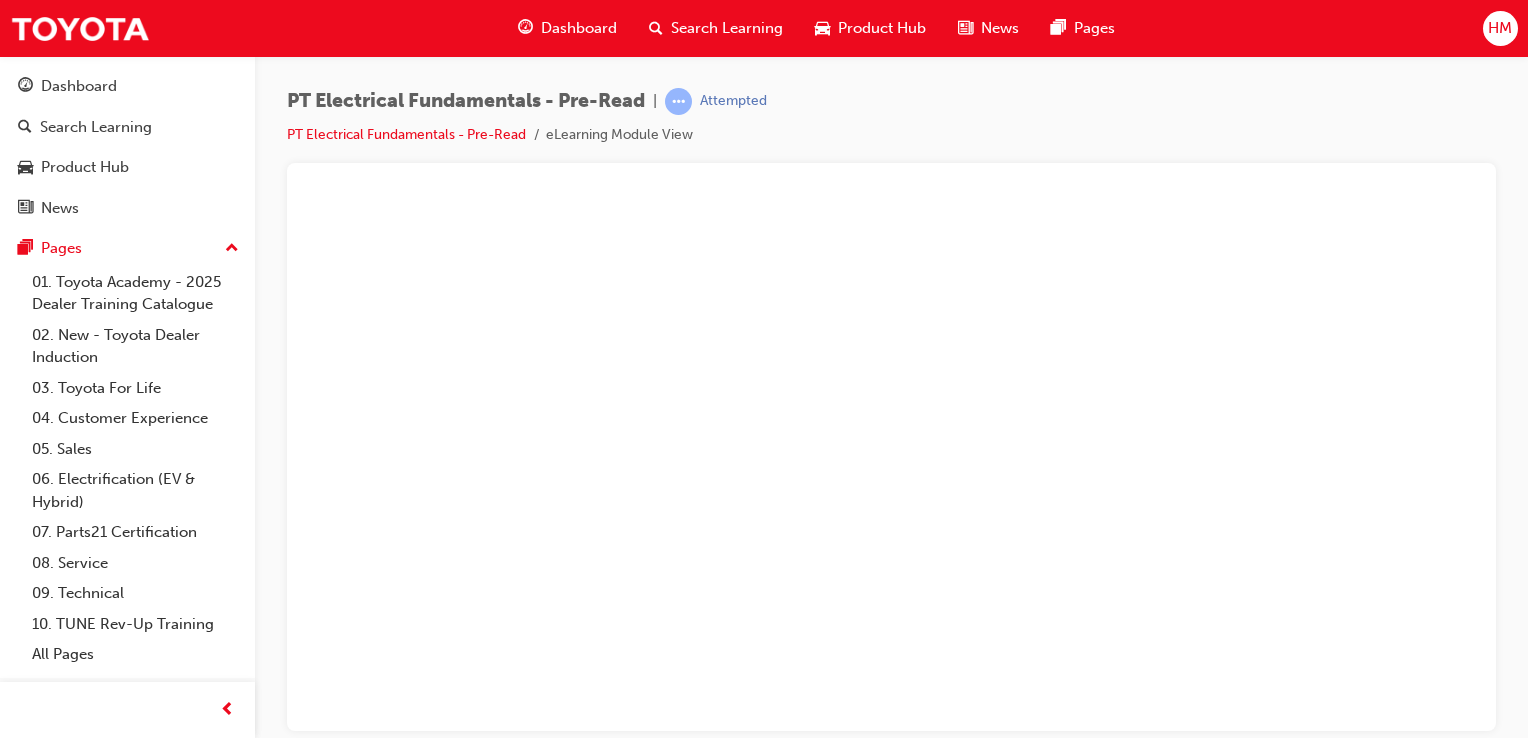 scroll, scrollTop: 0, scrollLeft: 0, axis: both 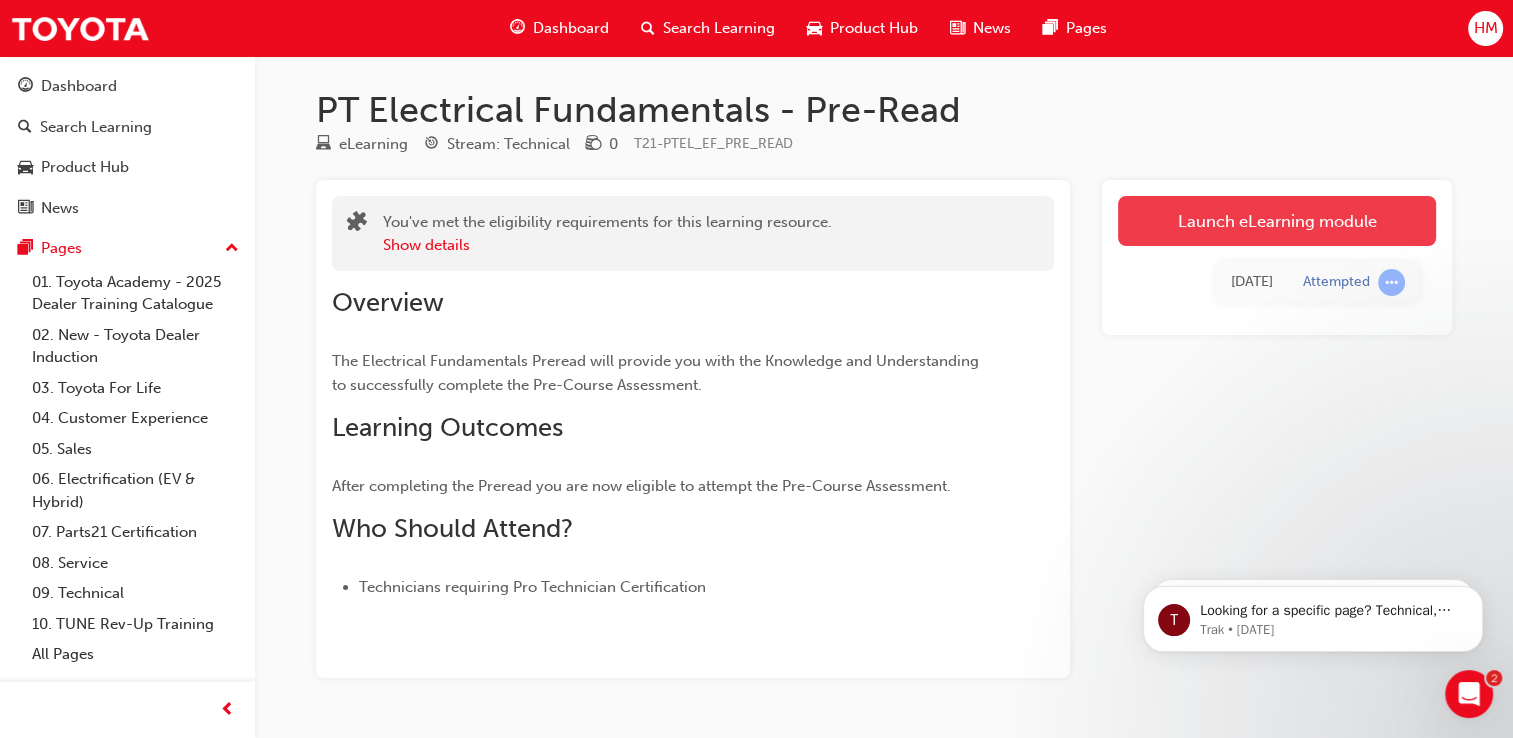 click on "Launch eLearning module" at bounding box center (1277, 221) 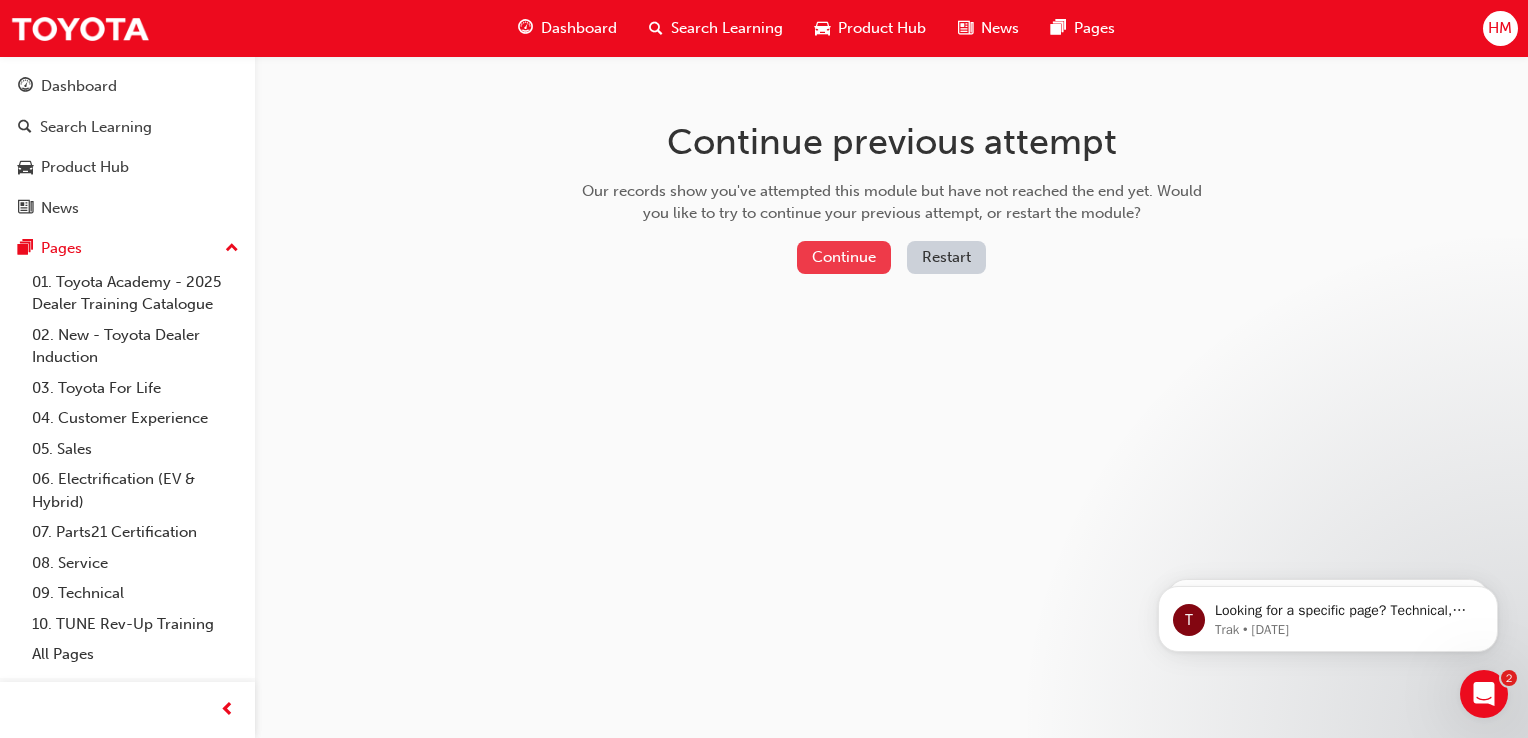 click on "Continue" at bounding box center [844, 257] 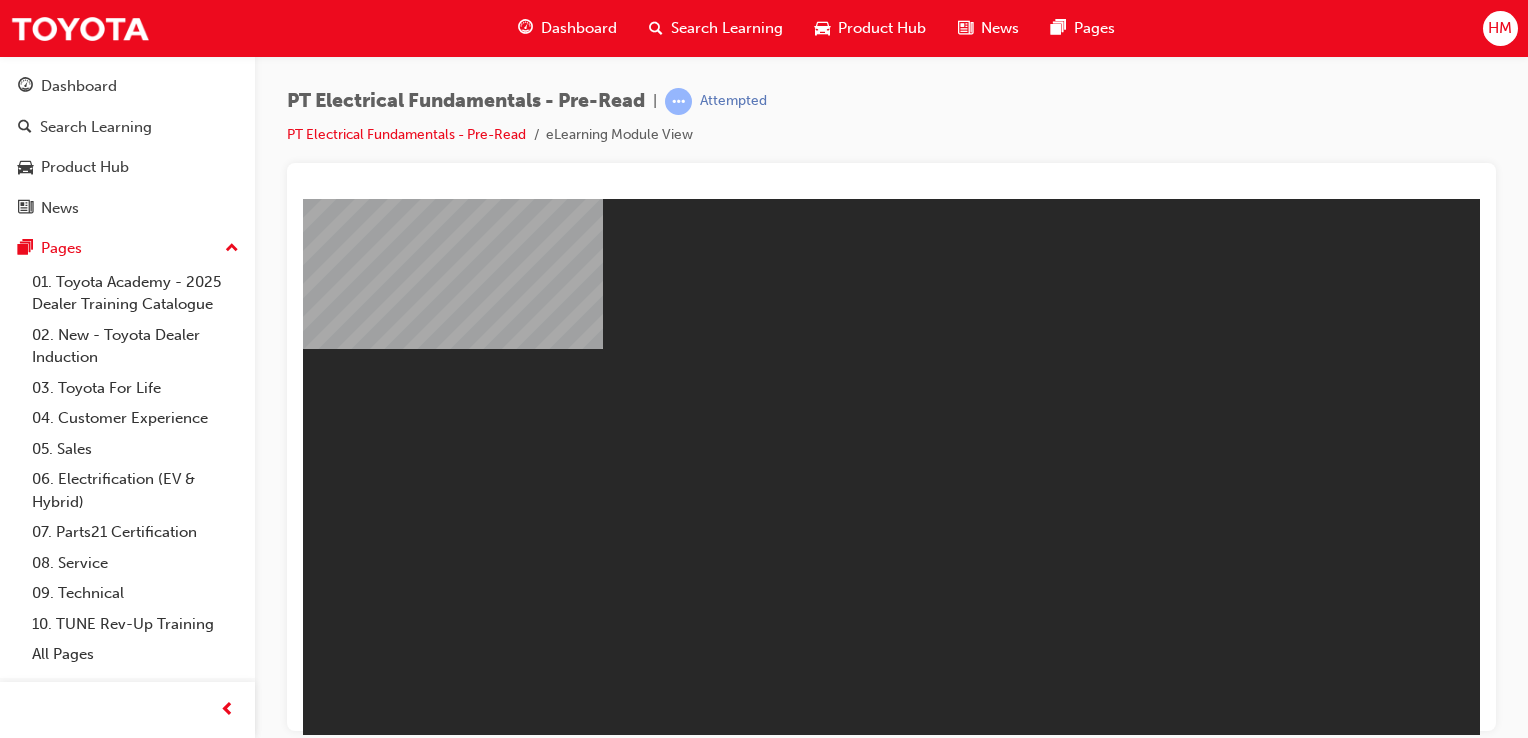 scroll, scrollTop: 0, scrollLeft: 0, axis: both 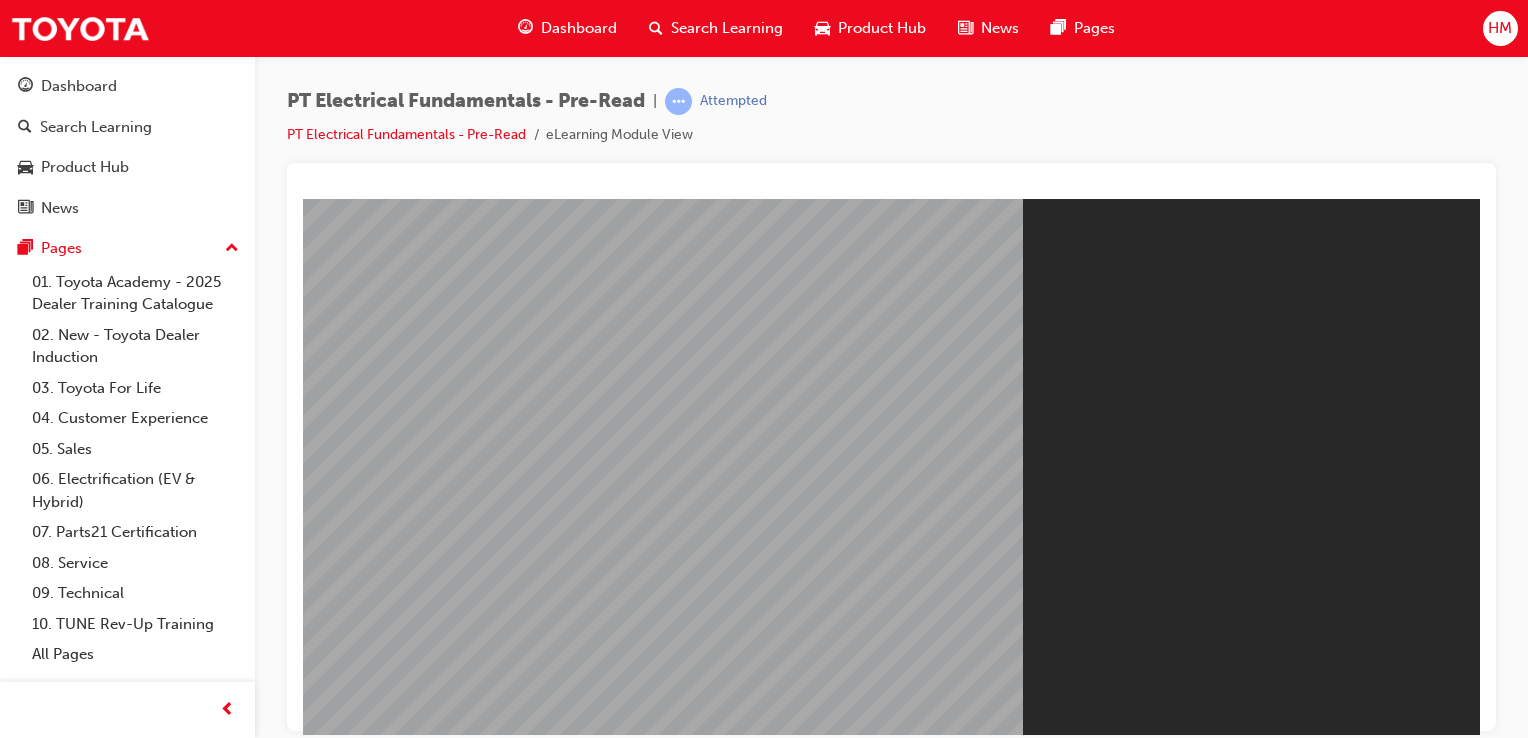 click on "Resume" at bounding box center [341, 790] 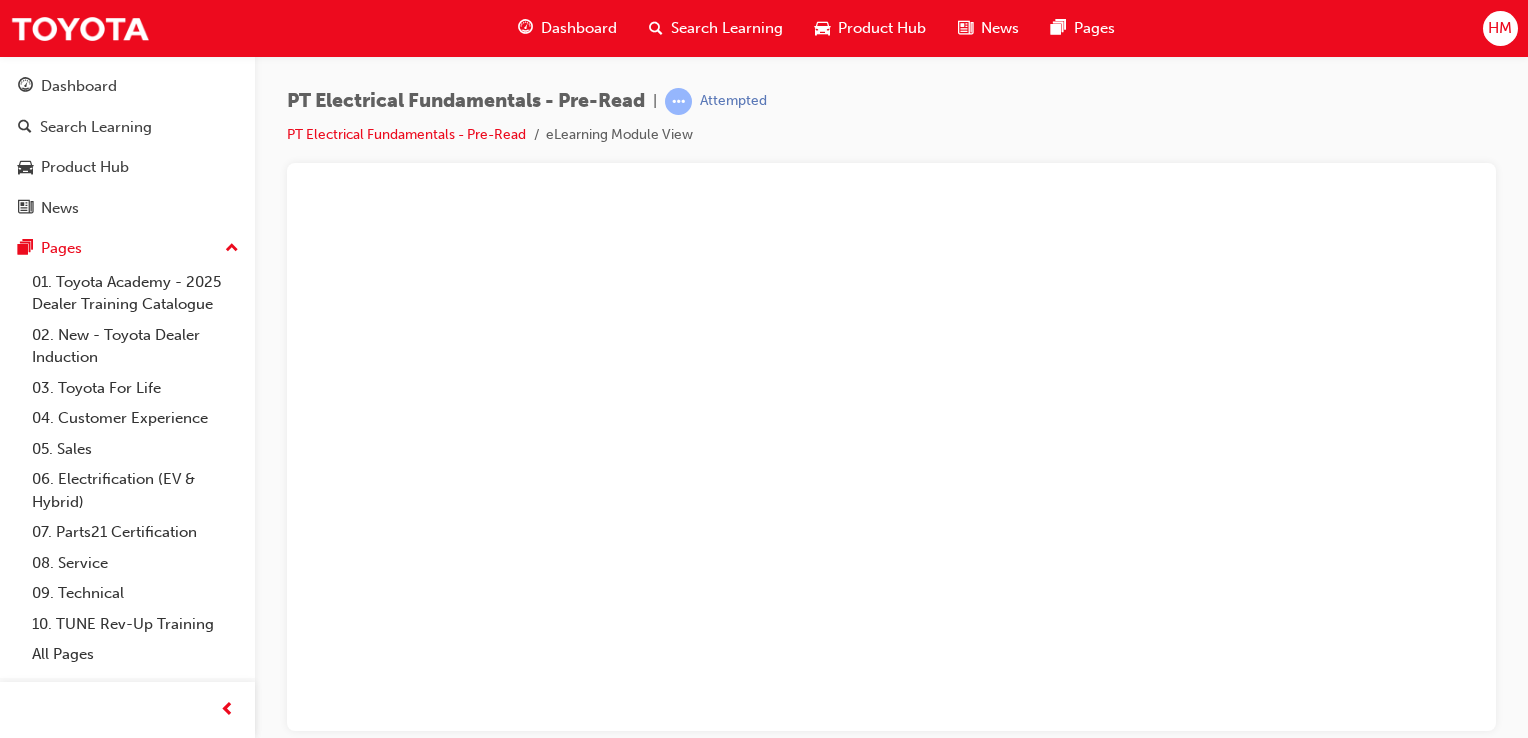 scroll, scrollTop: 0, scrollLeft: 0, axis: both 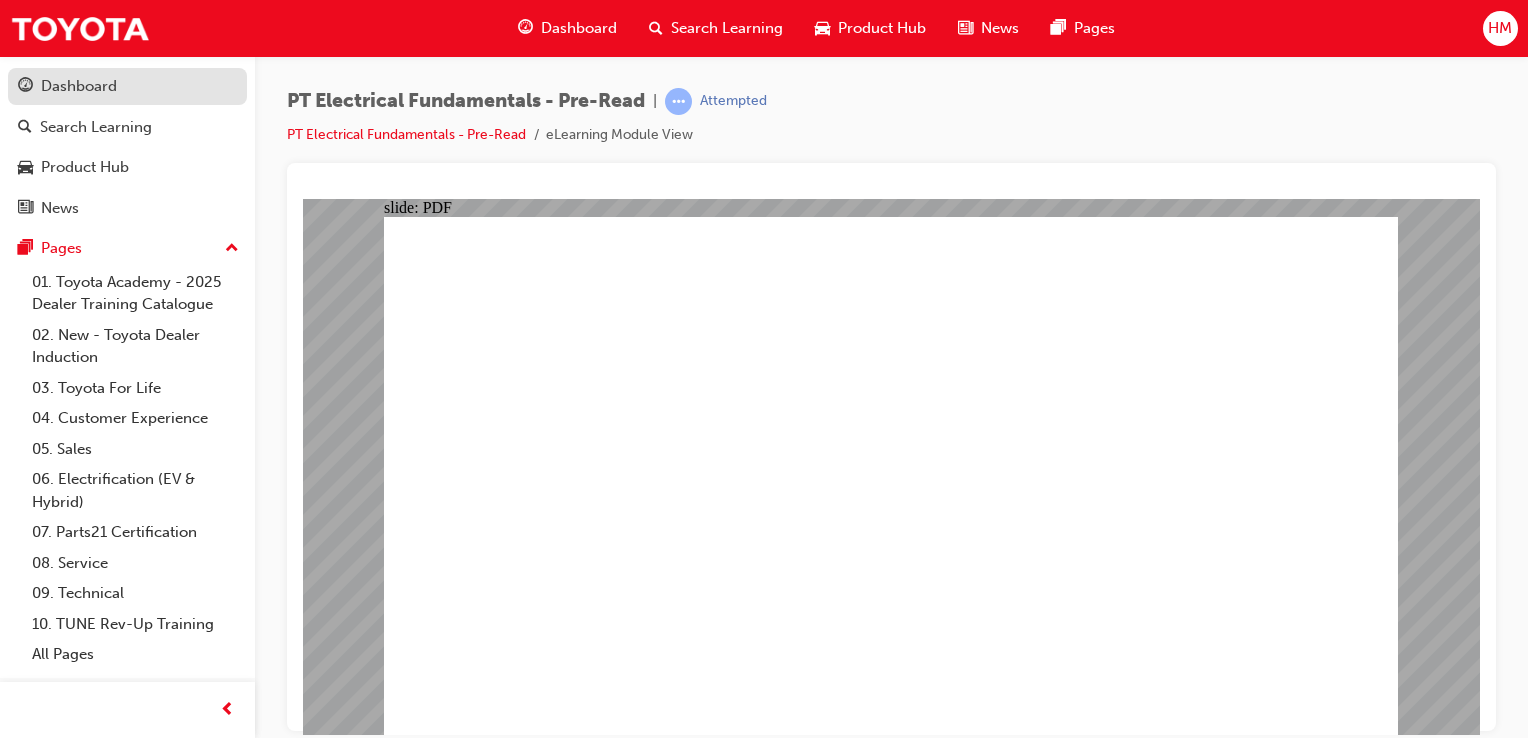 click on "Dashboard" at bounding box center (79, 86) 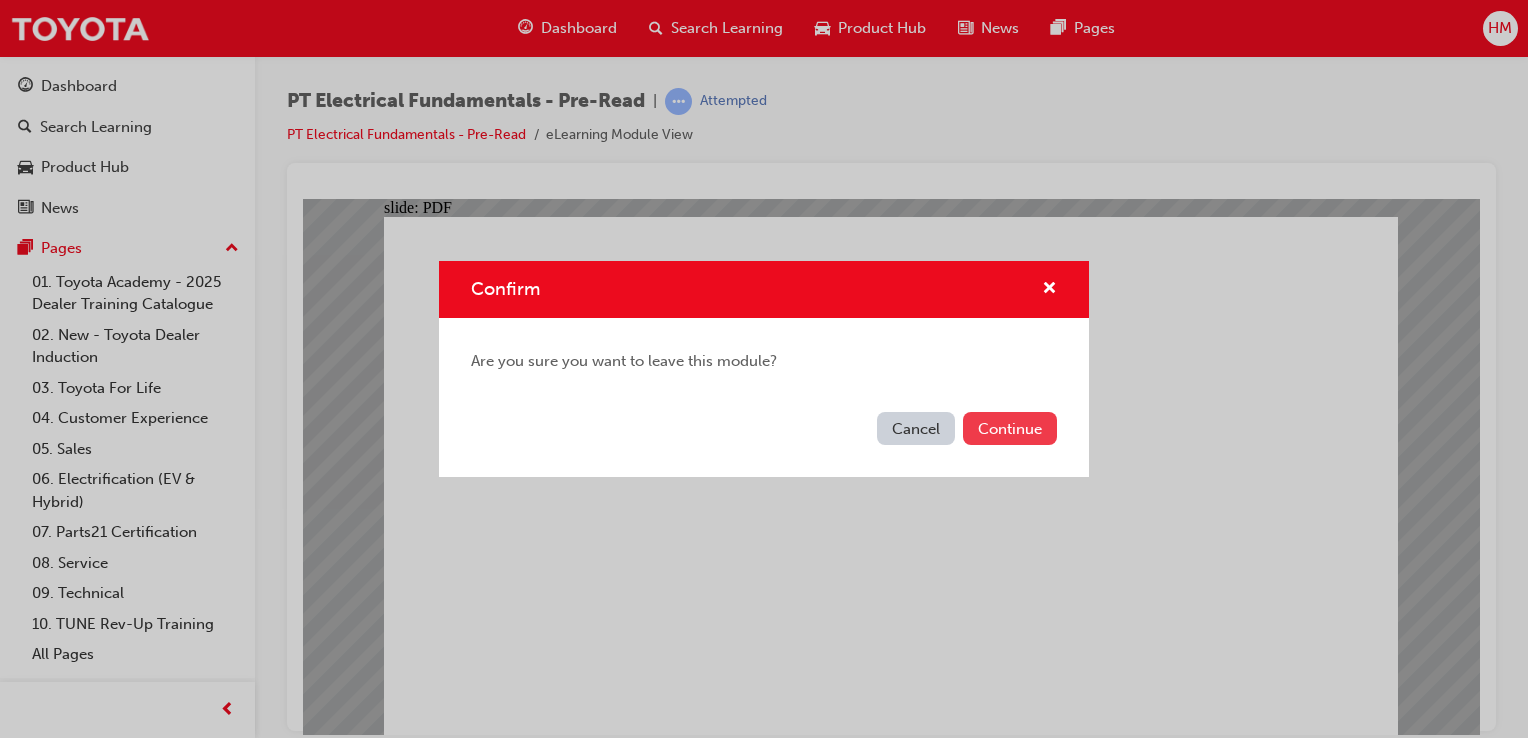 click on "Continue" at bounding box center (1010, 428) 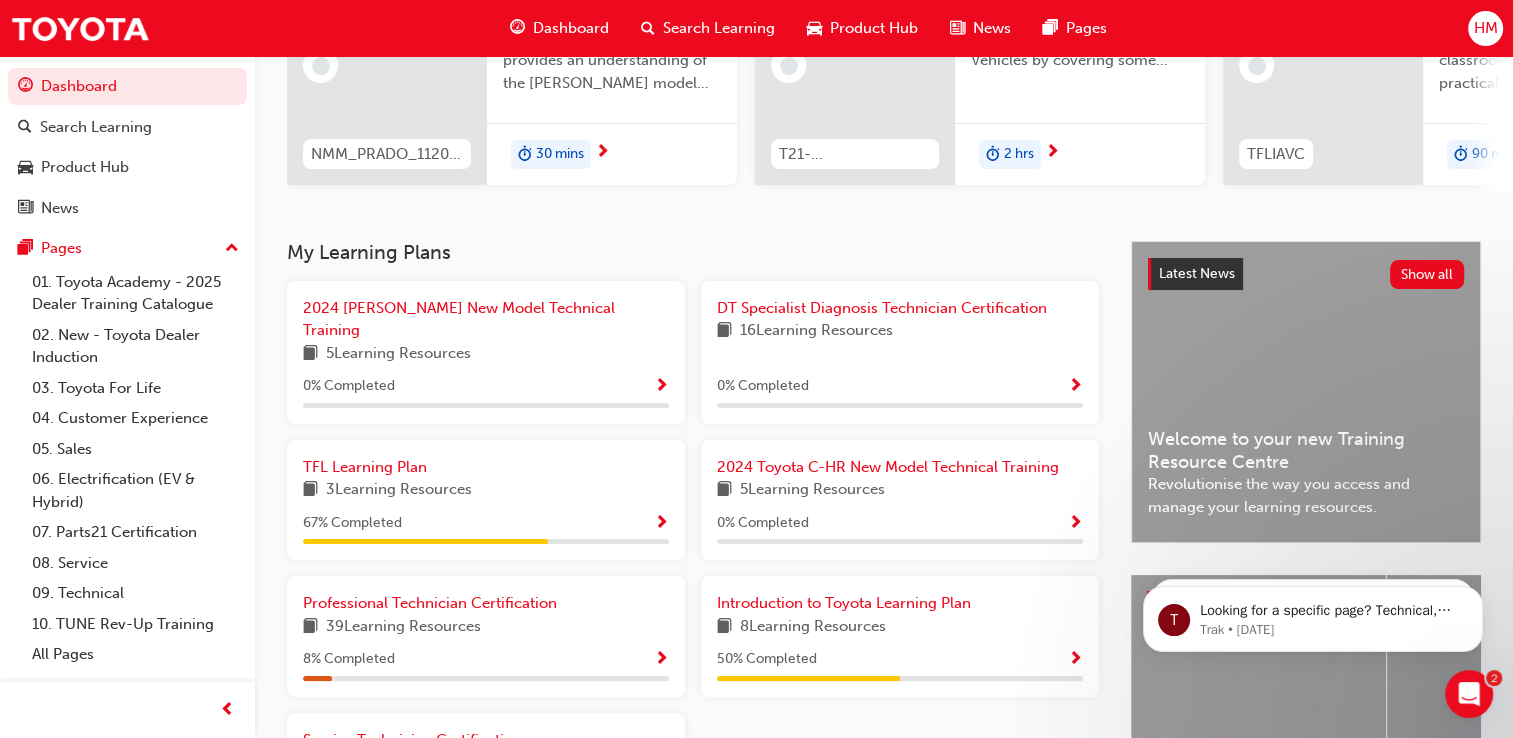 scroll, scrollTop: 455, scrollLeft: 0, axis: vertical 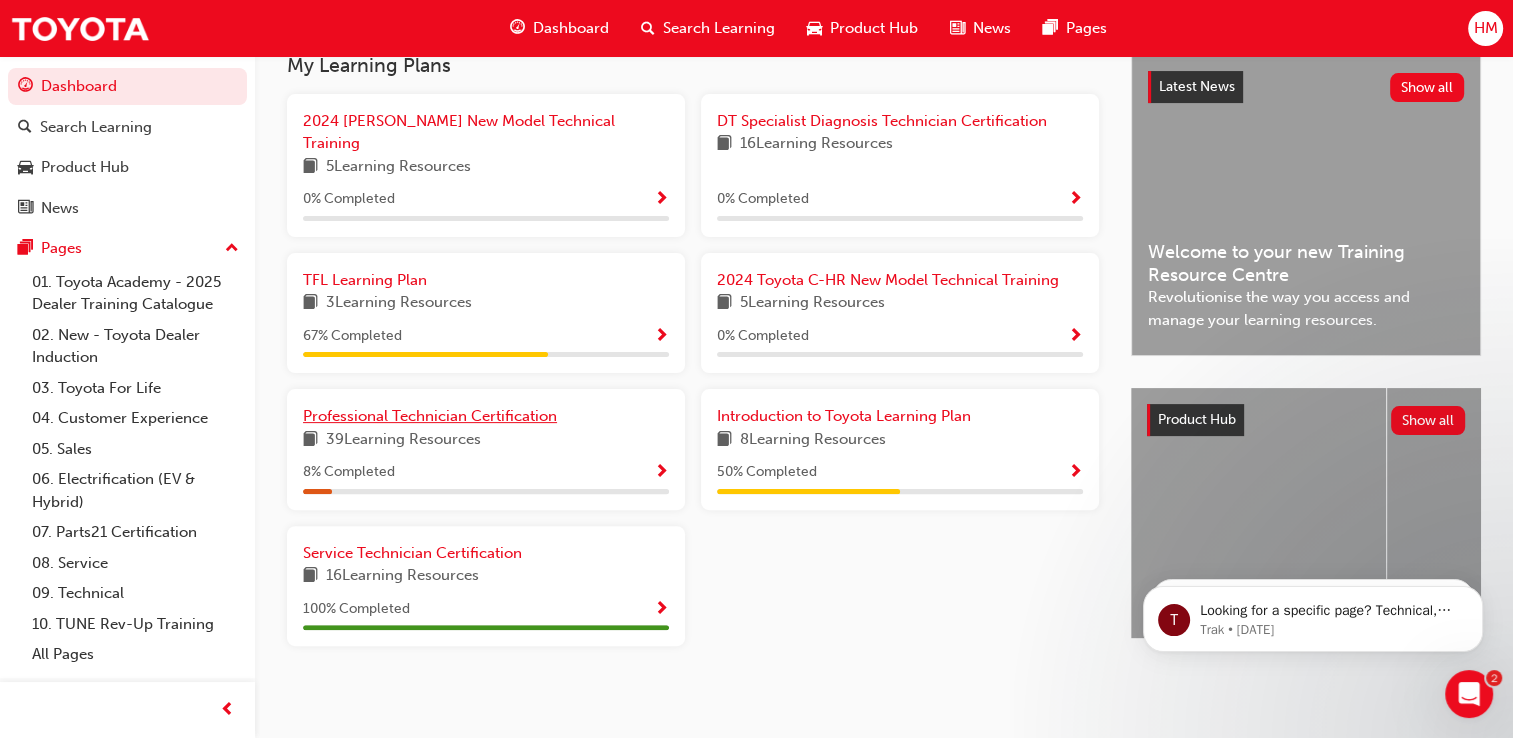 click on "Professional Technician Certification" at bounding box center (430, 416) 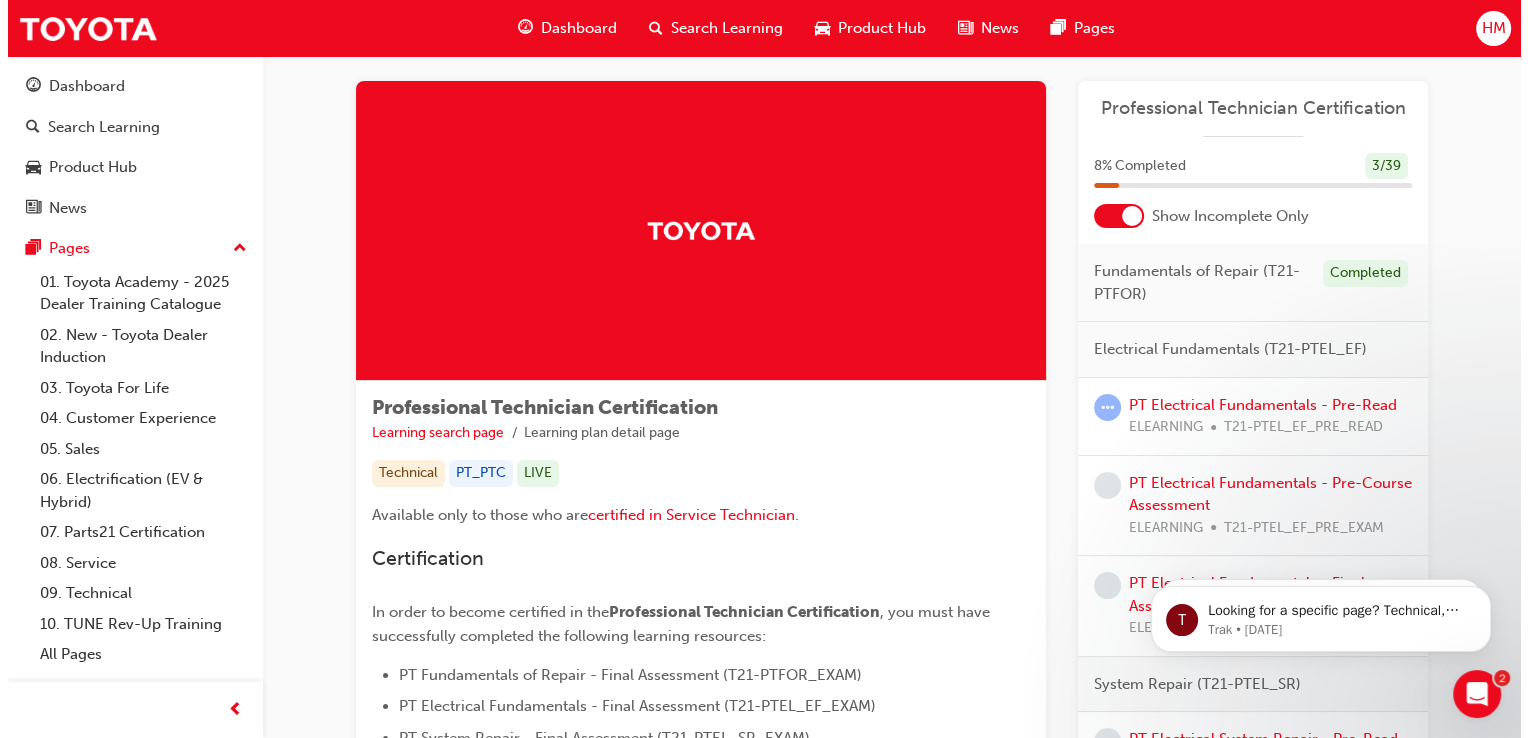 scroll, scrollTop: 0, scrollLeft: 0, axis: both 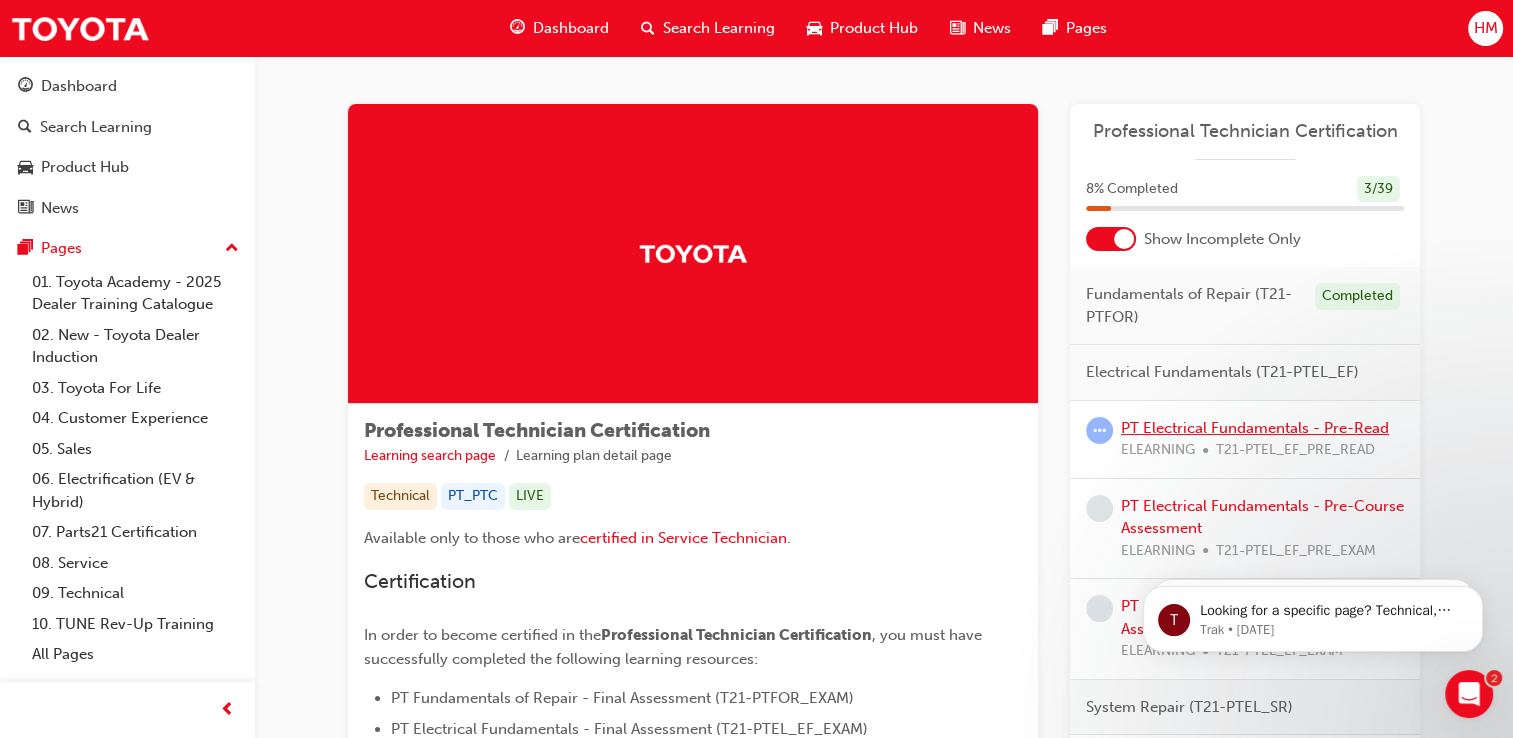 click on "PT Electrical Fundamentals - Pre-Read" at bounding box center [1255, 428] 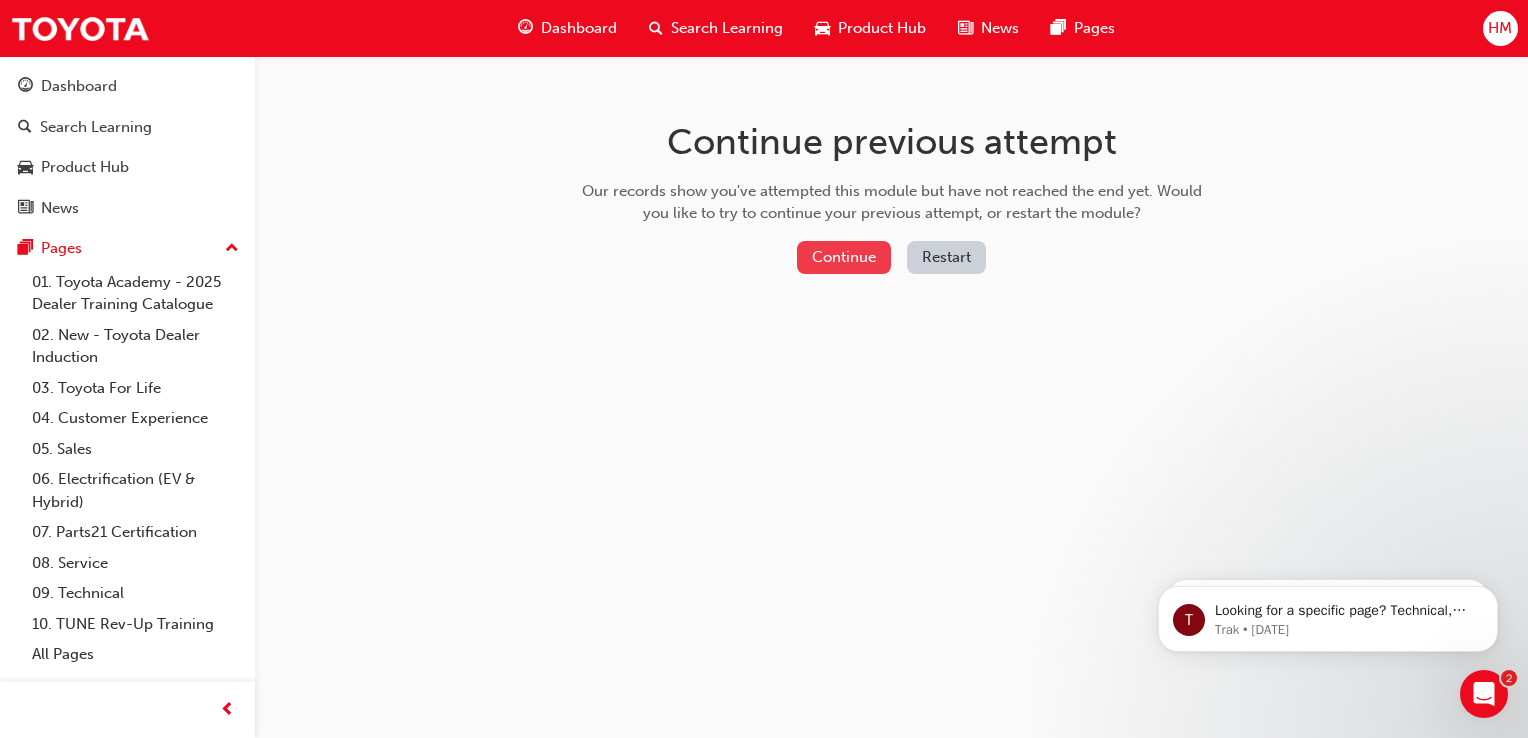 click on "Continue" at bounding box center [844, 257] 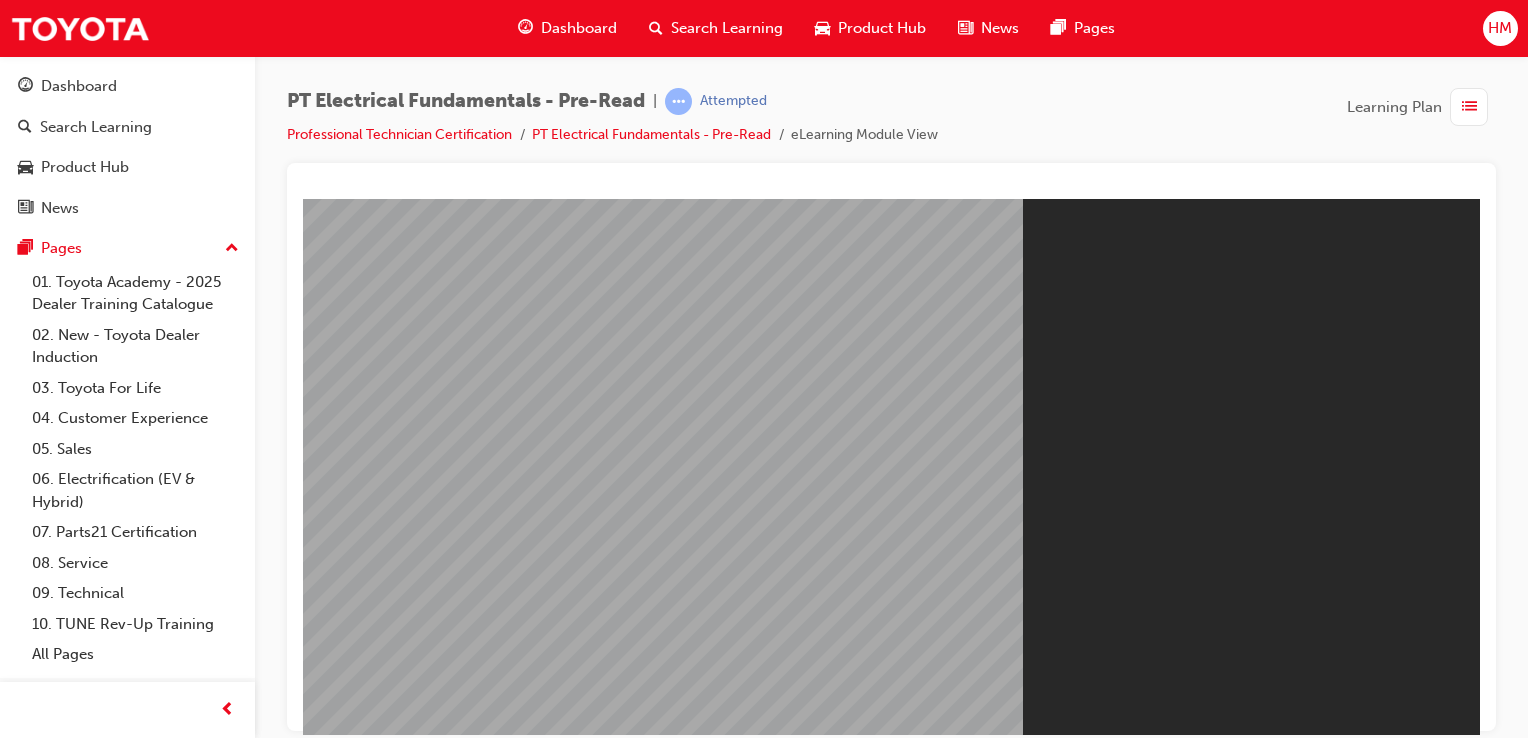 scroll, scrollTop: 0, scrollLeft: 0, axis: both 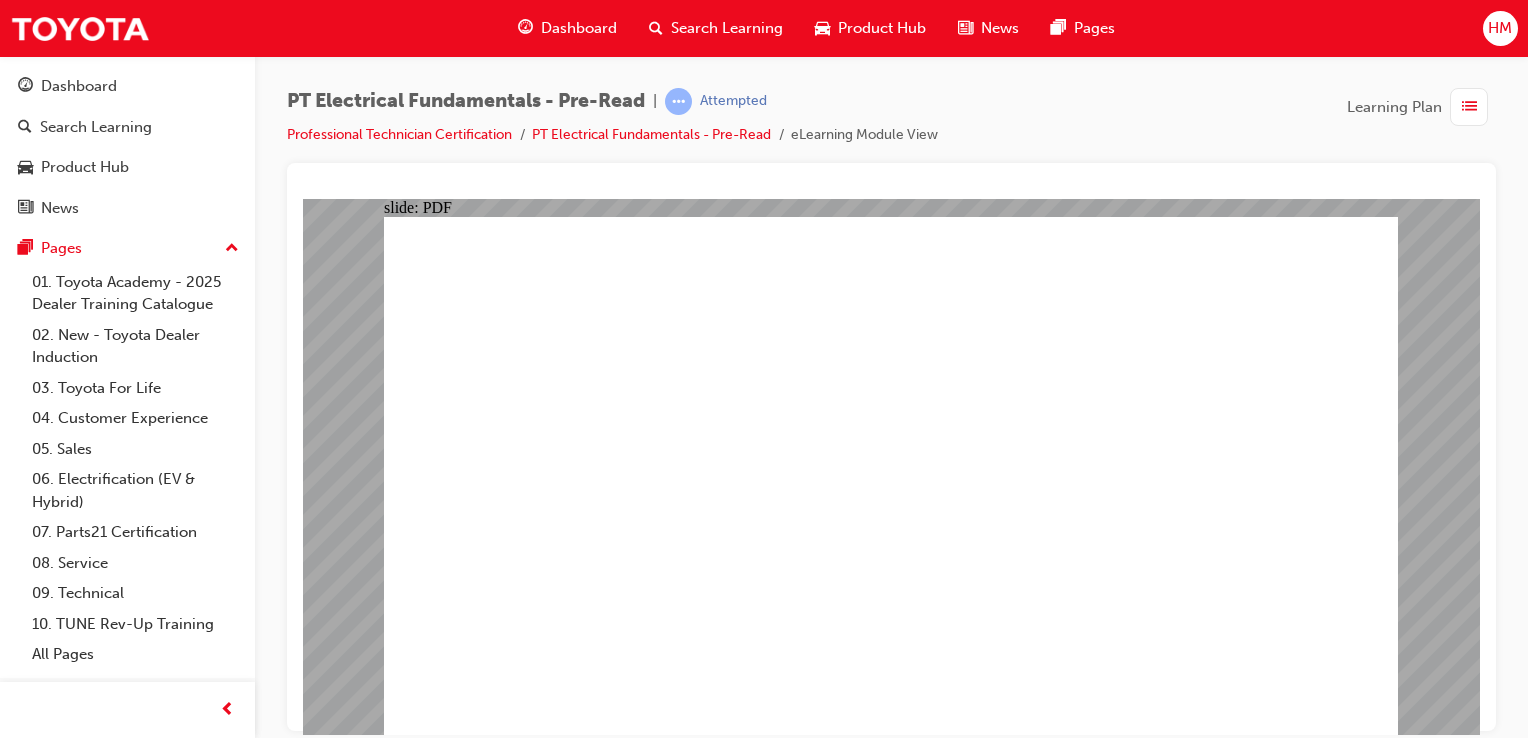 click 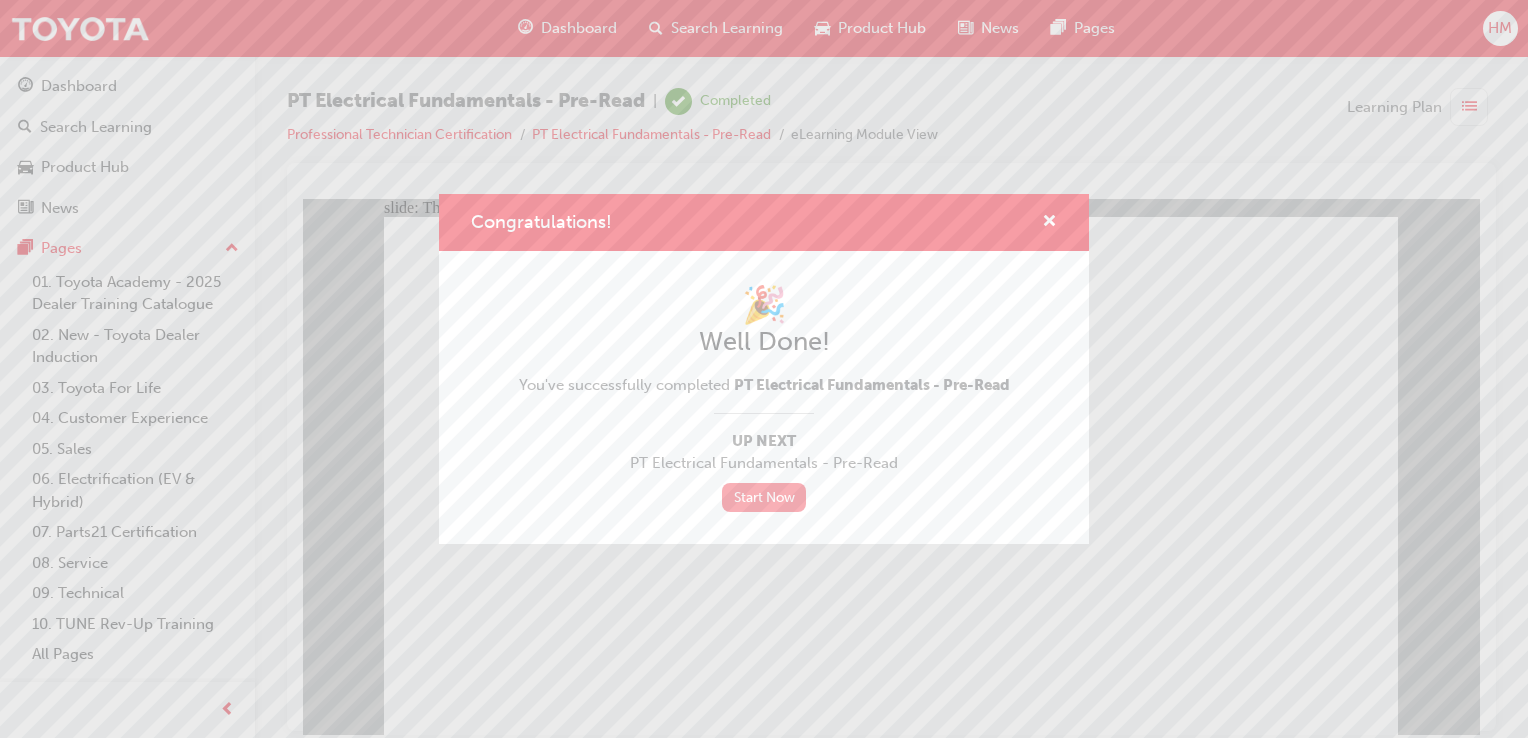 click on "Start Now" at bounding box center [764, 497] 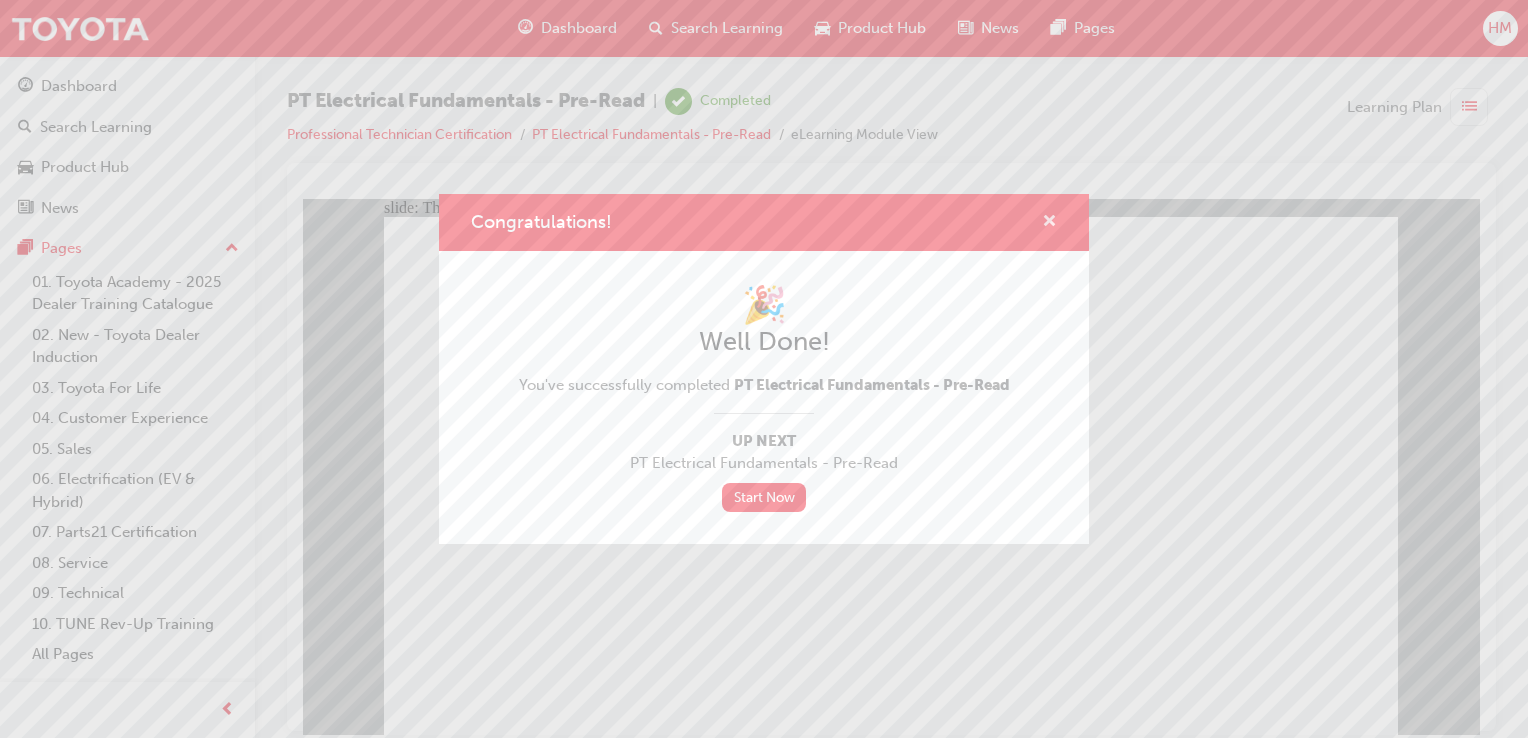 click at bounding box center (1049, 223) 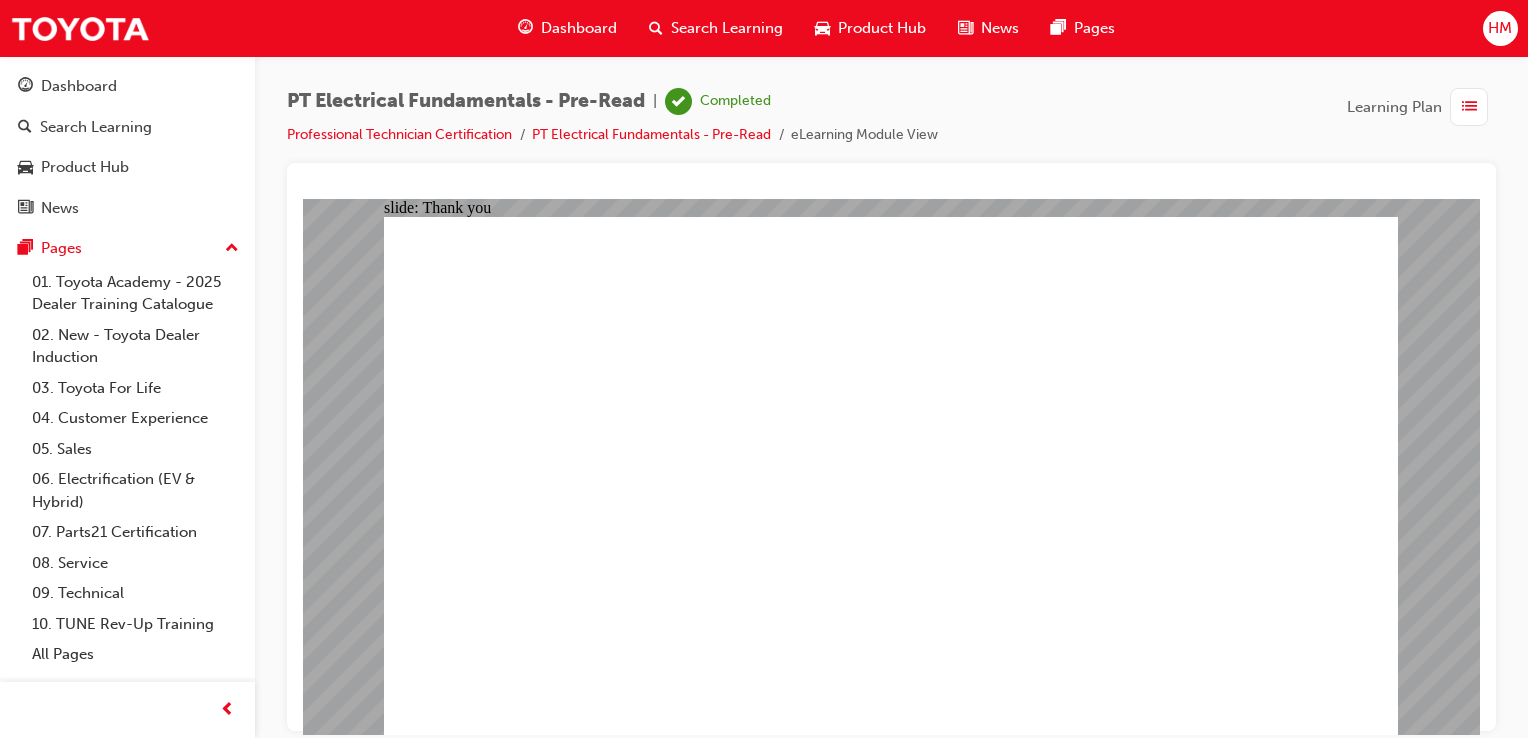 click 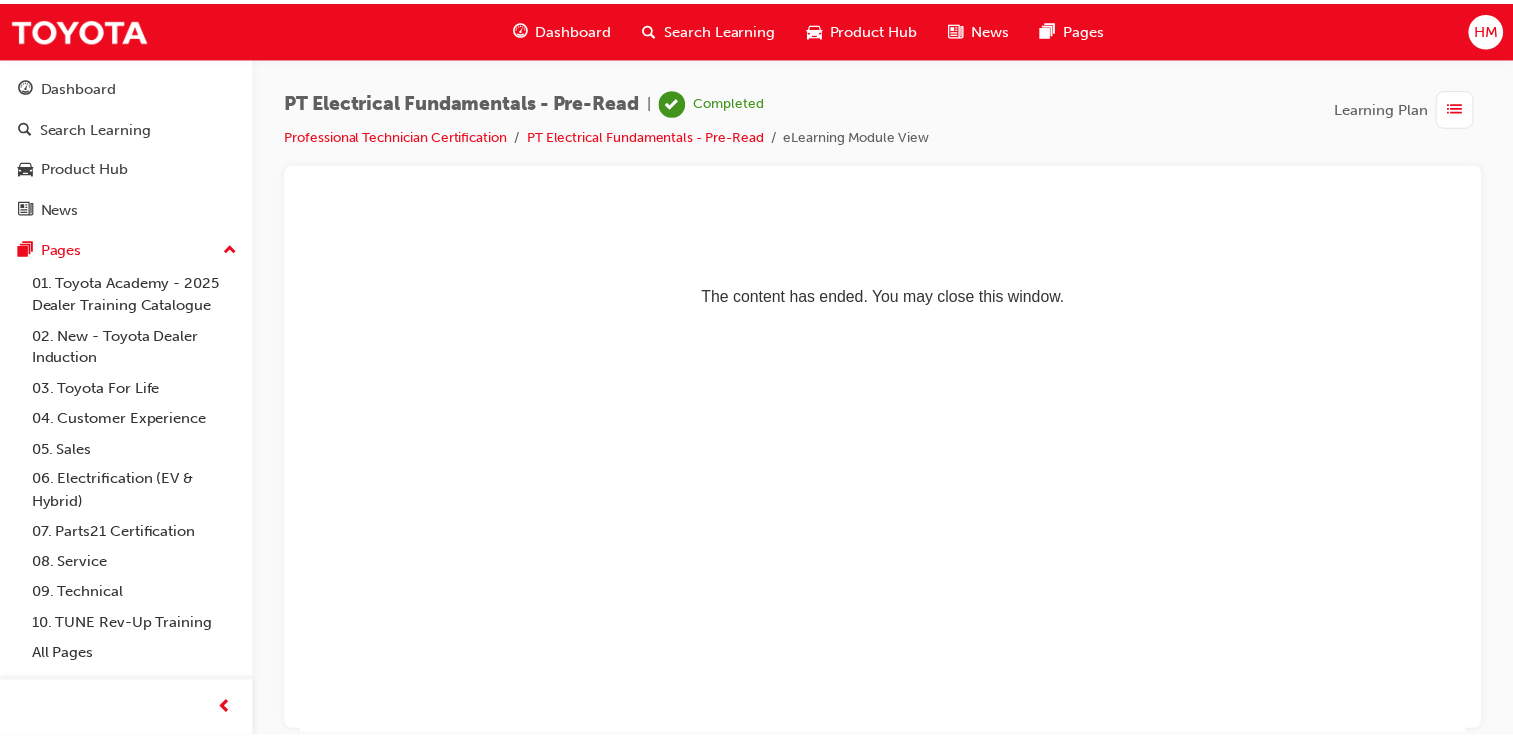 scroll, scrollTop: 0, scrollLeft: 0, axis: both 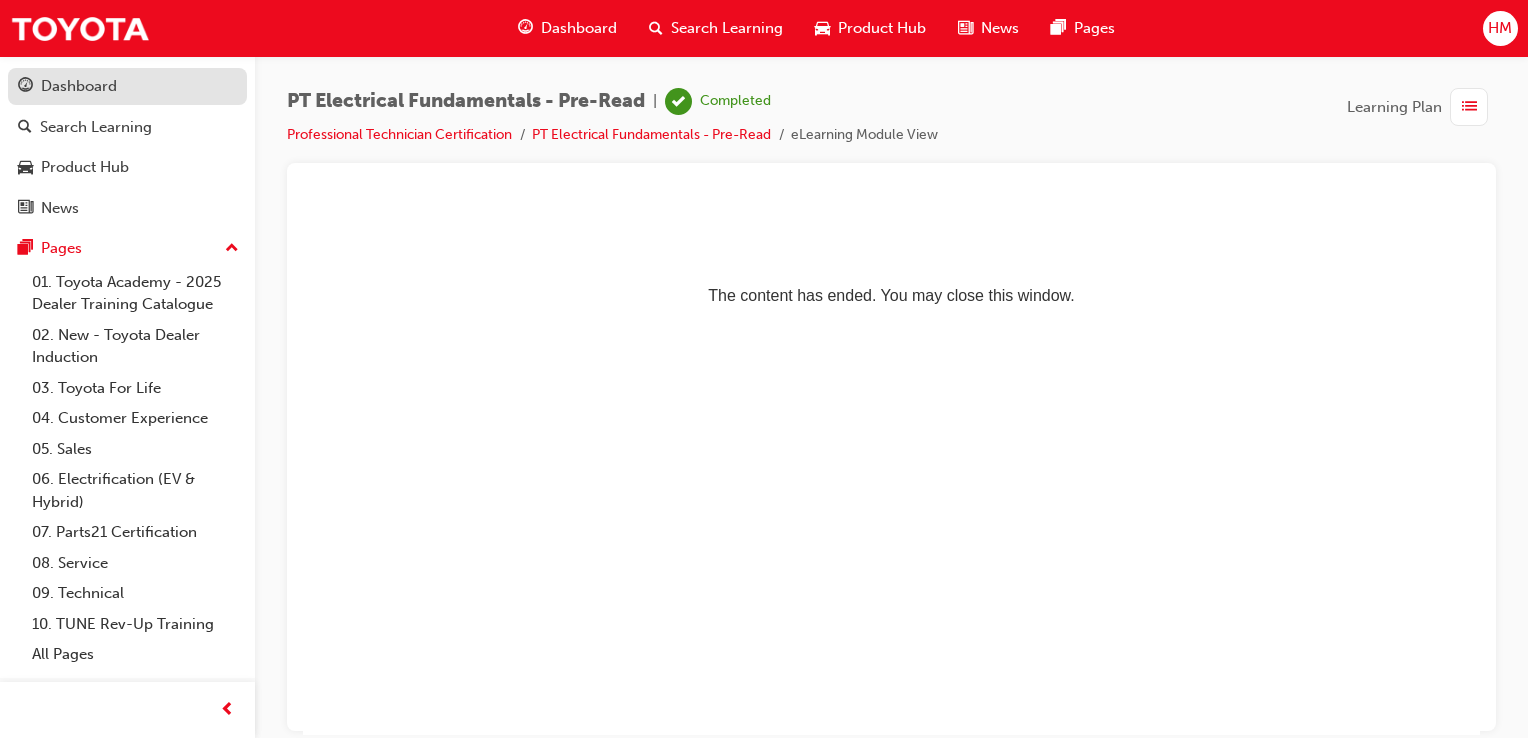click on "Dashboard" at bounding box center (127, 86) 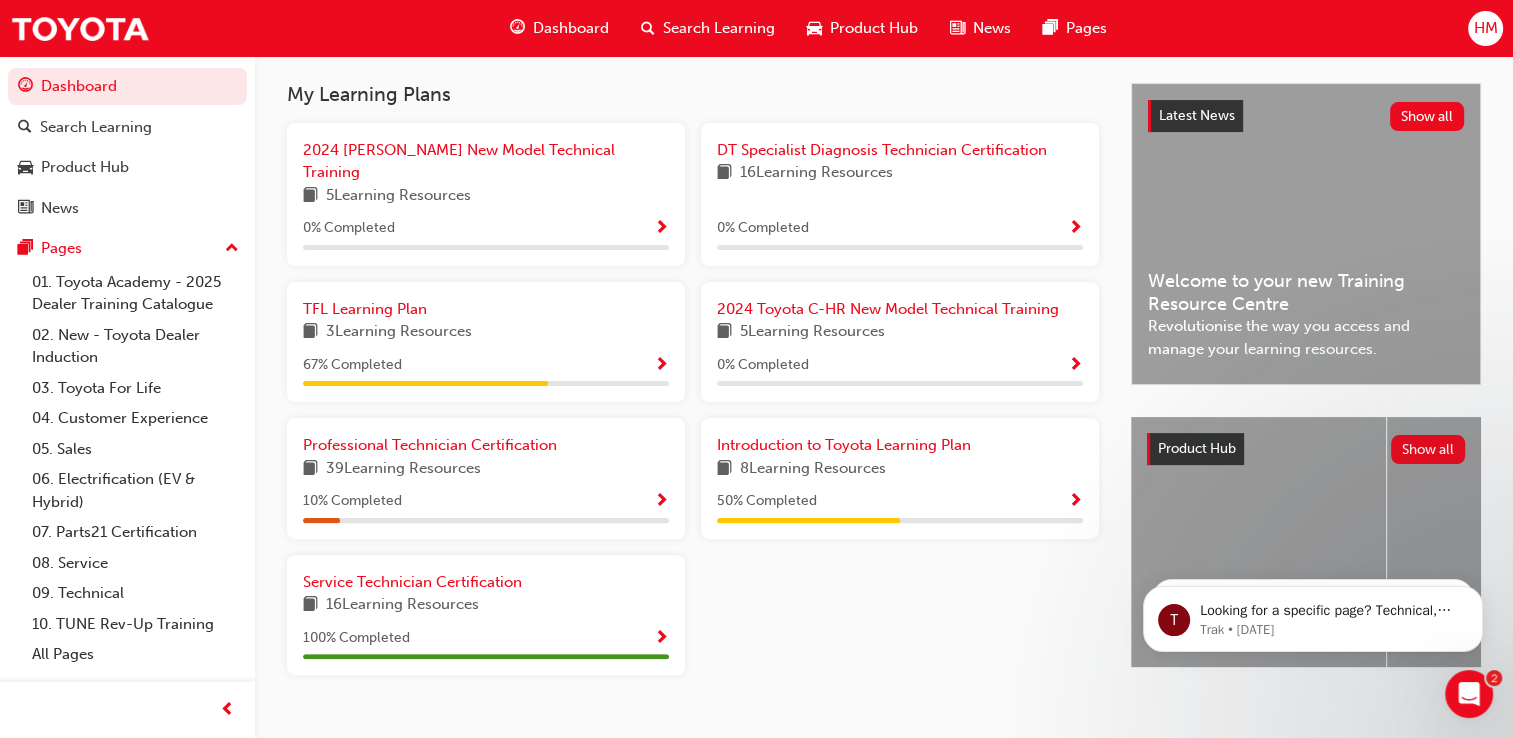 scroll, scrollTop: 455, scrollLeft: 0, axis: vertical 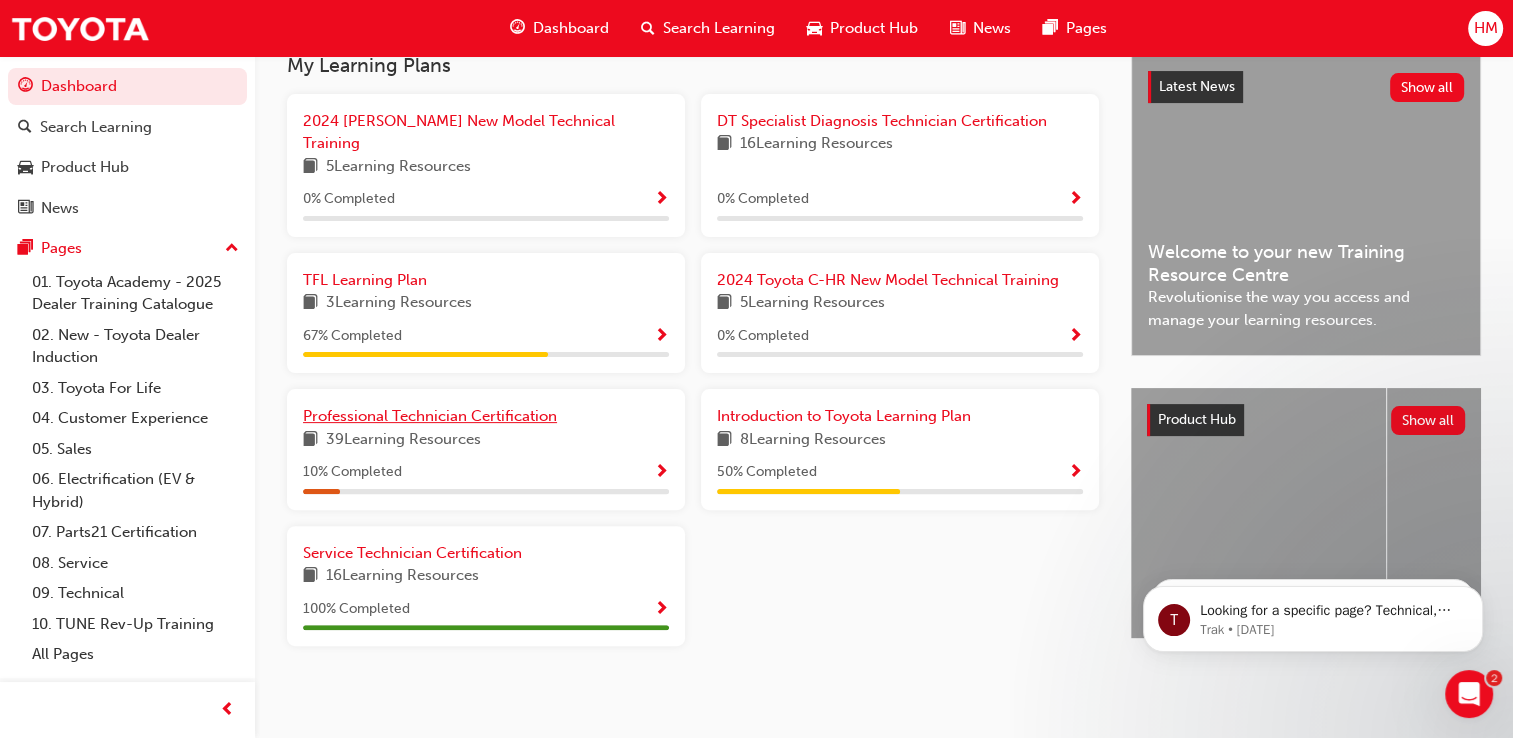 click on "Professional Technician Certification" at bounding box center (430, 416) 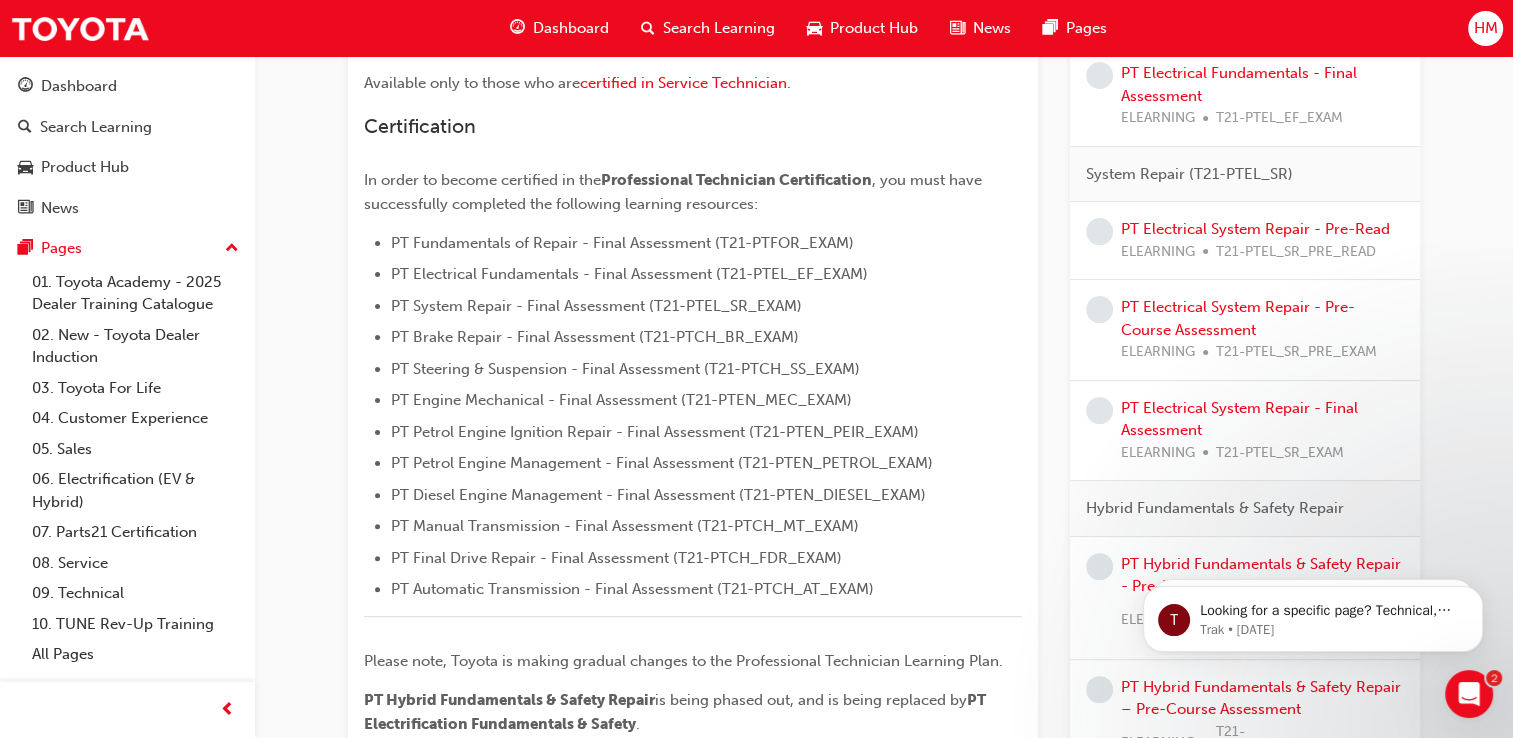 scroll, scrollTop: 0, scrollLeft: 0, axis: both 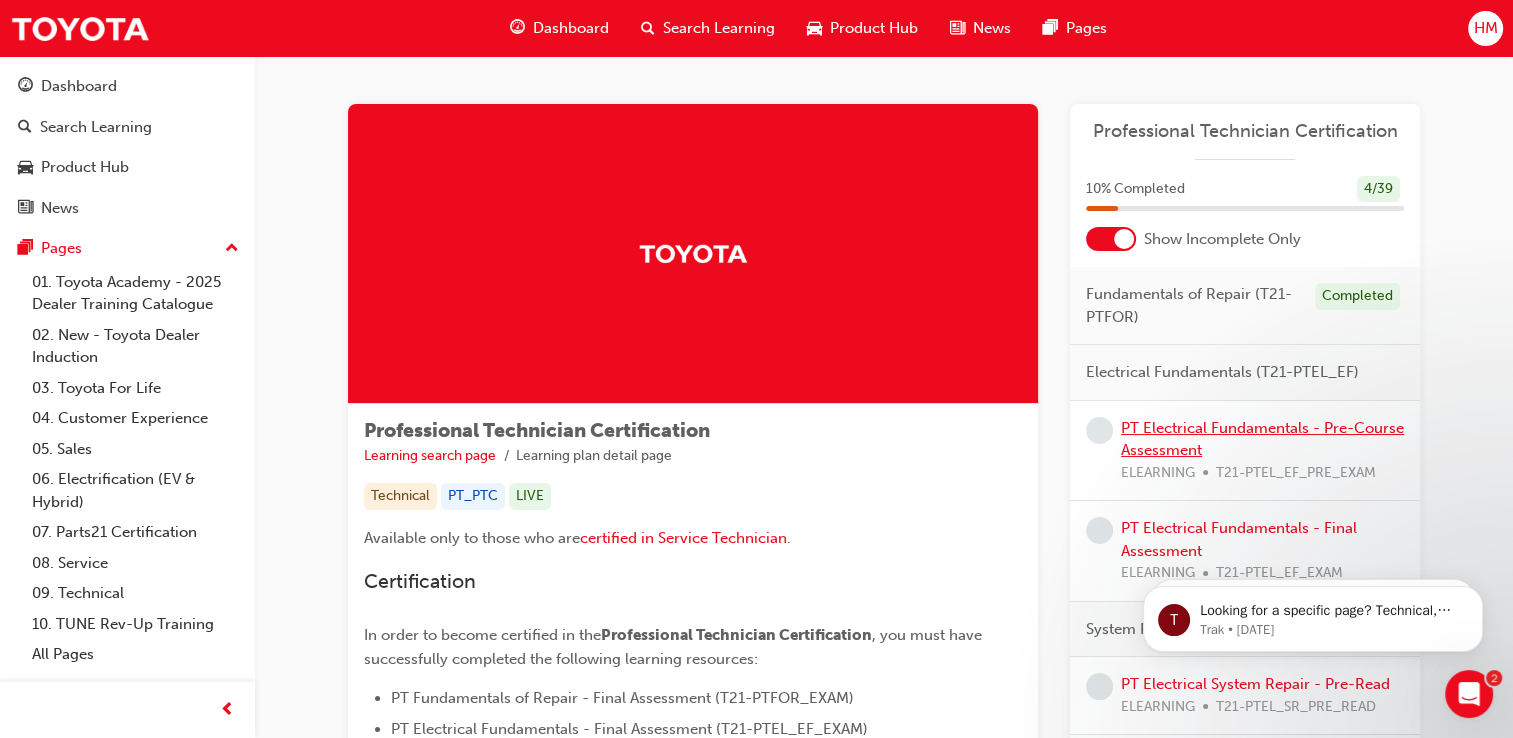 click on "PT Electrical Fundamentals - Pre-Course Assessment" at bounding box center [1262, 439] 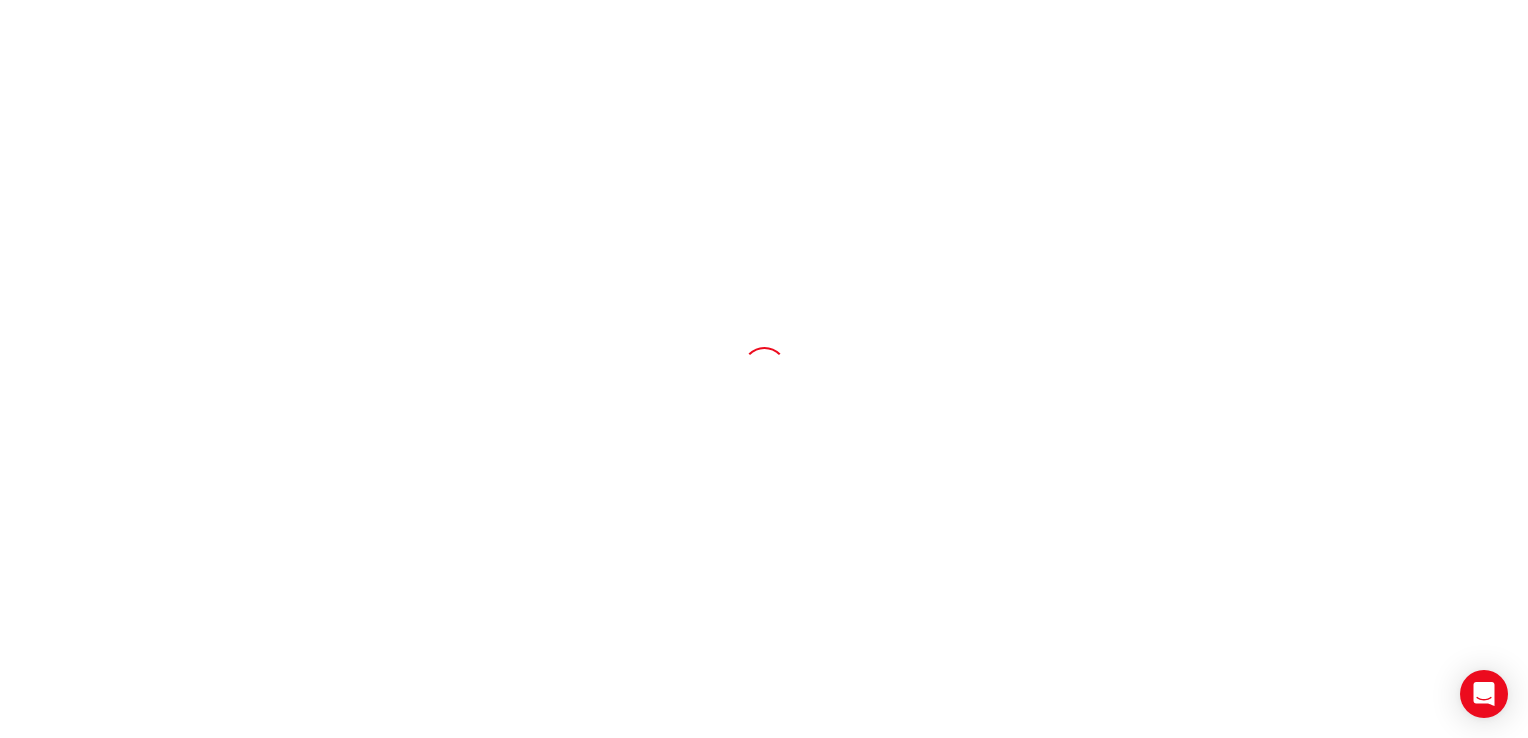 scroll, scrollTop: 0, scrollLeft: 0, axis: both 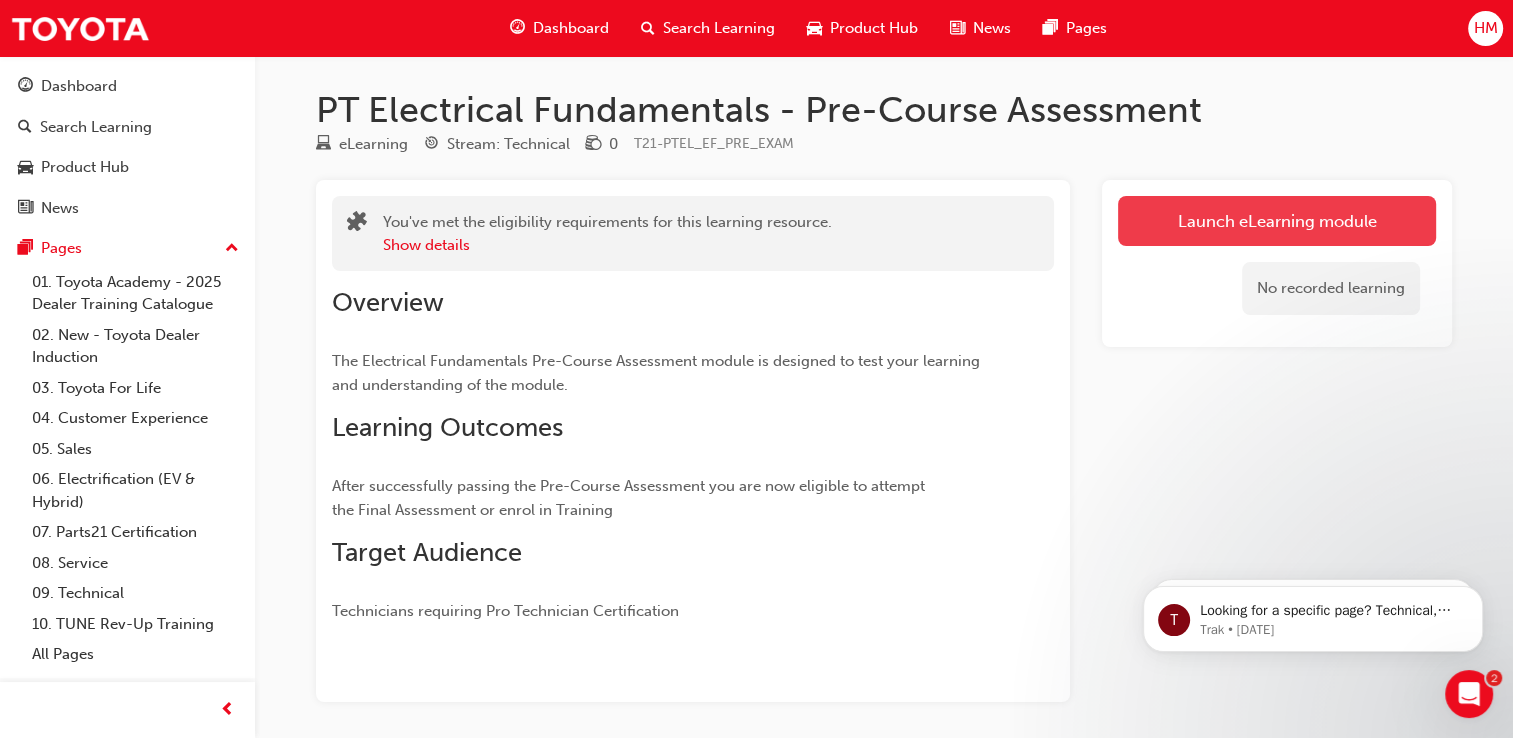 click on "Launch eLearning module" at bounding box center (1277, 221) 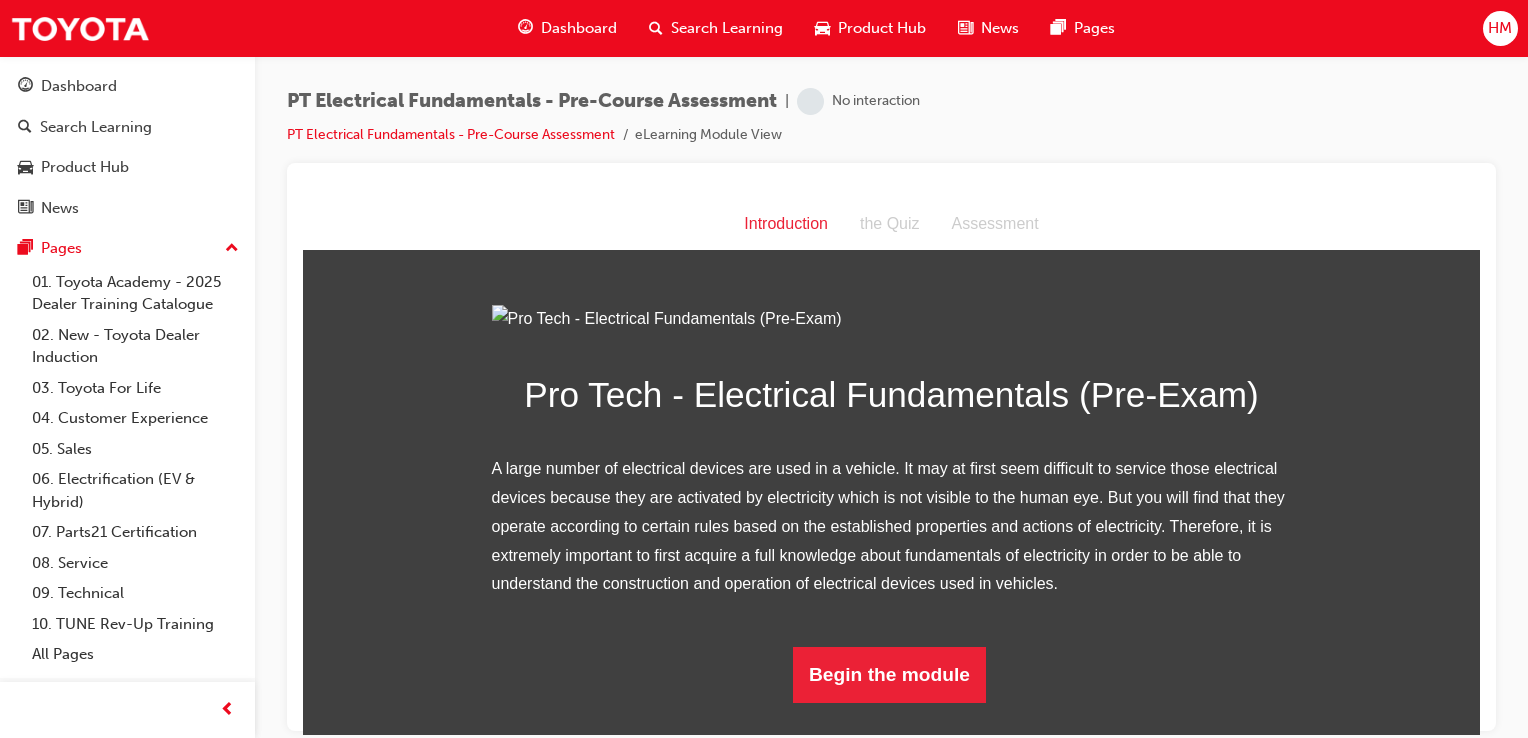 scroll, scrollTop: 188, scrollLeft: 0, axis: vertical 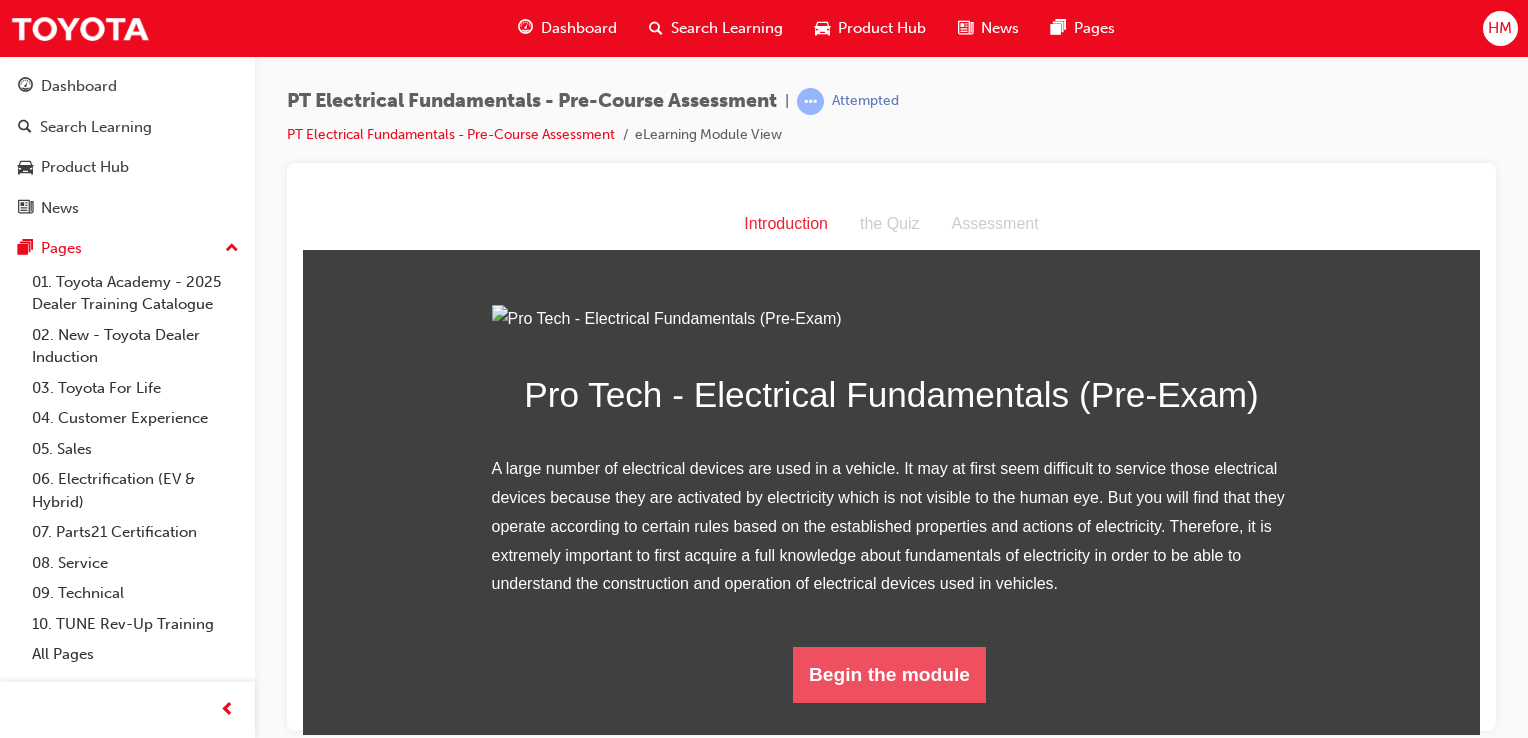 click on "Begin the module" at bounding box center (889, 674) 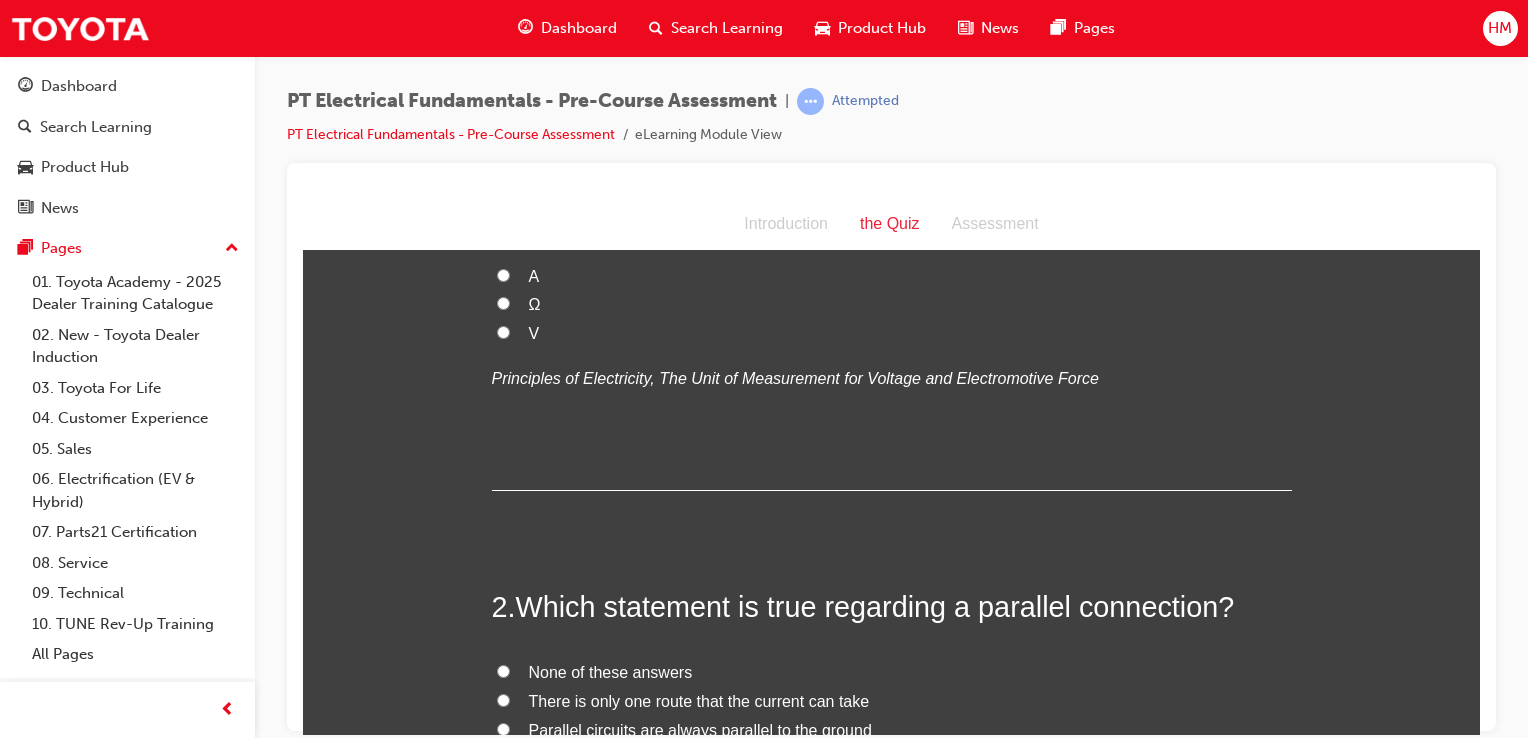 scroll, scrollTop: 0, scrollLeft: 0, axis: both 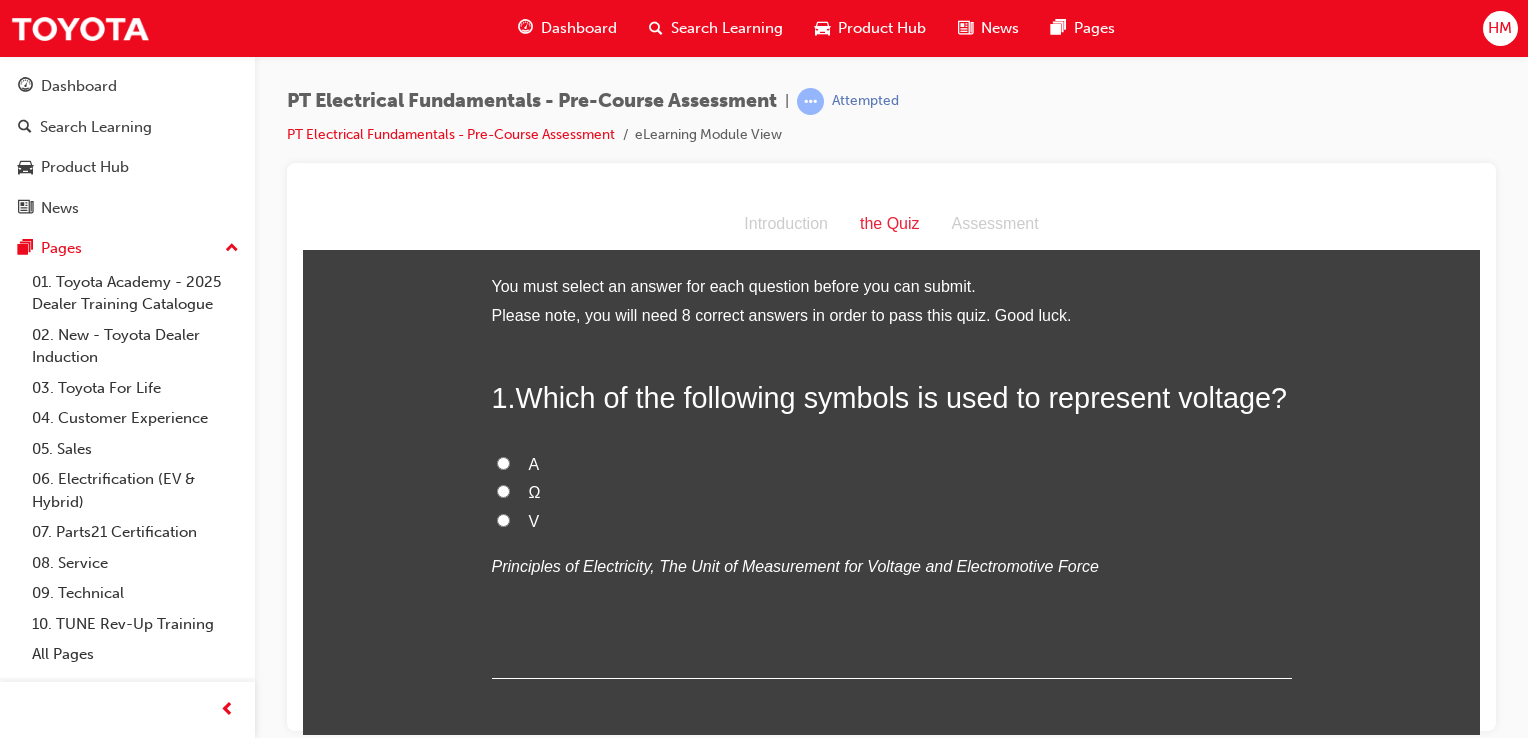 click on "V" at bounding box center [503, 519] 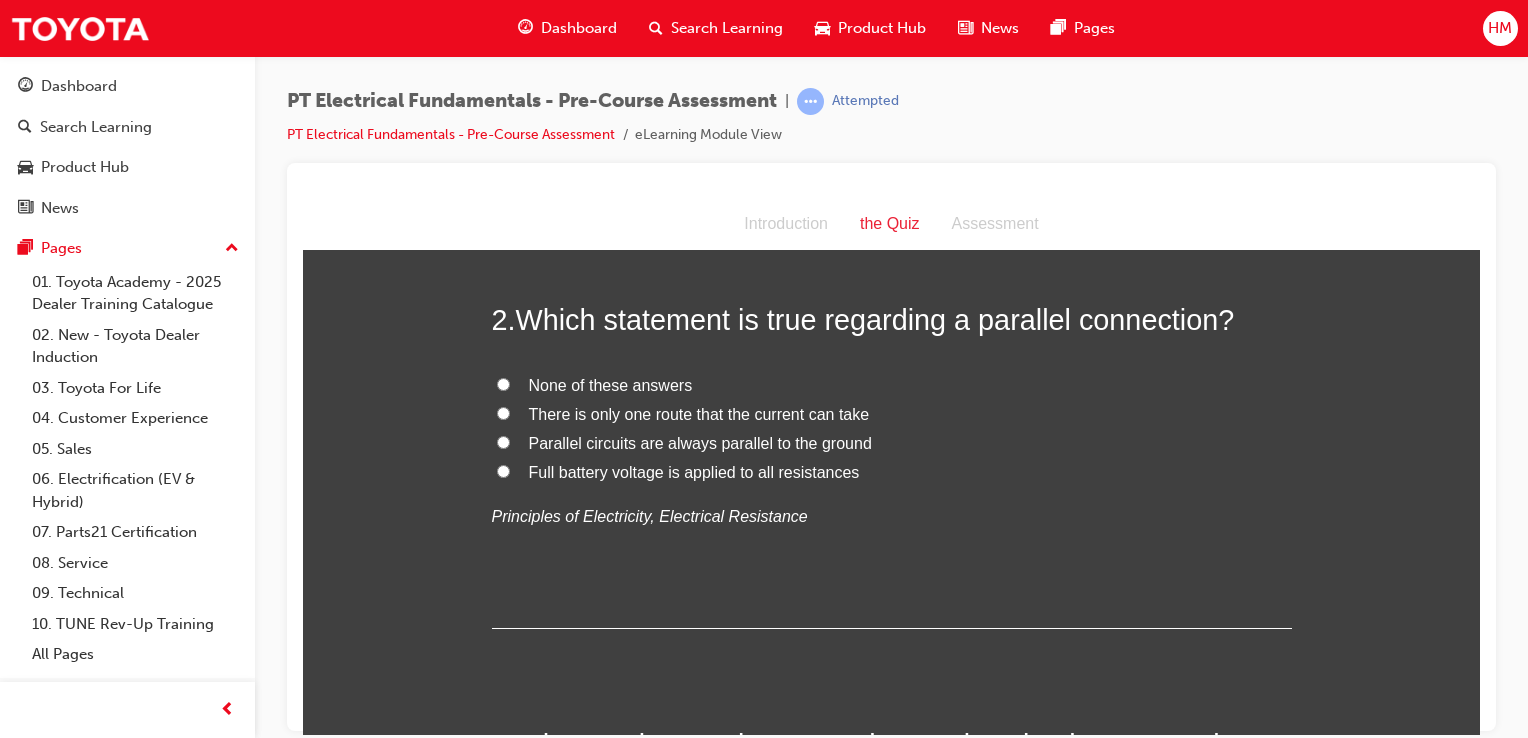 scroll, scrollTop: 500, scrollLeft: 0, axis: vertical 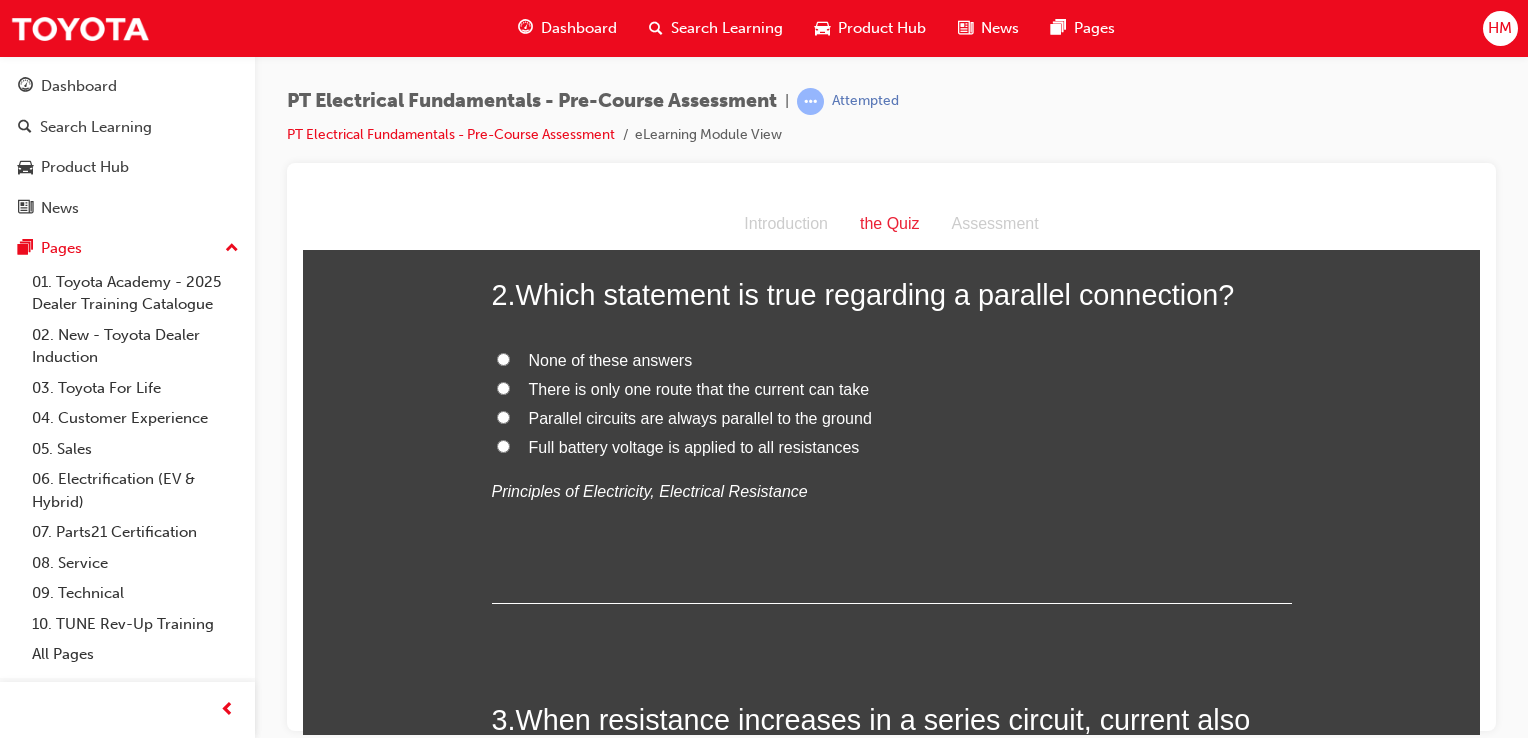 click on "There is only one route that the current can take" at bounding box center (503, 387) 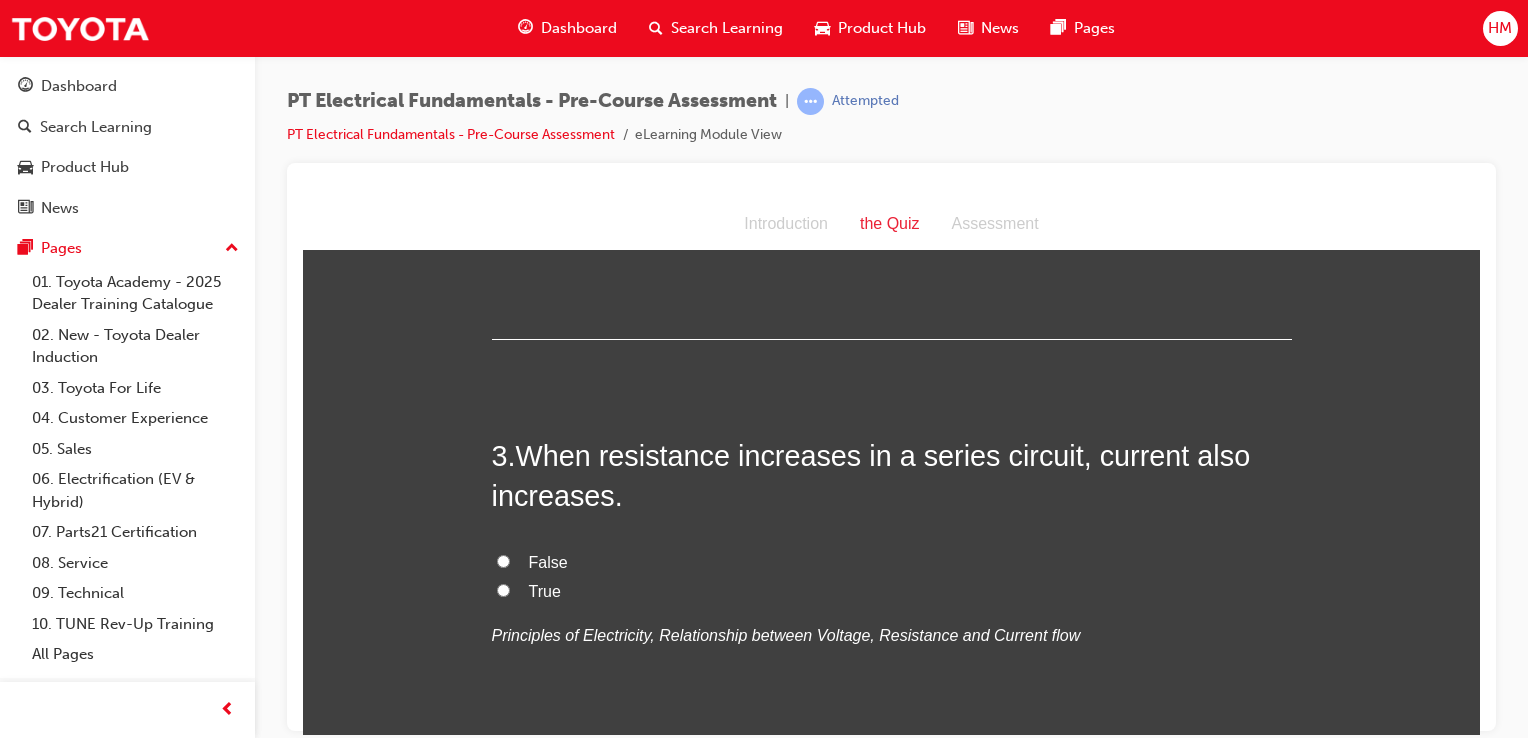 scroll, scrollTop: 800, scrollLeft: 0, axis: vertical 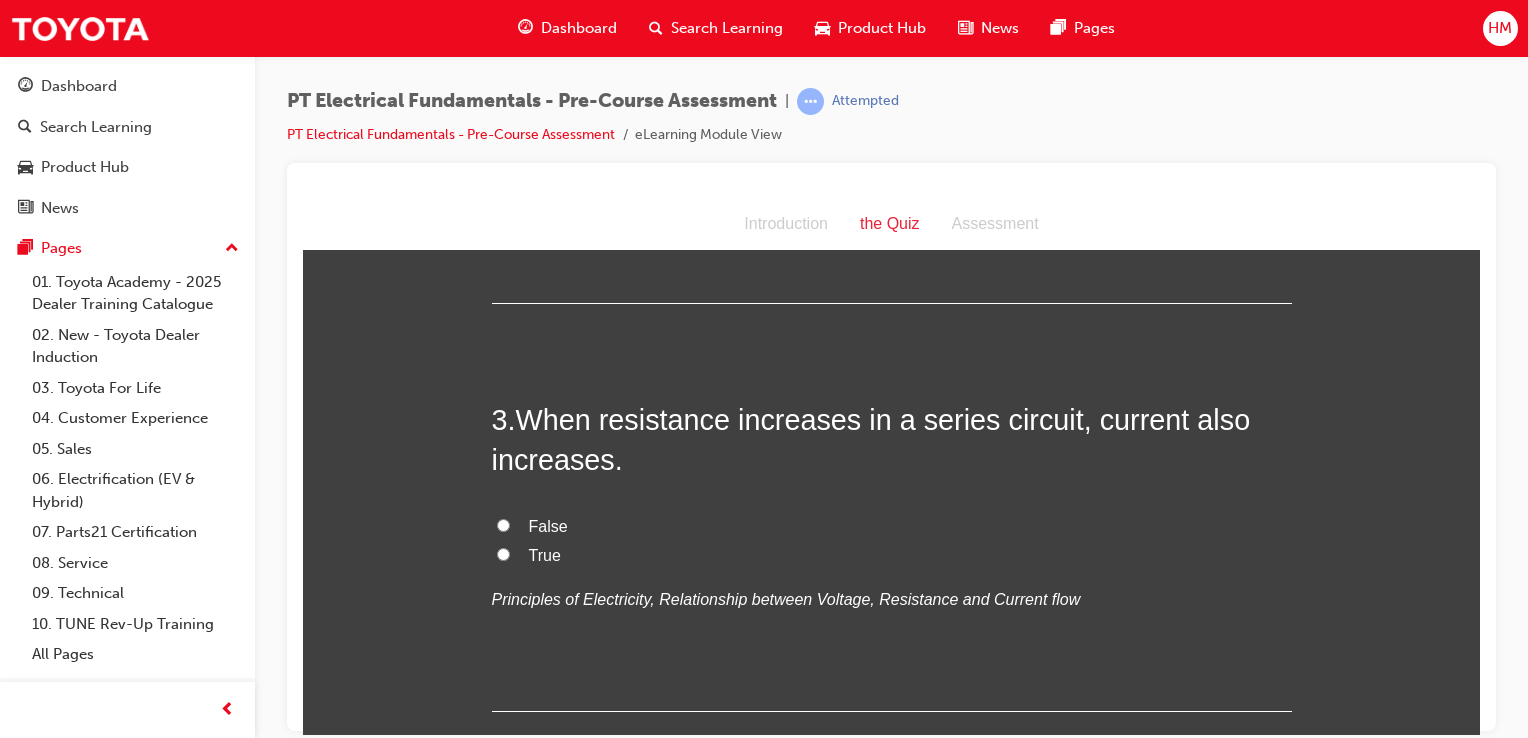 click on "False" at bounding box center [892, 526] 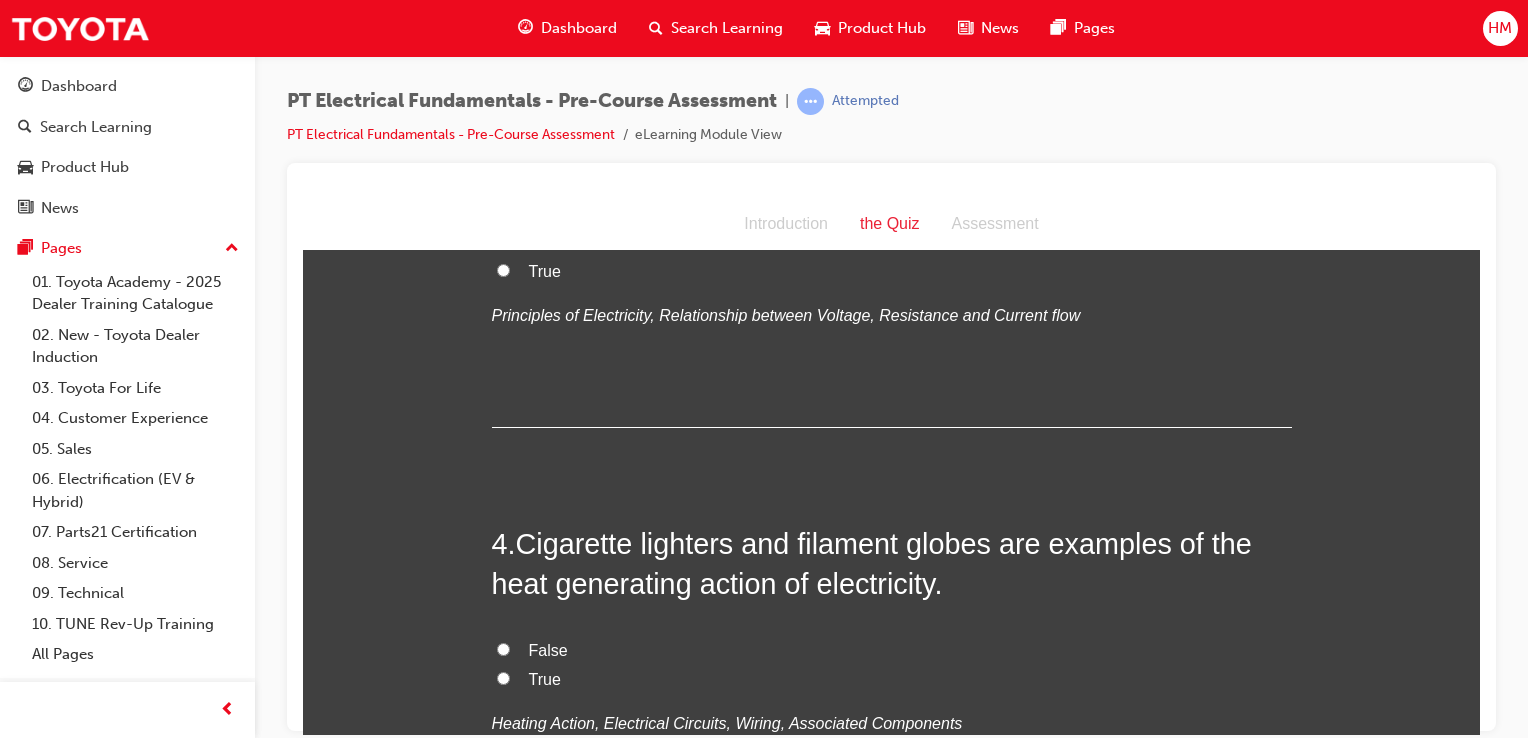 scroll, scrollTop: 1200, scrollLeft: 0, axis: vertical 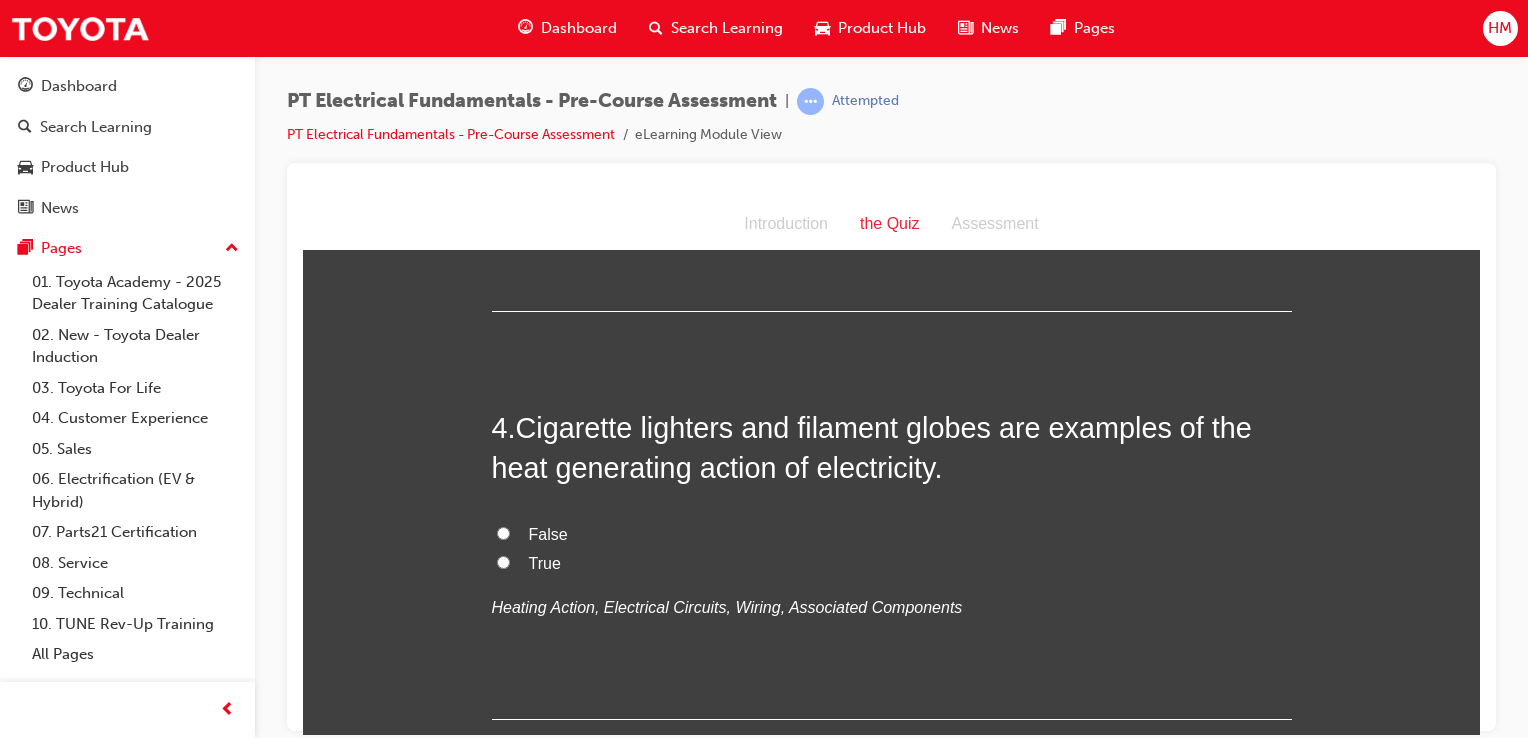 click on "True" at bounding box center (545, 562) 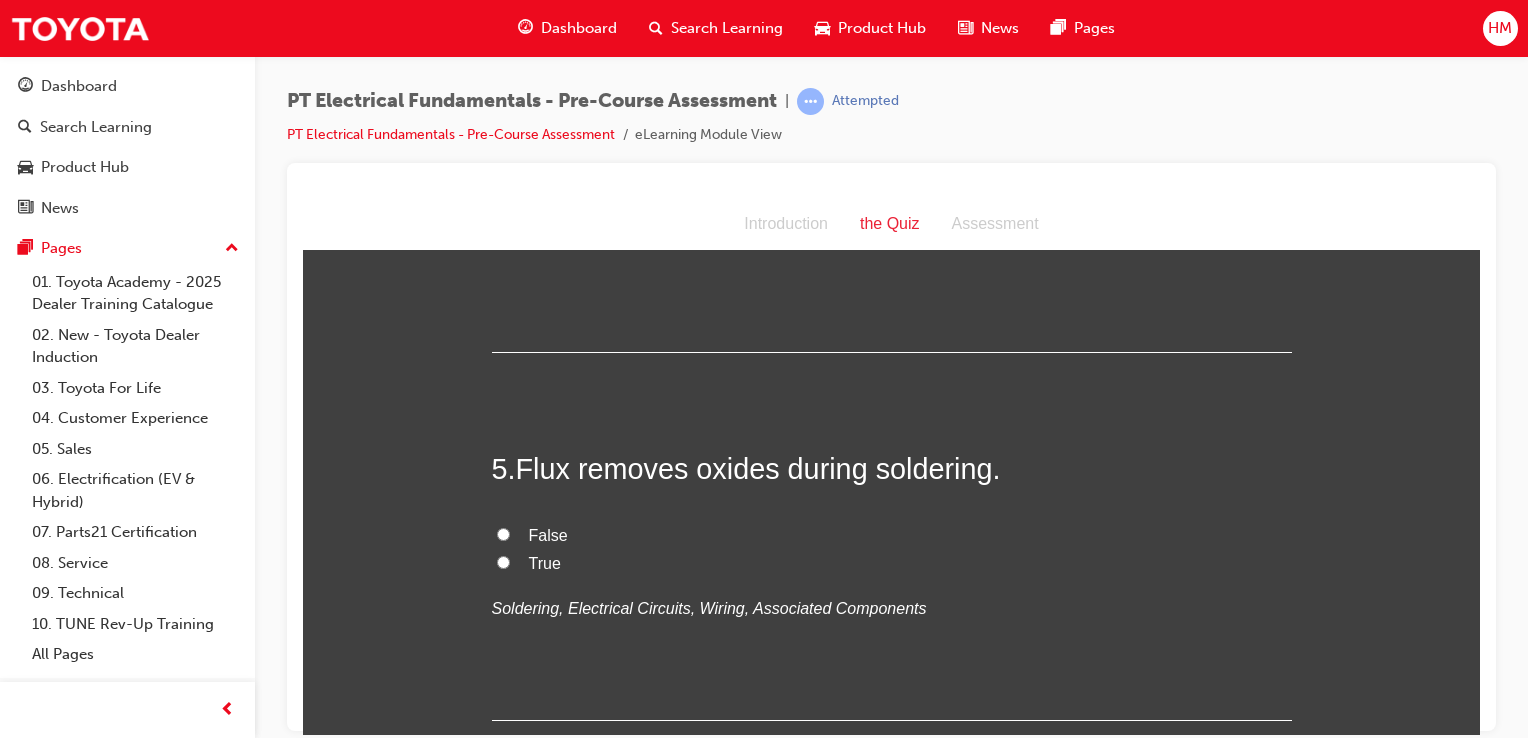 scroll, scrollTop: 1600, scrollLeft: 0, axis: vertical 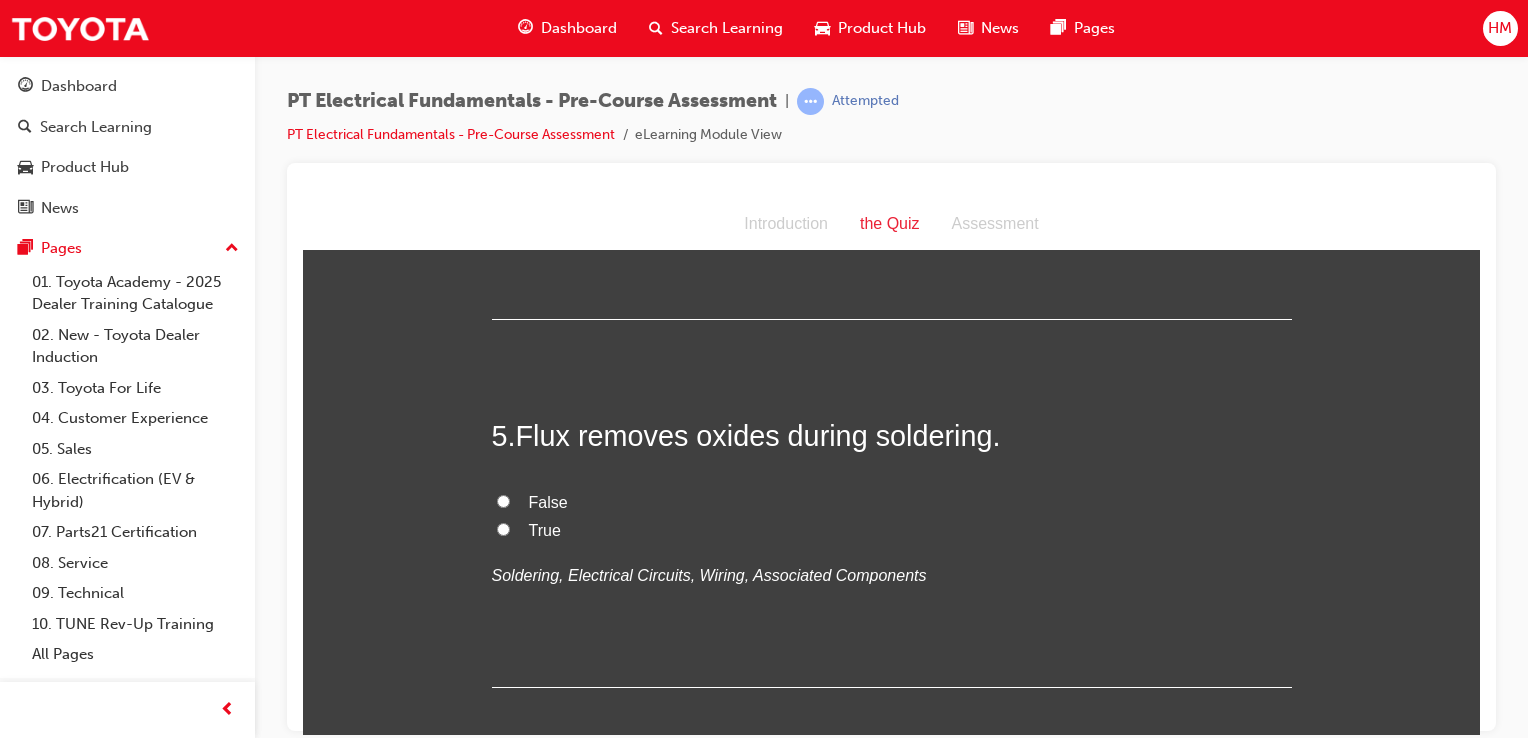 click on "True" at bounding box center (545, 529) 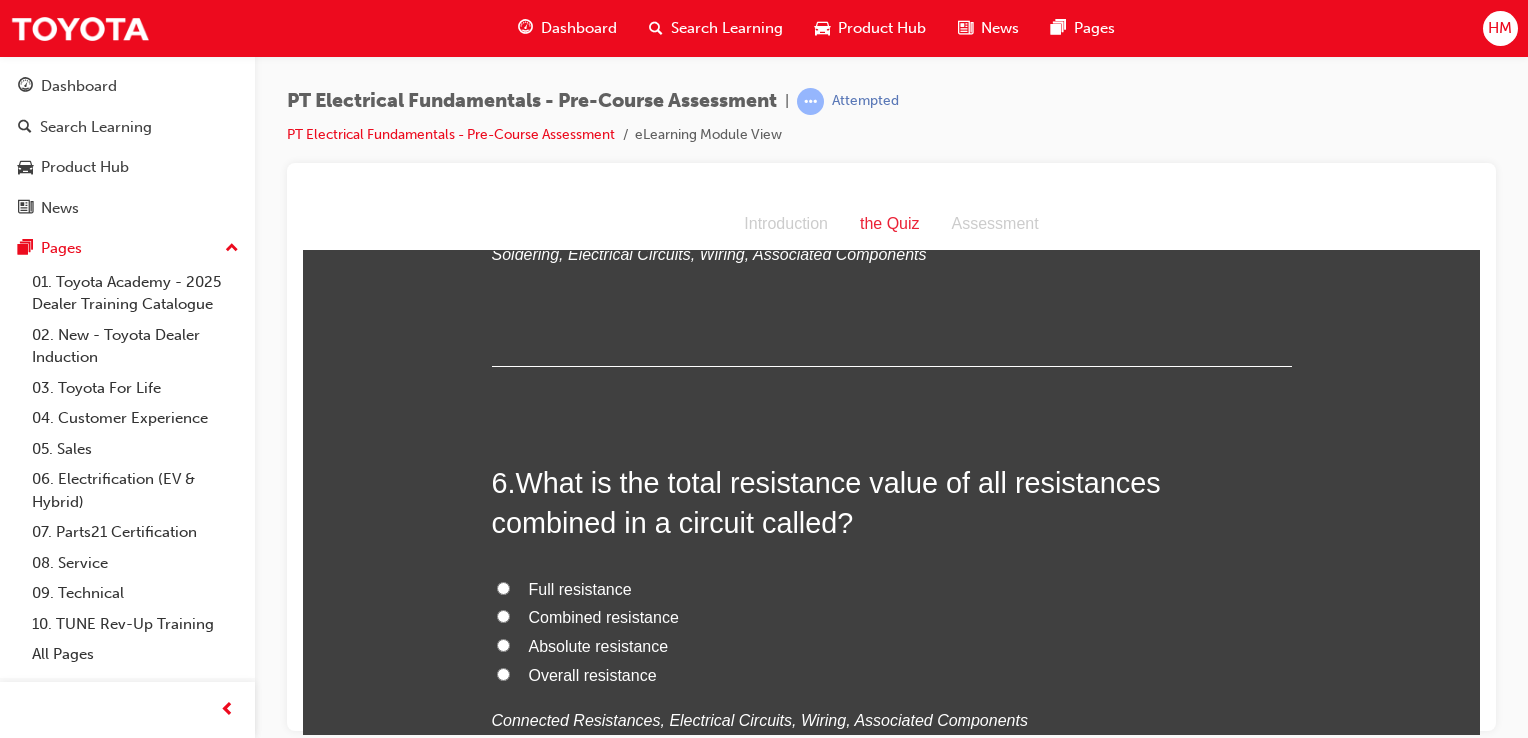 scroll, scrollTop: 2000, scrollLeft: 0, axis: vertical 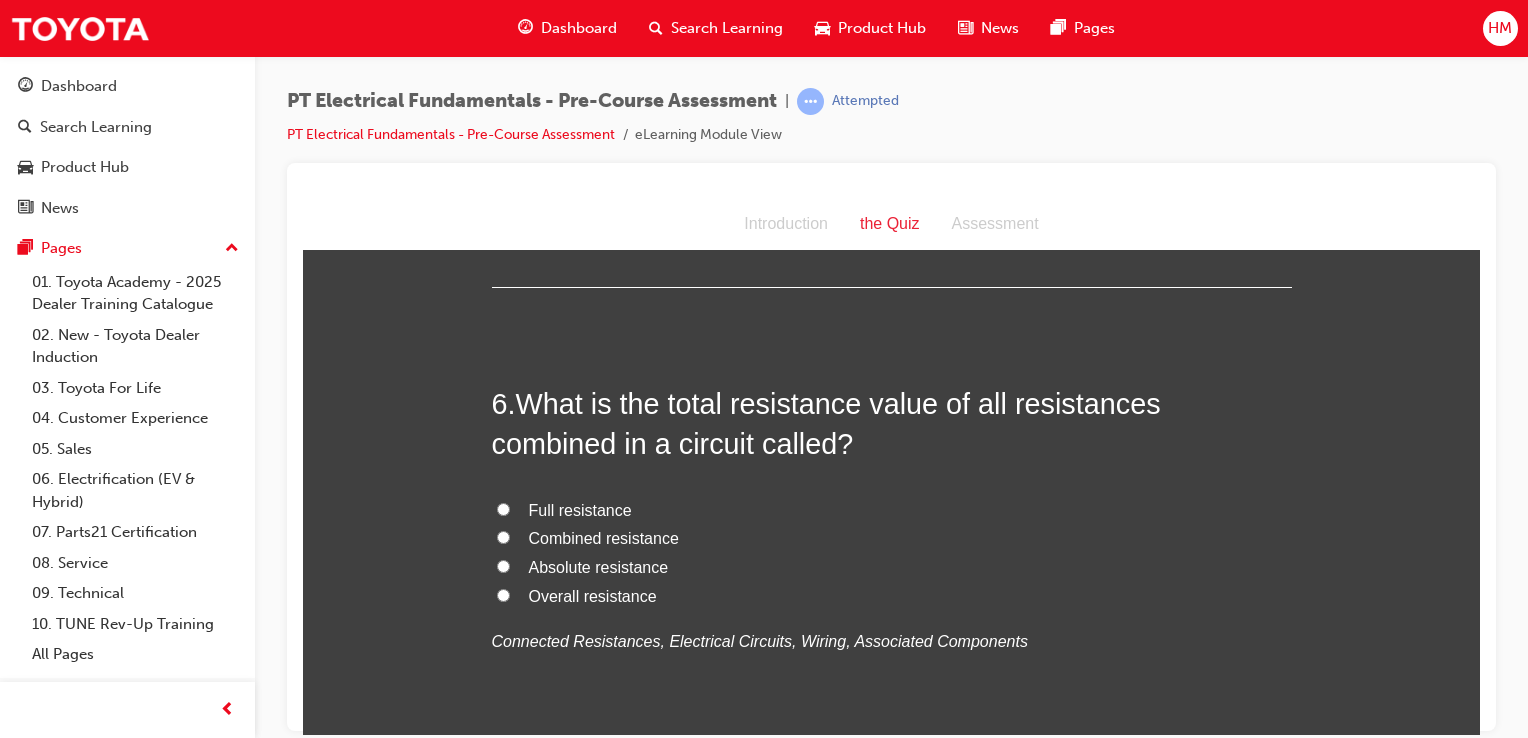 click on "Combined resistance" at bounding box center (604, 537) 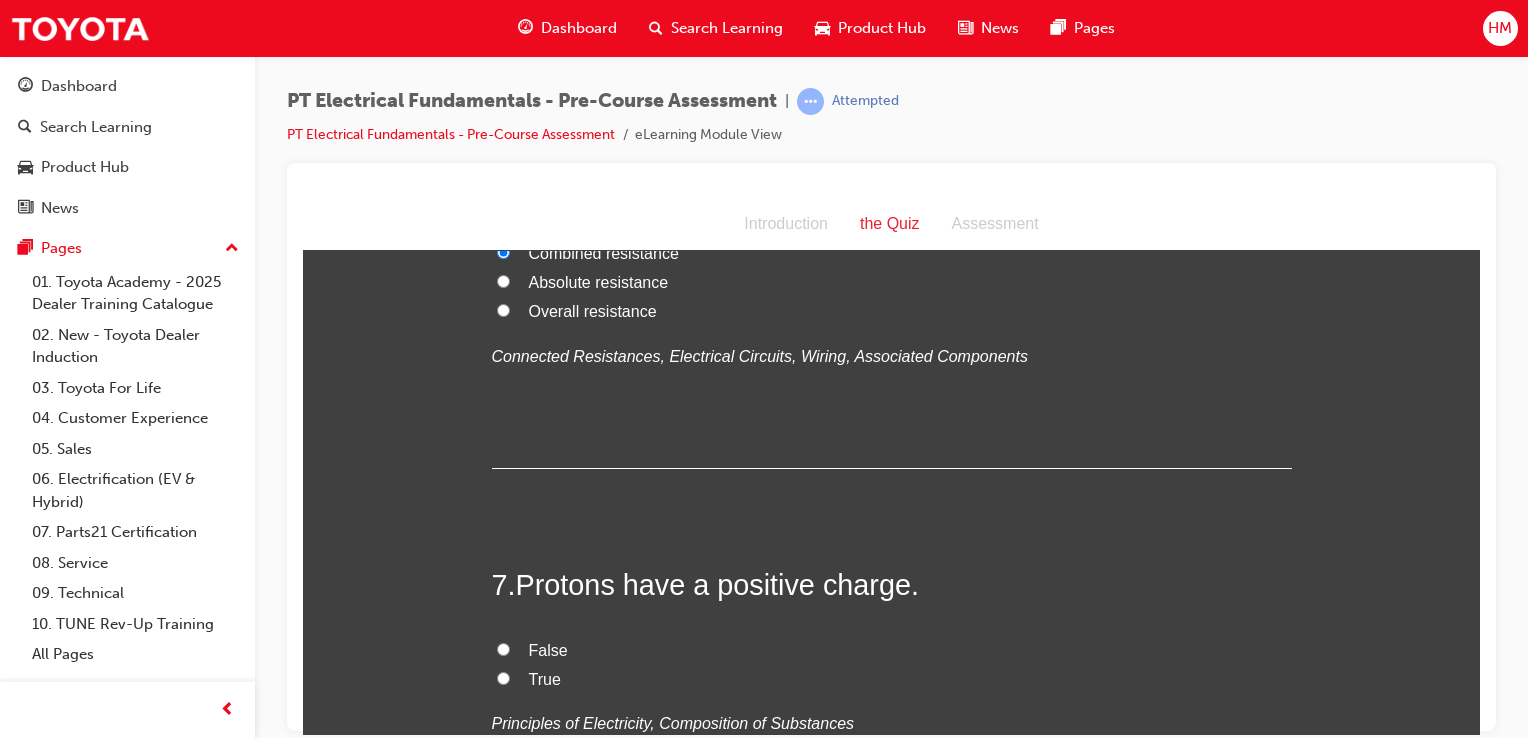 scroll, scrollTop: 2400, scrollLeft: 0, axis: vertical 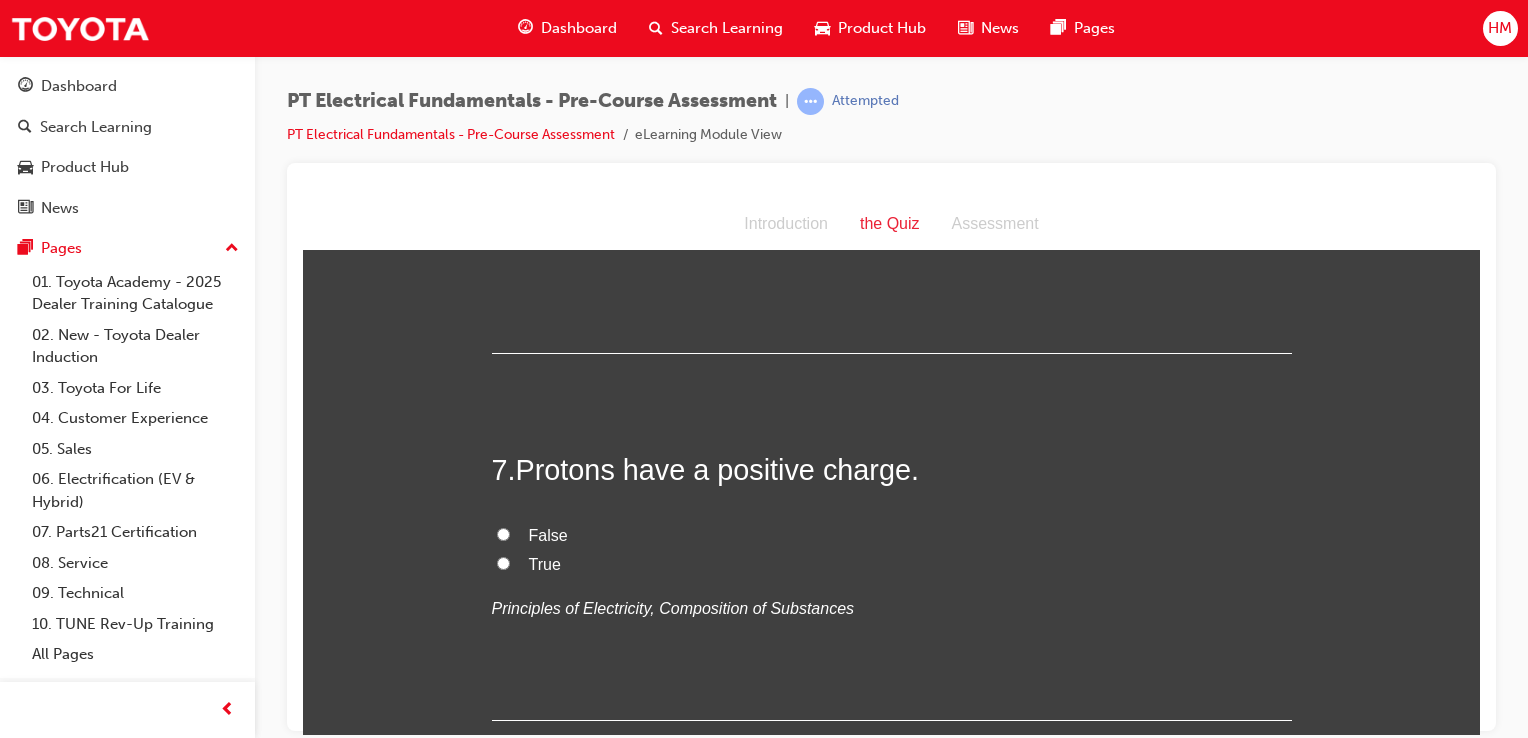 click on "True" at bounding box center (545, 563) 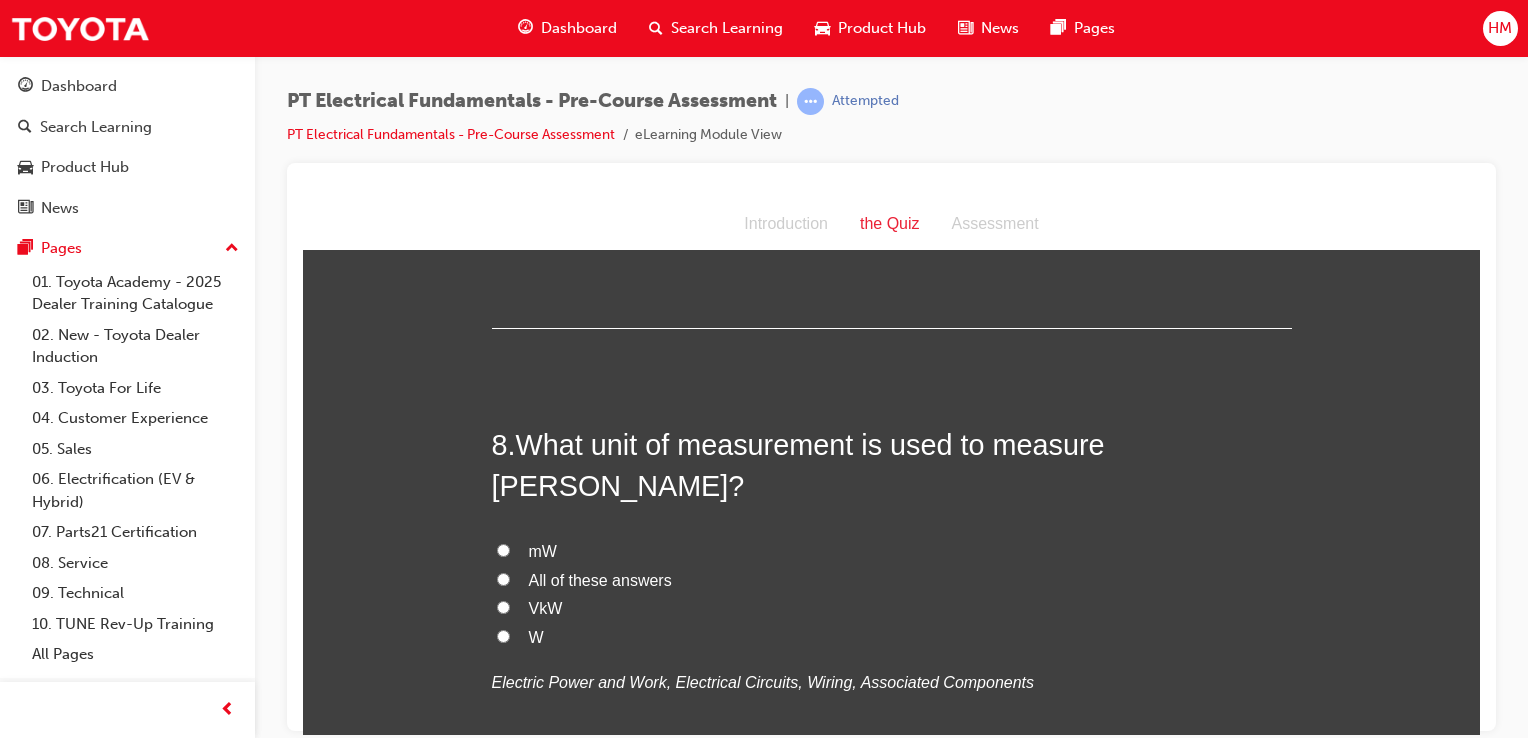 scroll, scrollTop: 2800, scrollLeft: 0, axis: vertical 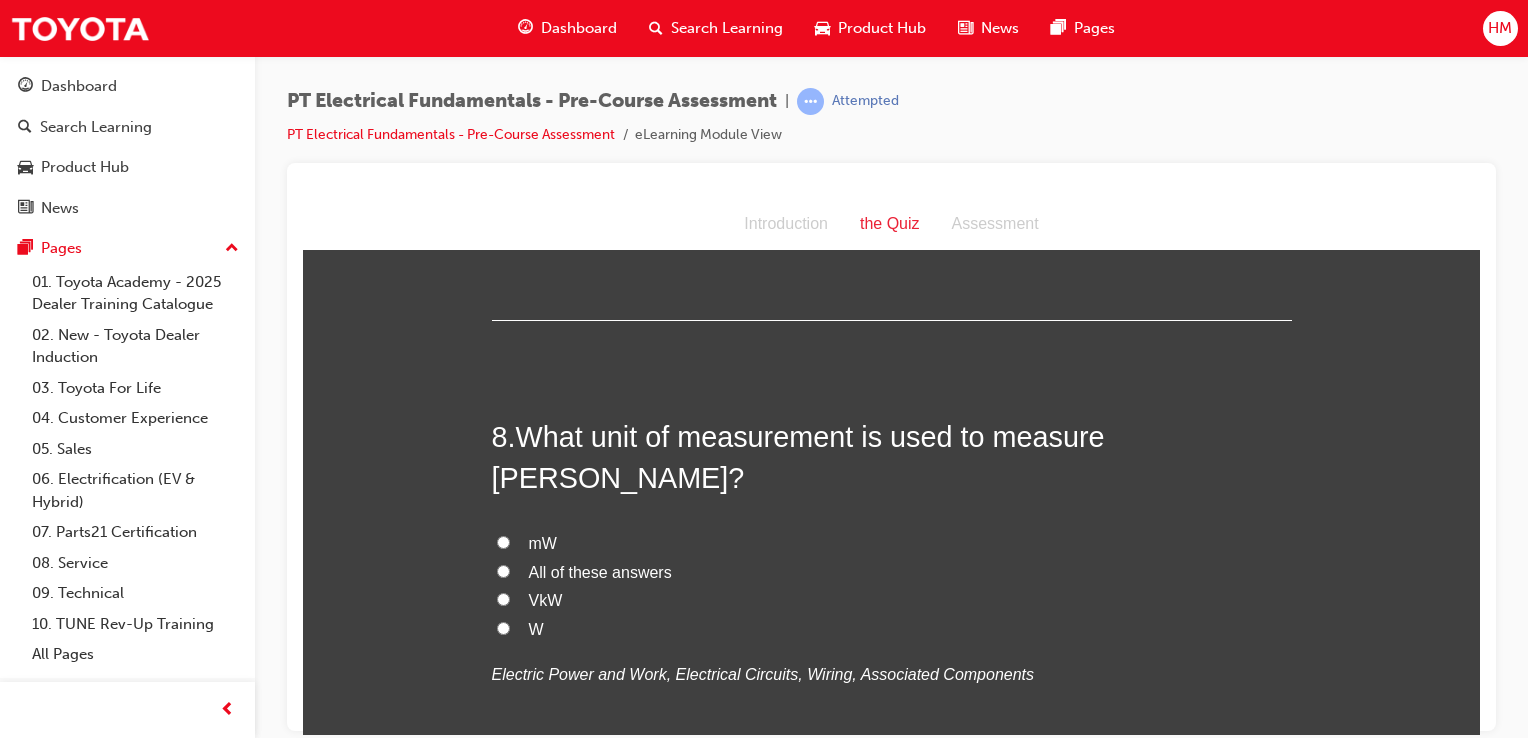 click on "W" at bounding box center (892, 629) 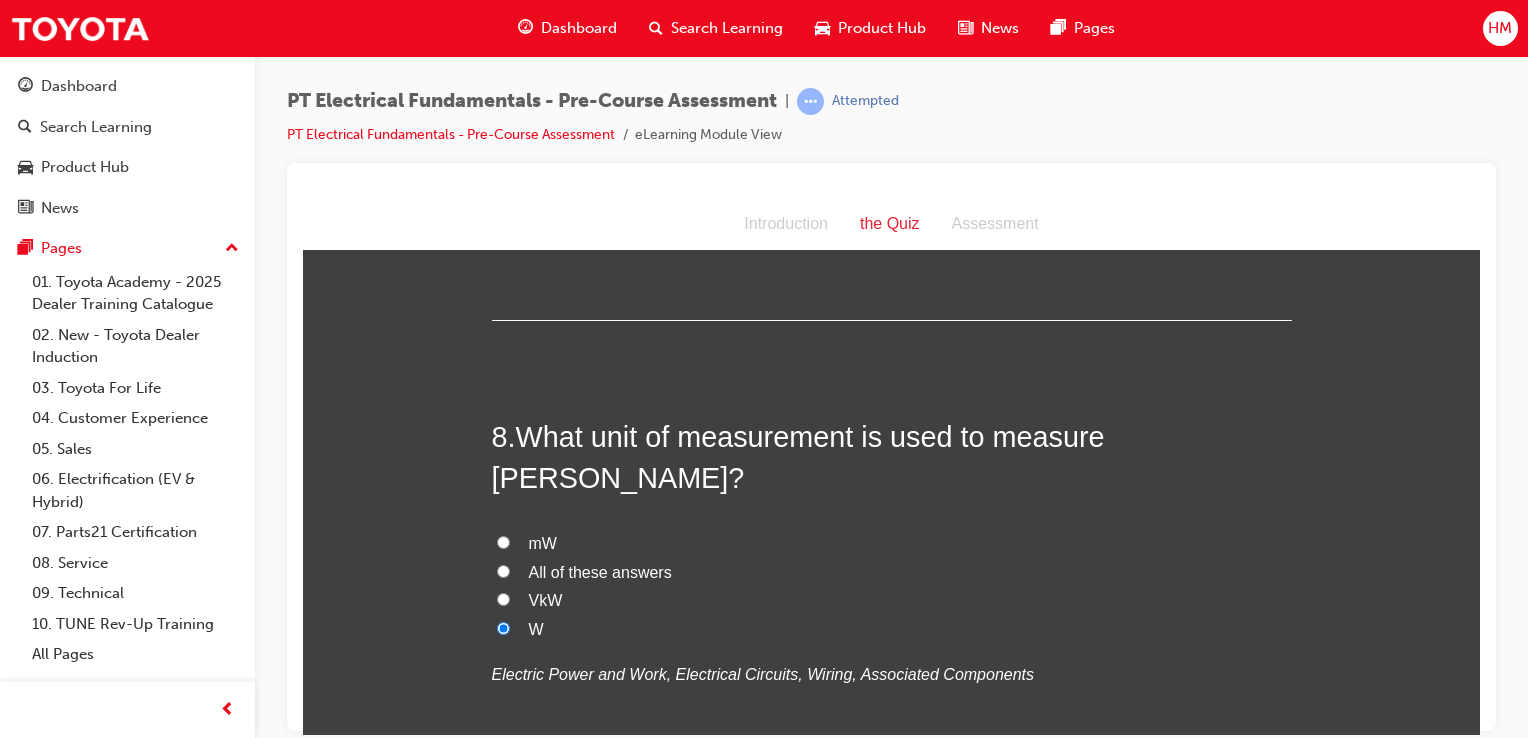 click on "mW" at bounding box center [892, 543] 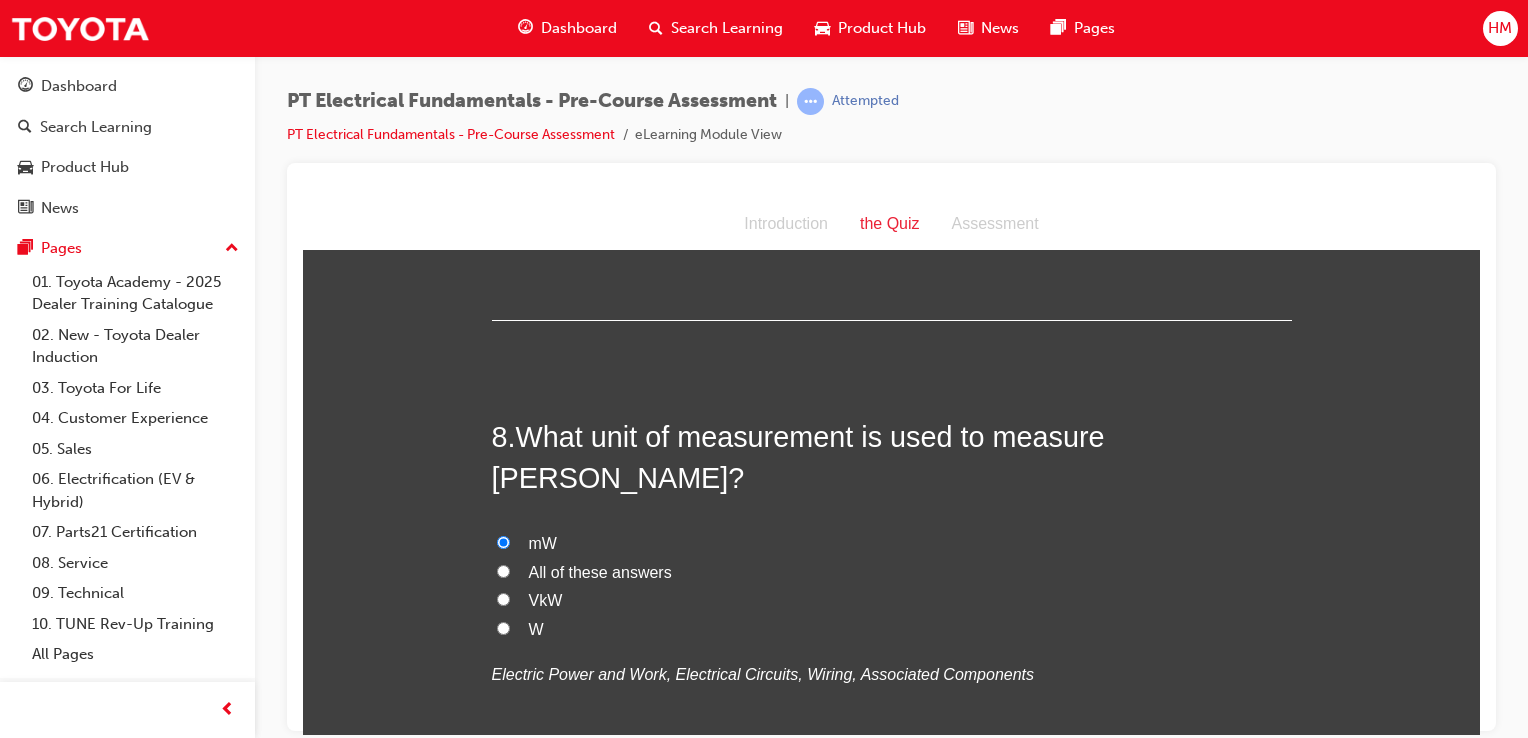 click on "All of these answers" at bounding box center (892, 572) 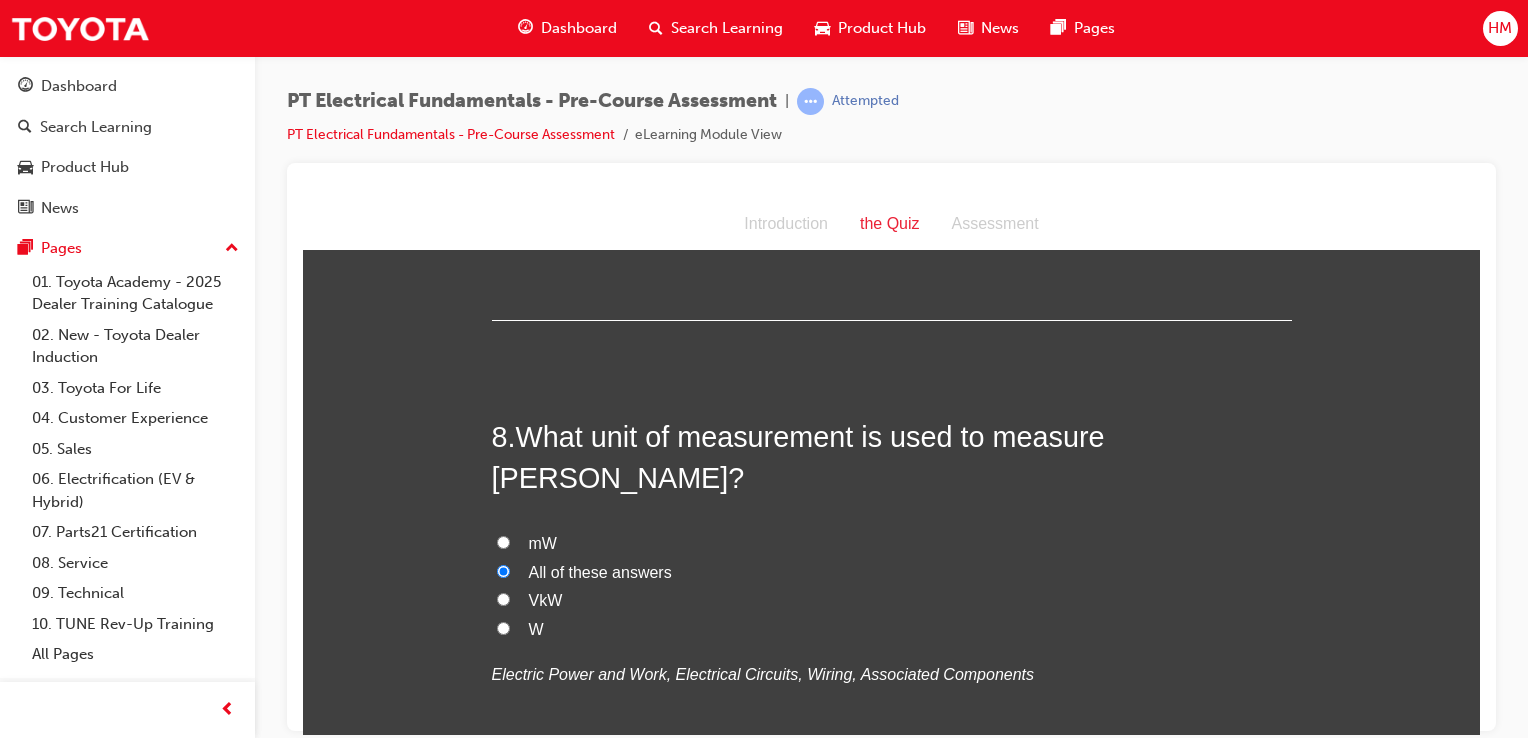 click on "W" at bounding box center [503, 627] 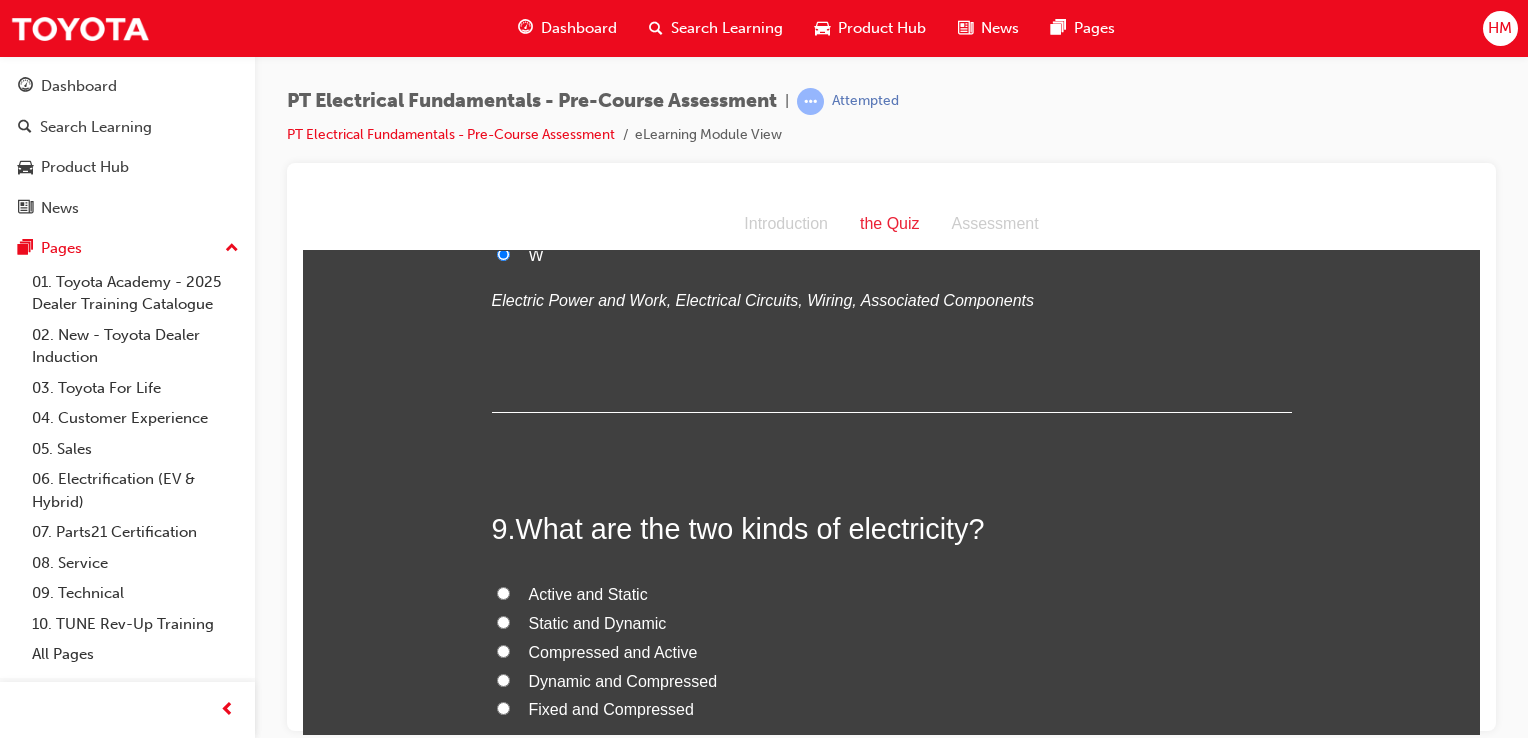 scroll, scrollTop: 3200, scrollLeft: 0, axis: vertical 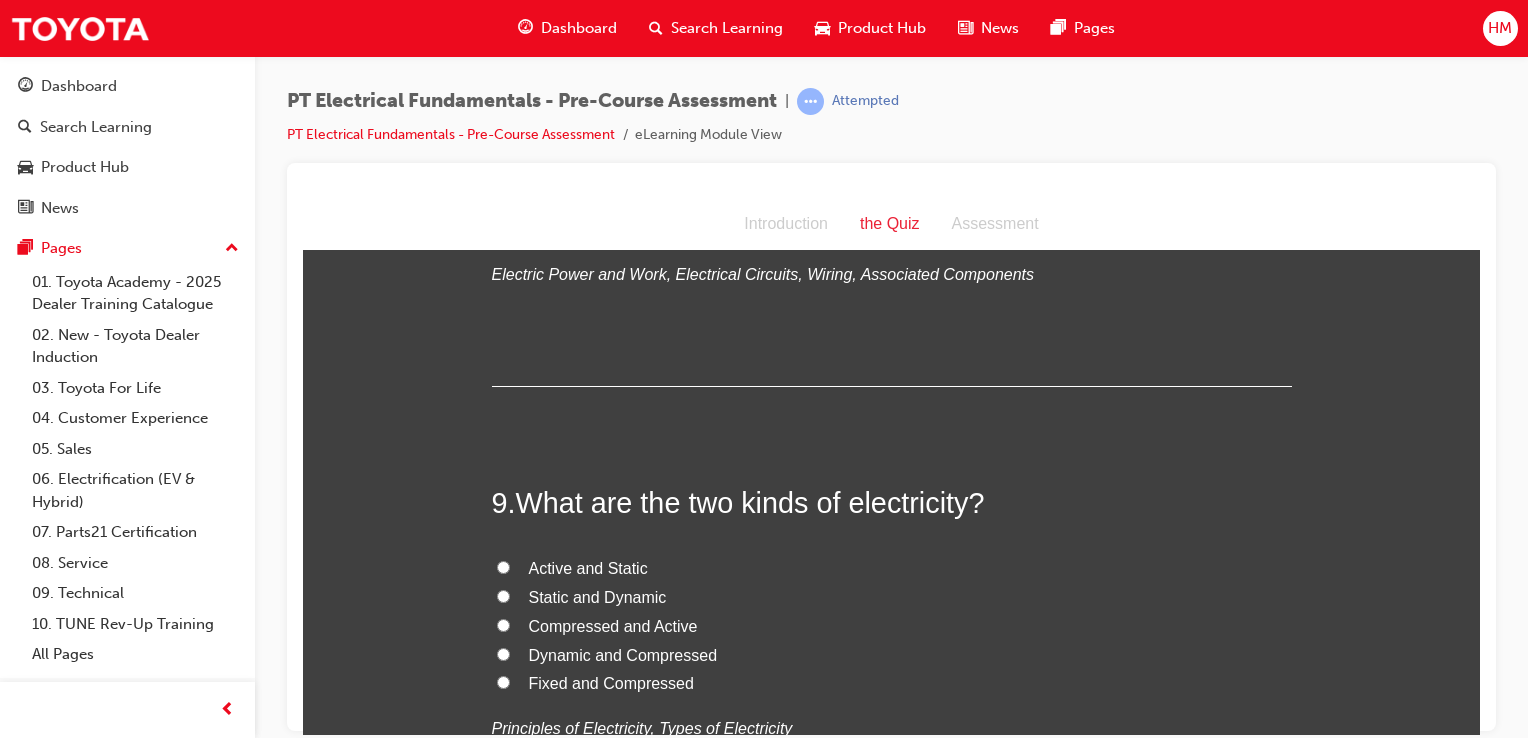 click on "Static and Dynamic" at bounding box center (892, 597) 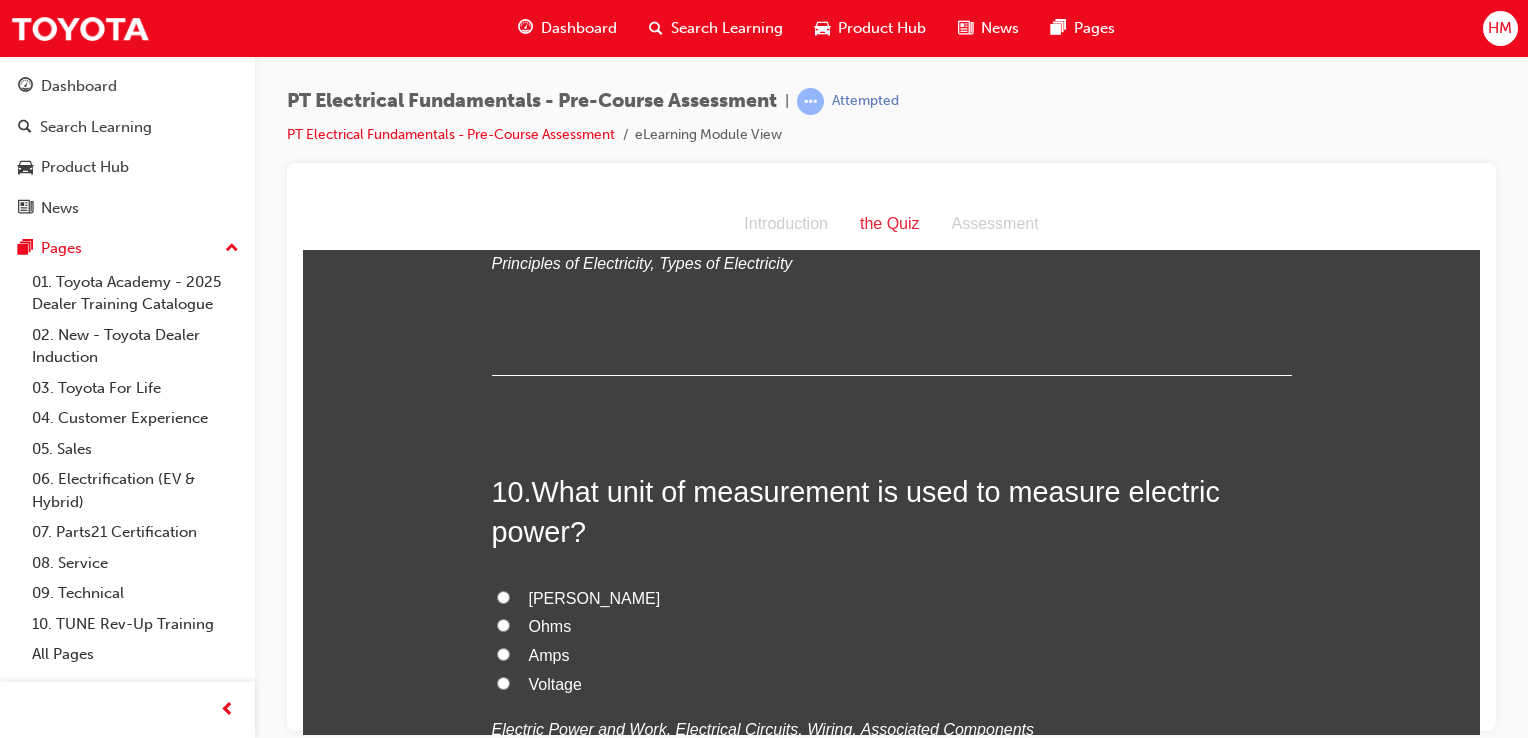 scroll, scrollTop: 3700, scrollLeft: 0, axis: vertical 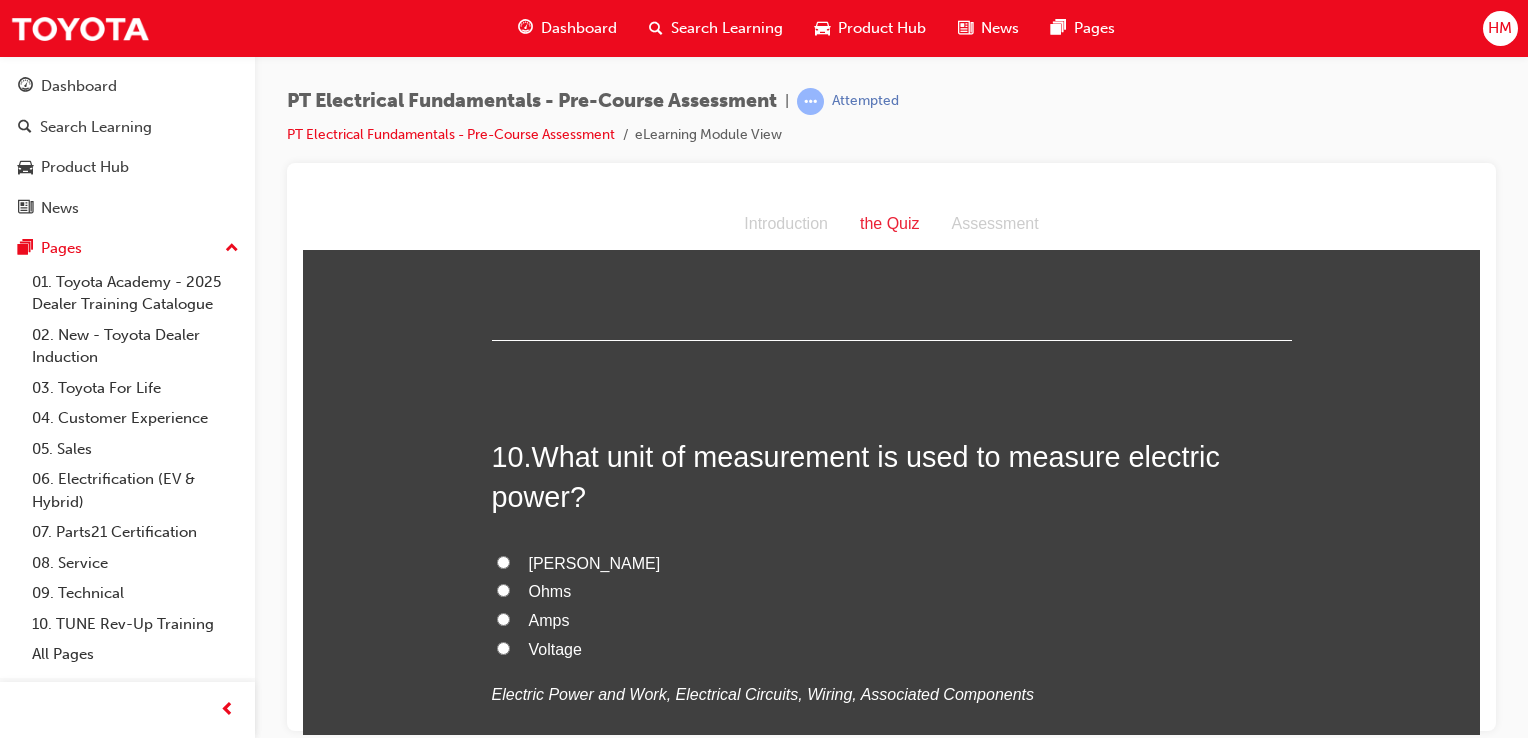 click on "Watts" at bounding box center (595, 562) 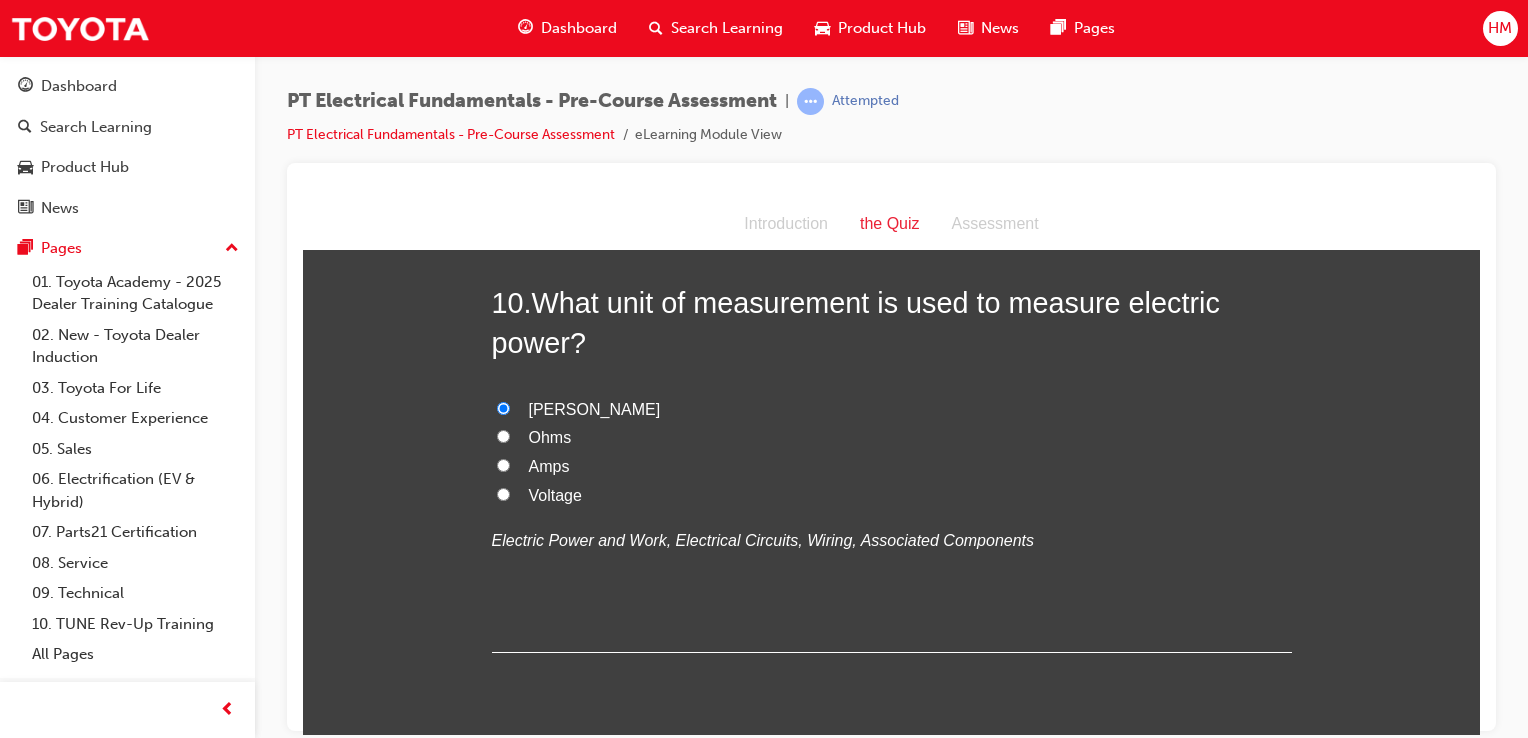 scroll, scrollTop: 3879, scrollLeft: 0, axis: vertical 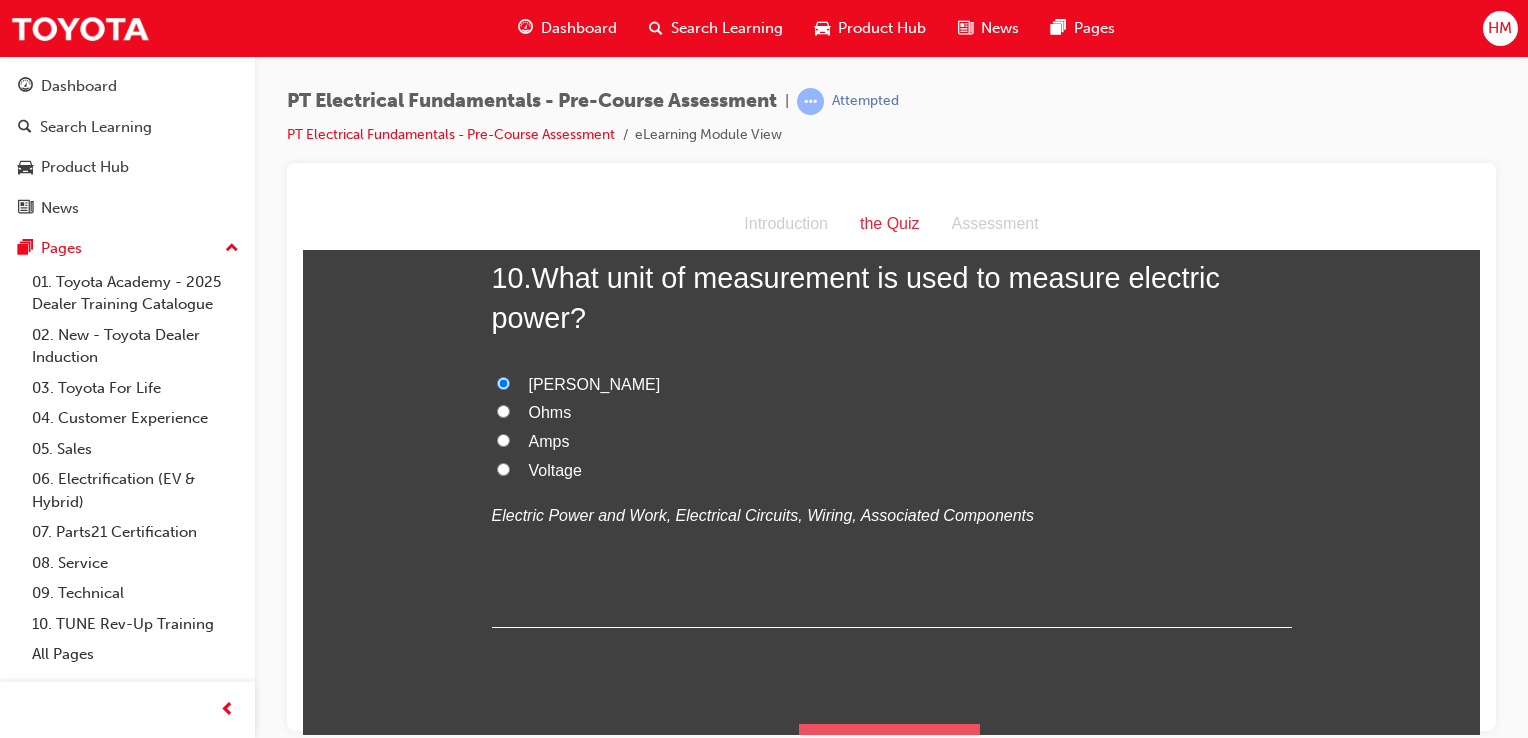 click on "Submit Answers" at bounding box center (890, 751) 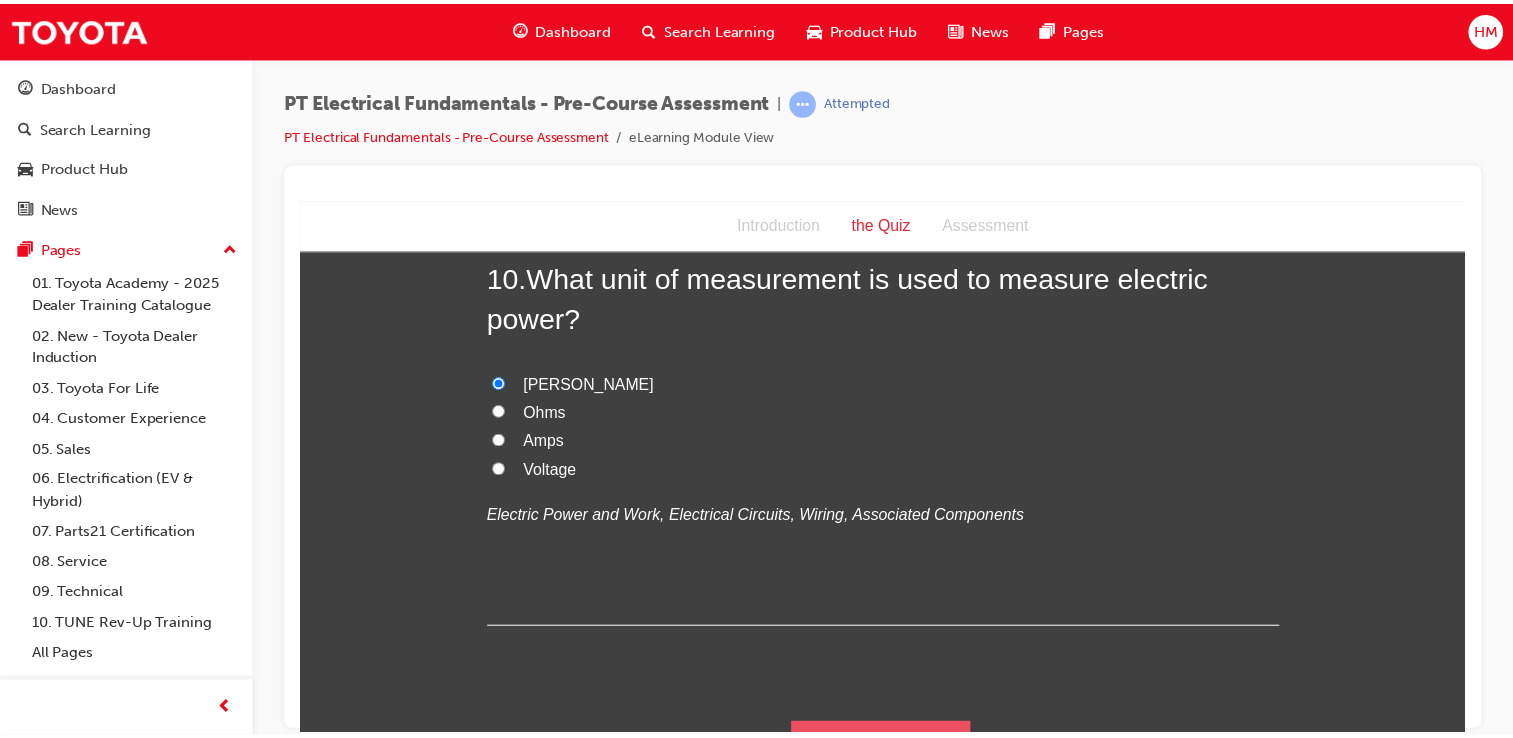 scroll, scrollTop: 0, scrollLeft: 0, axis: both 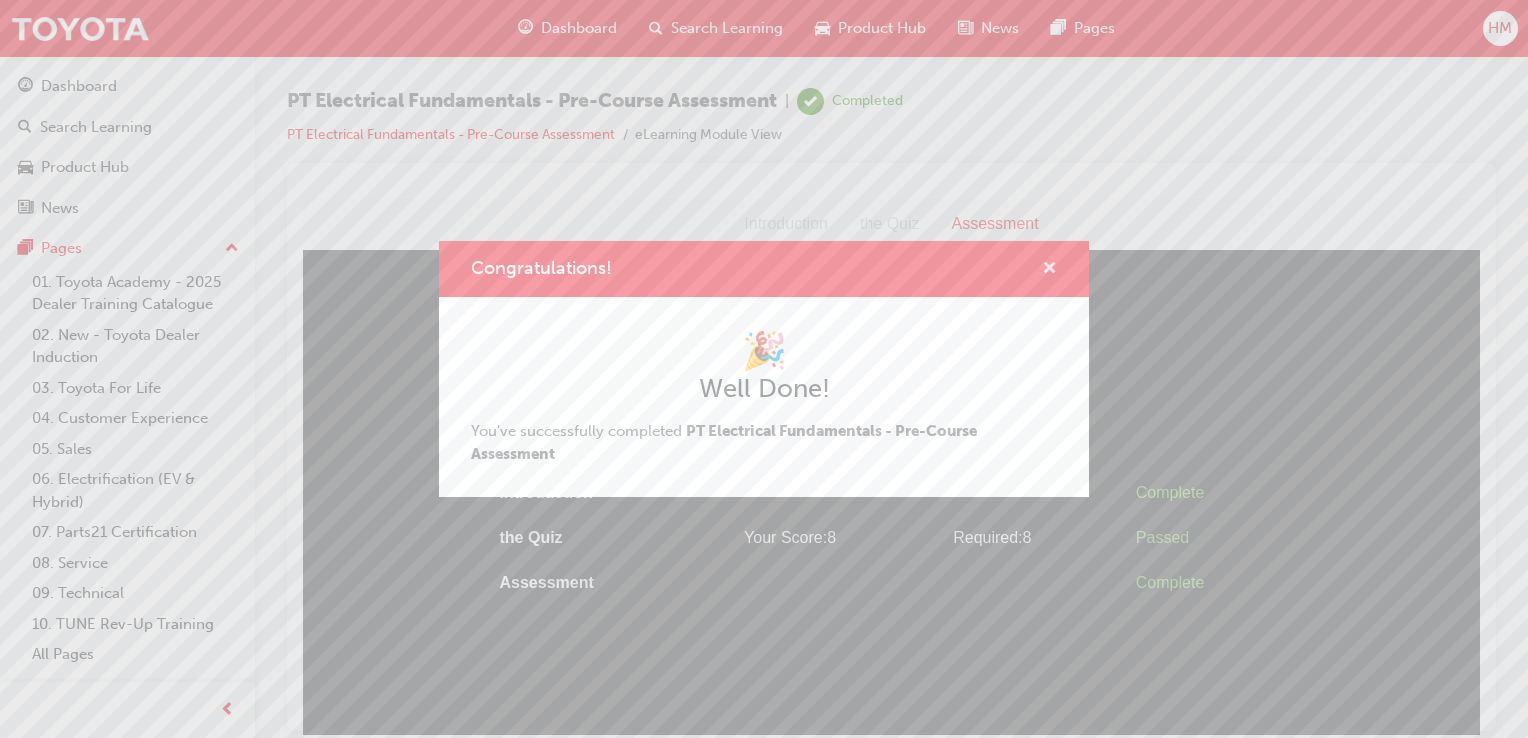 click at bounding box center [1049, 270] 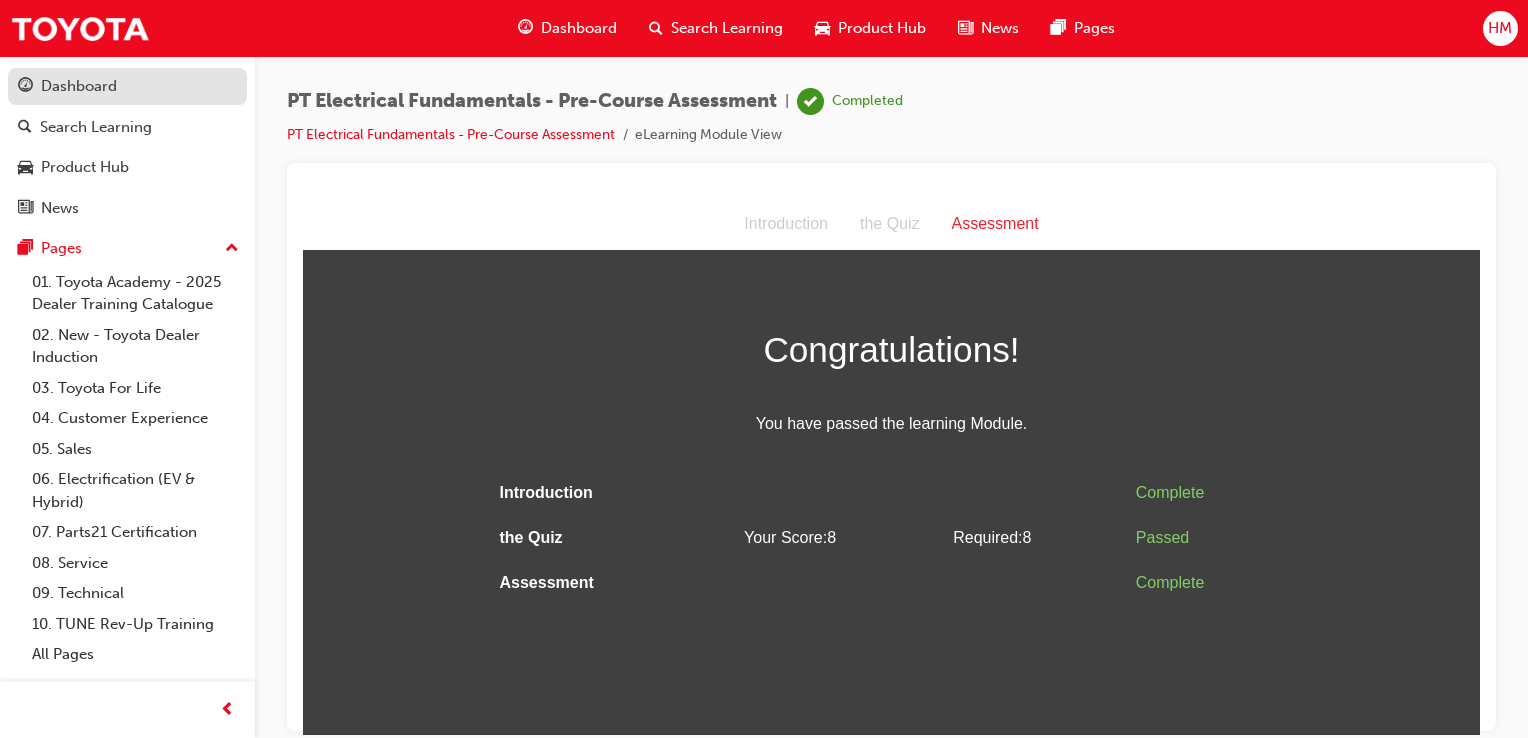 click on "Dashboard" at bounding box center [79, 86] 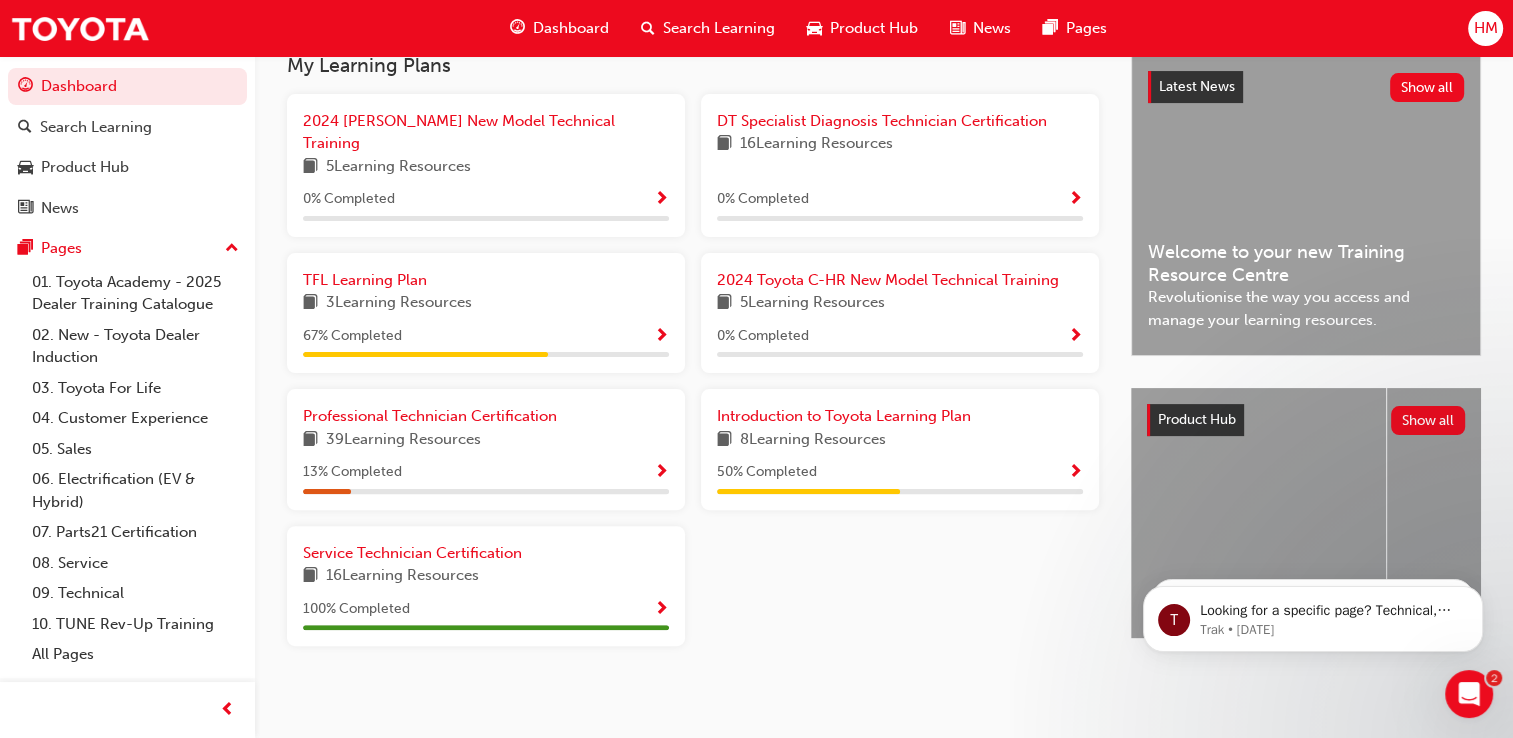 scroll, scrollTop: 355, scrollLeft: 0, axis: vertical 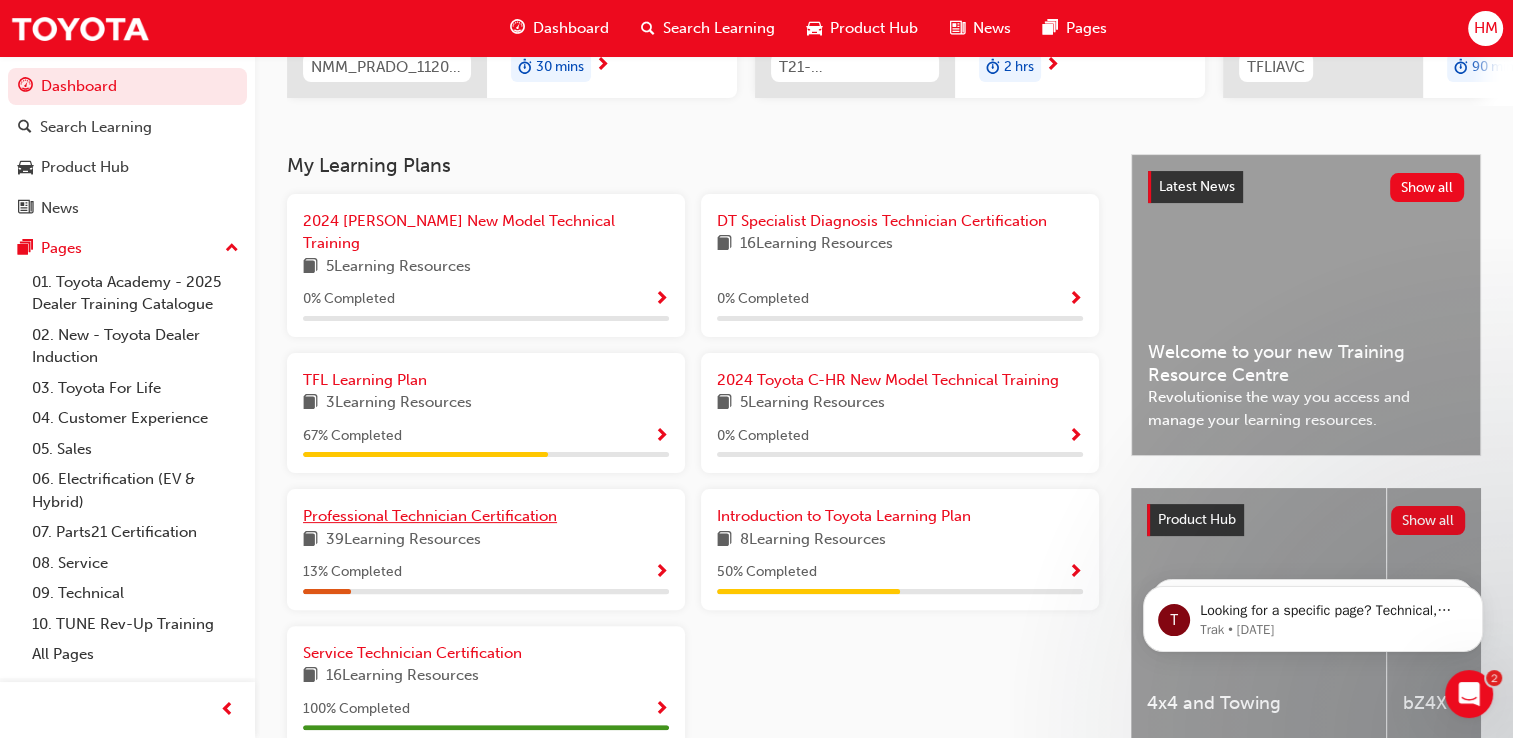click on "Professional Technician Certification" at bounding box center (430, 516) 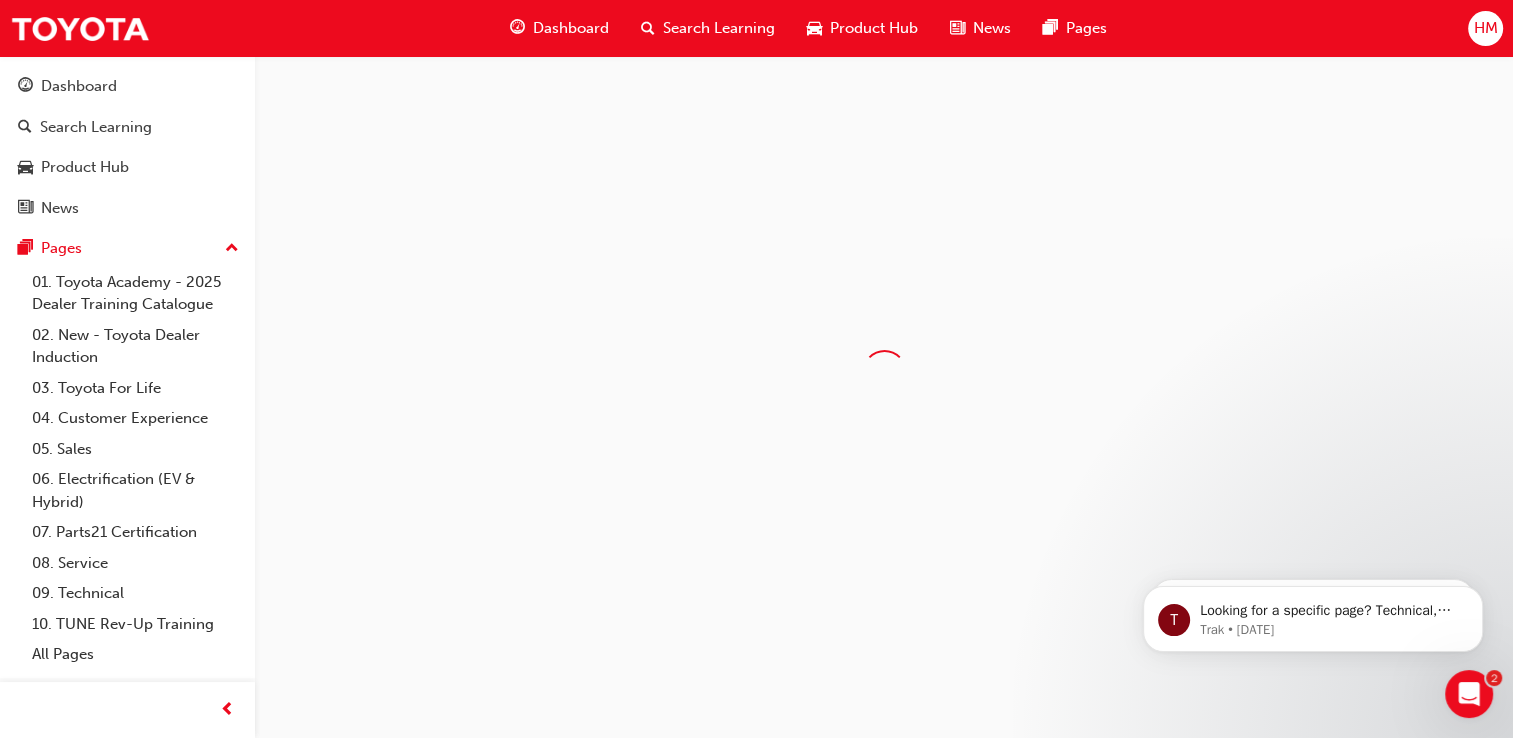 scroll, scrollTop: 0, scrollLeft: 0, axis: both 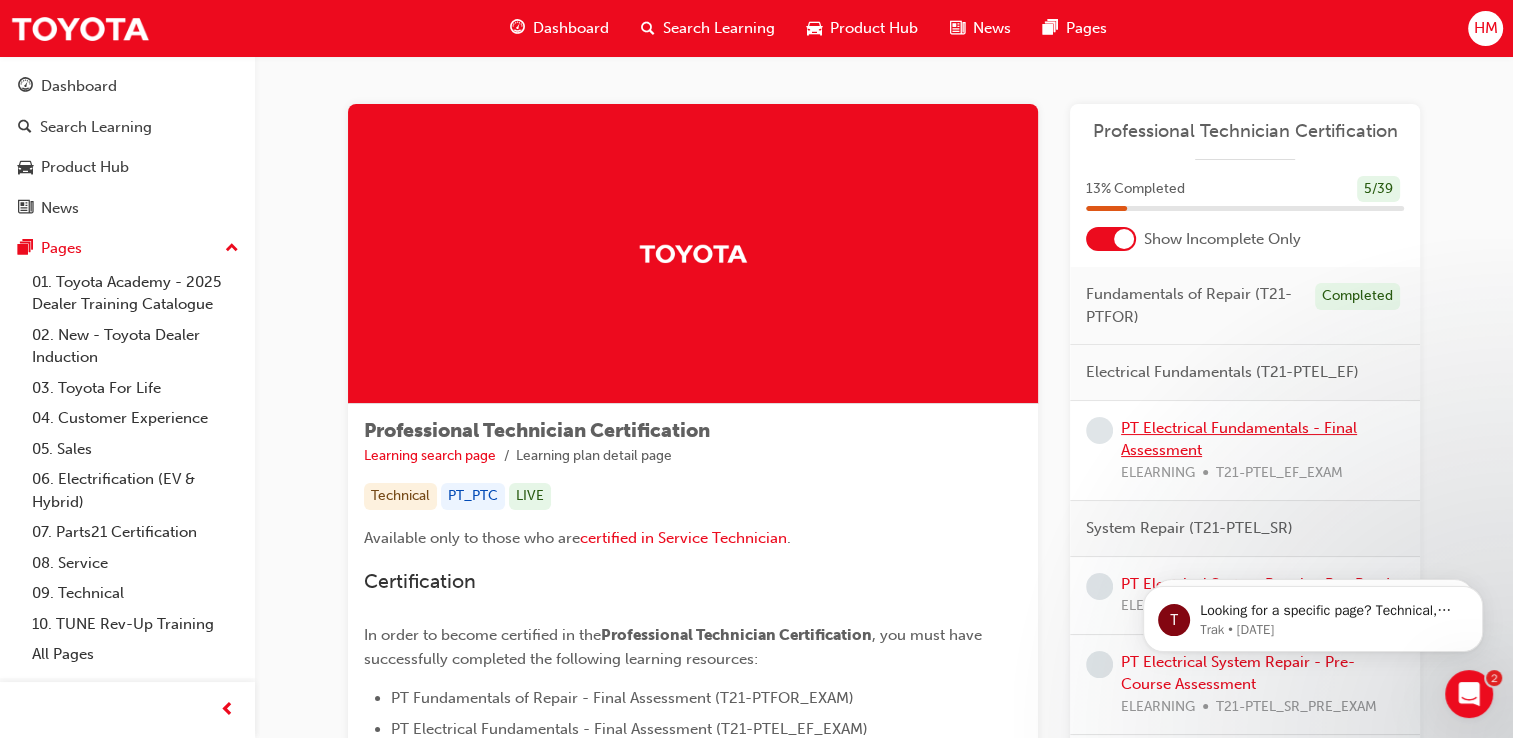 click on "PT Electrical Fundamentals - Final Assessment" at bounding box center [1239, 439] 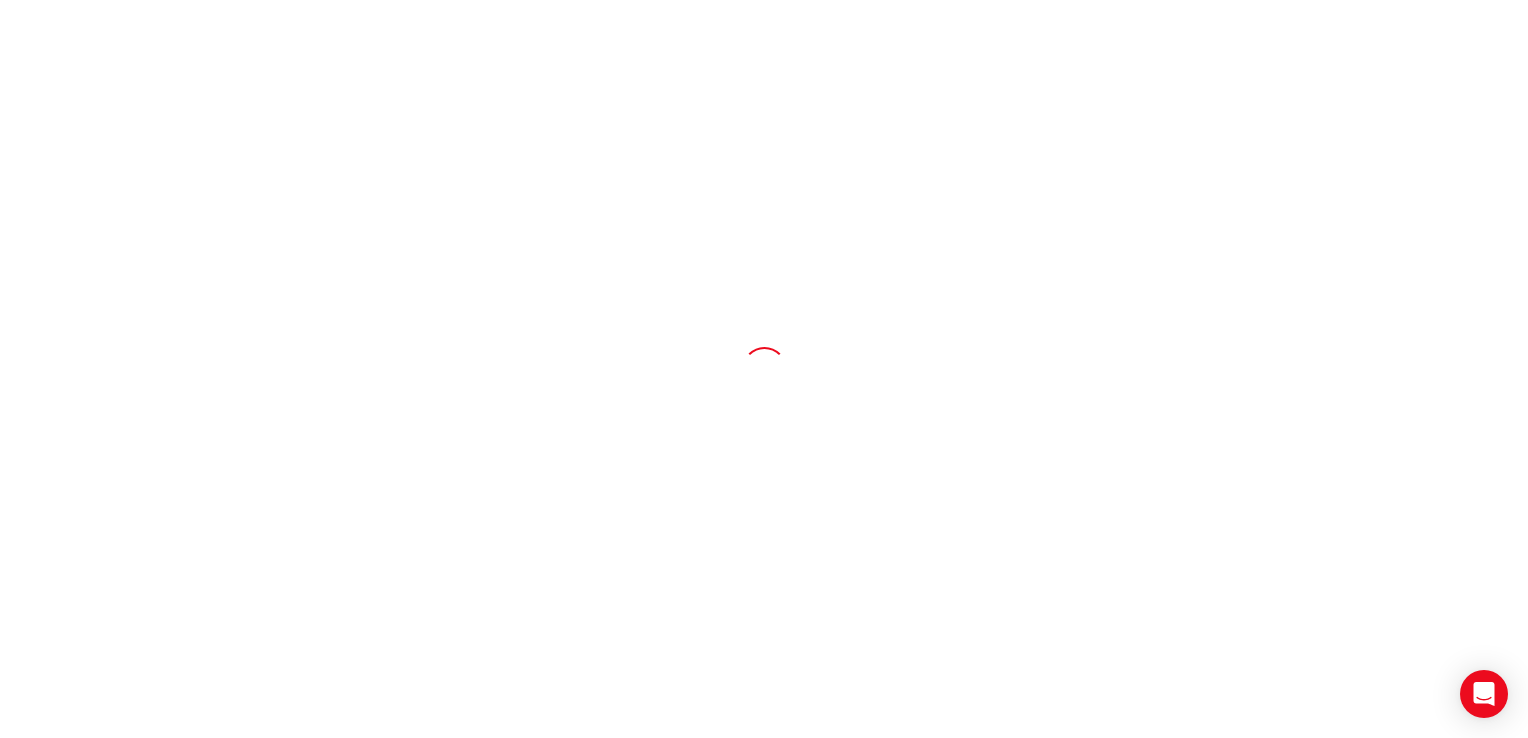 scroll, scrollTop: 0, scrollLeft: 0, axis: both 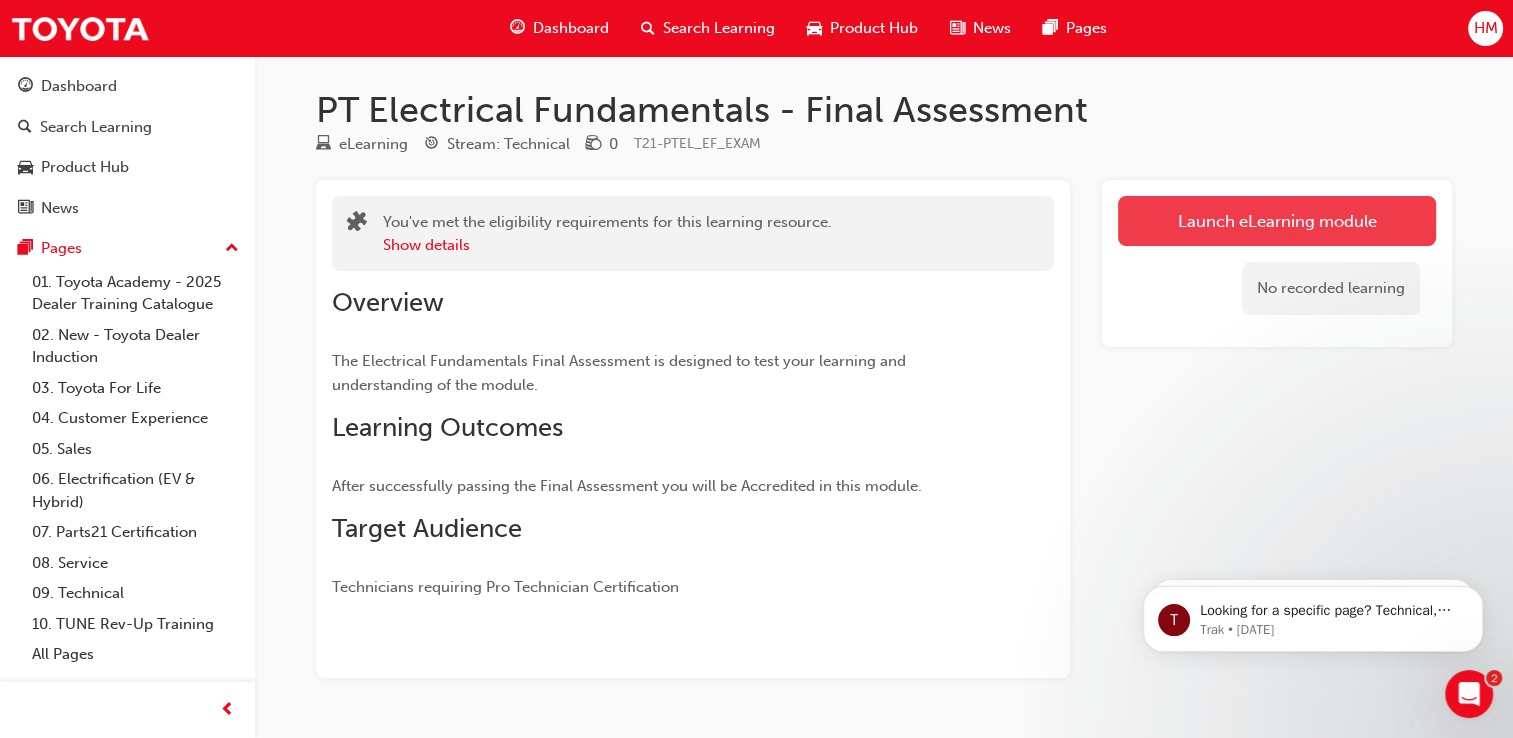 click on "Launch eLearning module" at bounding box center (1277, 221) 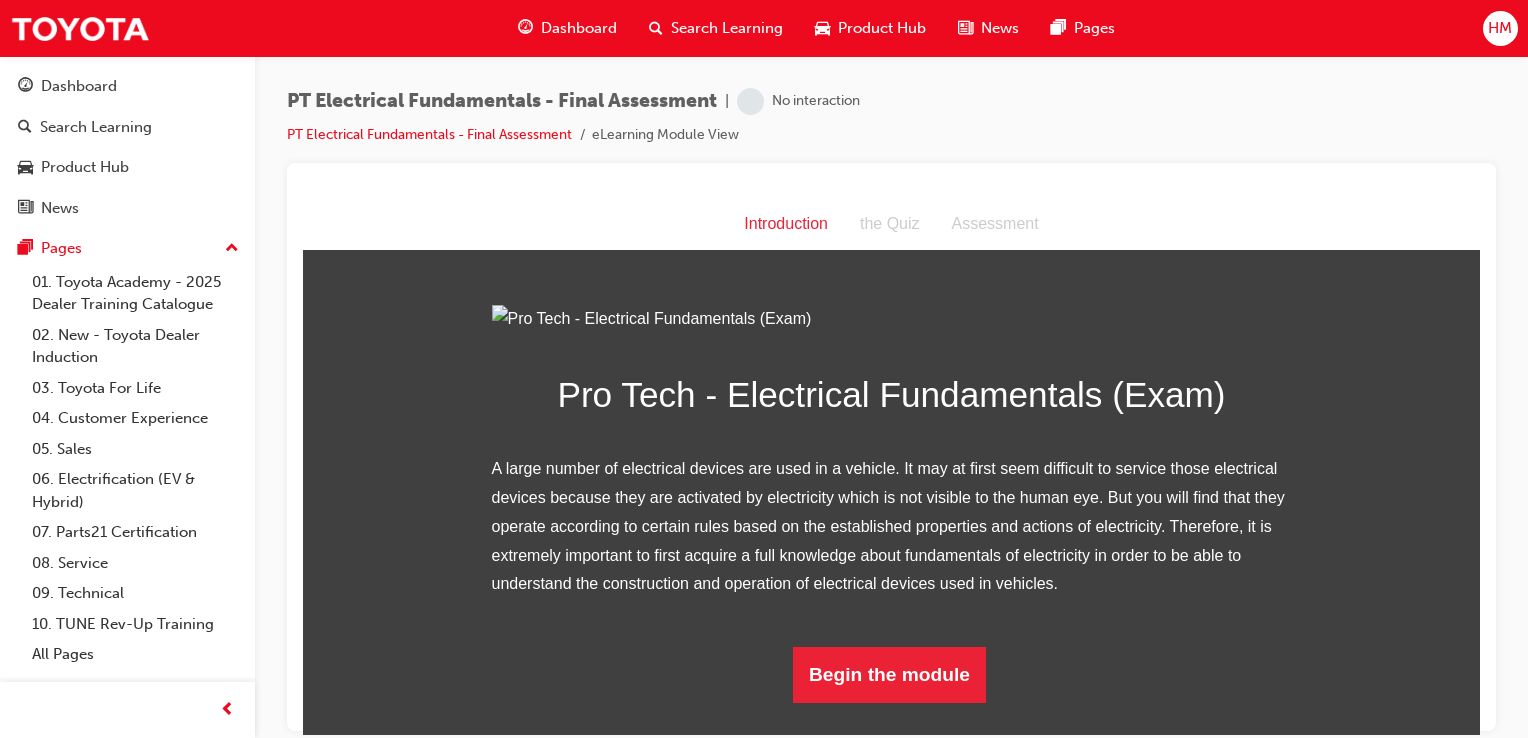 scroll, scrollTop: 188, scrollLeft: 0, axis: vertical 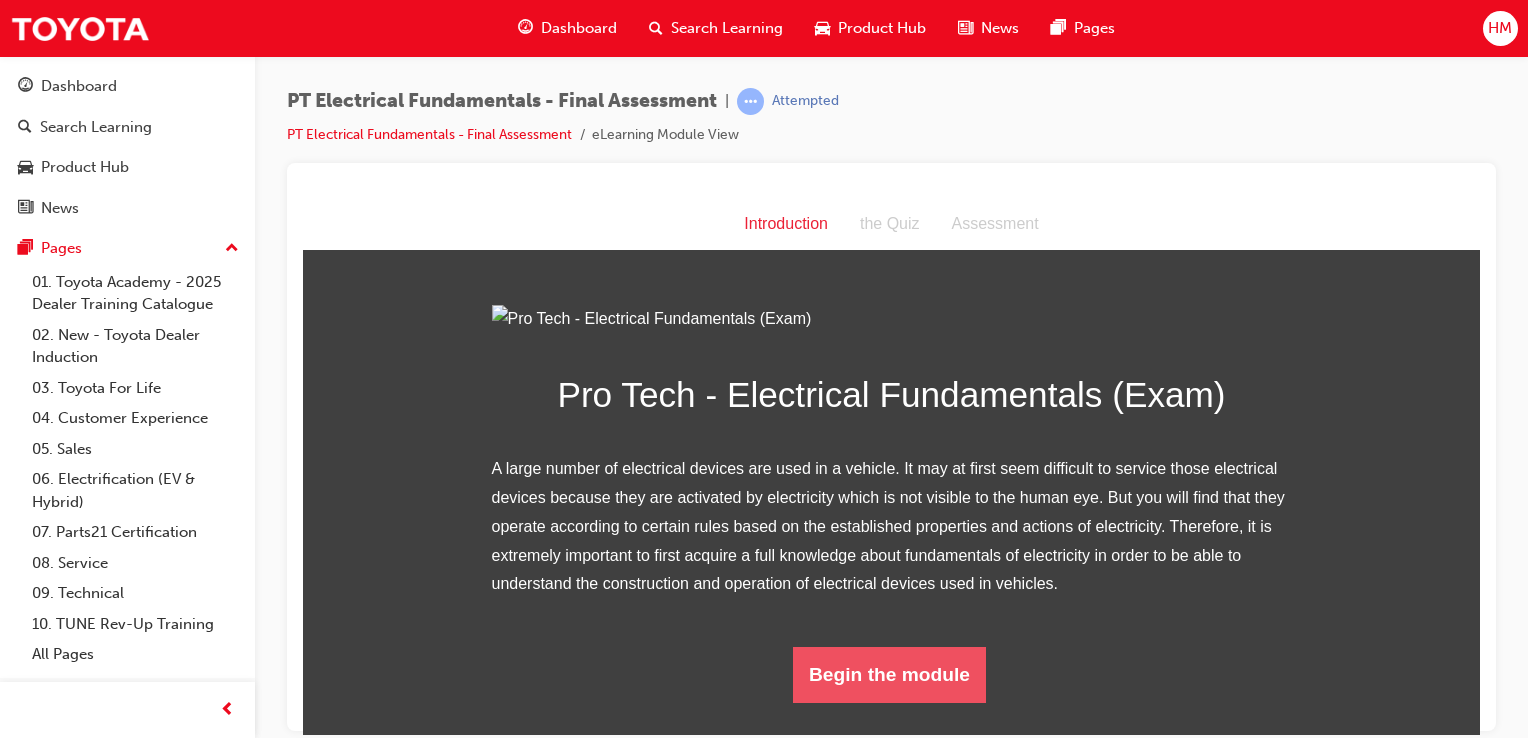 click on "Begin the module" at bounding box center [889, 674] 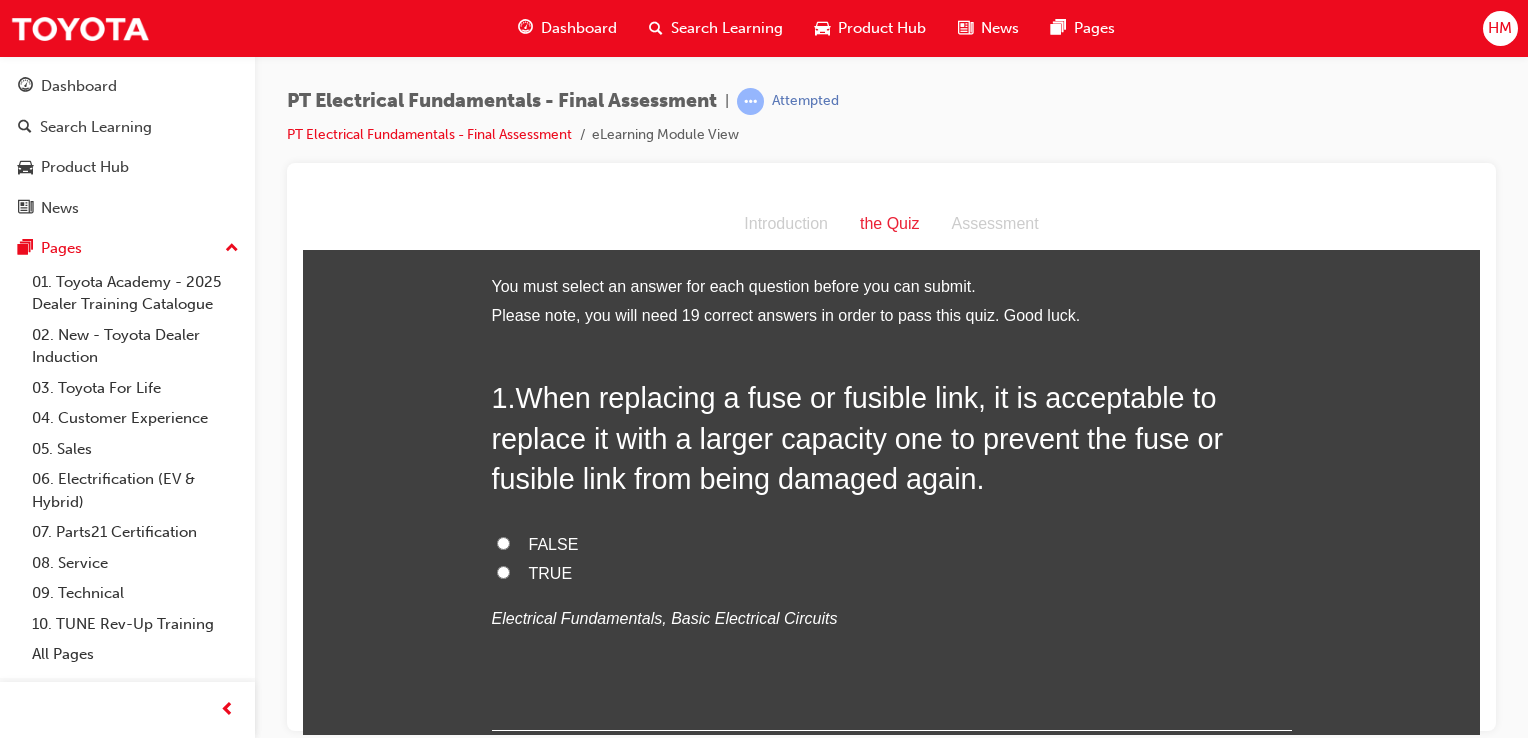 click on "FALSE" at bounding box center (892, 544) 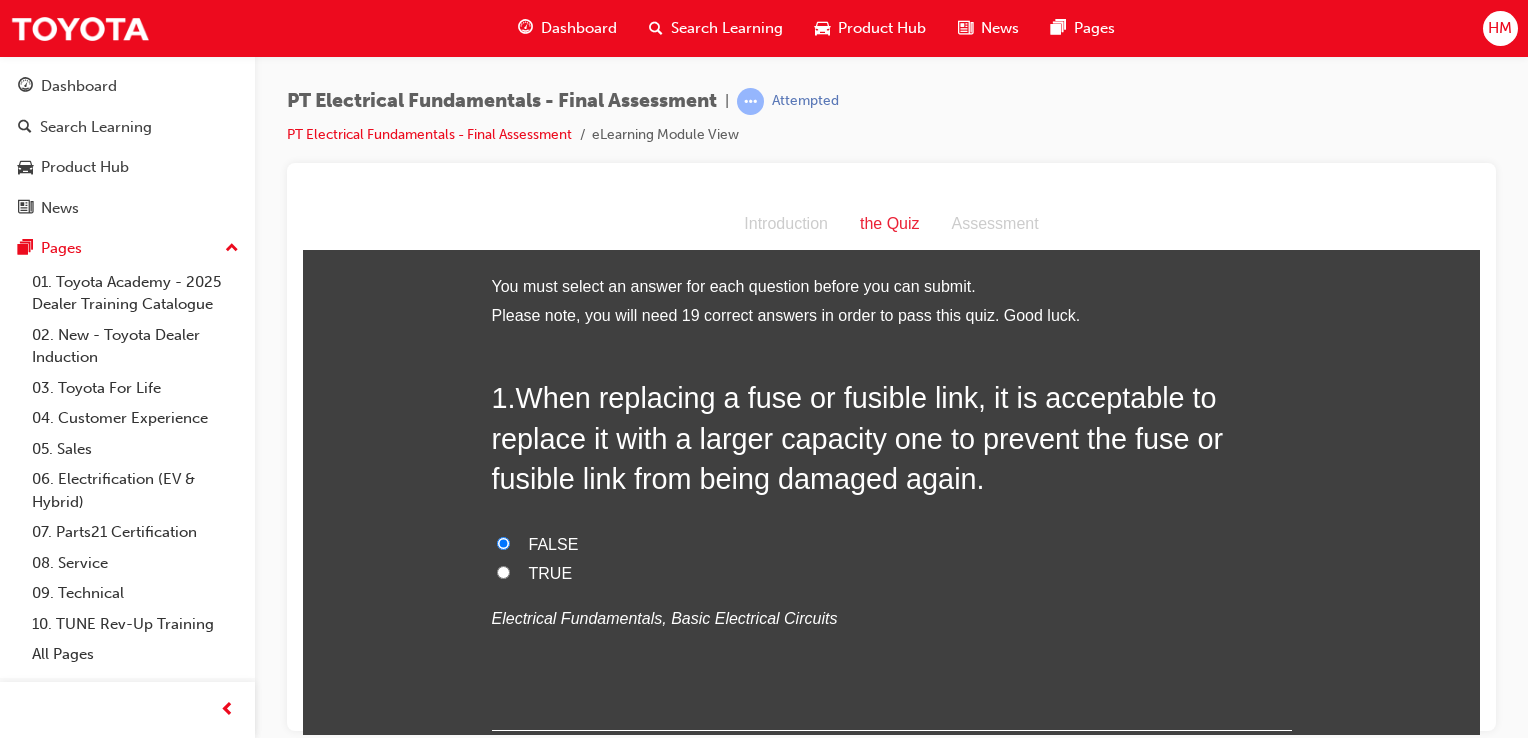 scroll, scrollTop: 300, scrollLeft: 0, axis: vertical 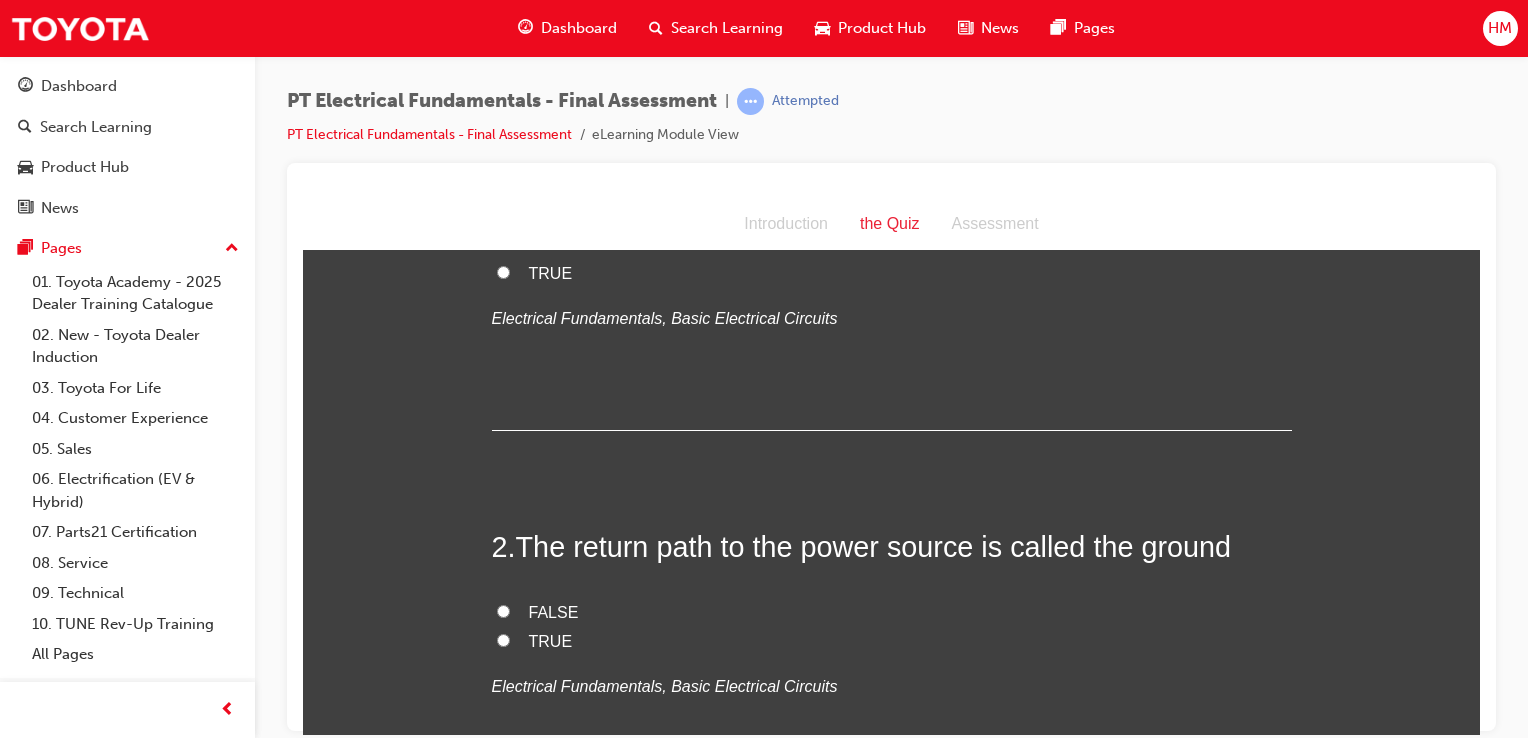 click on "TRUE" at bounding box center [551, 640] 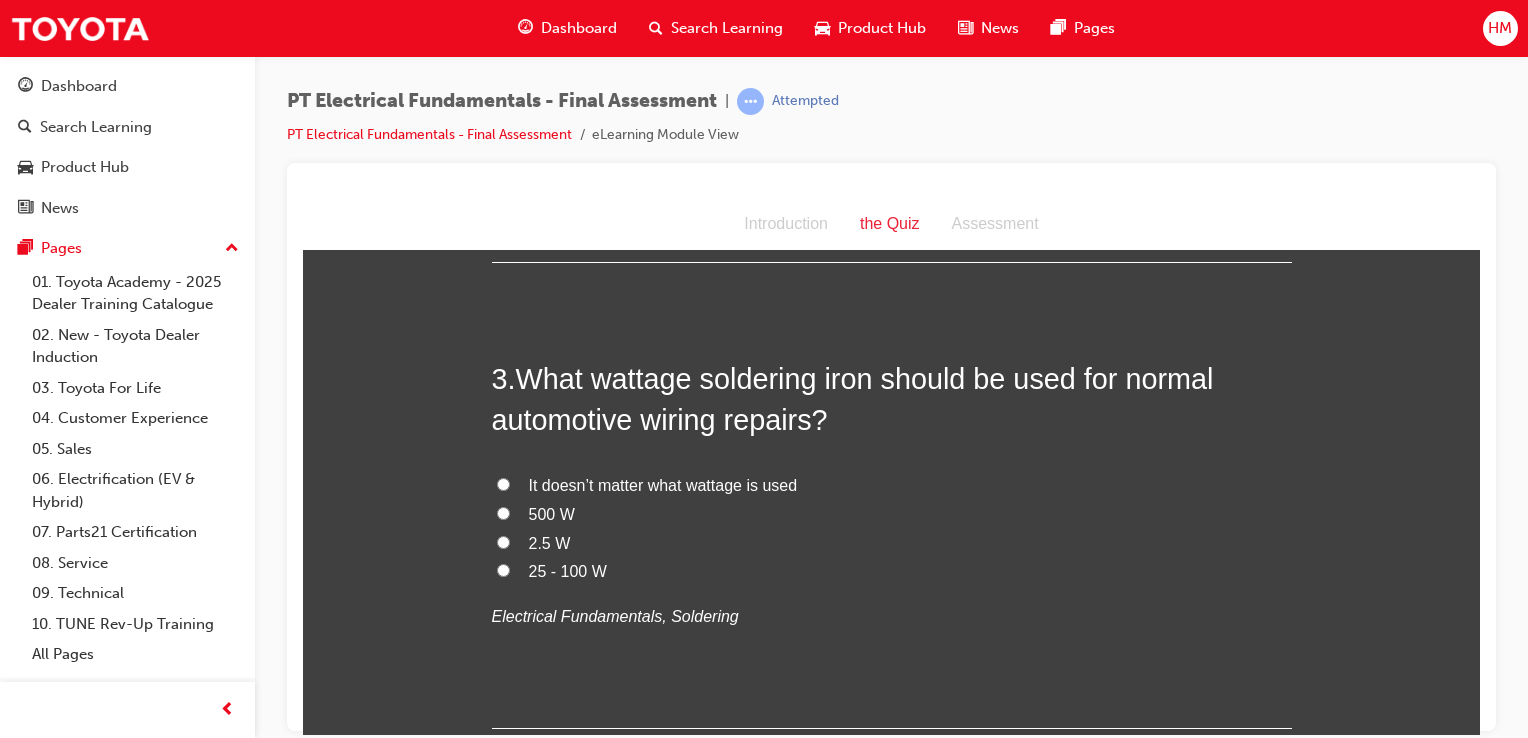 scroll, scrollTop: 800, scrollLeft: 0, axis: vertical 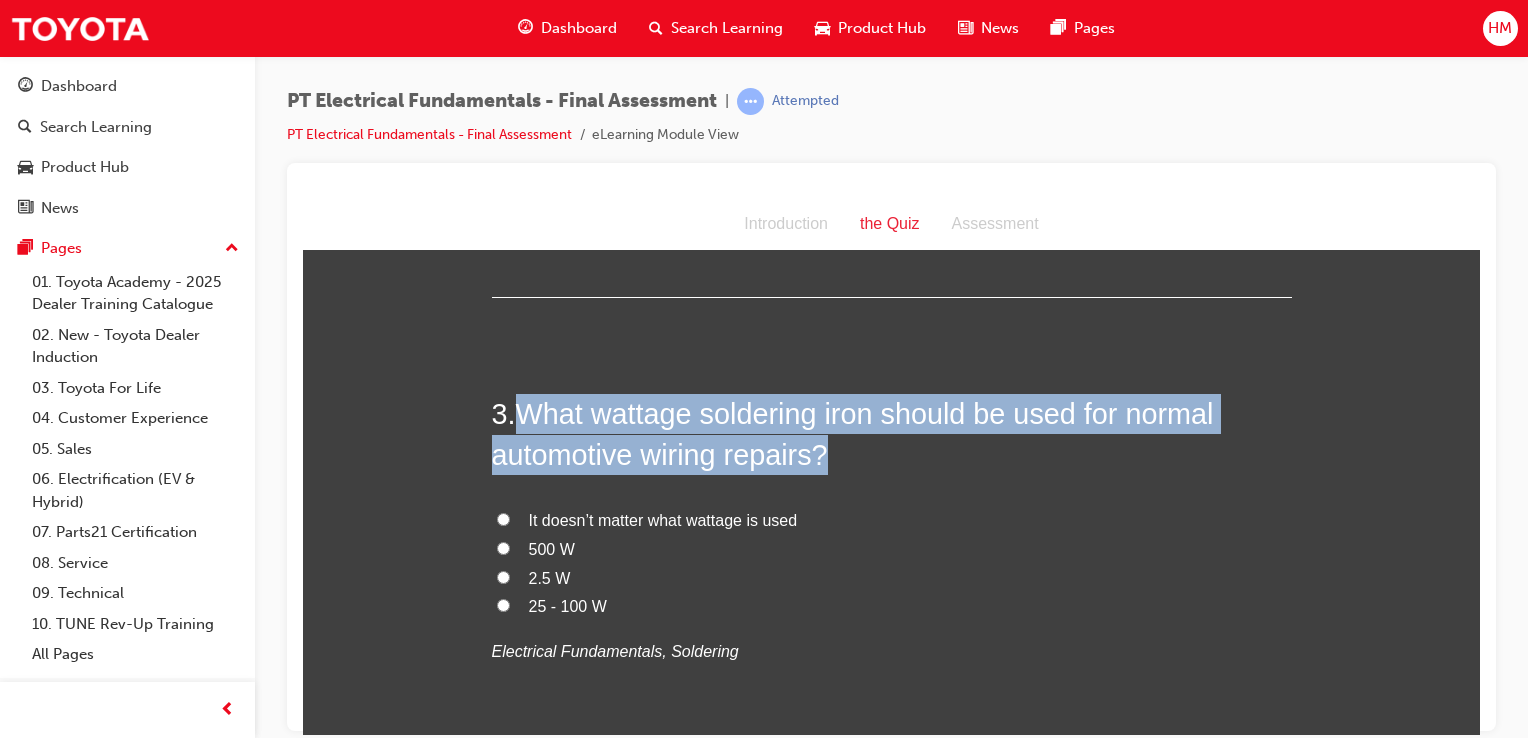 drag, startPoint x: 508, startPoint y: 412, endPoint x: 968, endPoint y: 452, distance: 461.73587 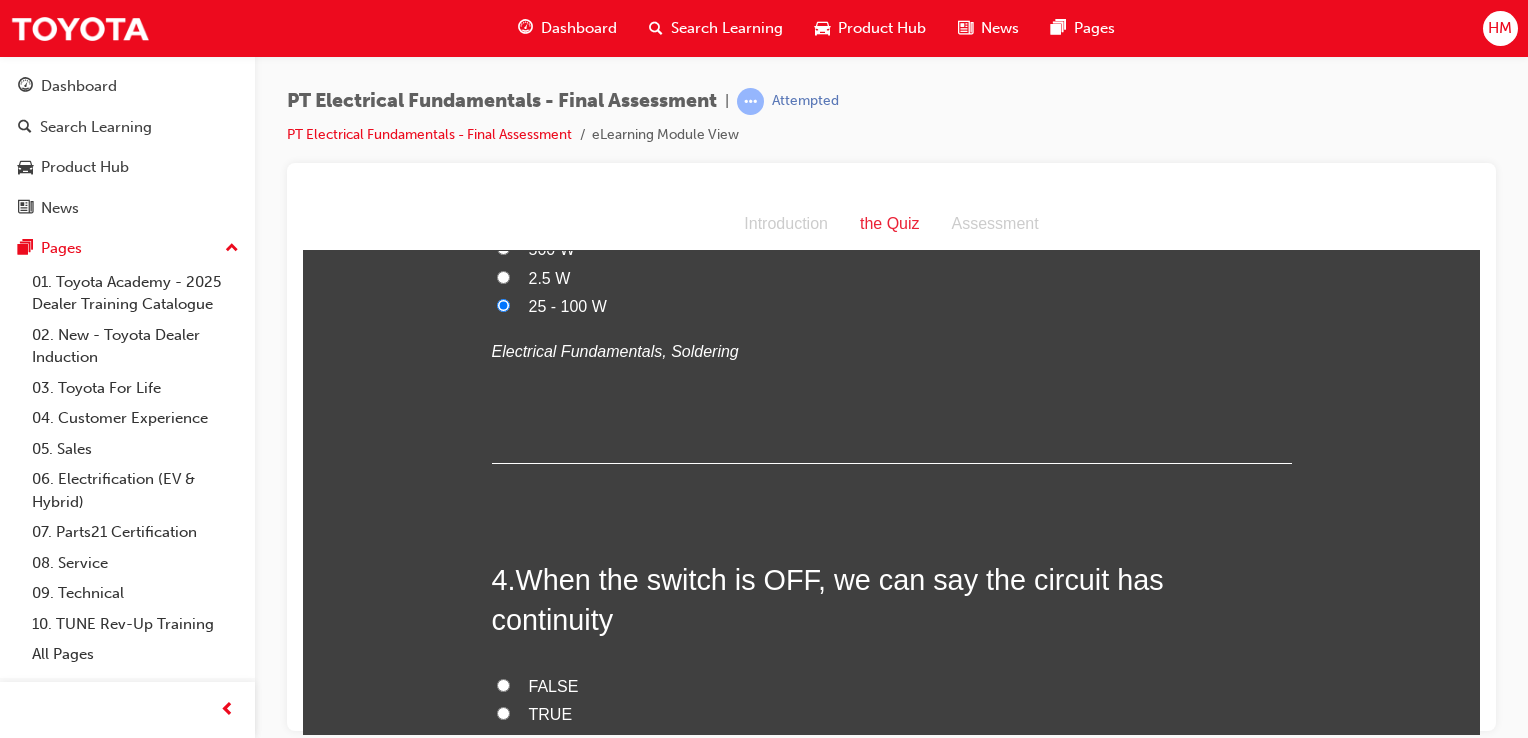 scroll, scrollTop: 1300, scrollLeft: 0, axis: vertical 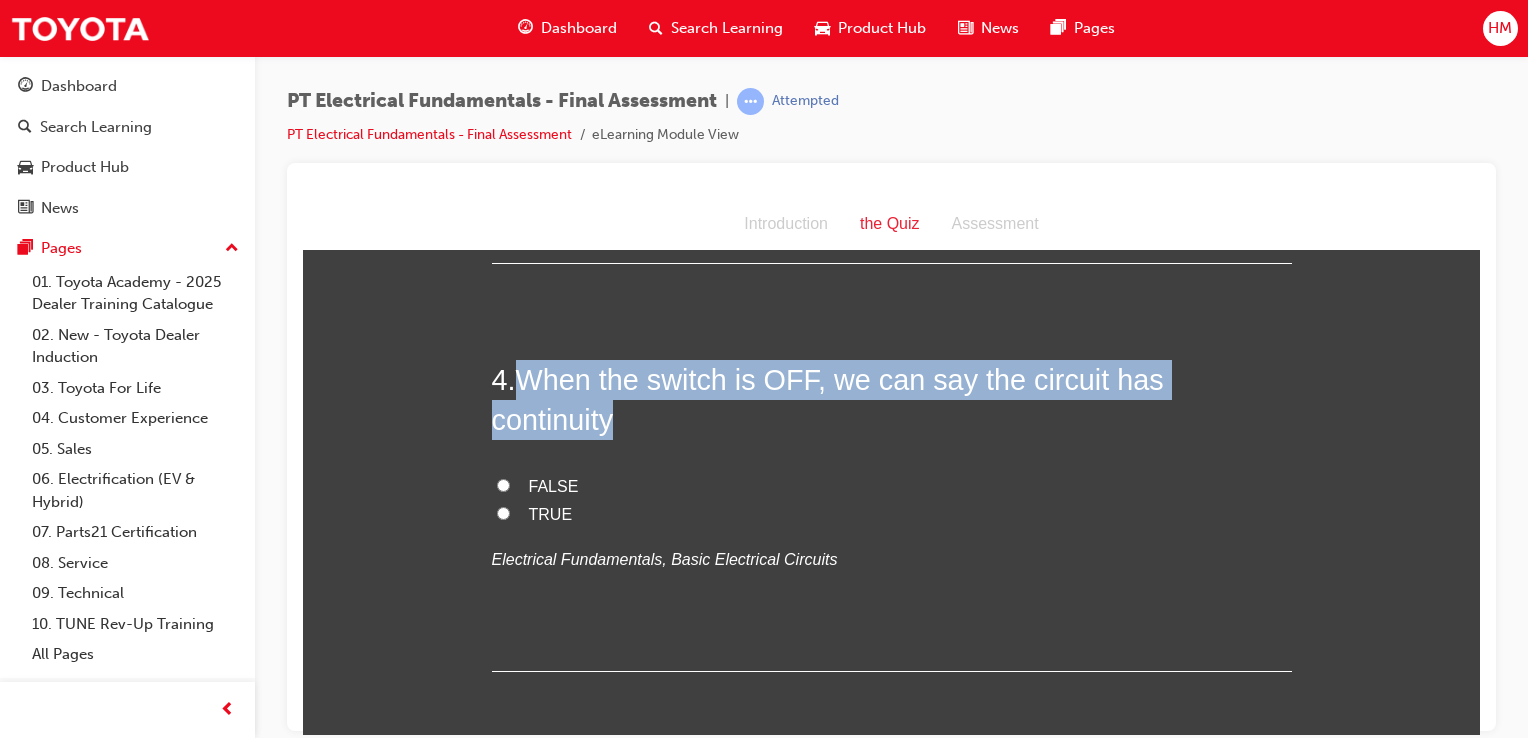 drag, startPoint x: 522, startPoint y: 376, endPoint x: 1288, endPoint y: 394, distance: 766.2115 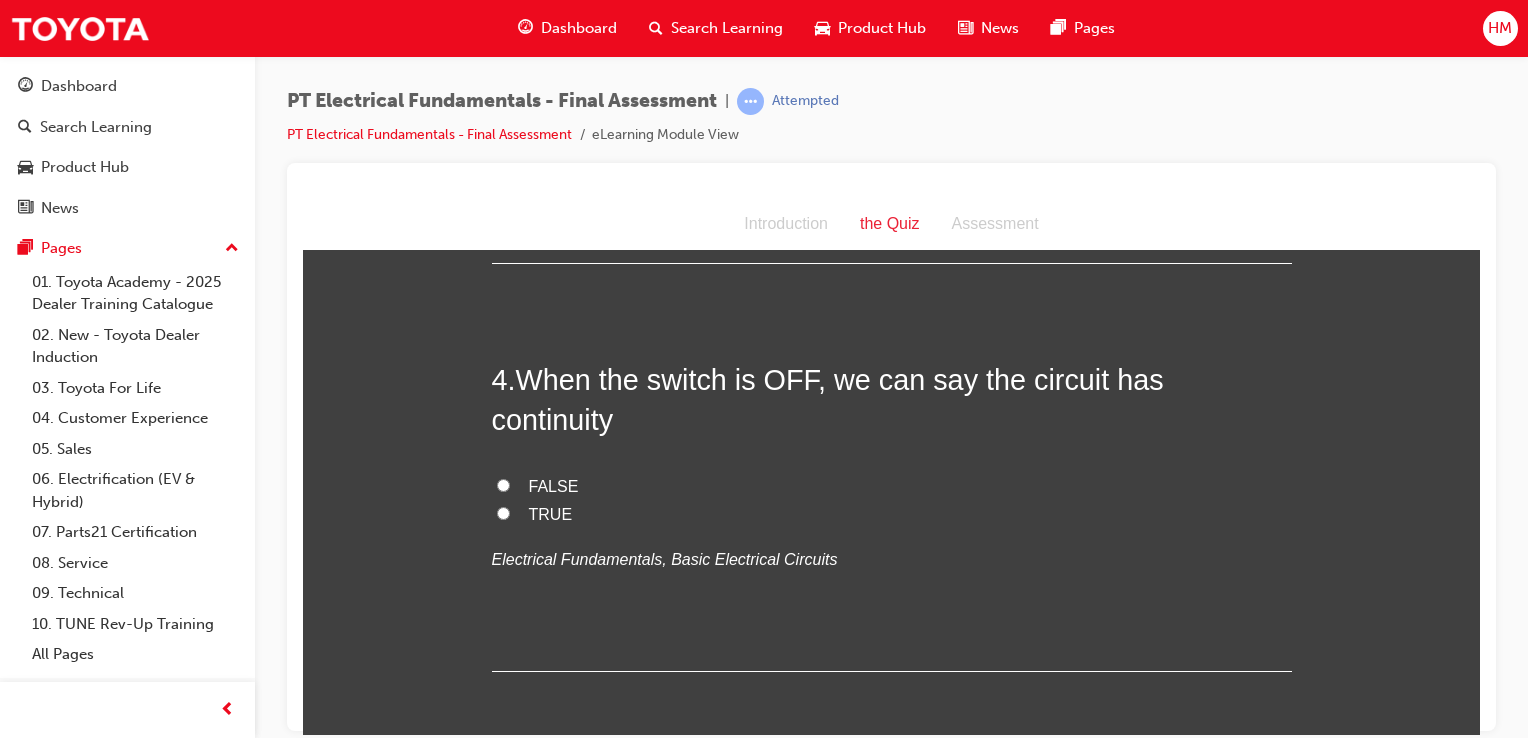 click on "FALSE" at bounding box center (554, 485) 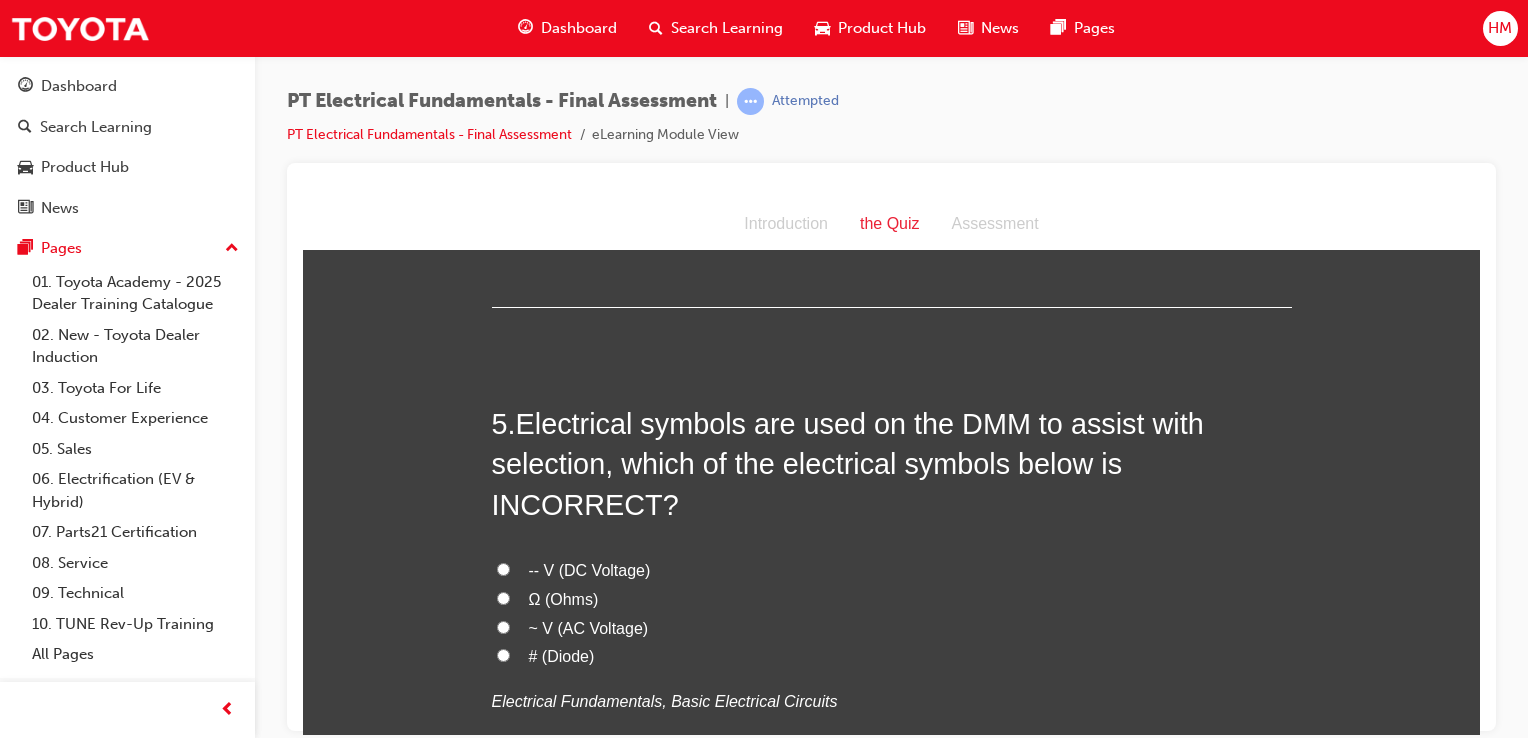 scroll, scrollTop: 1700, scrollLeft: 0, axis: vertical 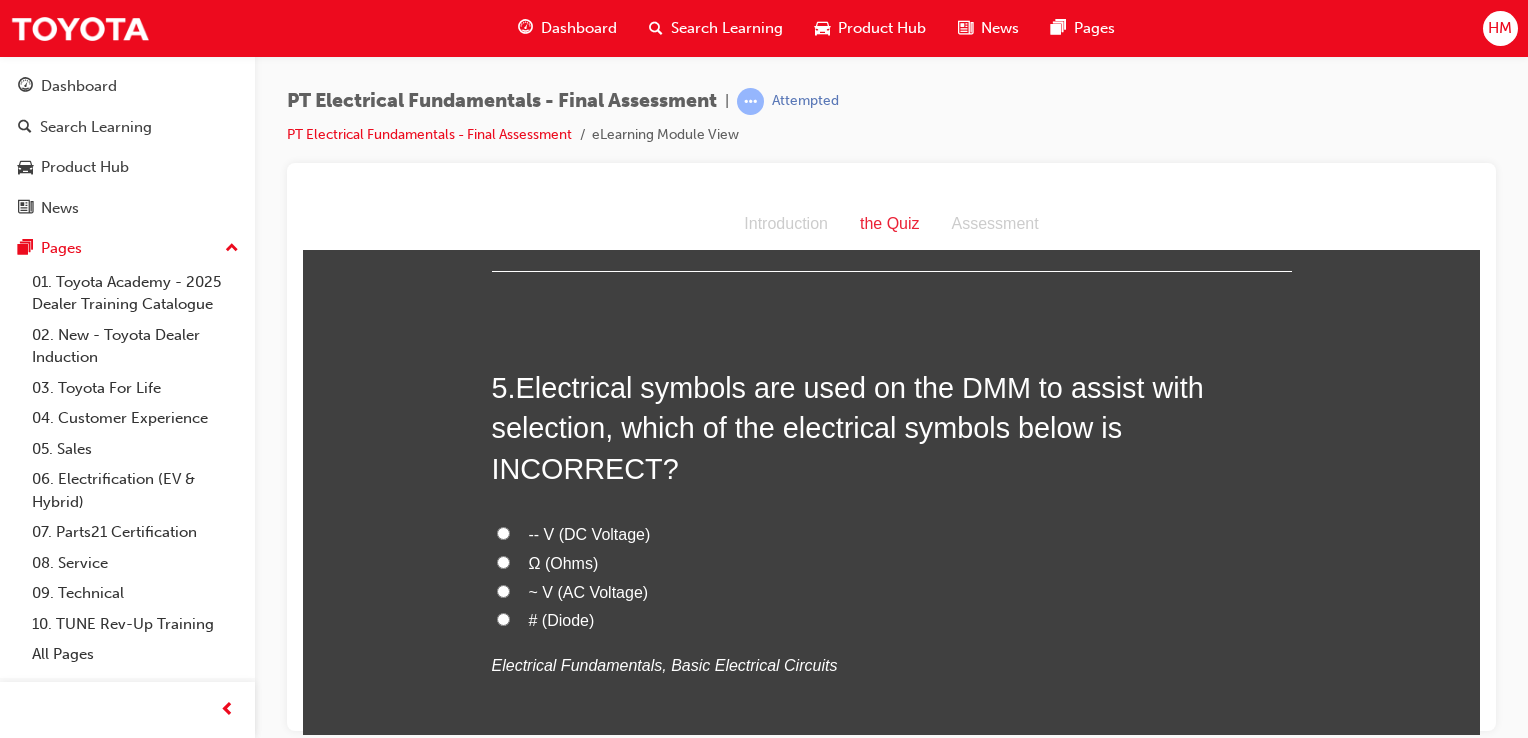 click on "# (Diode)" at bounding box center [503, 618] 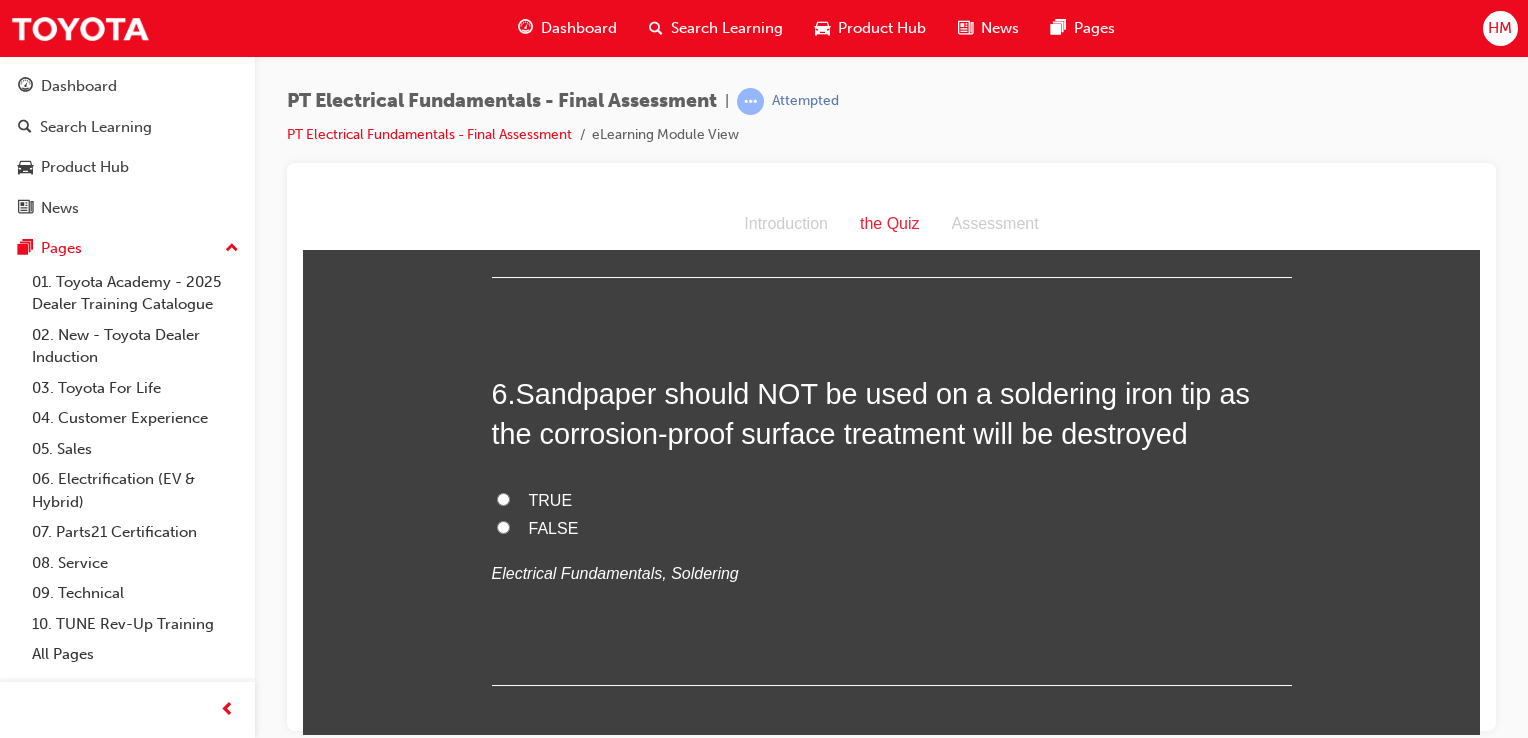 scroll, scrollTop: 2100, scrollLeft: 0, axis: vertical 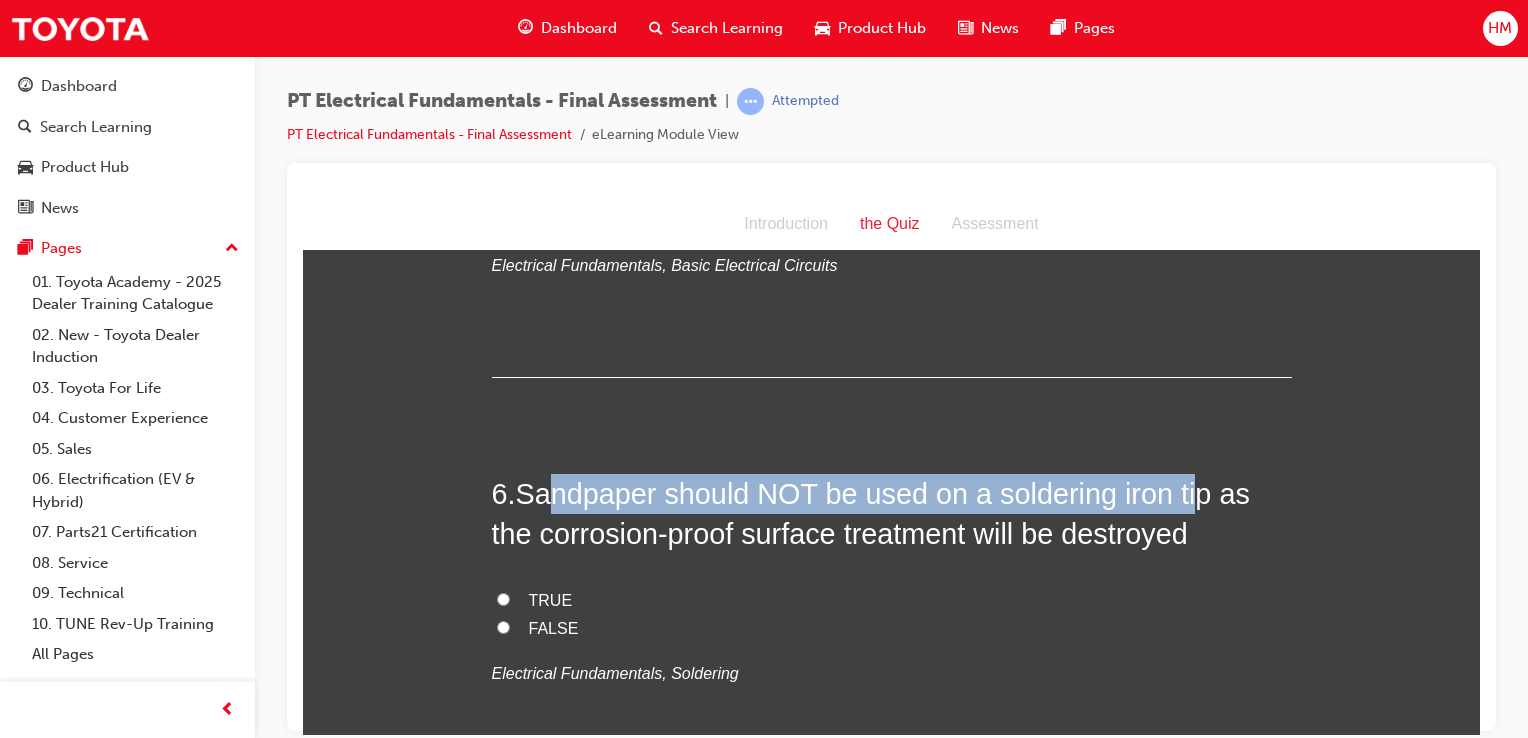 drag, startPoint x: 540, startPoint y: 404, endPoint x: 1172, endPoint y: 404, distance: 632 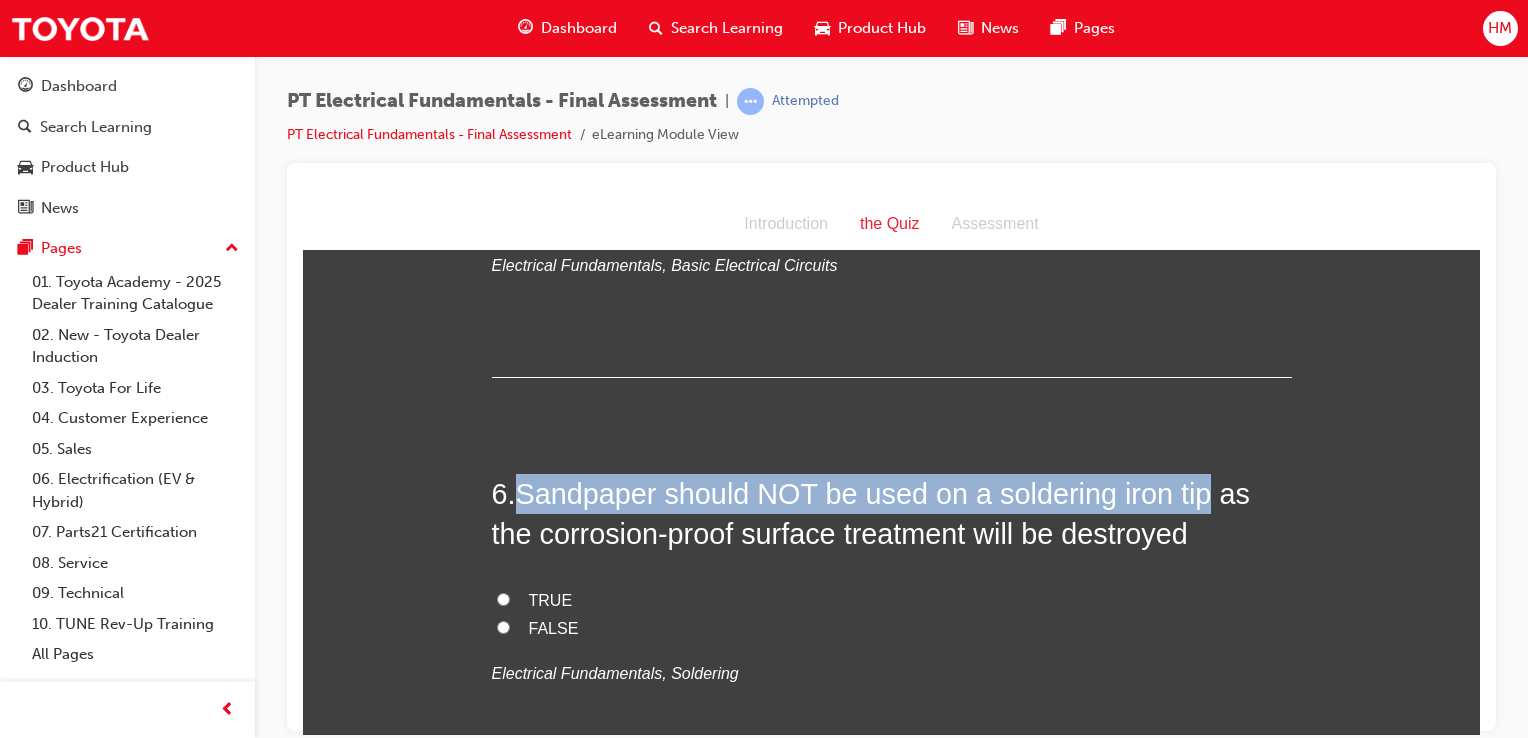 drag, startPoint x: 514, startPoint y: 411, endPoint x: 1190, endPoint y: 418, distance: 676.03625 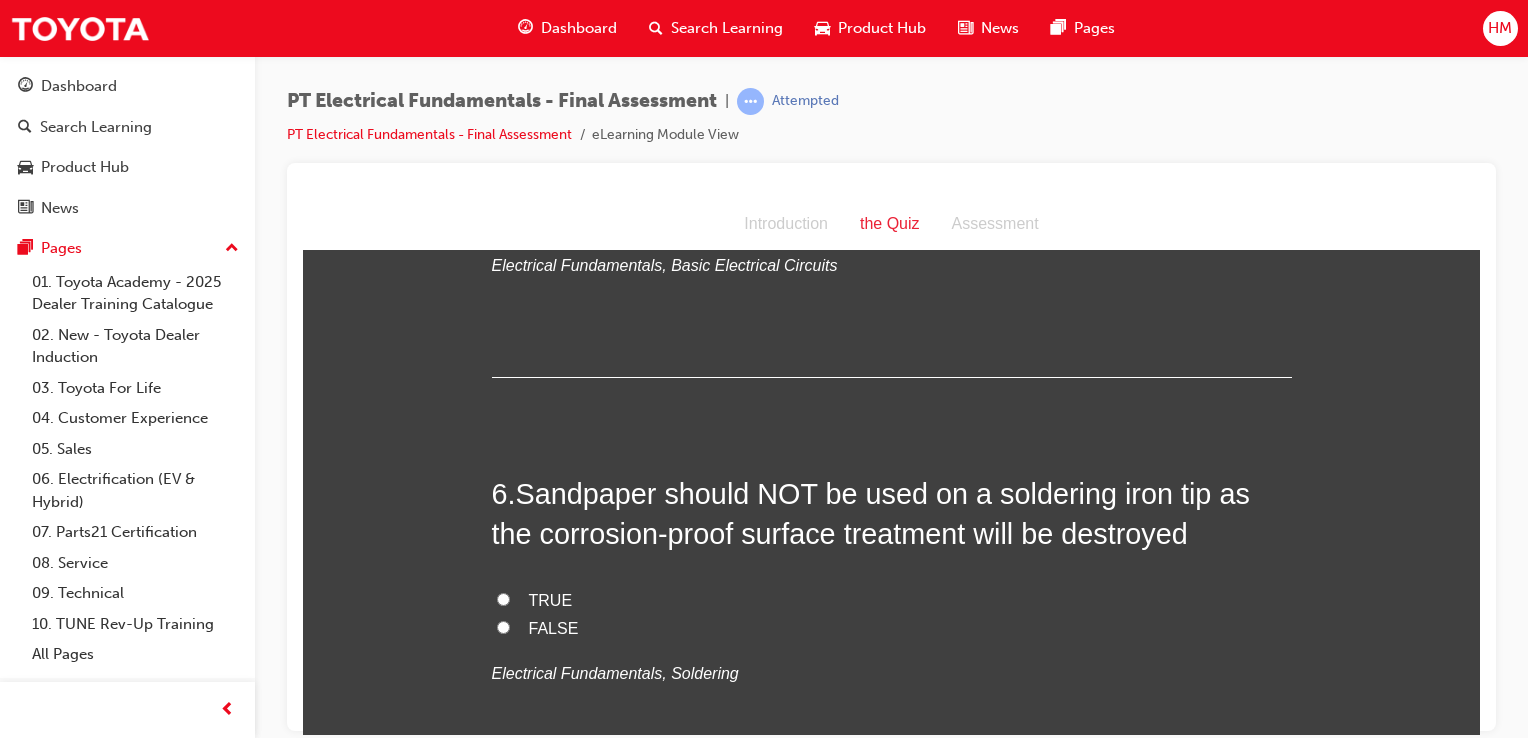 click on "TRUE" at bounding box center [551, 599] 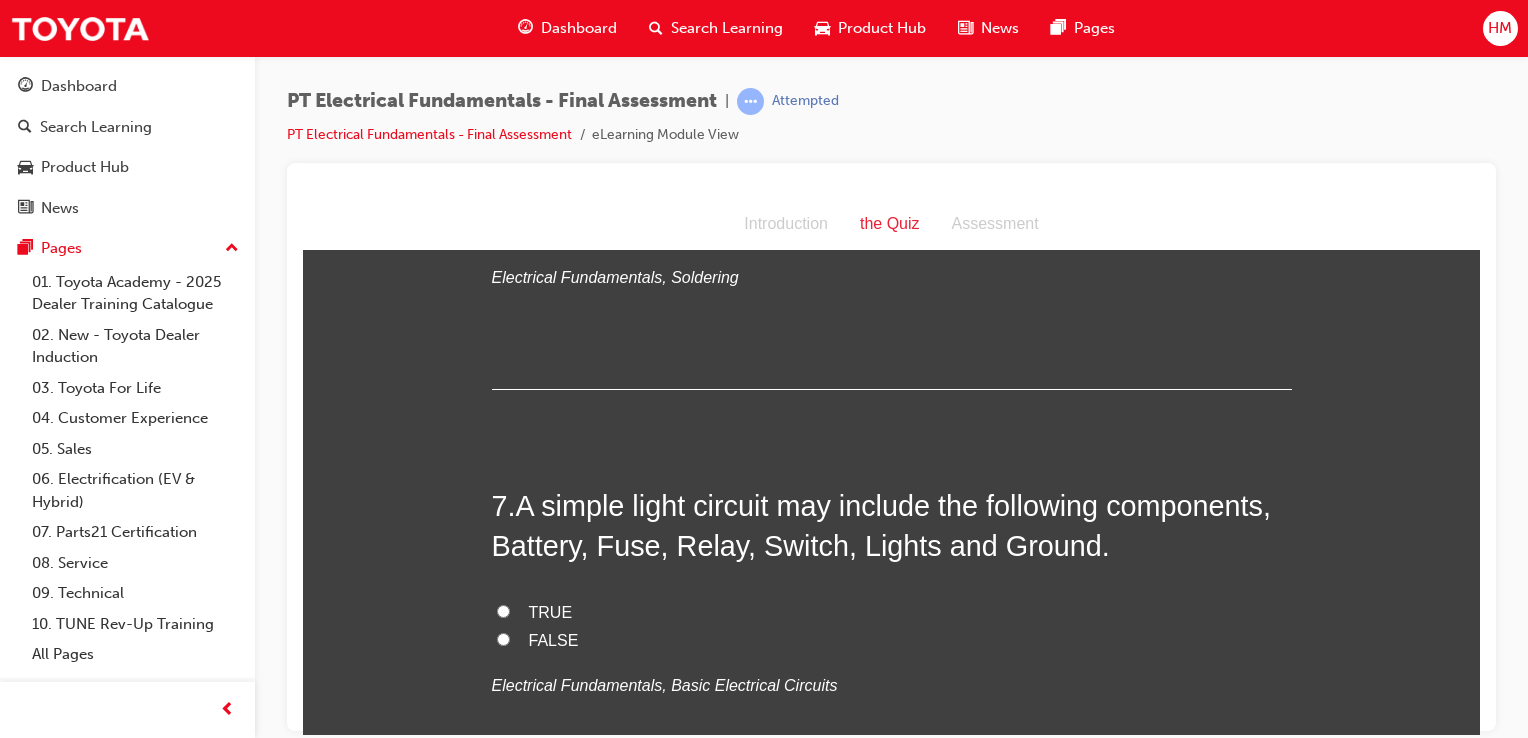 scroll, scrollTop: 2500, scrollLeft: 0, axis: vertical 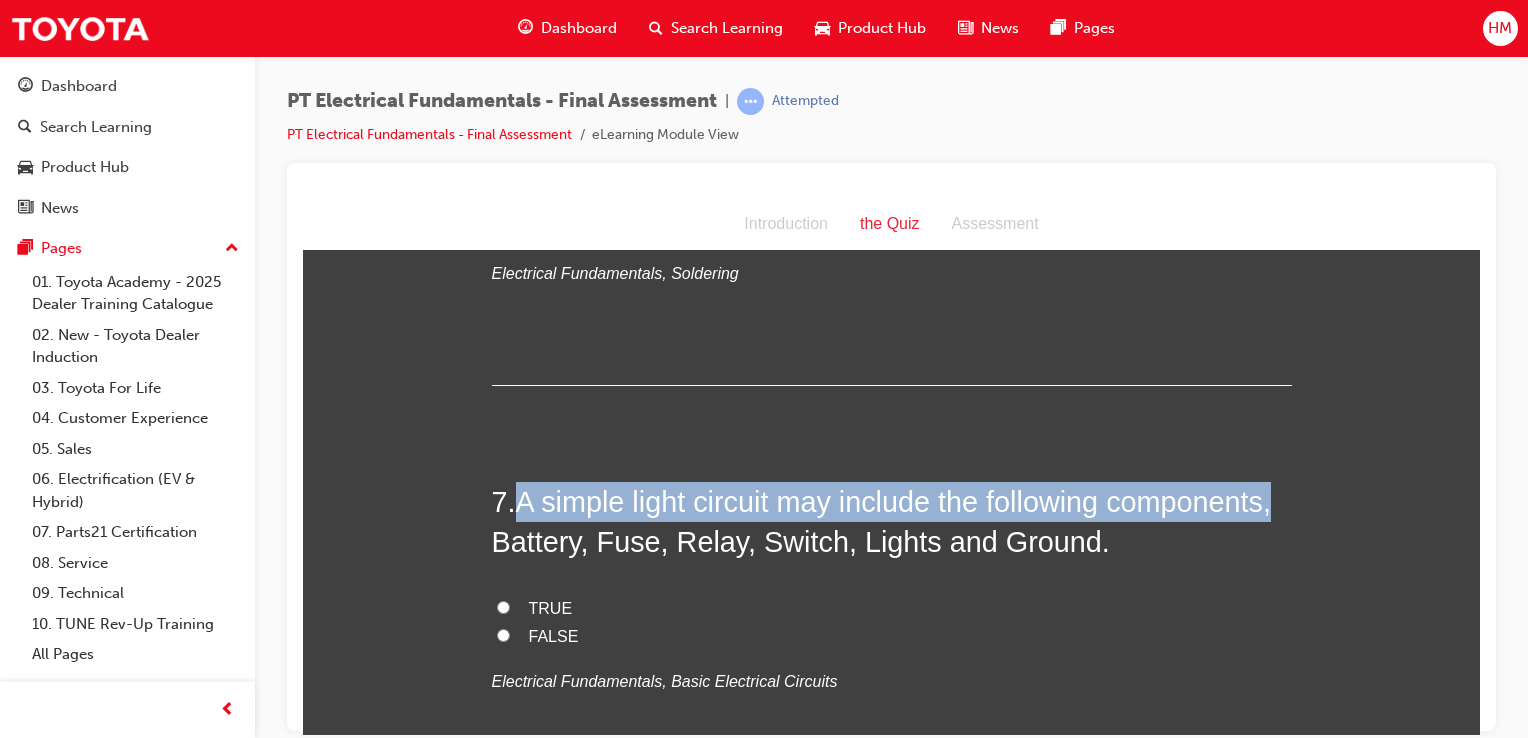 drag, startPoint x: 516, startPoint y: 428, endPoint x: 1278, endPoint y: 429, distance: 762.0007 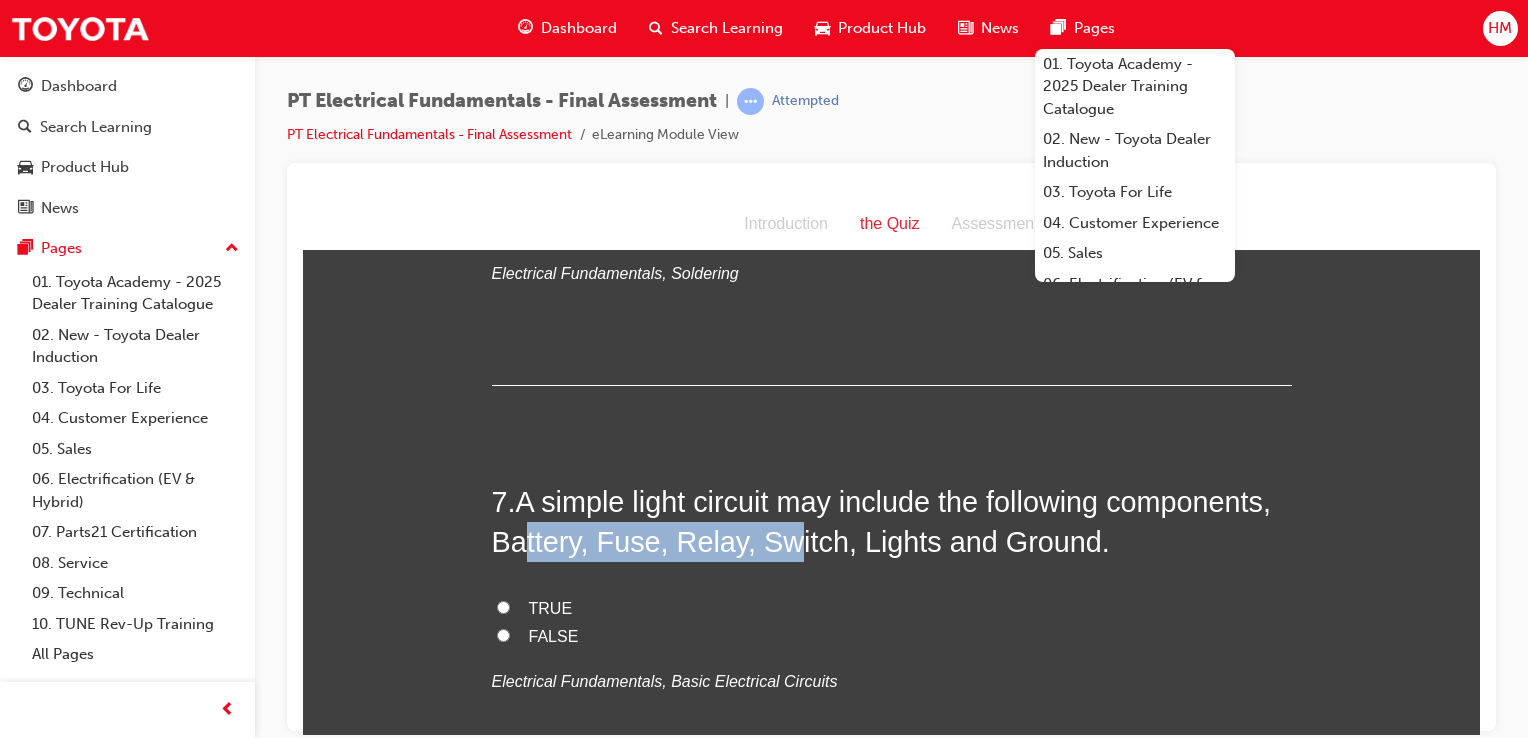 drag, startPoint x: 516, startPoint y: 462, endPoint x: 772, endPoint y: 456, distance: 256.0703 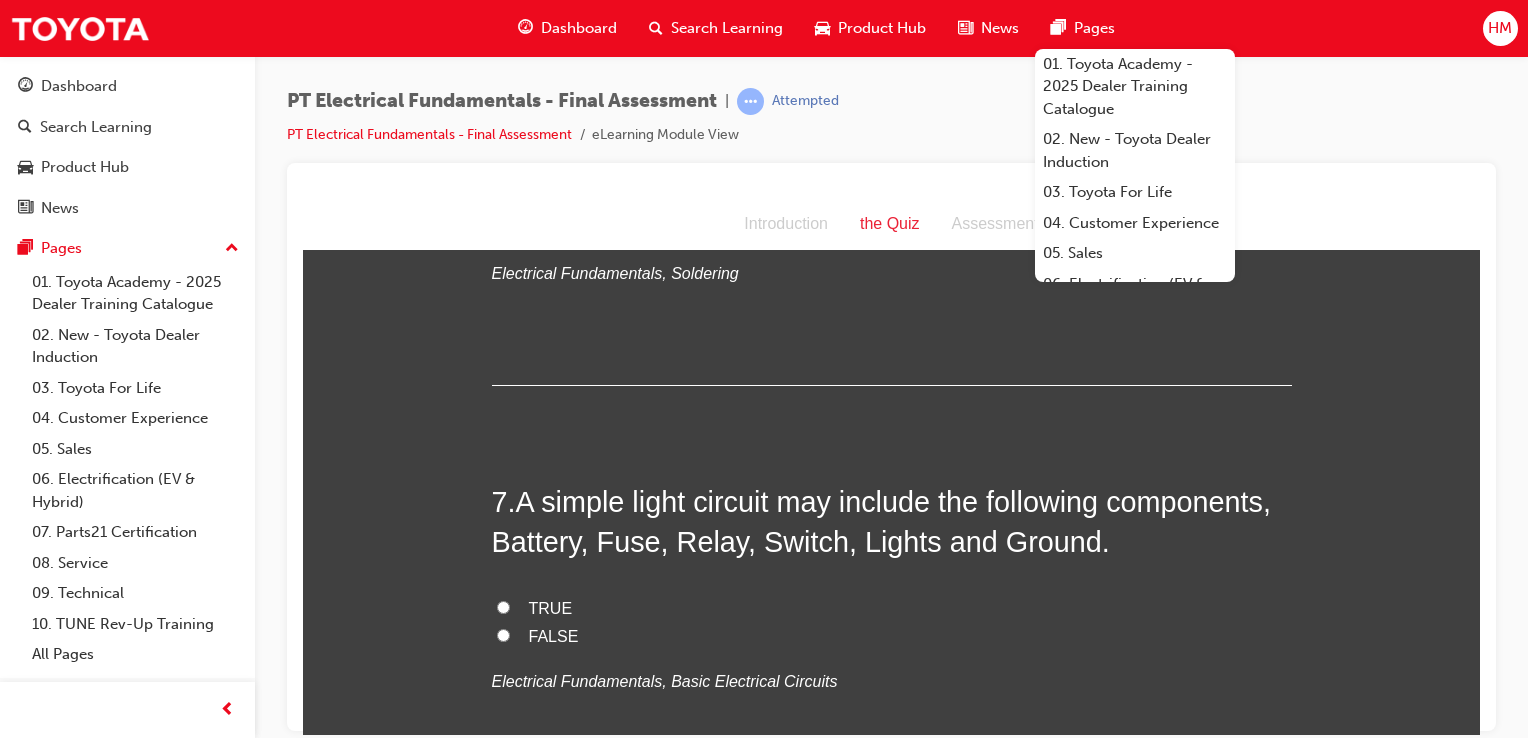 click on "TRUE" at bounding box center (892, 608) 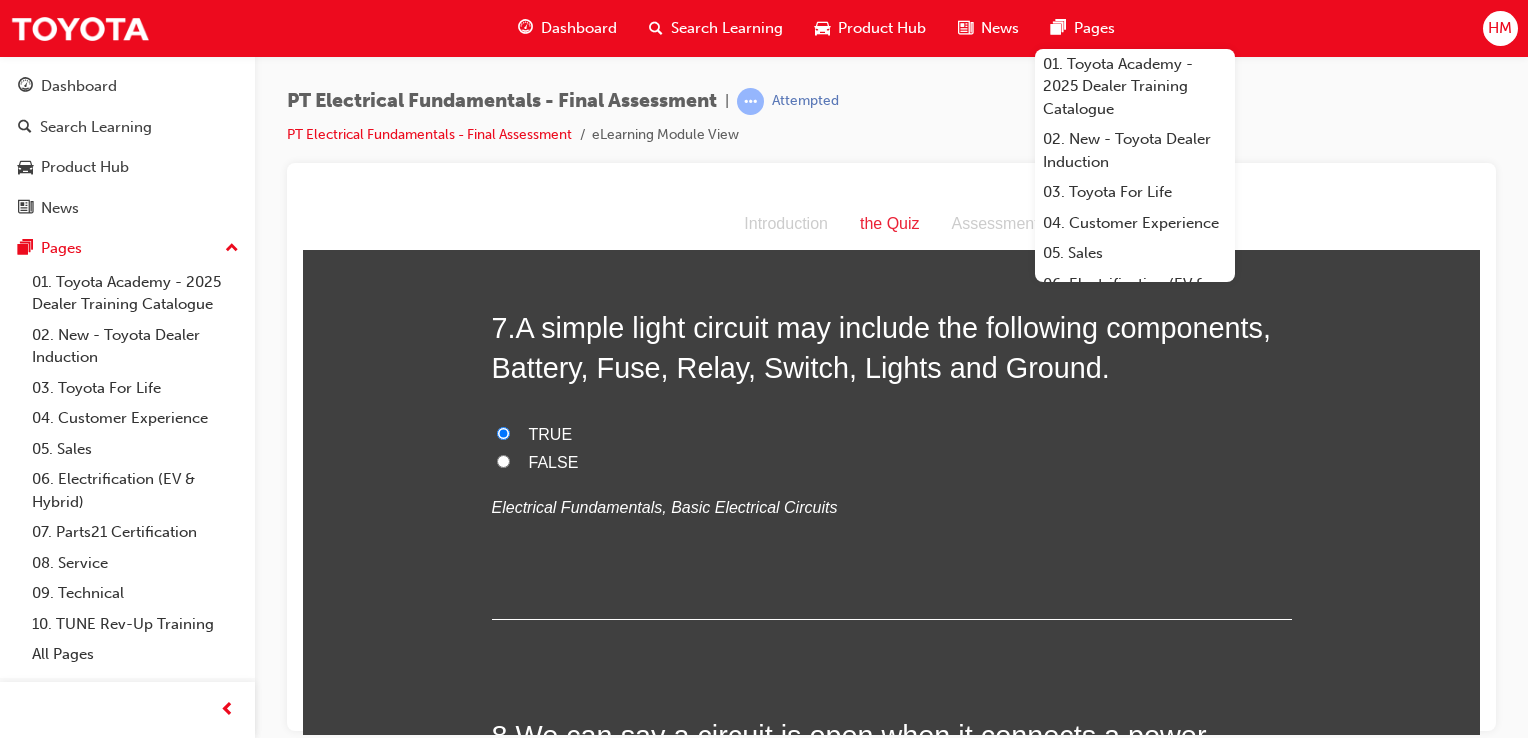 scroll, scrollTop: 2600, scrollLeft: 0, axis: vertical 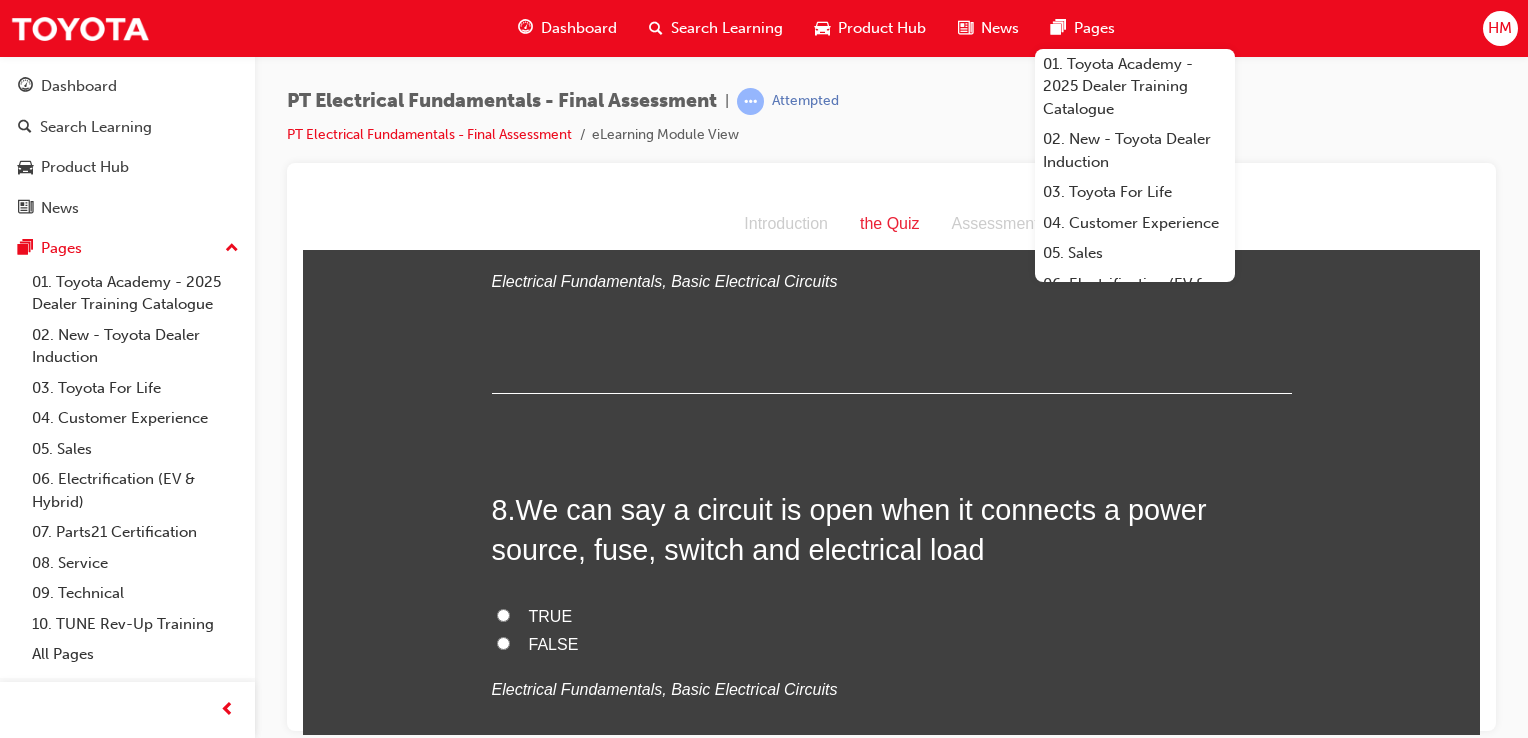 click on "TRUE" at bounding box center [551, 615] 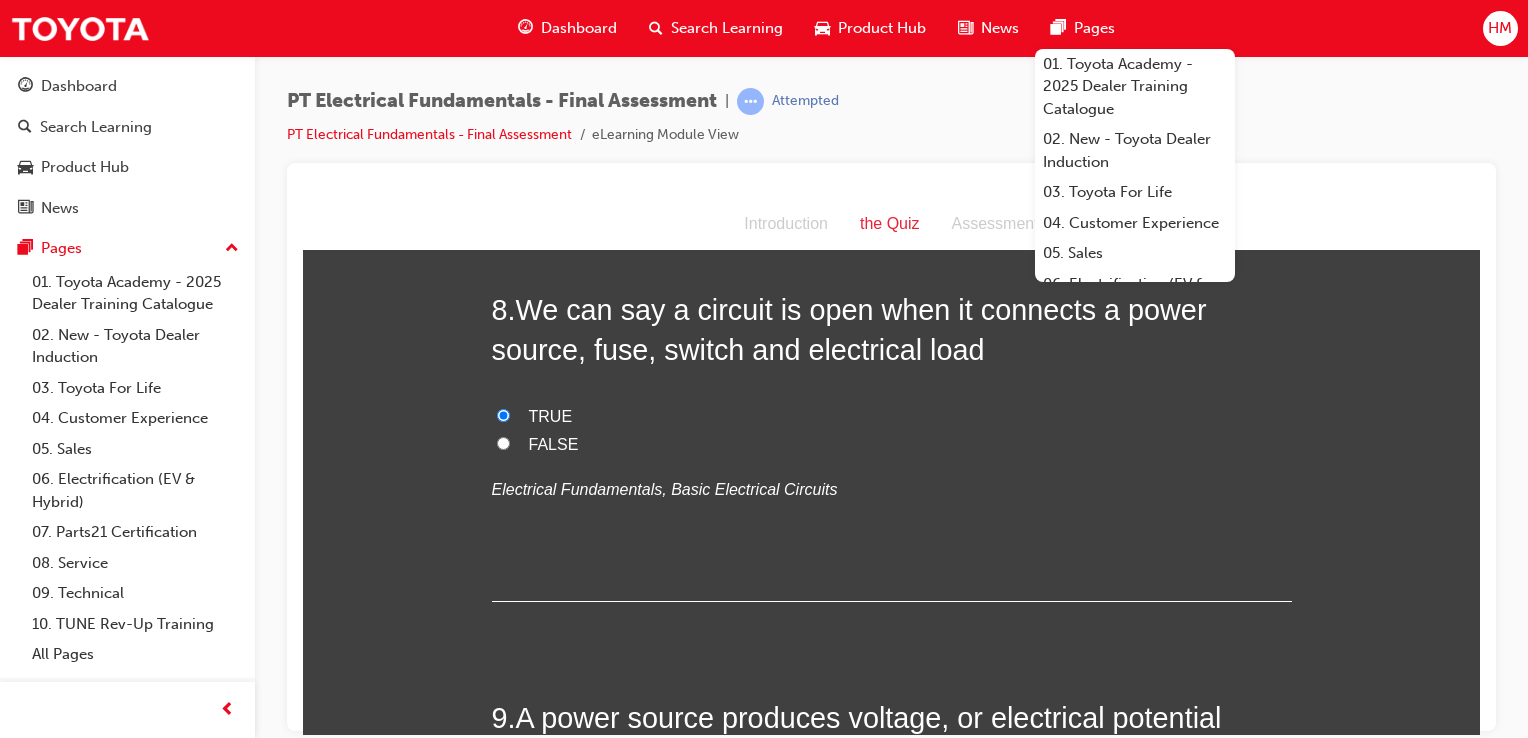 scroll, scrollTop: 3200, scrollLeft: 0, axis: vertical 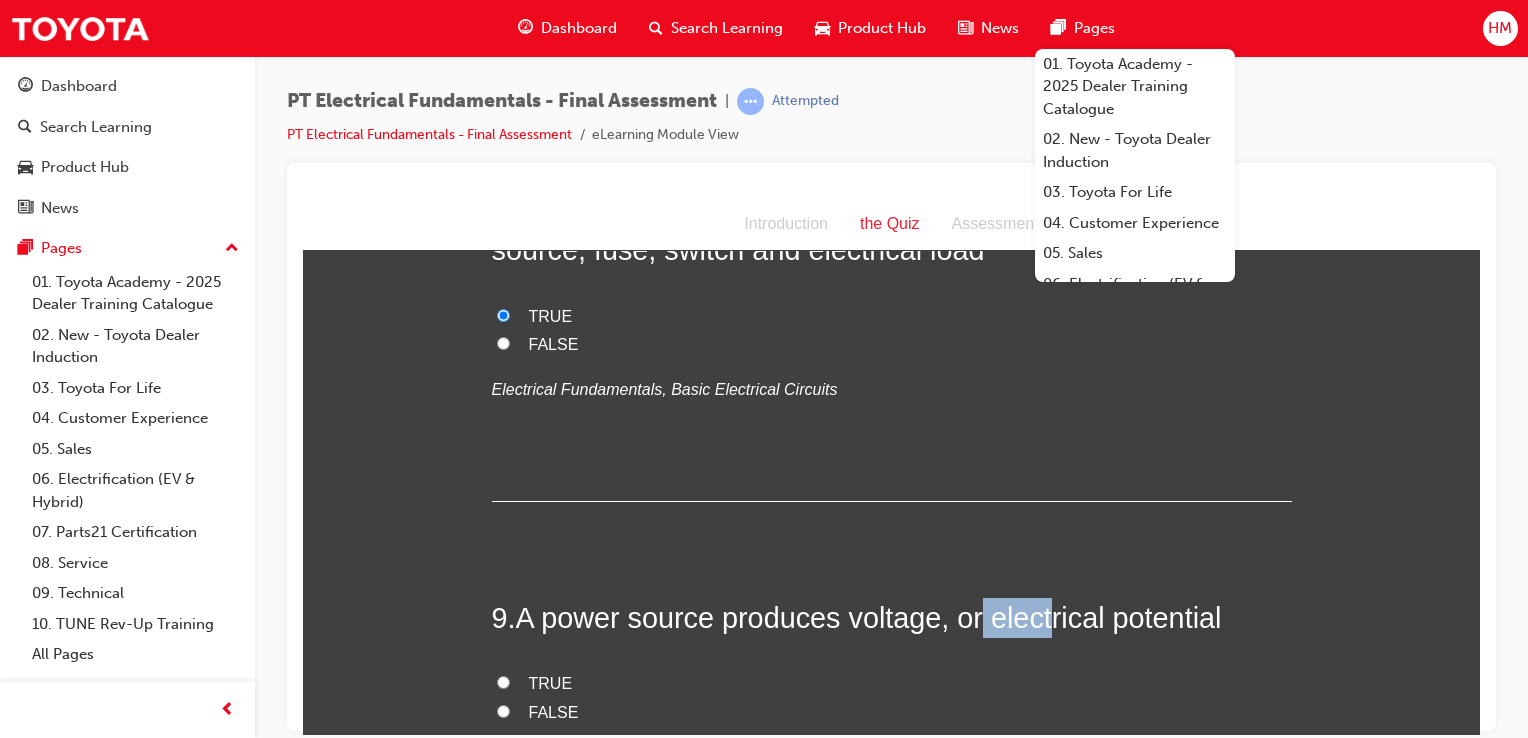 drag, startPoint x: 969, startPoint y: 537, endPoint x: 1041, endPoint y: 539, distance: 72.02777 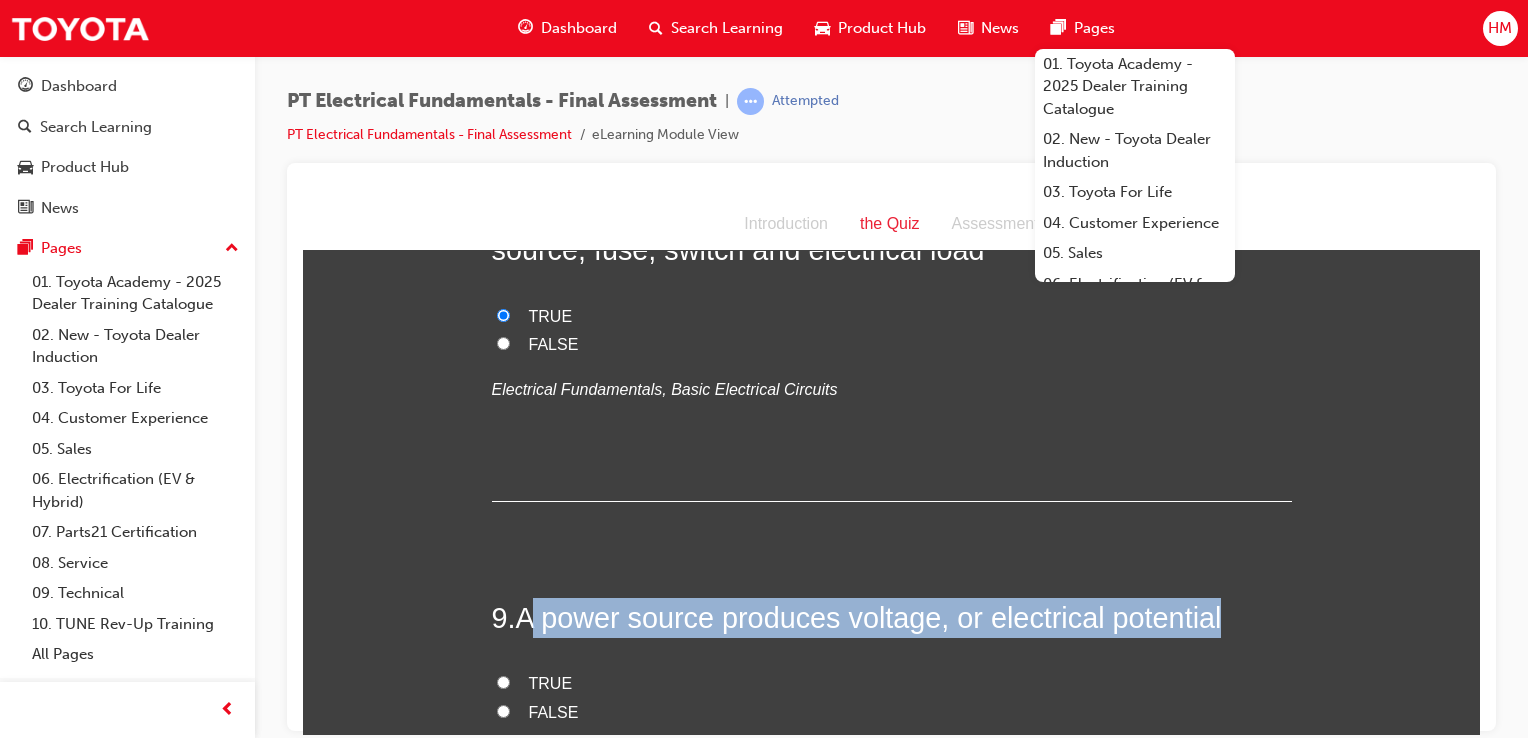 drag, startPoint x: 526, startPoint y: 537, endPoint x: 1240, endPoint y: 531, distance: 714.0252 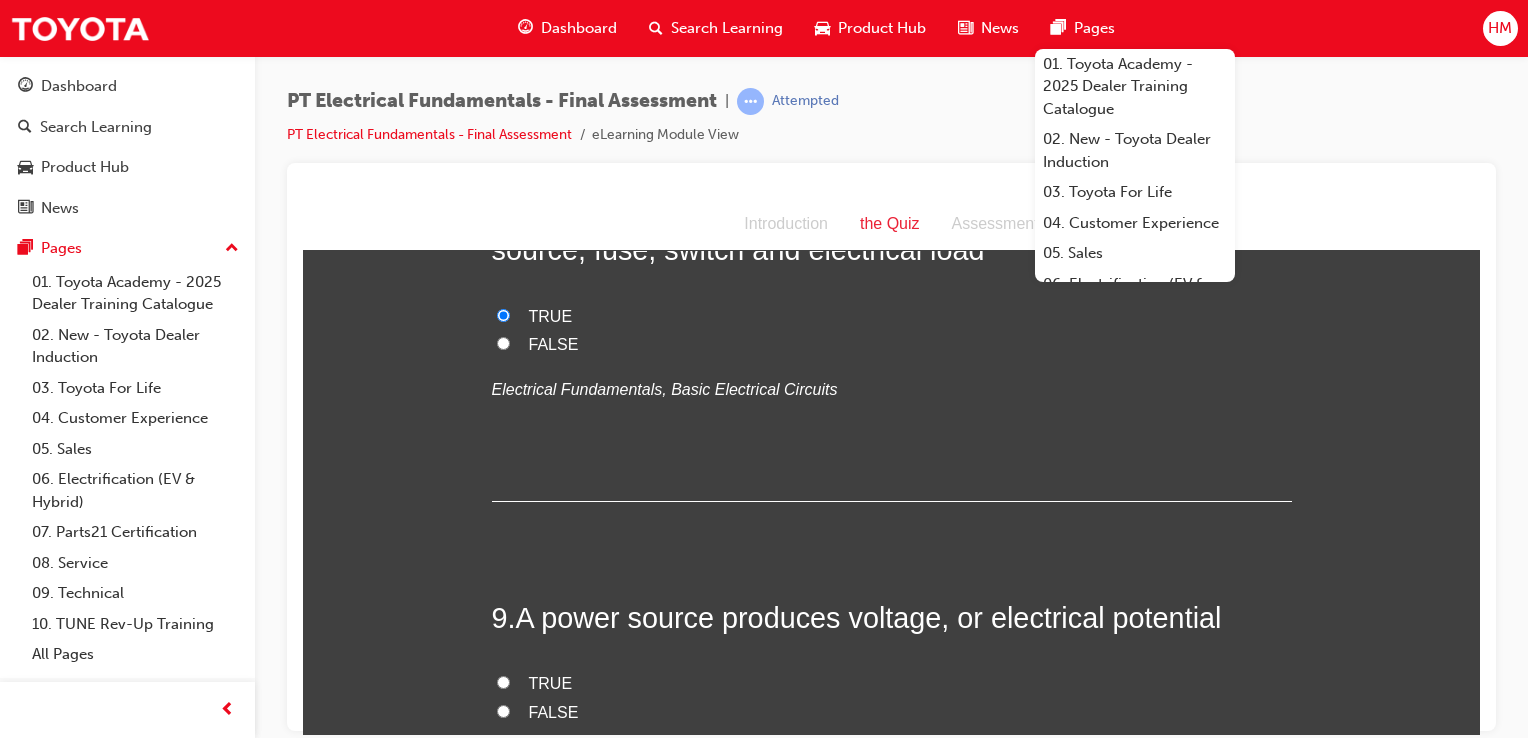 click on "TRUE" at bounding box center [551, 682] 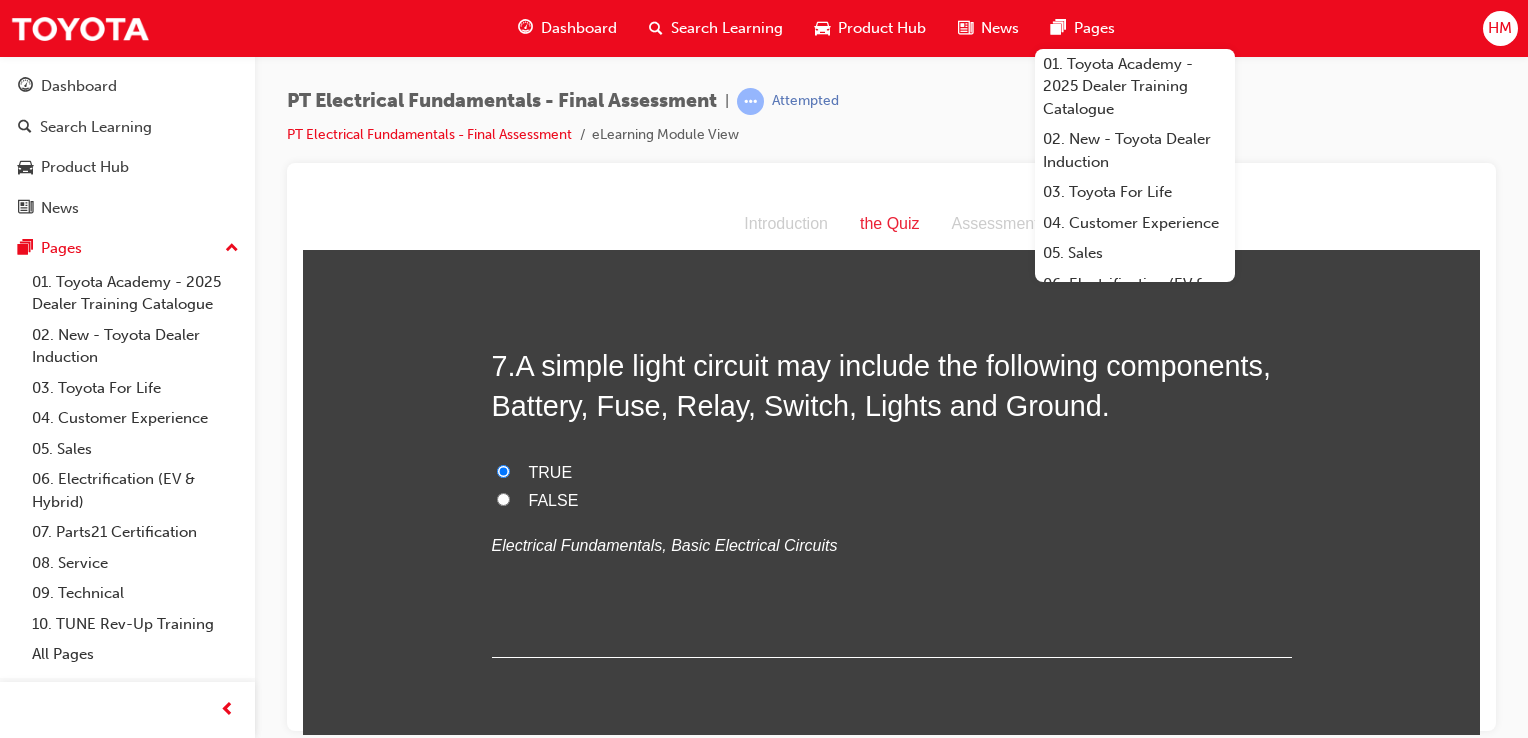scroll, scrollTop: 2600, scrollLeft: 0, axis: vertical 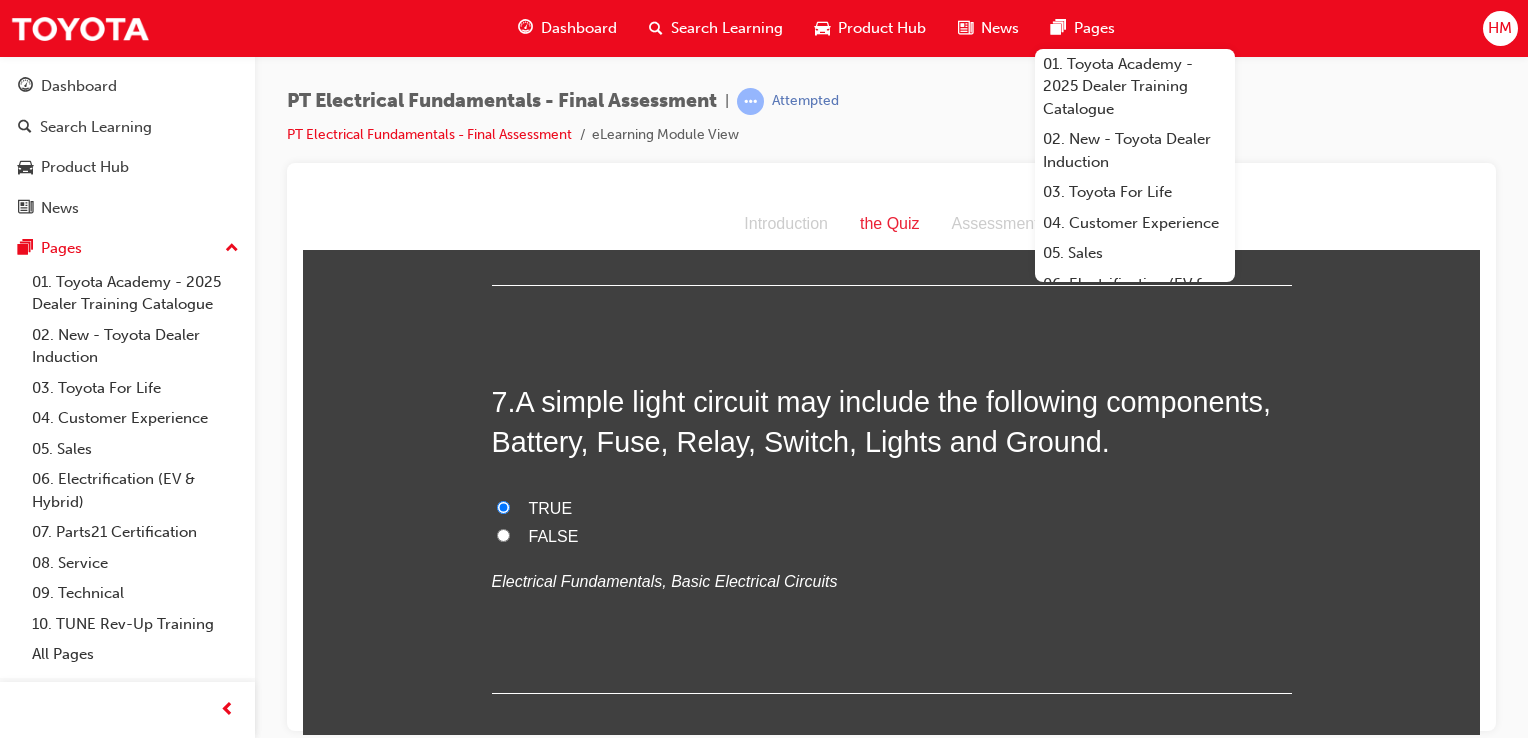 click on "FALSE" at bounding box center [554, 535] 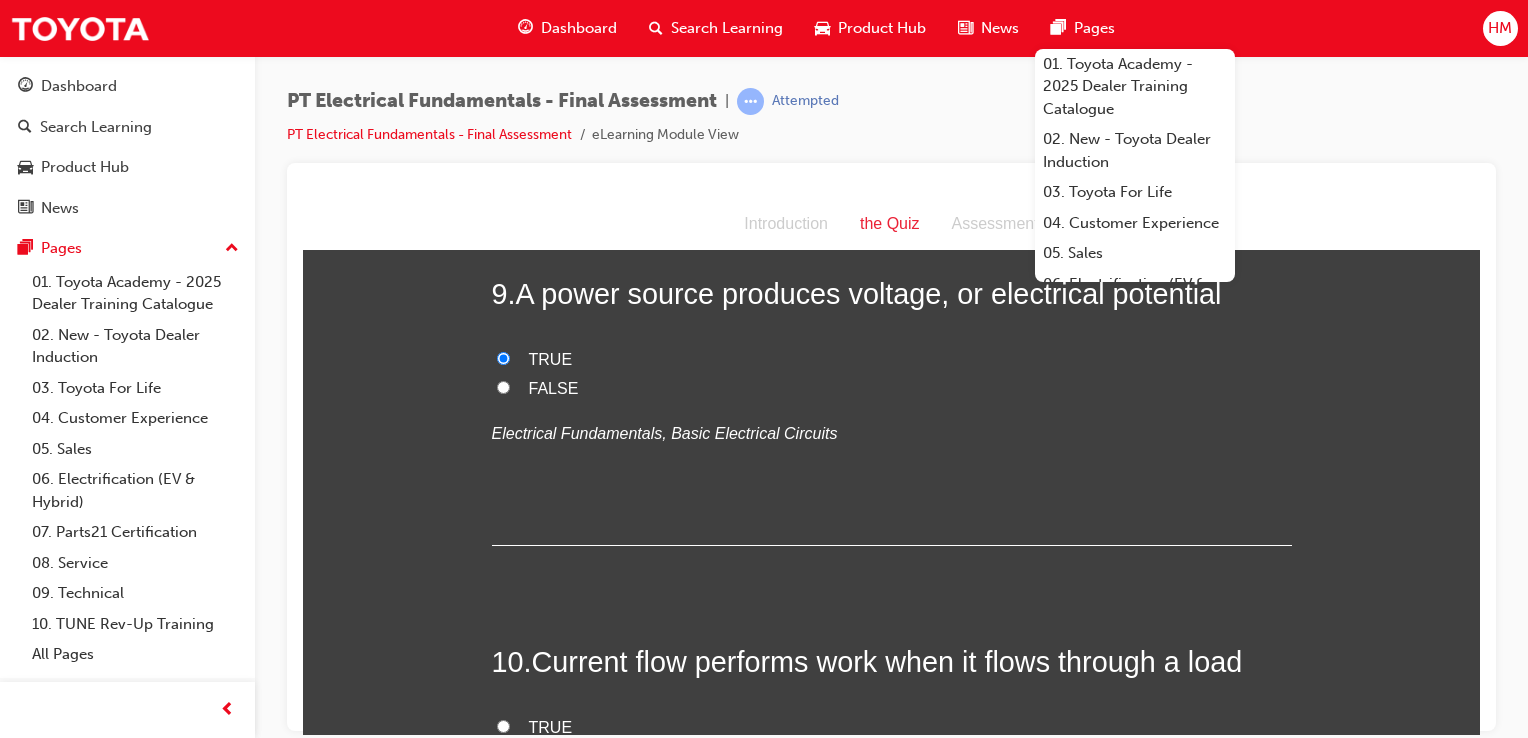 scroll, scrollTop: 3600, scrollLeft: 0, axis: vertical 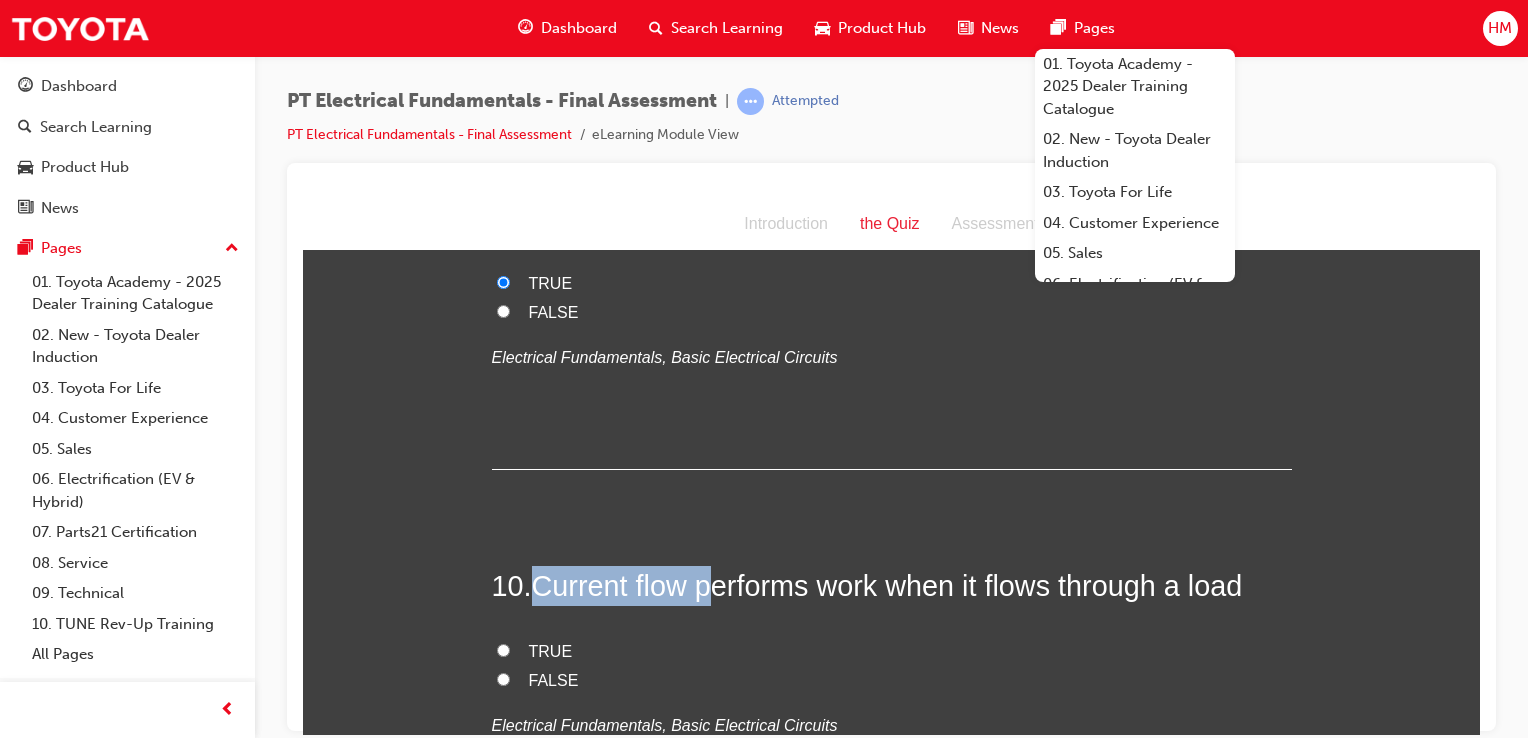 drag, startPoint x: 536, startPoint y: 497, endPoint x: 709, endPoint y: 473, distance: 174.6568 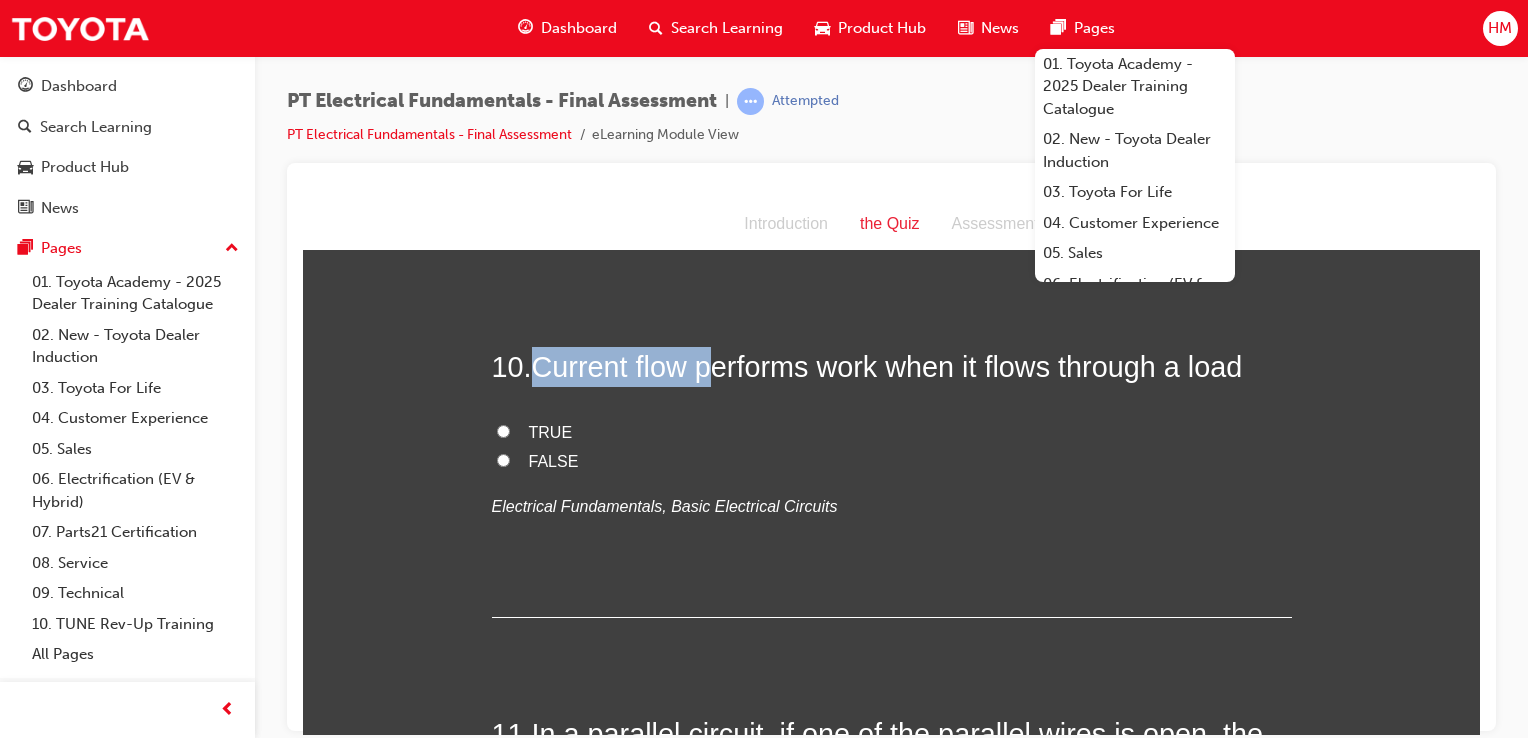 scroll, scrollTop: 3700, scrollLeft: 0, axis: vertical 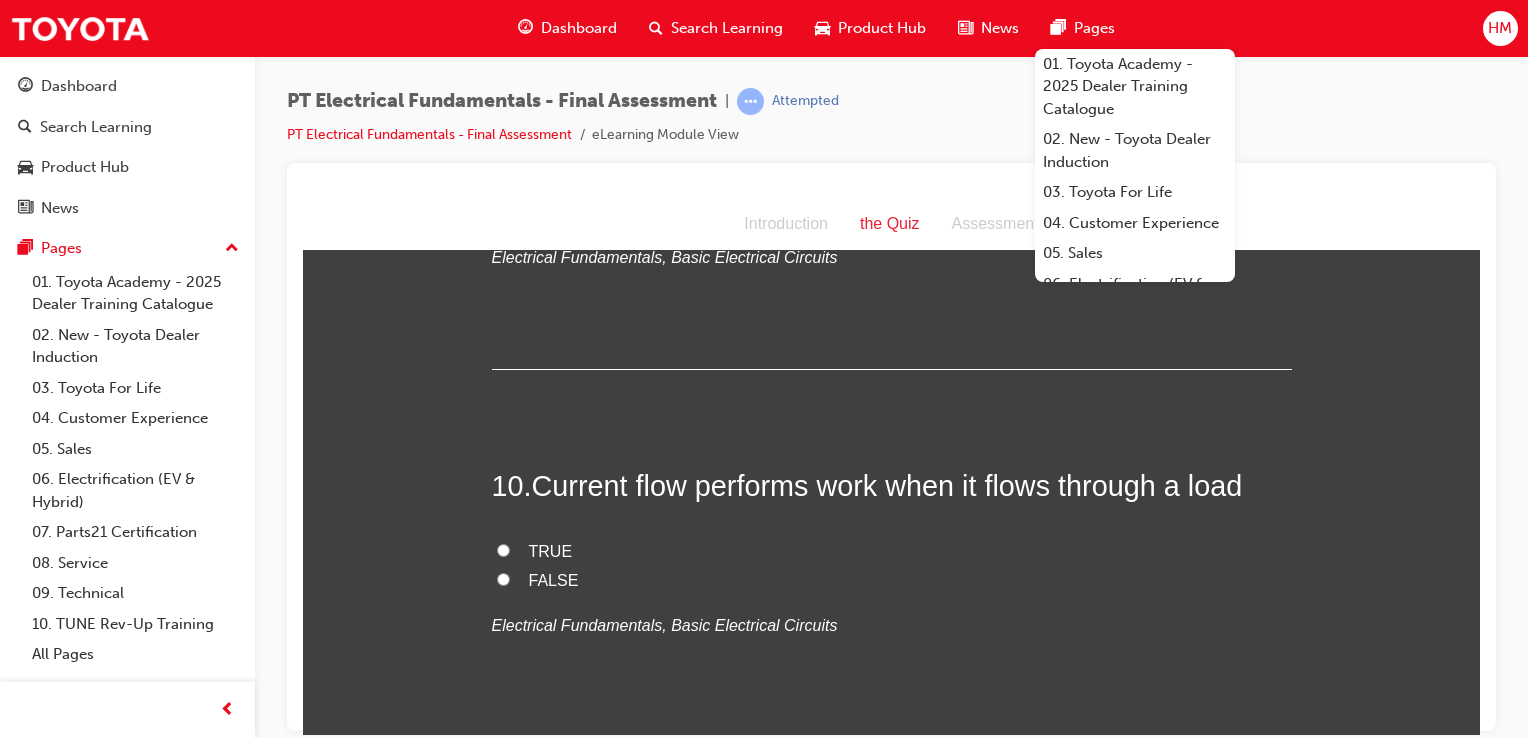 click on "10 .  Current flow performs work when it flows through a load TRUE FALSE
Electrical Fundamentals, Basic Electrical Circuits" at bounding box center (892, 601) 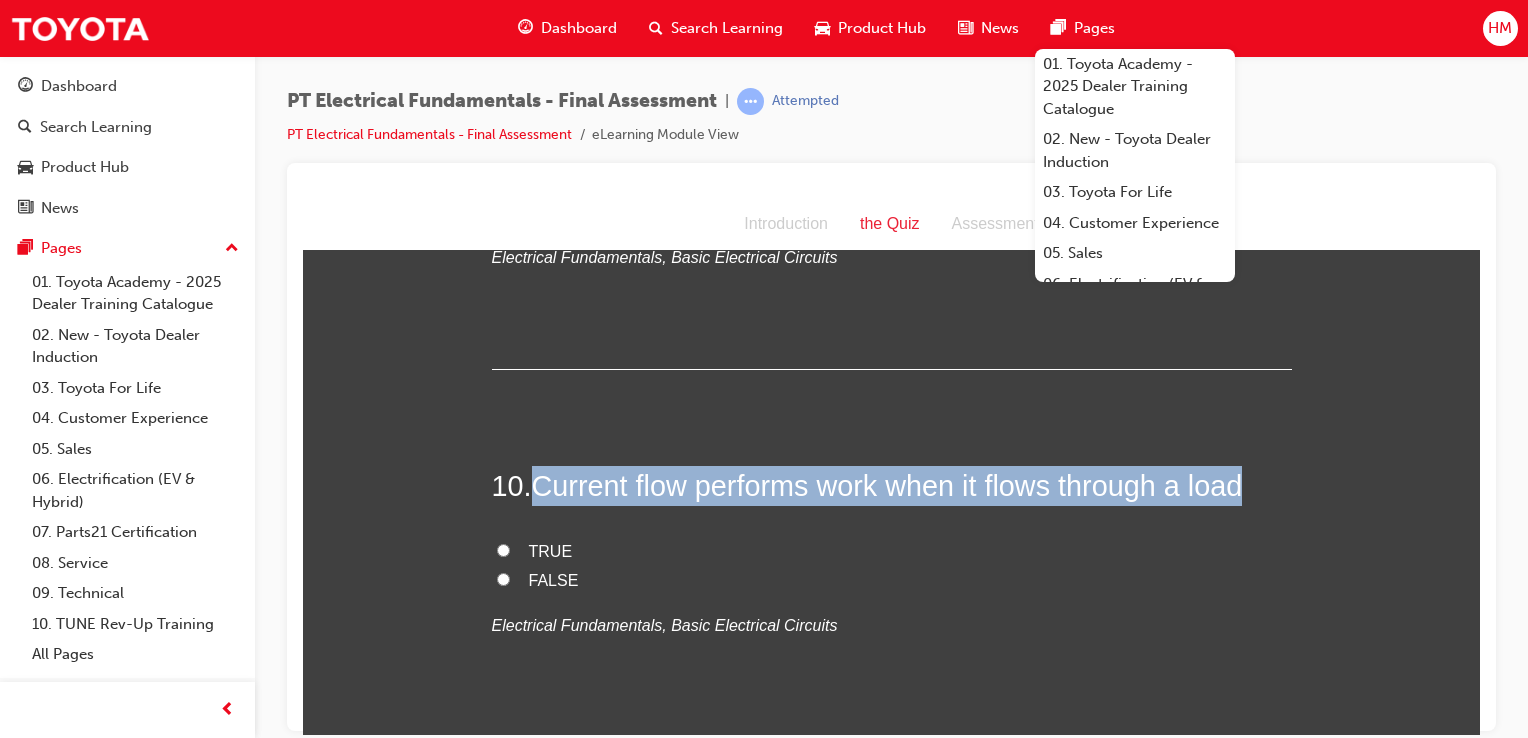 drag, startPoint x: 528, startPoint y: 396, endPoint x: 1243, endPoint y: 373, distance: 715.3698 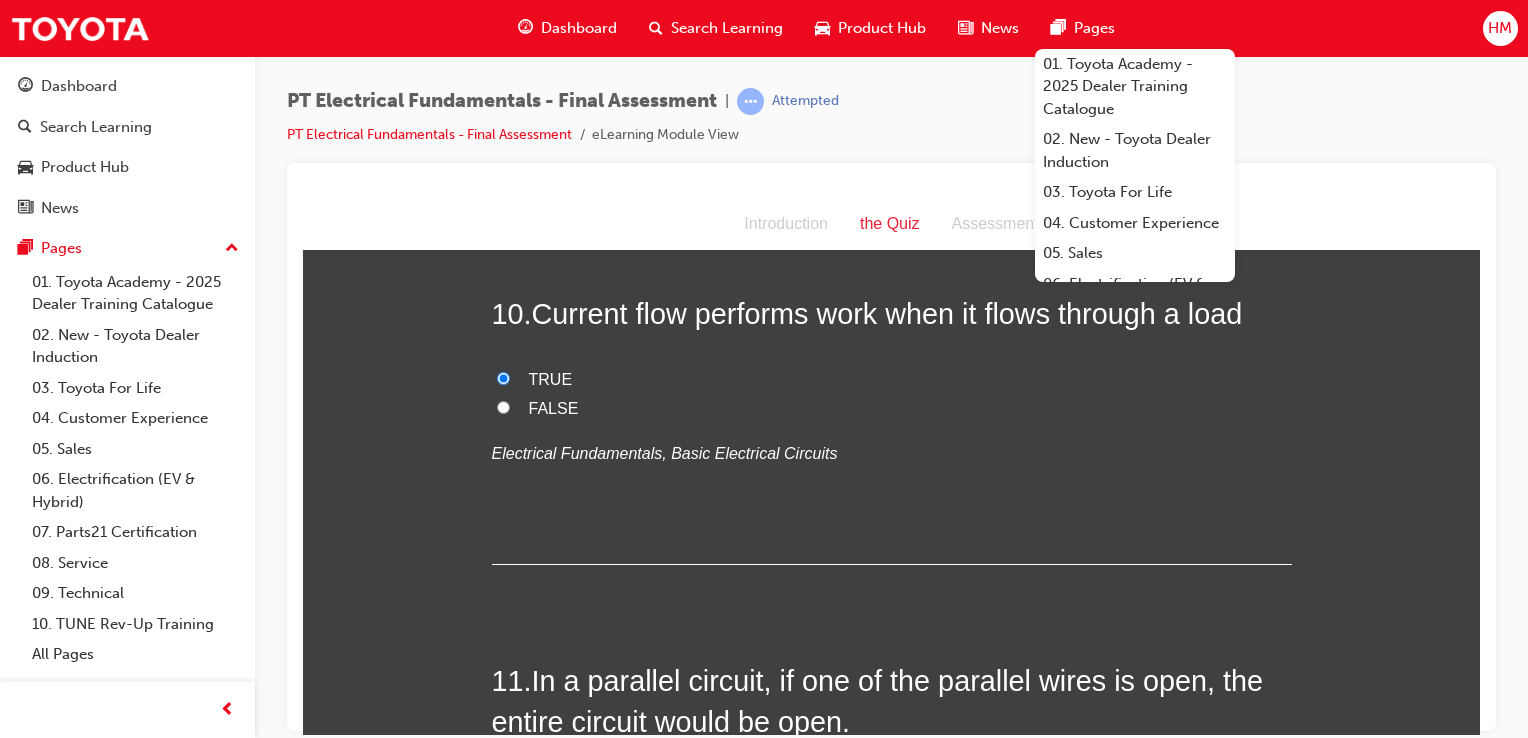 scroll, scrollTop: 4000, scrollLeft: 0, axis: vertical 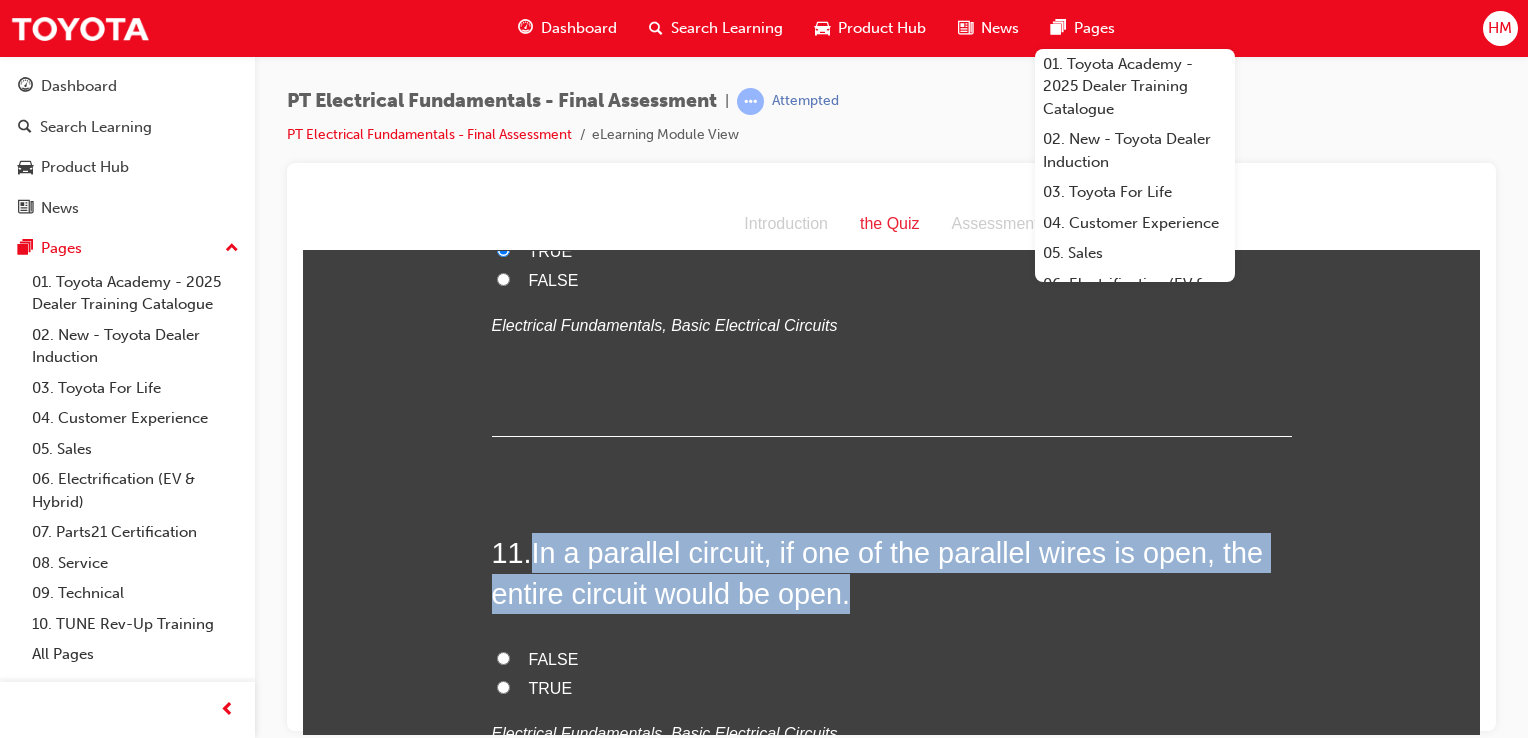 drag, startPoint x: 533, startPoint y: 464, endPoint x: 894, endPoint y: 505, distance: 363.3208 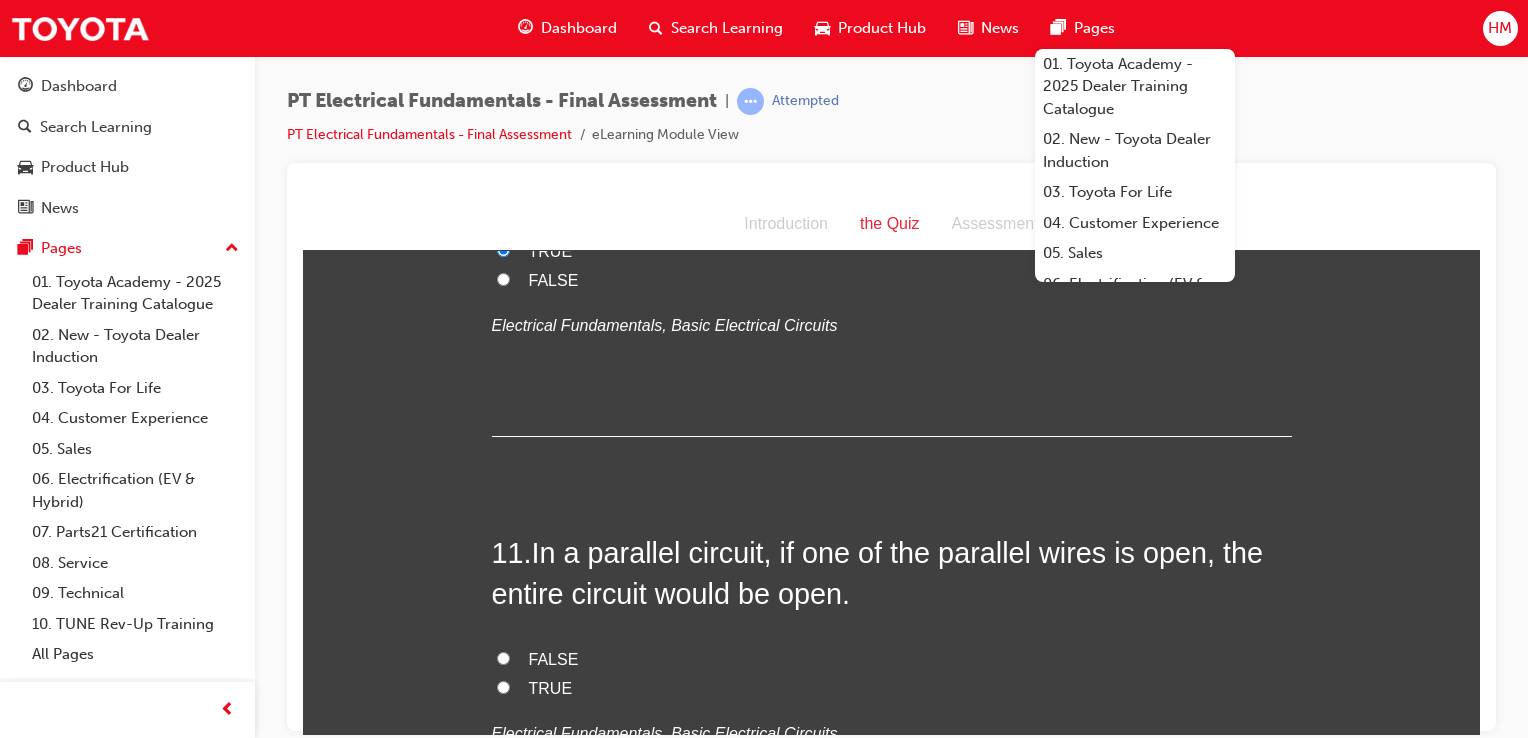 click on "FALSE" at bounding box center [554, 658] 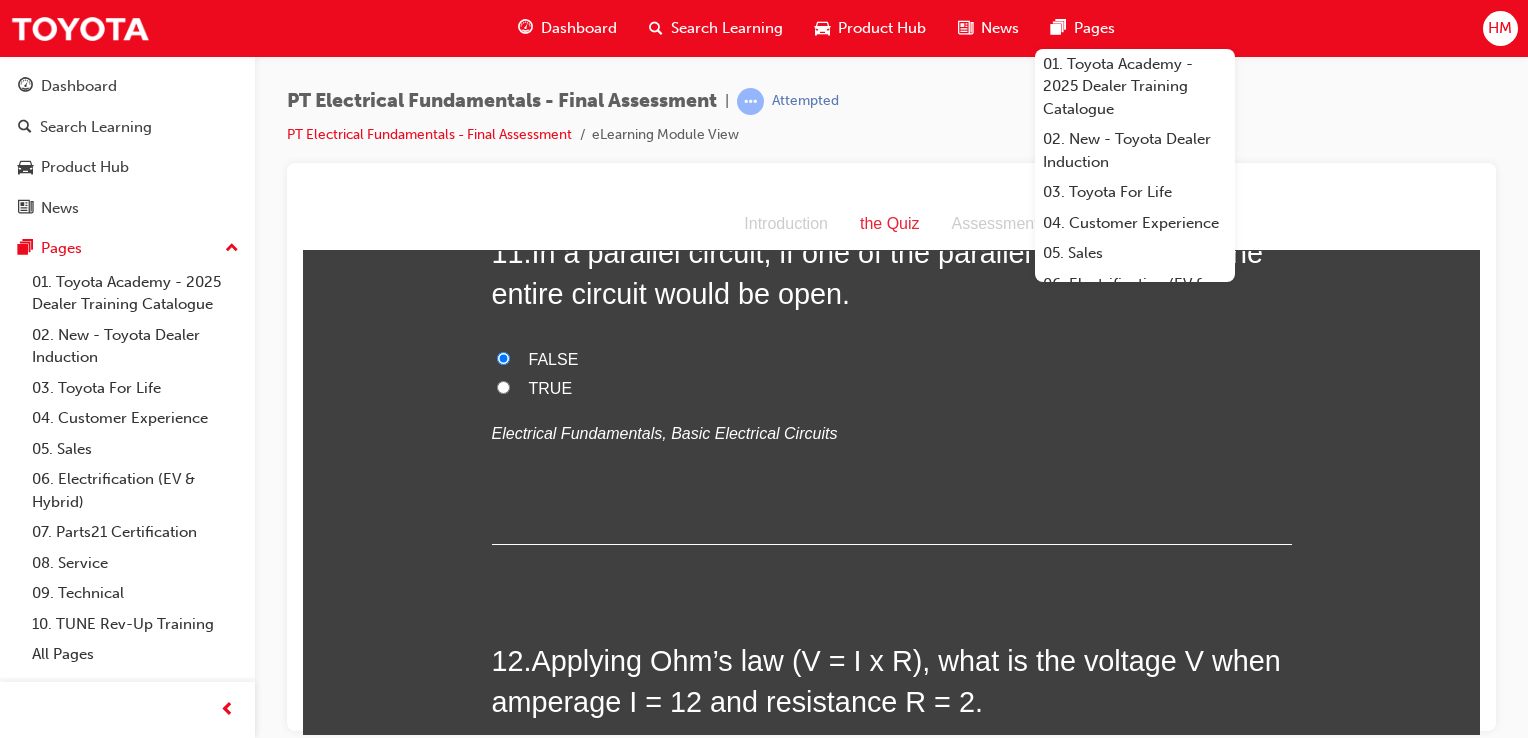 scroll, scrollTop: 4400, scrollLeft: 0, axis: vertical 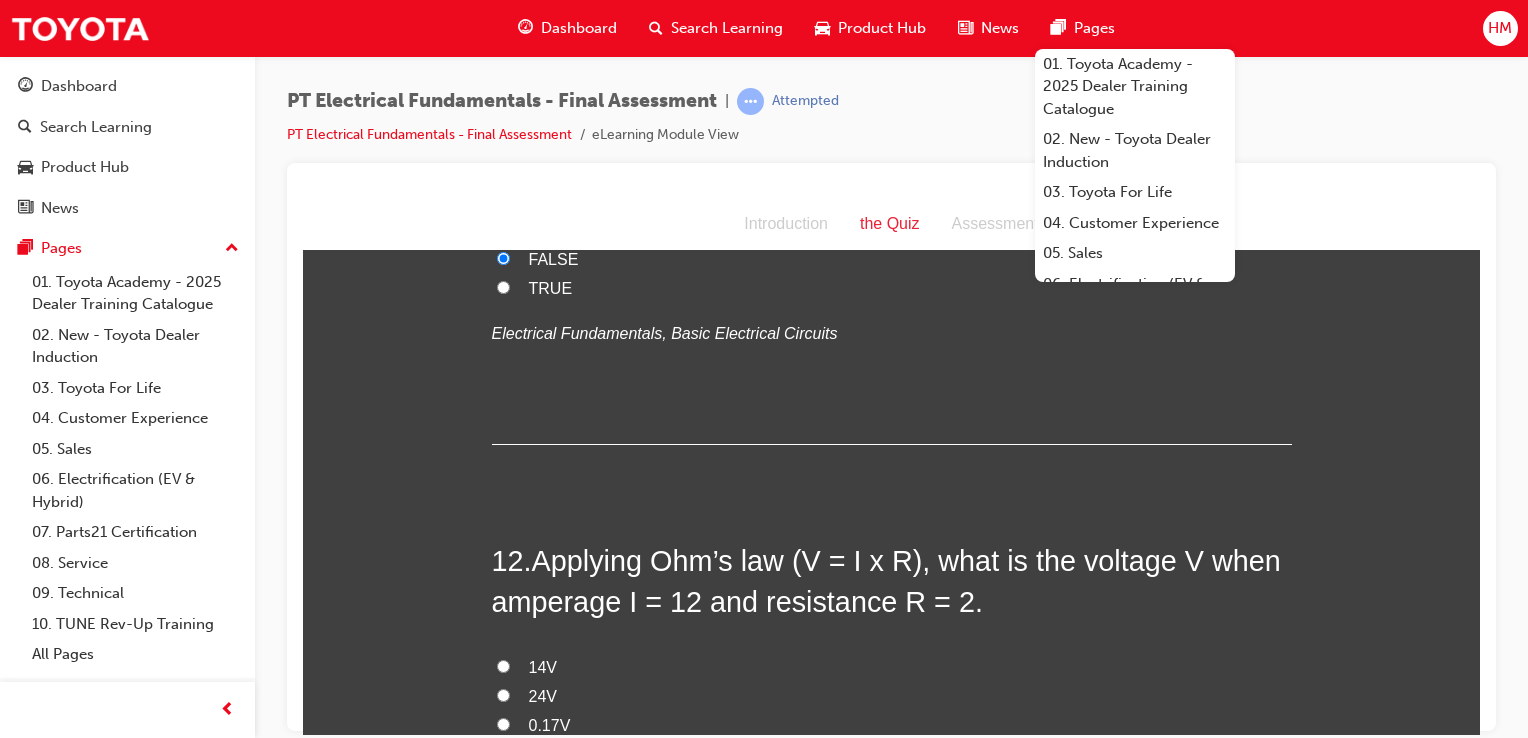 click on "24V" at bounding box center (892, 696) 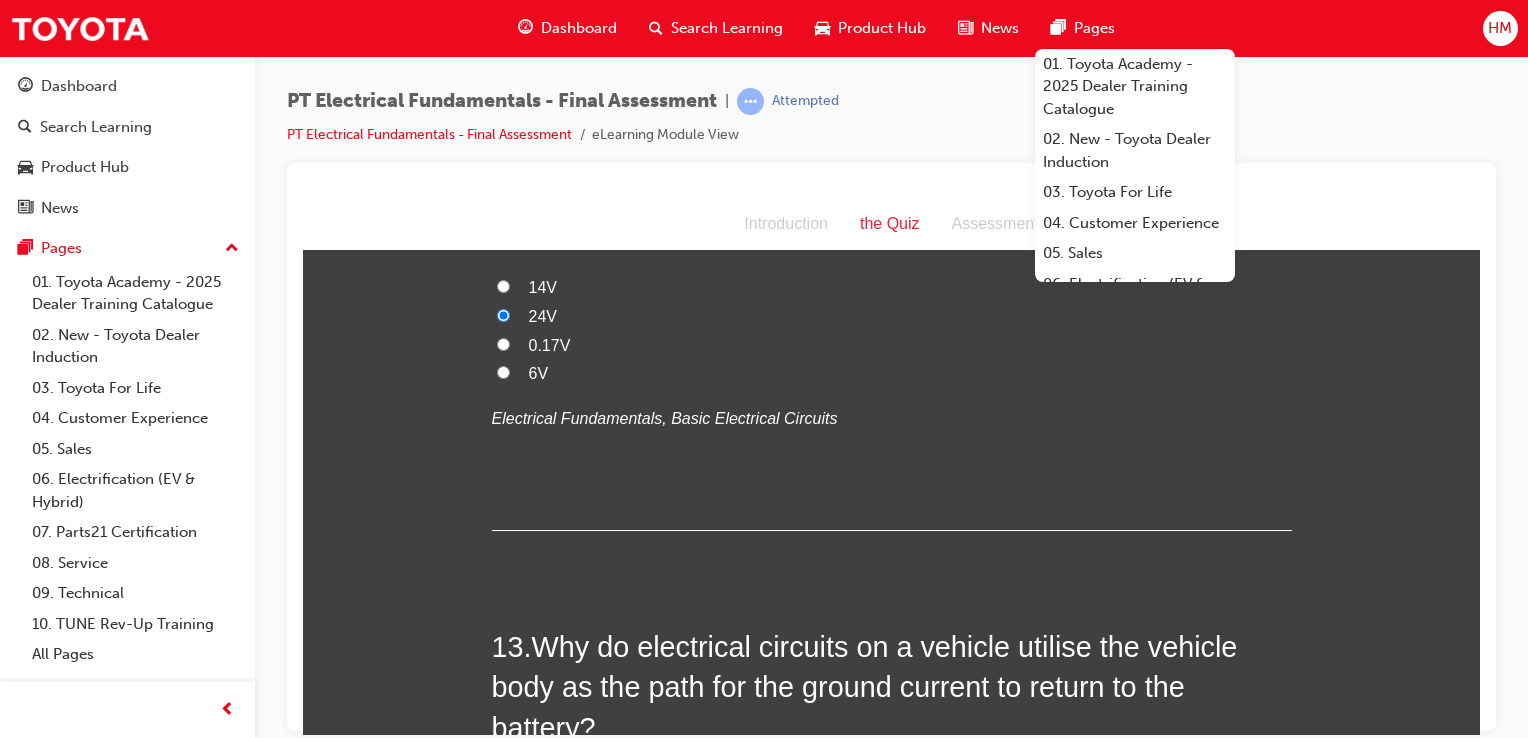 scroll, scrollTop: 4900, scrollLeft: 0, axis: vertical 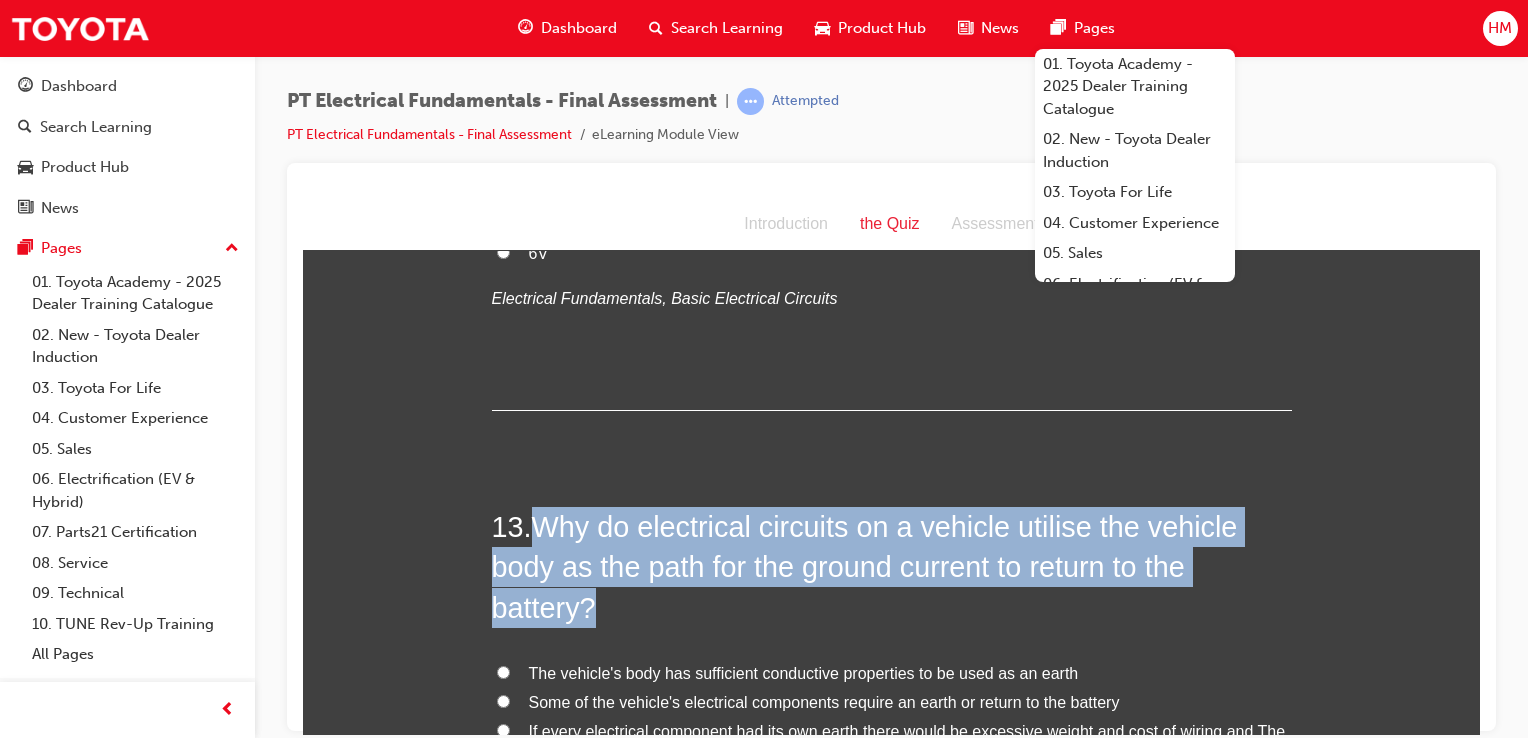 drag, startPoint x: 522, startPoint y: 436, endPoint x: 656, endPoint y: 521, distance: 158.68523 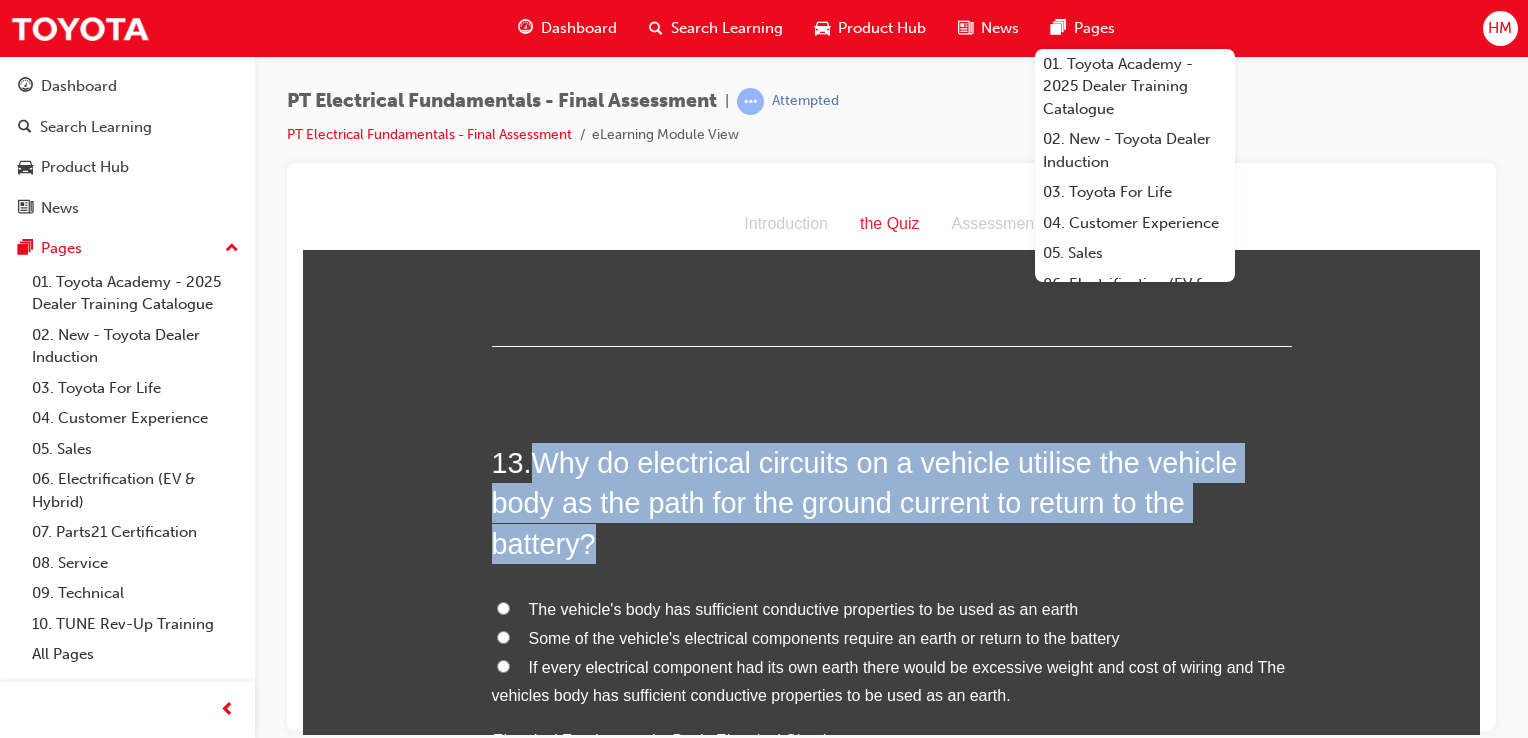 scroll, scrollTop: 5000, scrollLeft: 0, axis: vertical 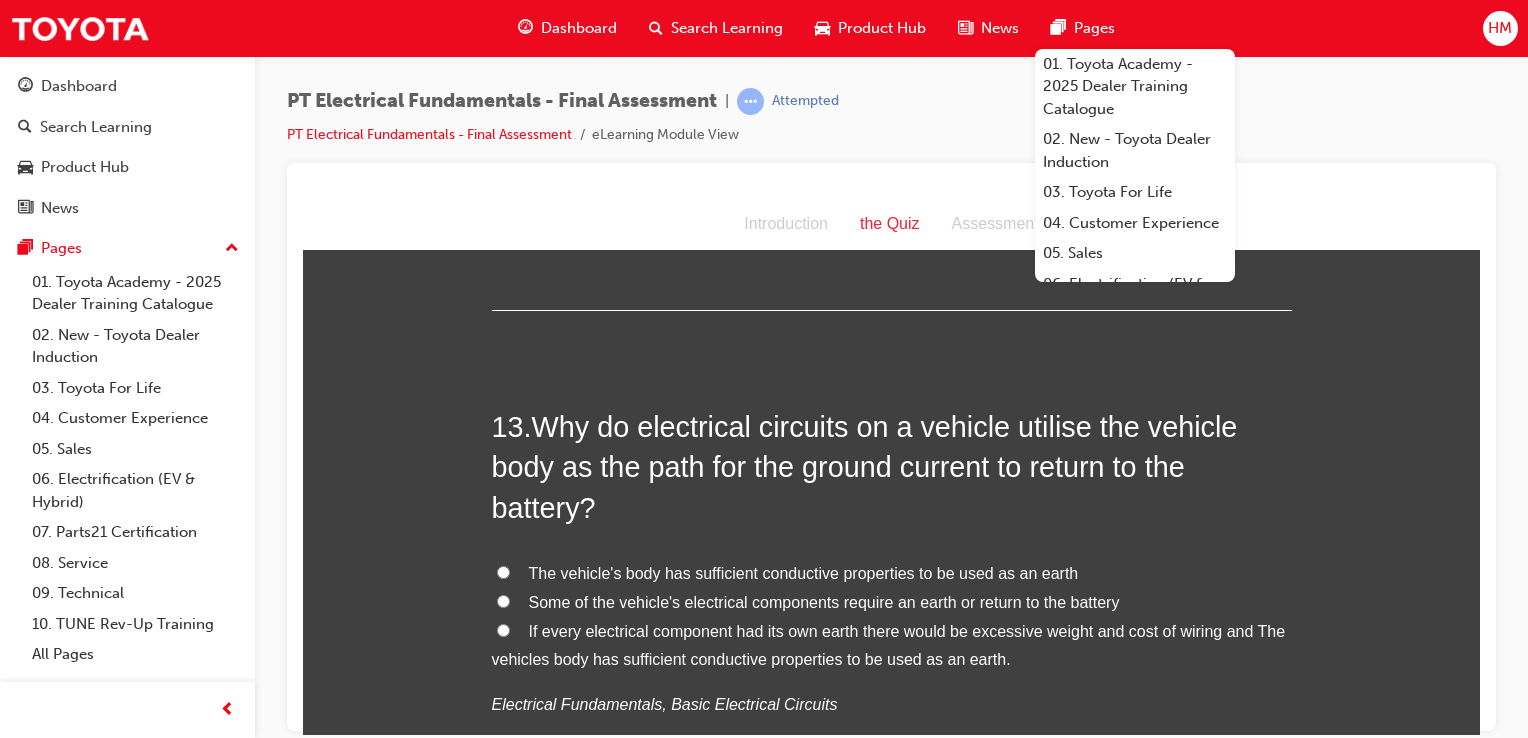 click on "If every electrical component had its own earth there would be excessive weight and cost of wiring and The vehicles body has sufficient conductive properties to be used as an earth." at bounding box center [892, 646] 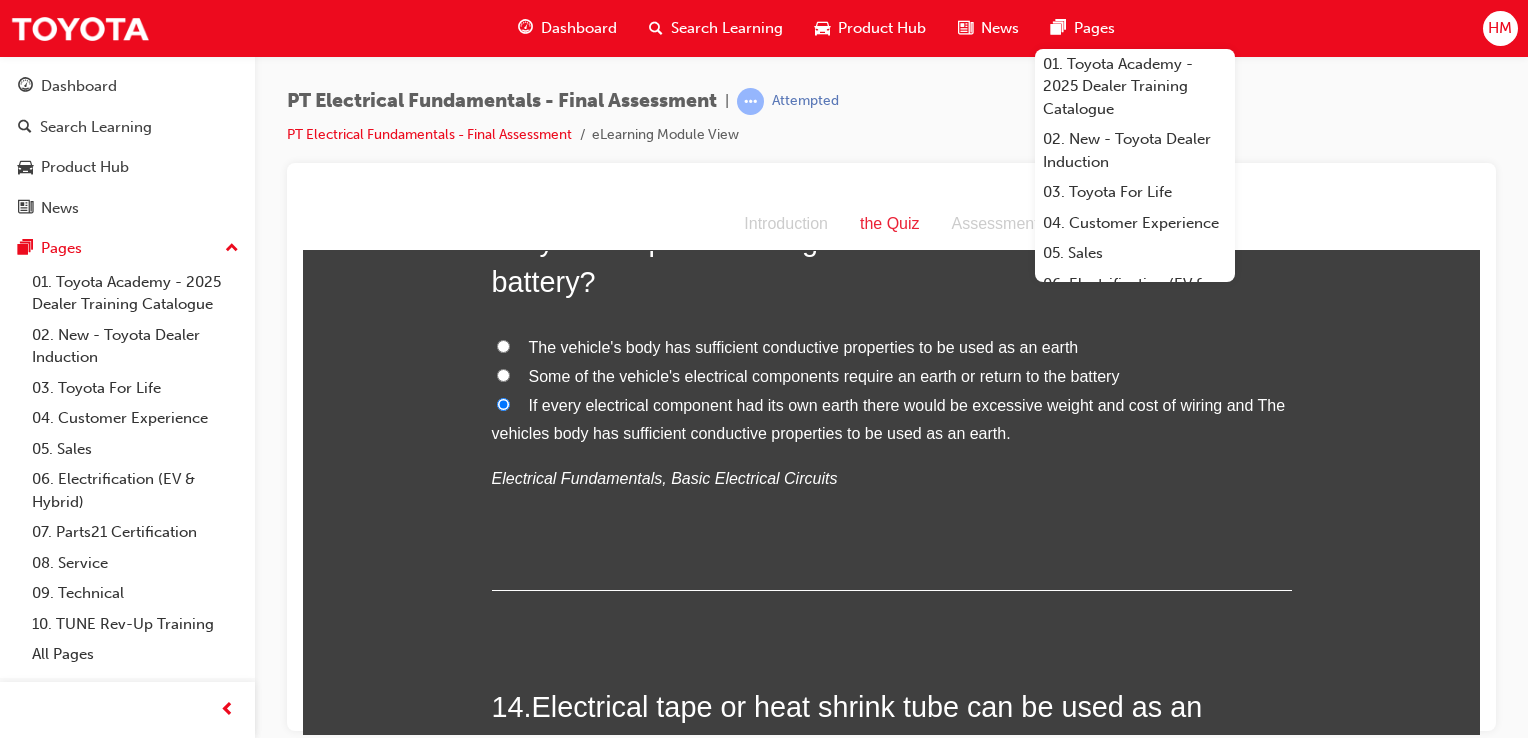 scroll, scrollTop: 5400, scrollLeft: 0, axis: vertical 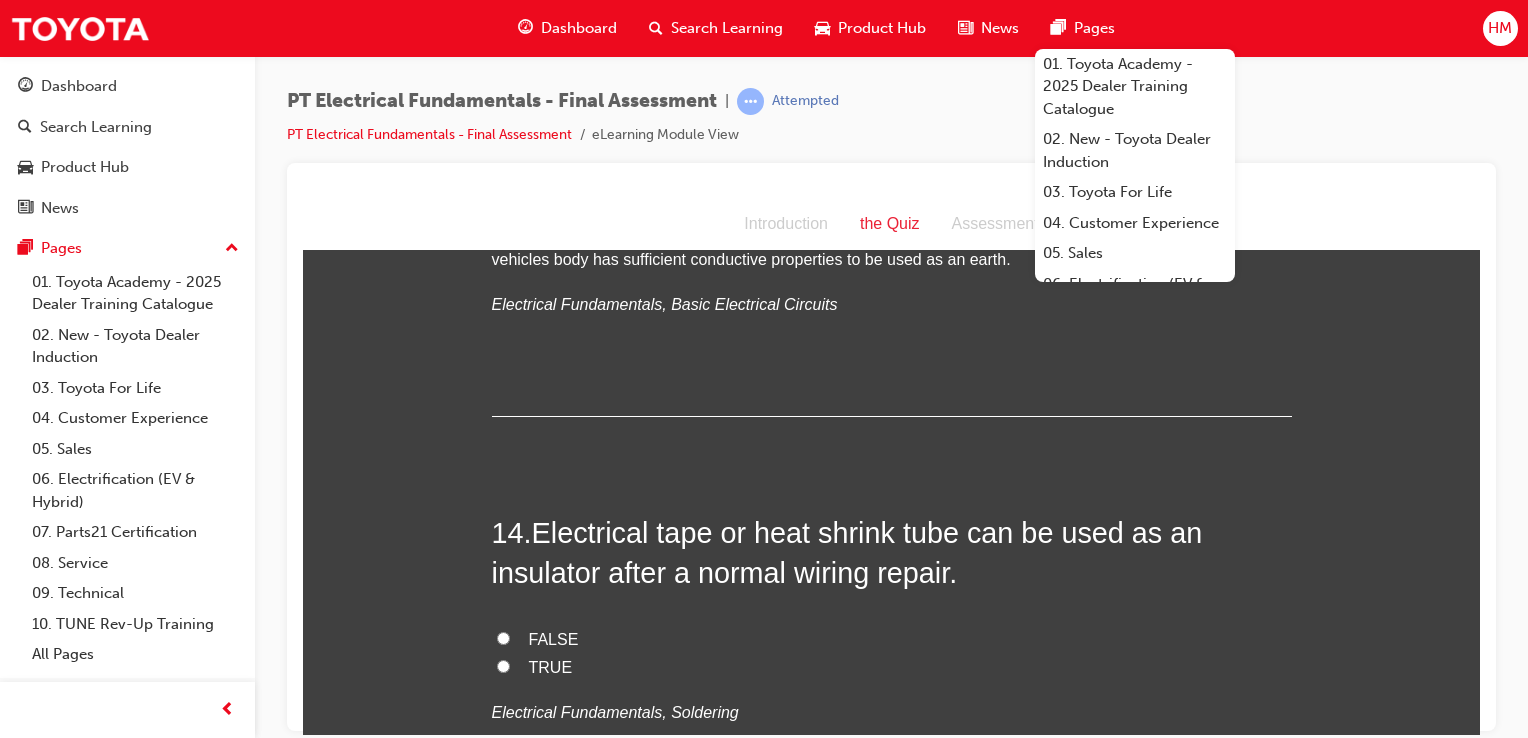 click on "TRUE" at bounding box center [551, 666] 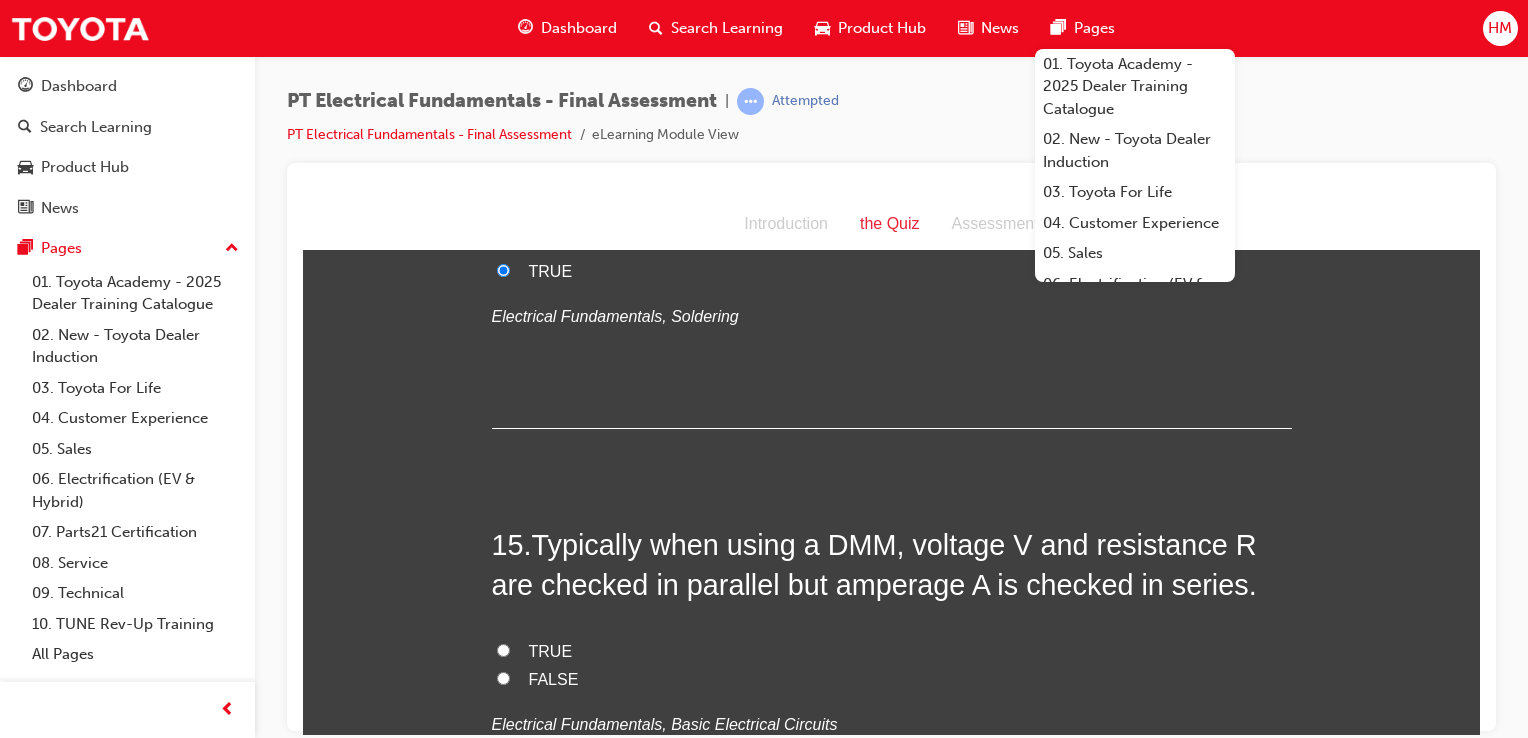 scroll, scrollTop: 5800, scrollLeft: 0, axis: vertical 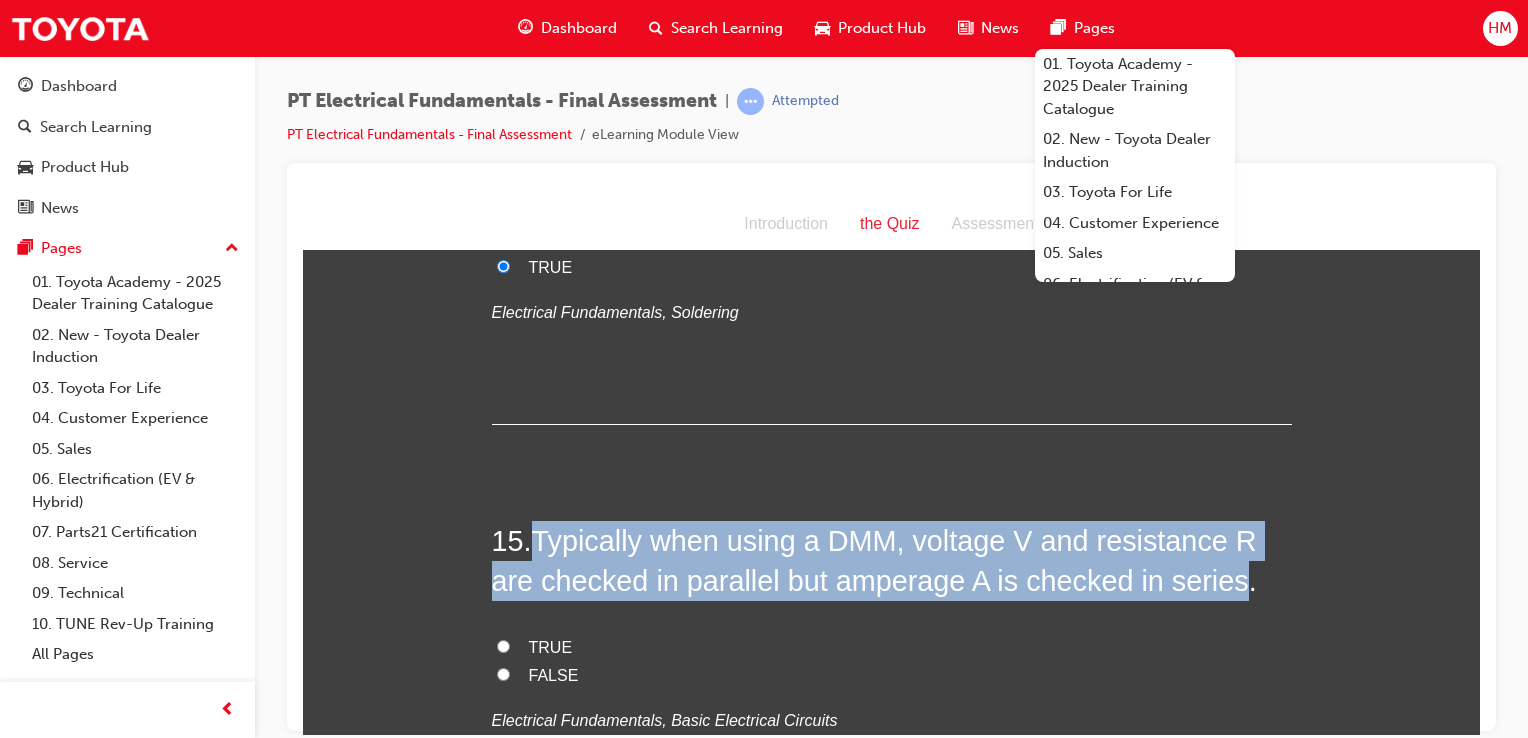 drag, startPoint x: 536, startPoint y: 447, endPoint x: 1169, endPoint y: 484, distance: 634.08044 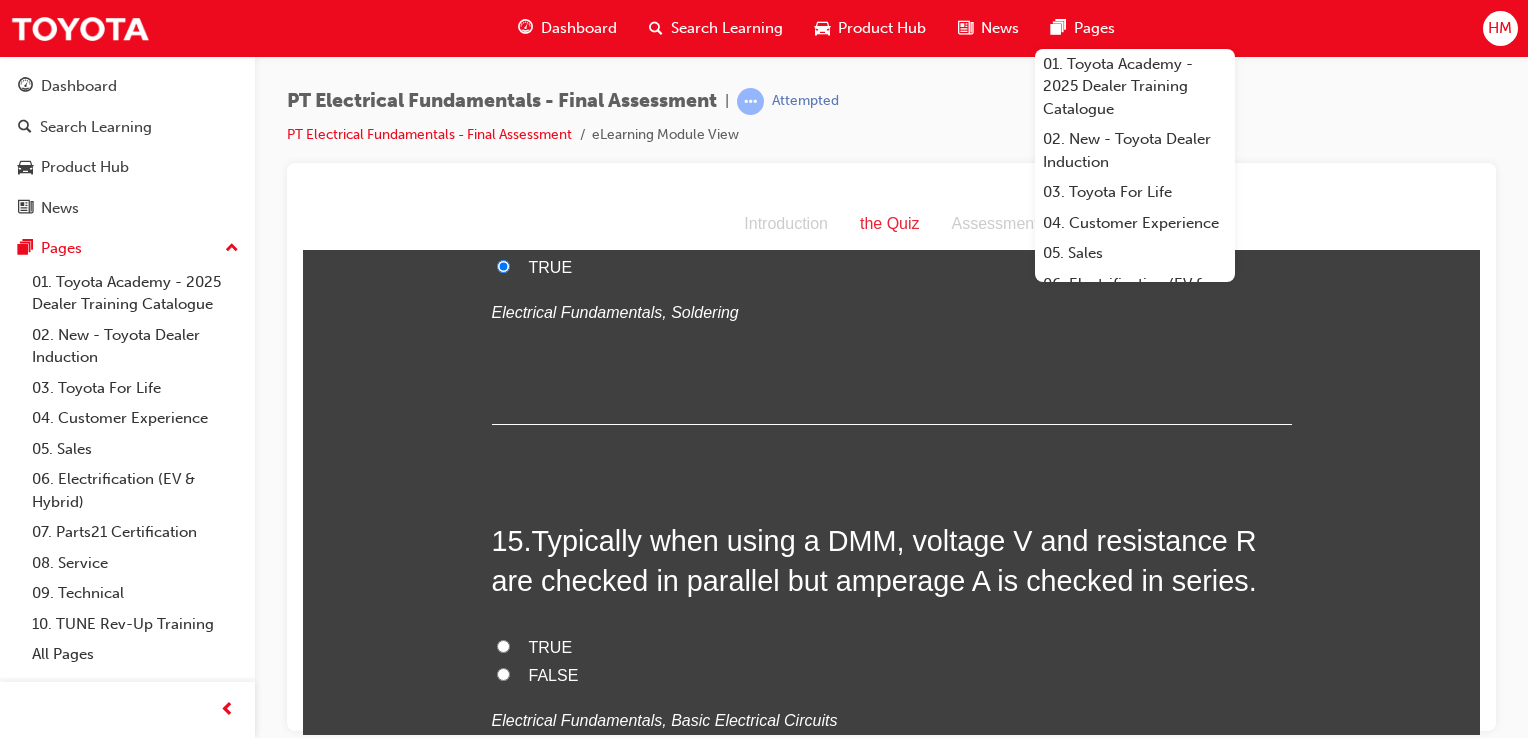 click on "TRUE" at bounding box center [551, 646] 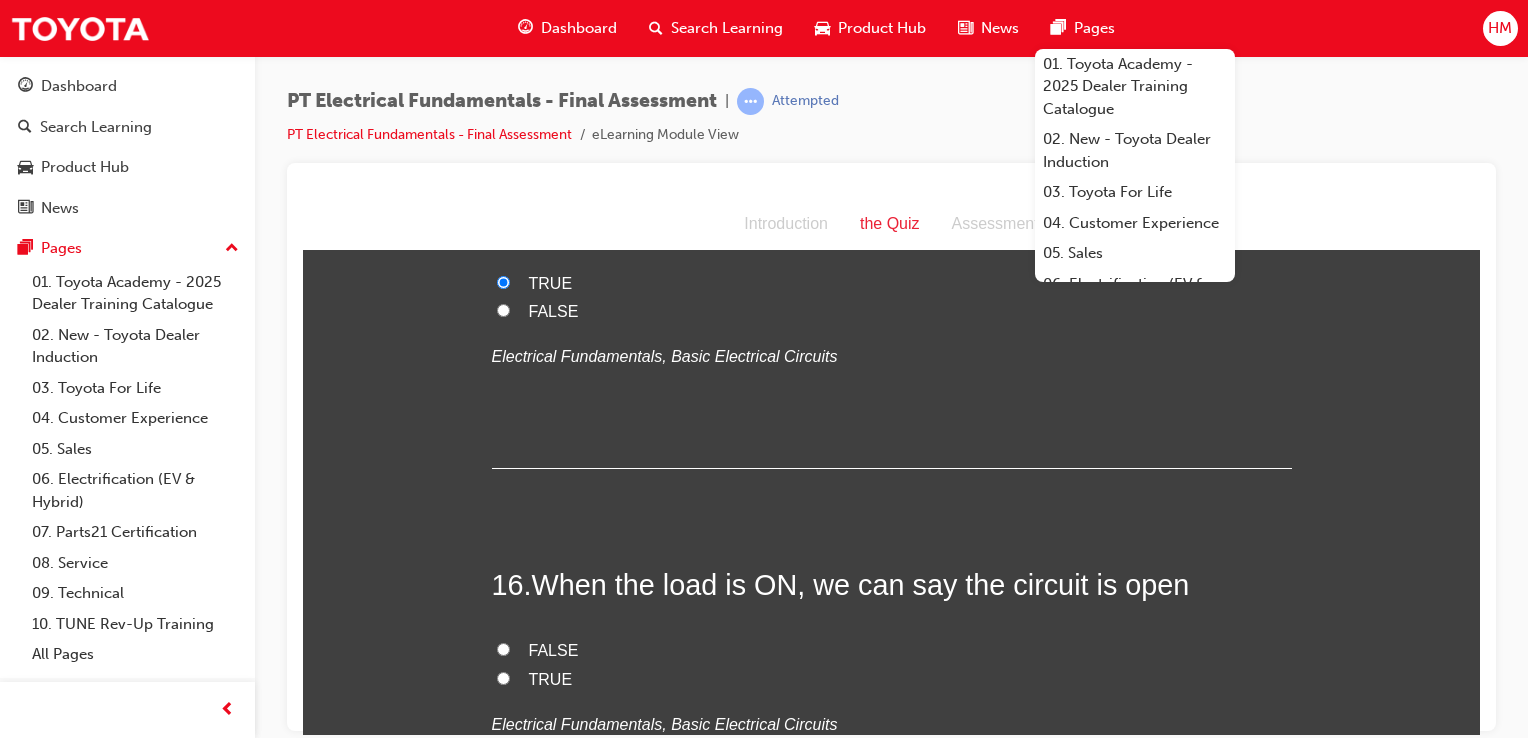 scroll, scrollTop: 6200, scrollLeft: 0, axis: vertical 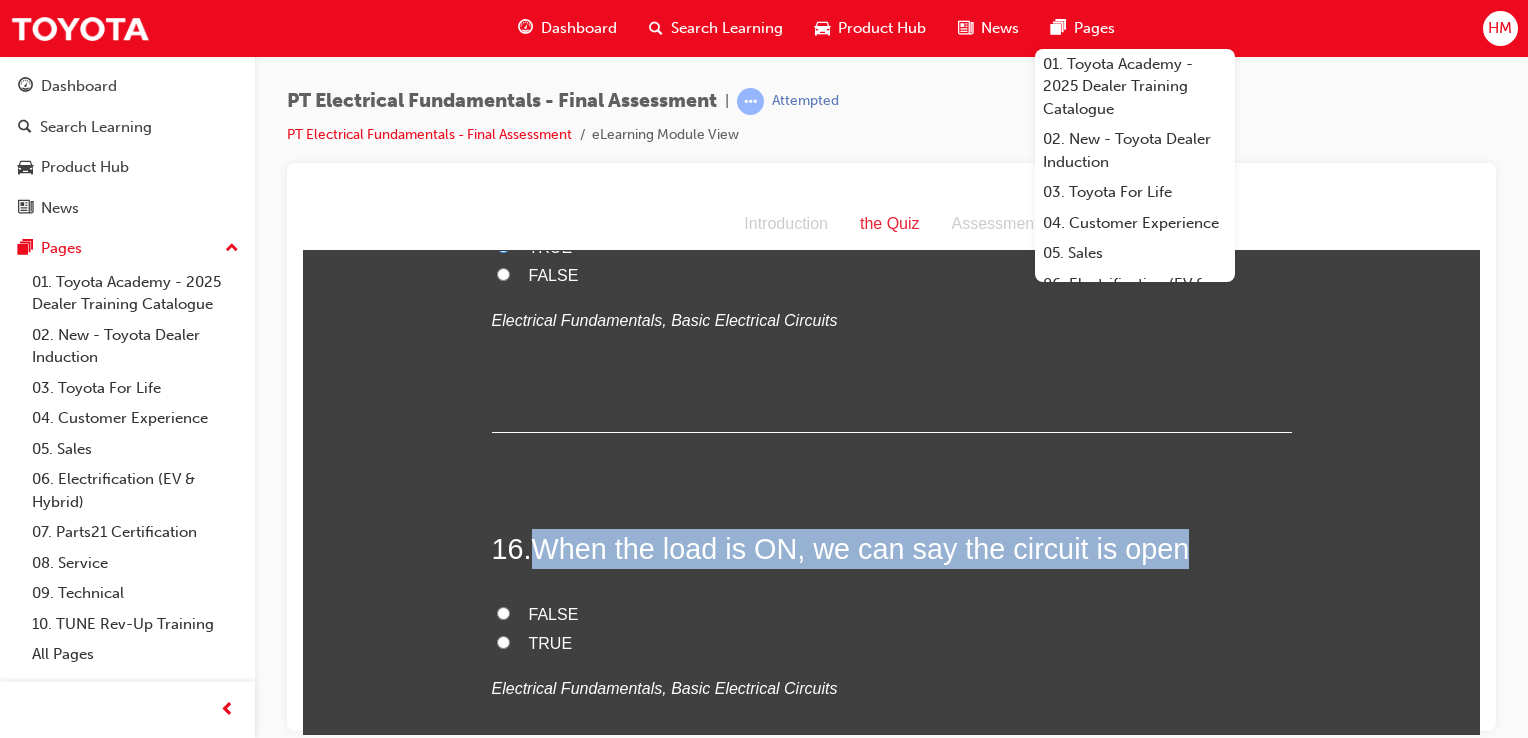 drag, startPoint x: 524, startPoint y: 463, endPoint x: 1164, endPoint y: 463, distance: 640 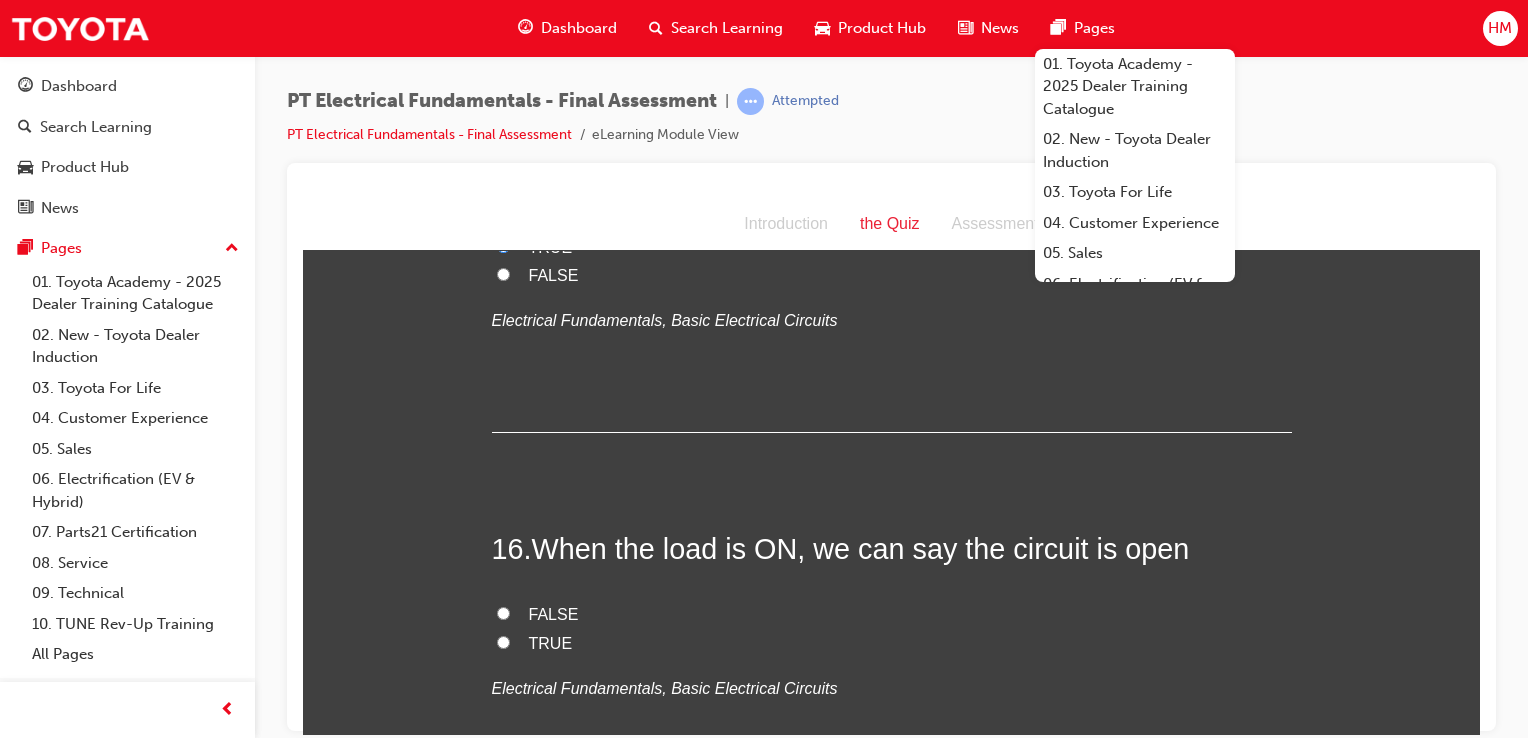 click on "FALSE" at bounding box center [554, 613] 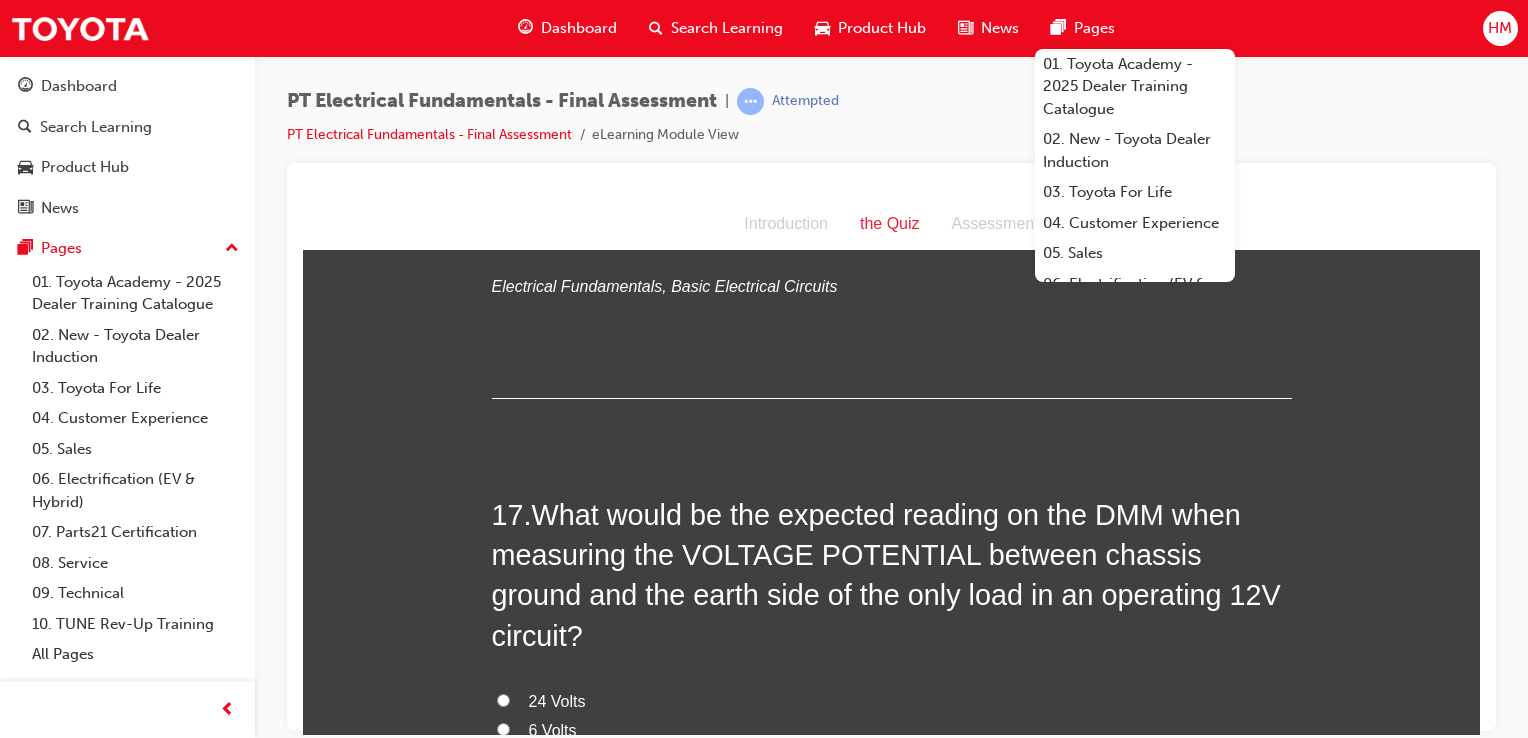 scroll, scrollTop: 6600, scrollLeft: 0, axis: vertical 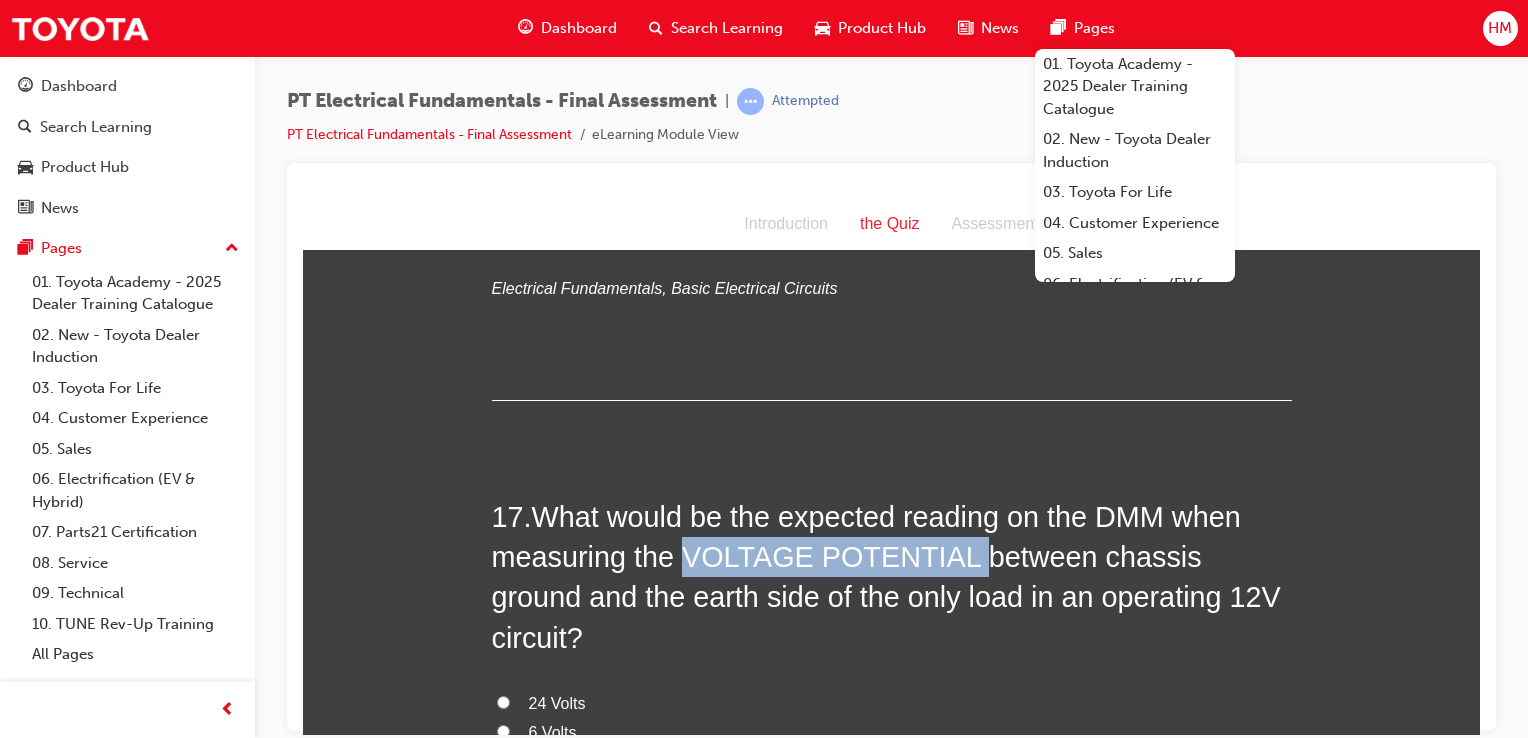 drag, startPoint x: 680, startPoint y: 472, endPoint x: 960, endPoint y: 468, distance: 280.02856 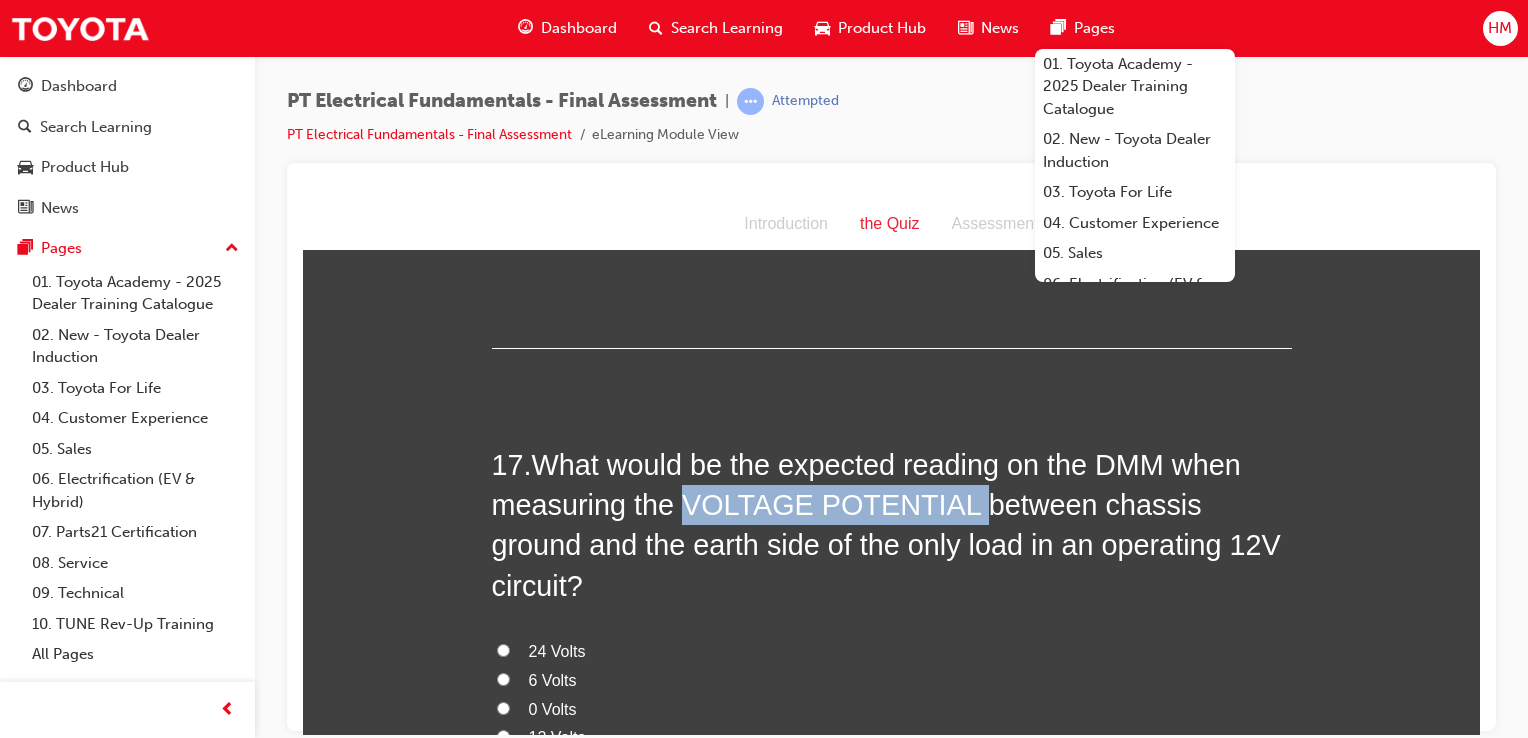 scroll, scrollTop: 6700, scrollLeft: 0, axis: vertical 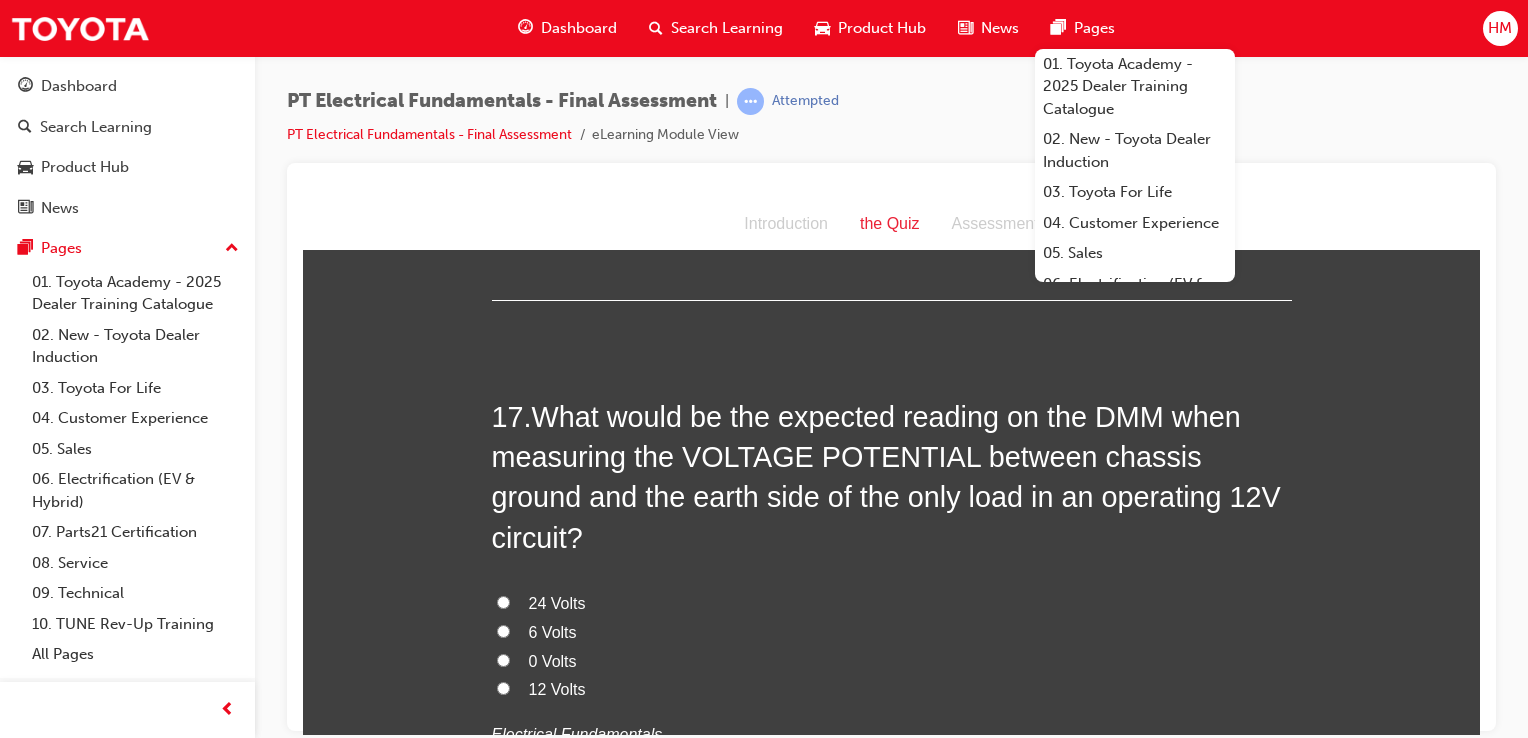 click on "12 Volts" at bounding box center (557, 688) 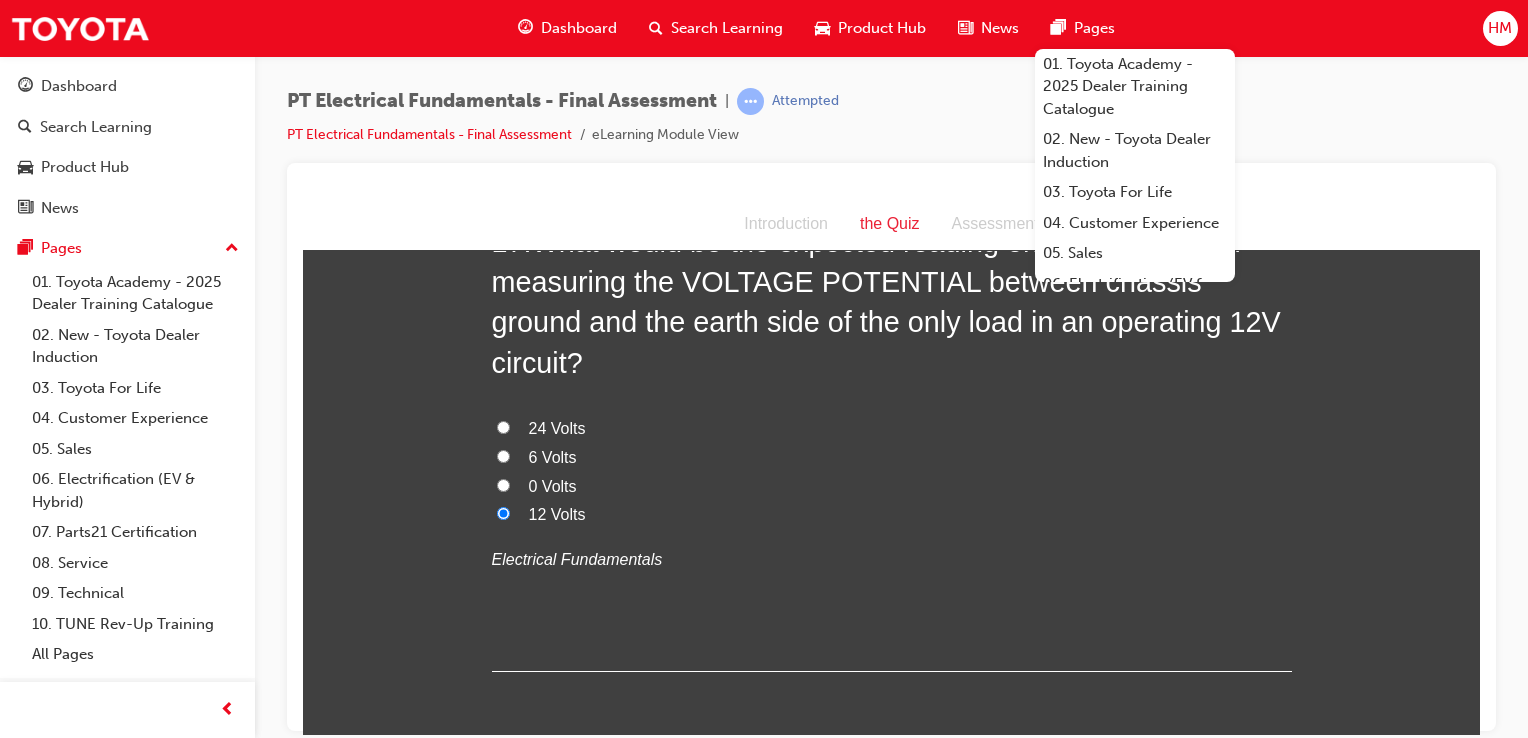 scroll, scrollTop: 6600, scrollLeft: 0, axis: vertical 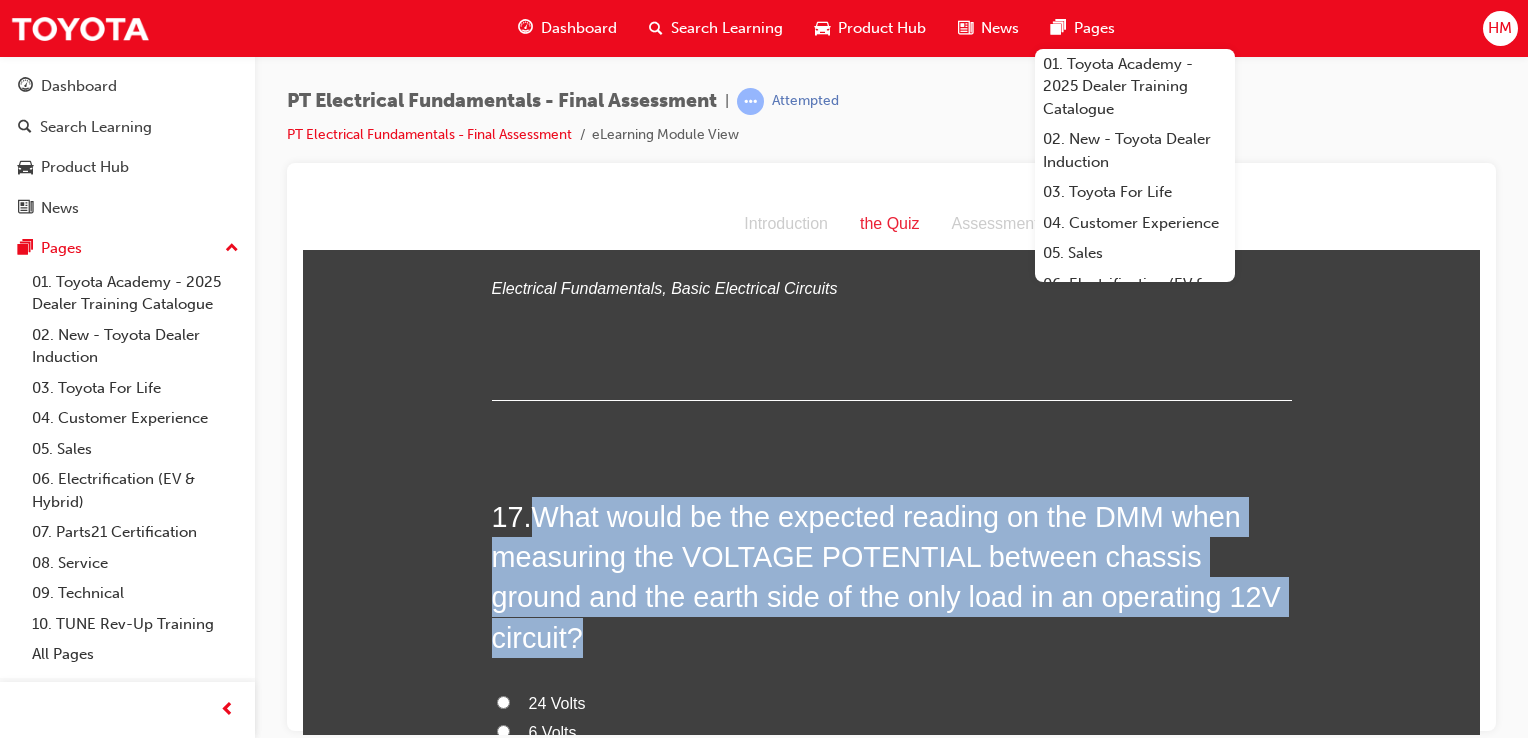 drag, startPoint x: 528, startPoint y: 431, endPoint x: 1303, endPoint y: 500, distance: 778.06555 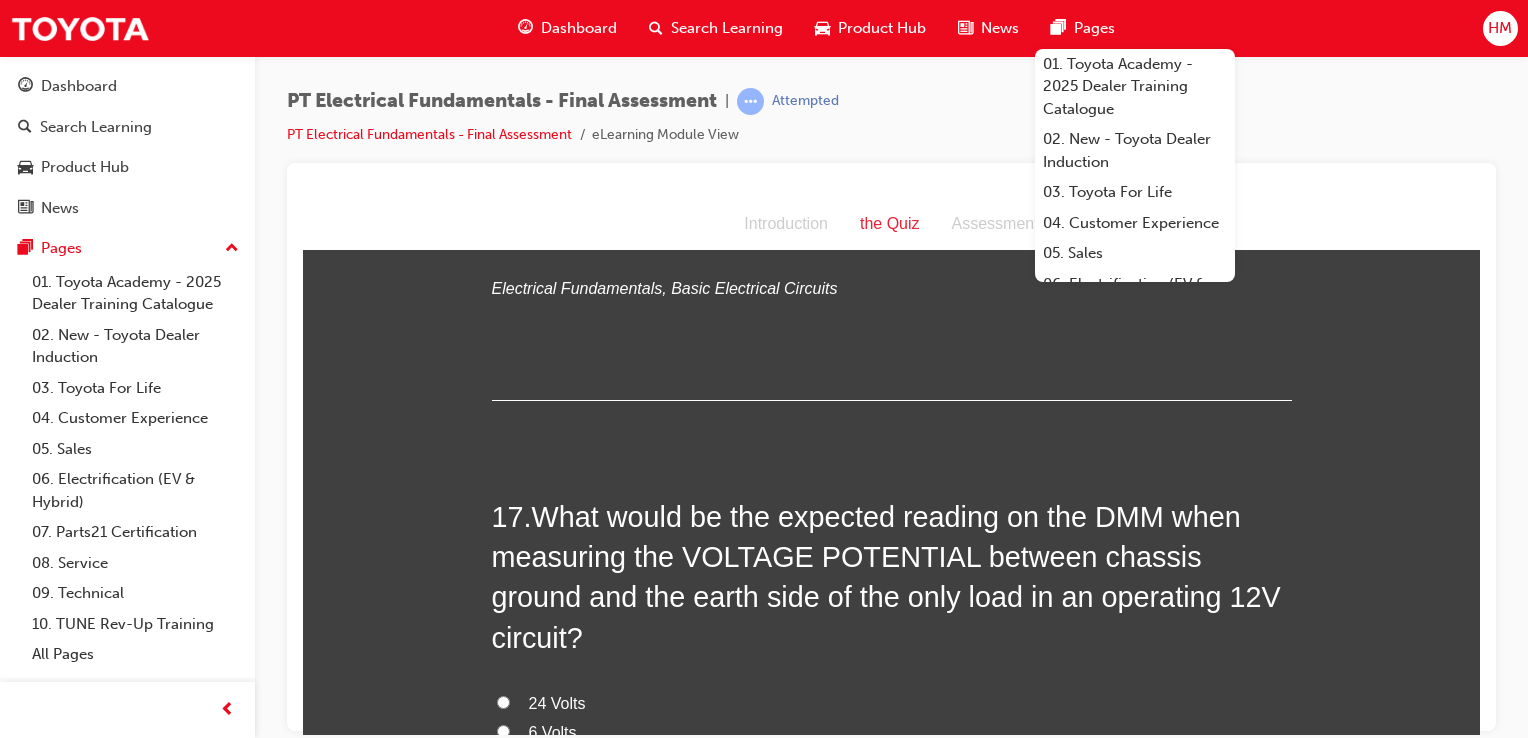 click on "0 Volts" at bounding box center [553, 760] 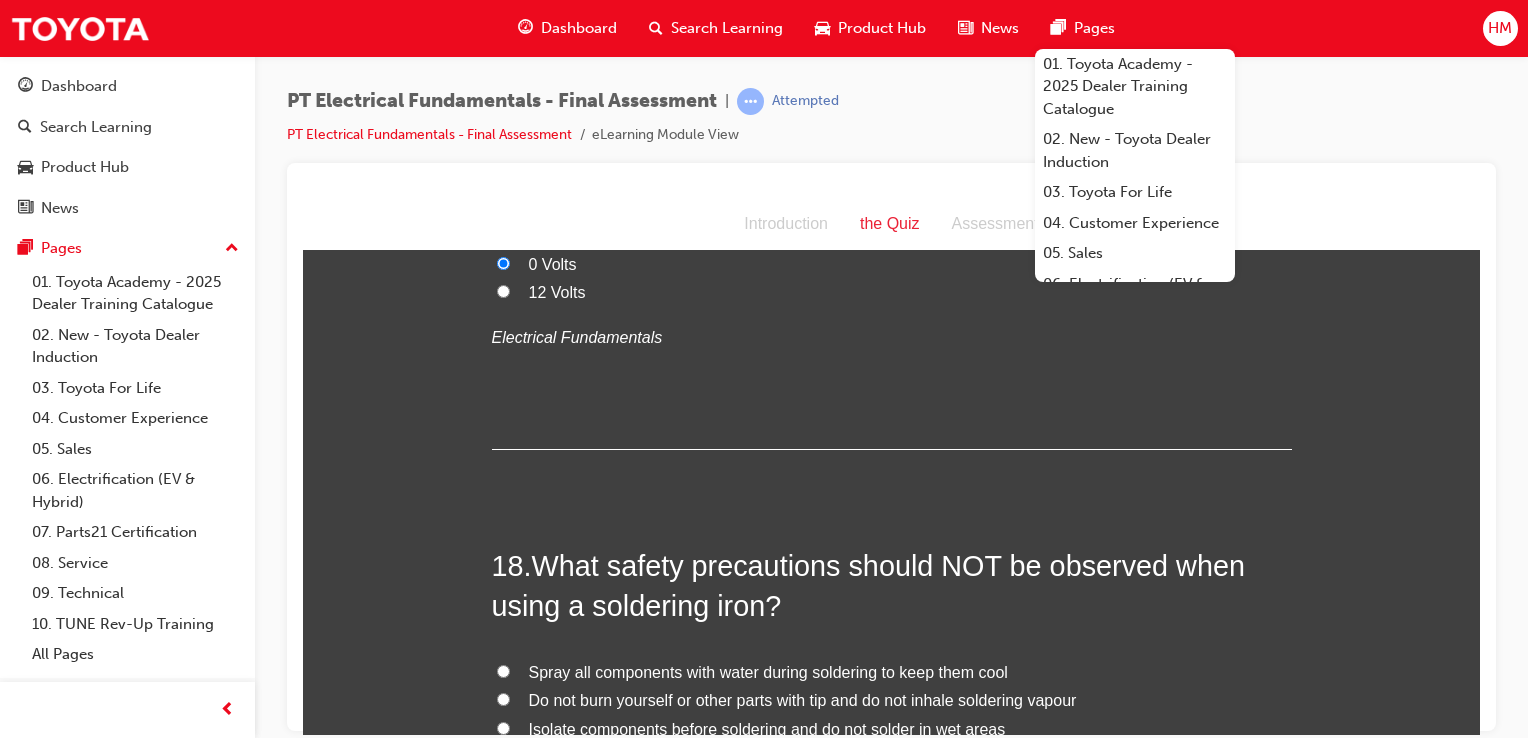 scroll, scrollTop: 7100, scrollLeft: 0, axis: vertical 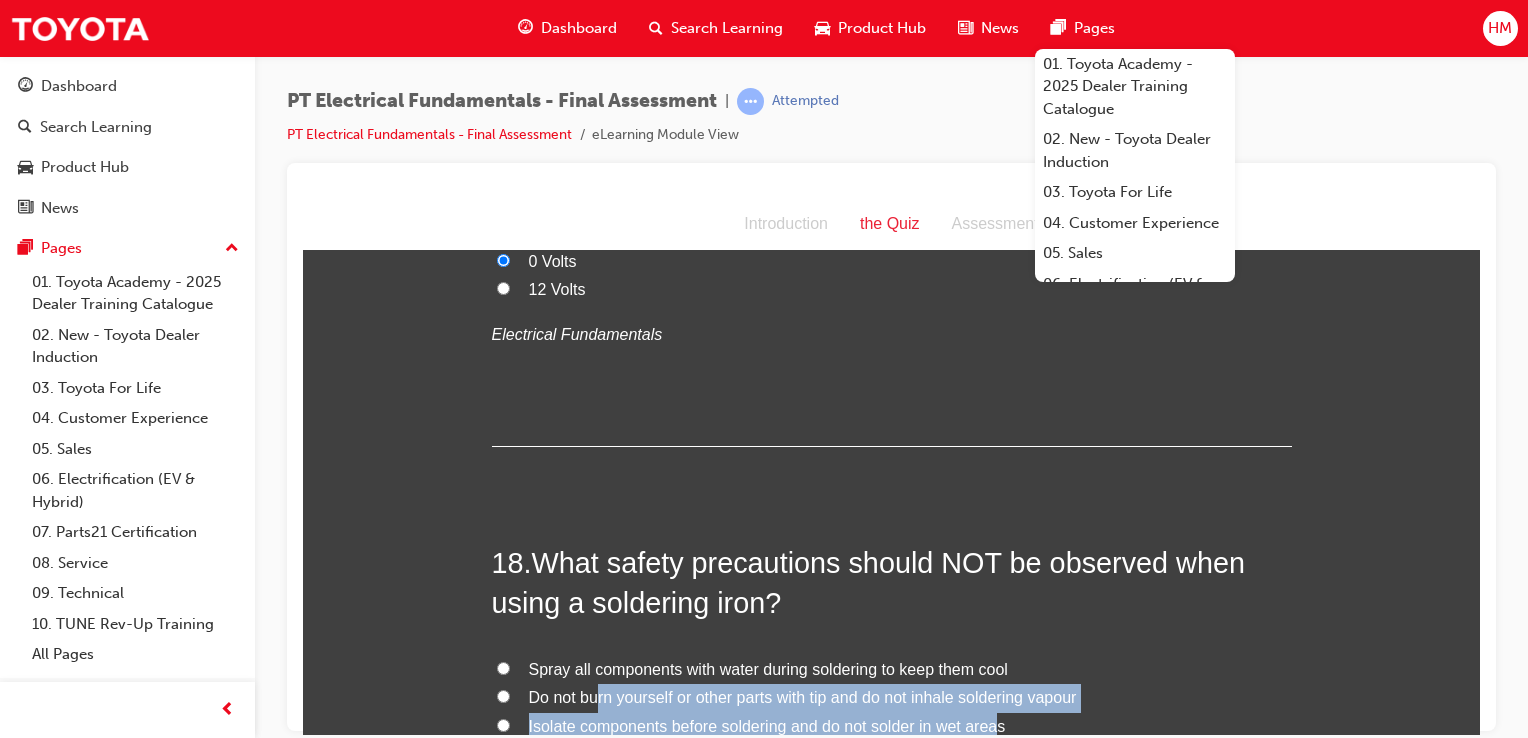 drag, startPoint x: 588, startPoint y: 573, endPoint x: 982, endPoint y: 601, distance: 394.99368 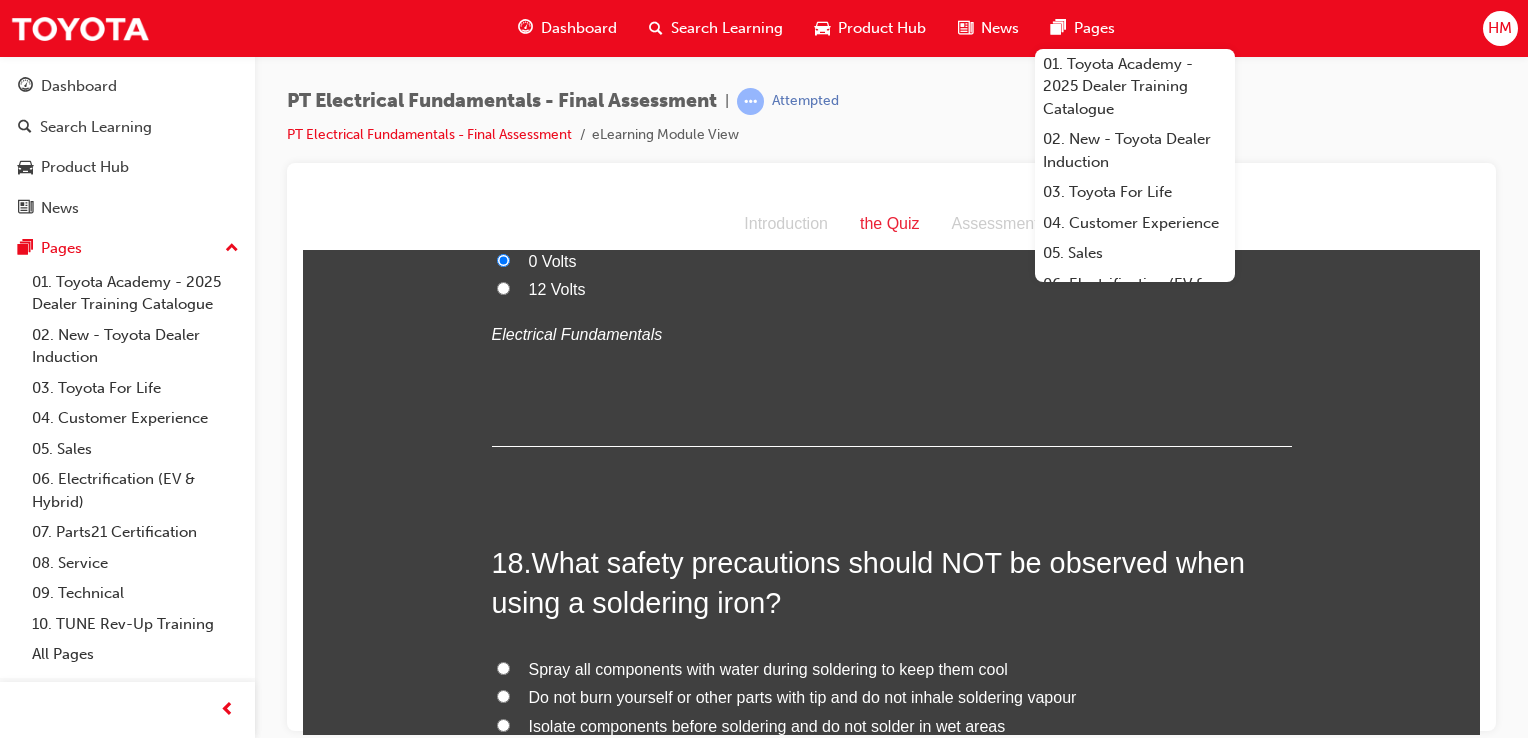 click on "Spray all components with water during soldering to keep them cool" at bounding box center (768, 668) 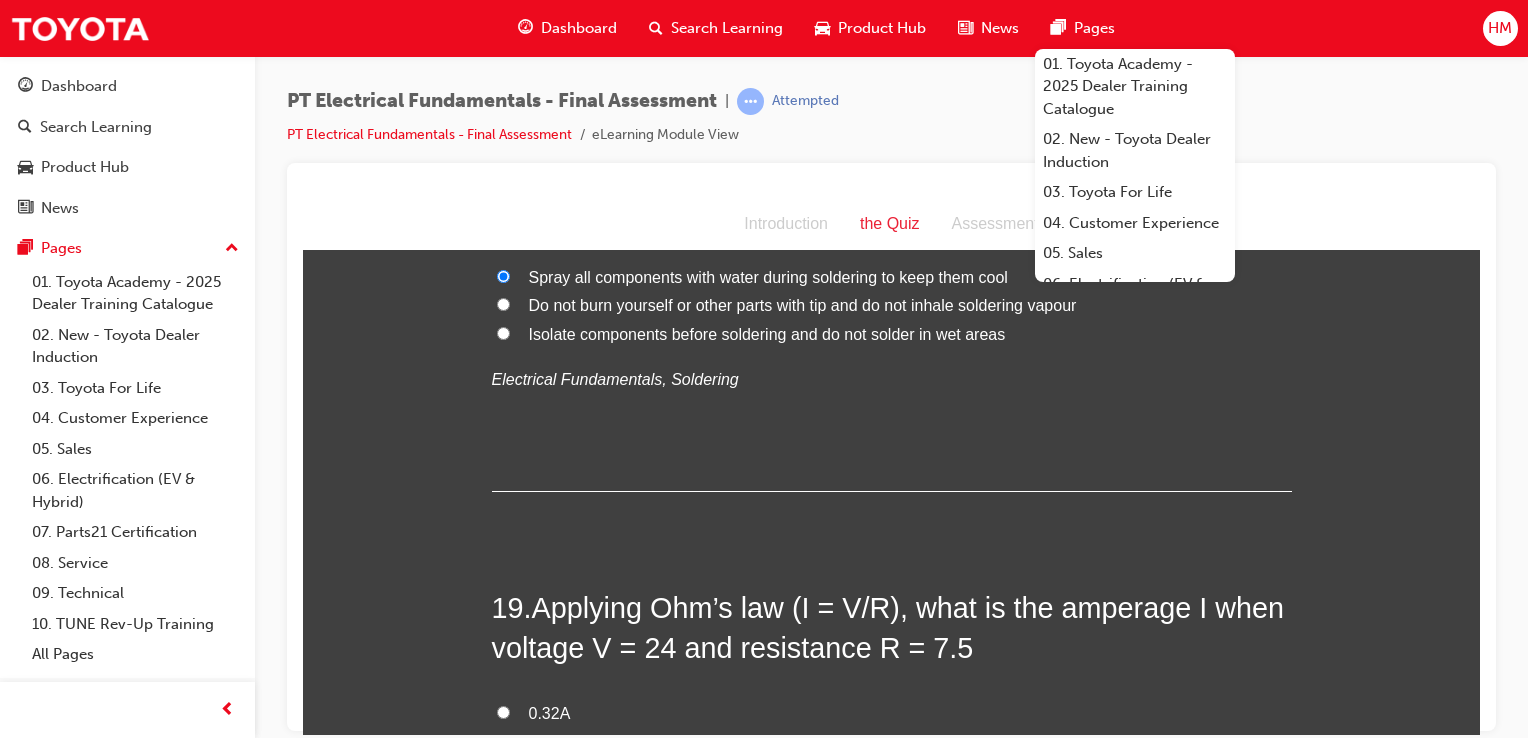 scroll, scrollTop: 7500, scrollLeft: 0, axis: vertical 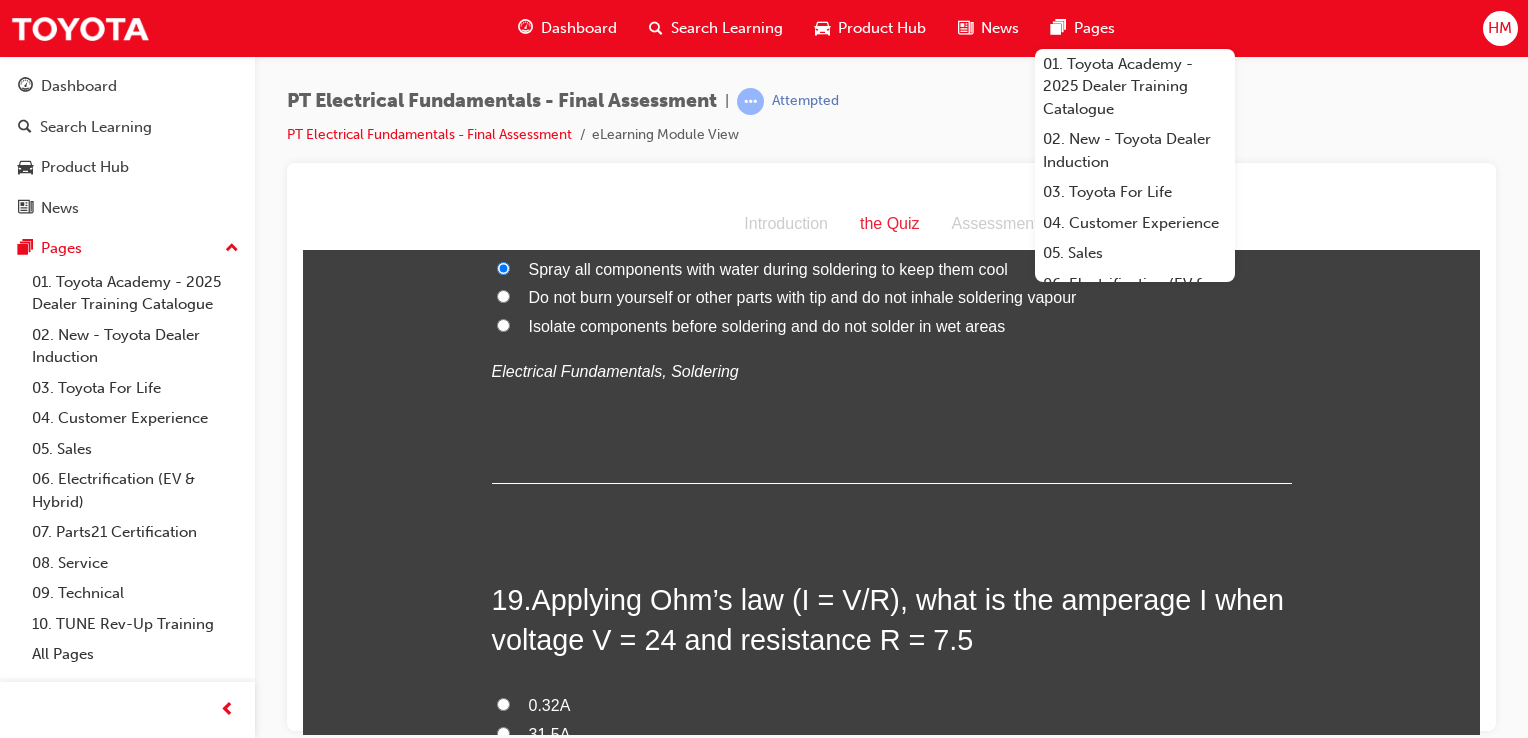 click on "3.2A" at bounding box center [545, 791] 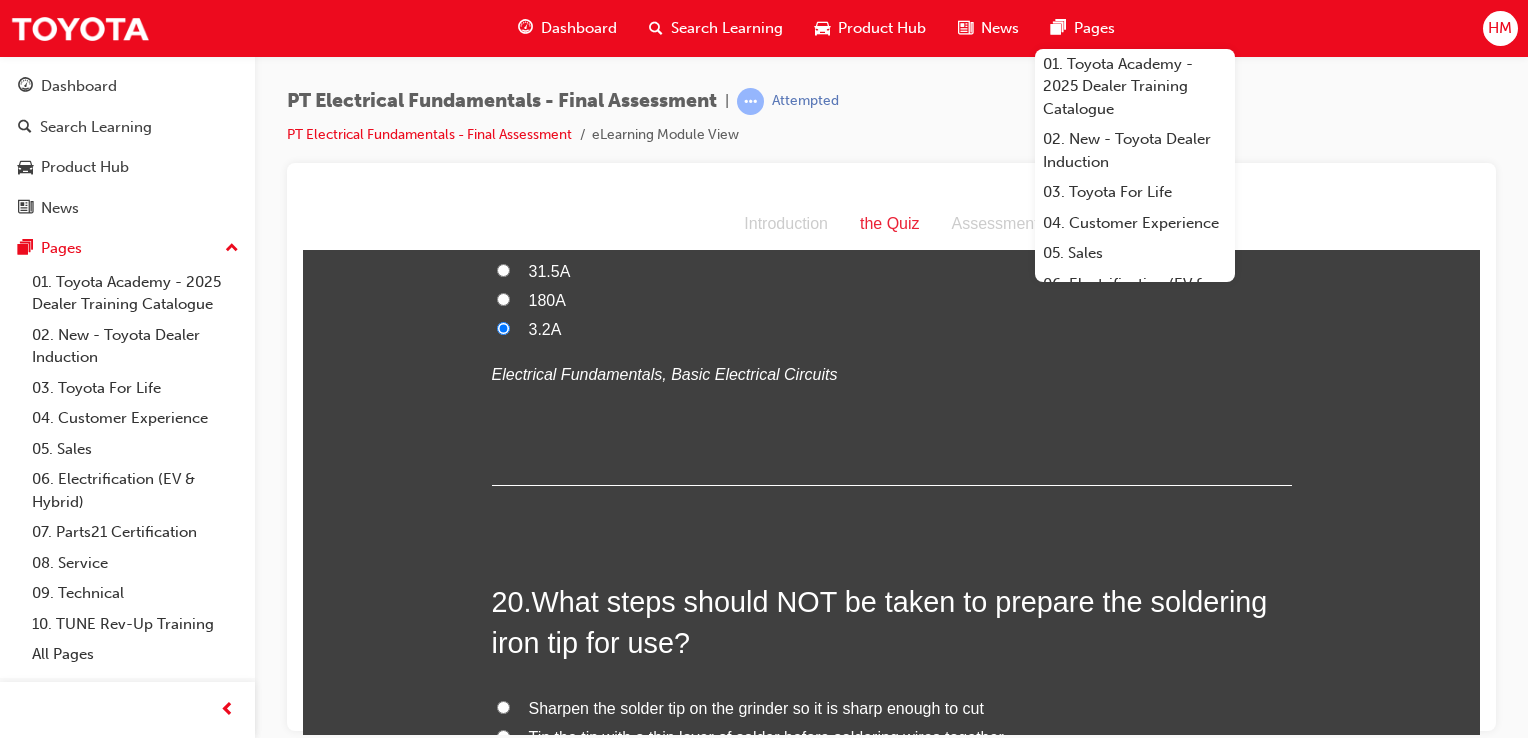 scroll, scrollTop: 8063, scrollLeft: 0, axis: vertical 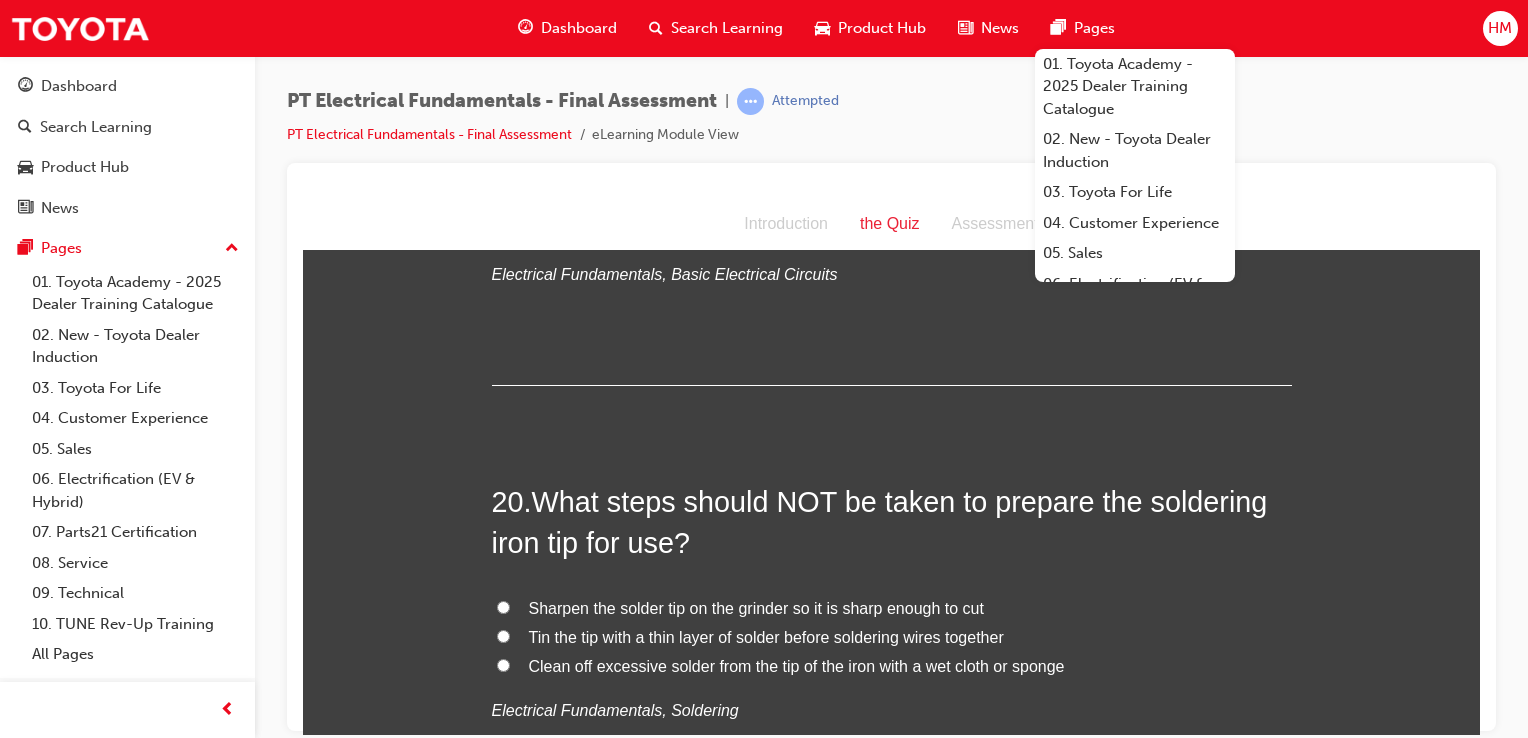 click on "Sharpen the solder tip on the grinder so it is sharp enough to cut" at bounding box center (756, 607) 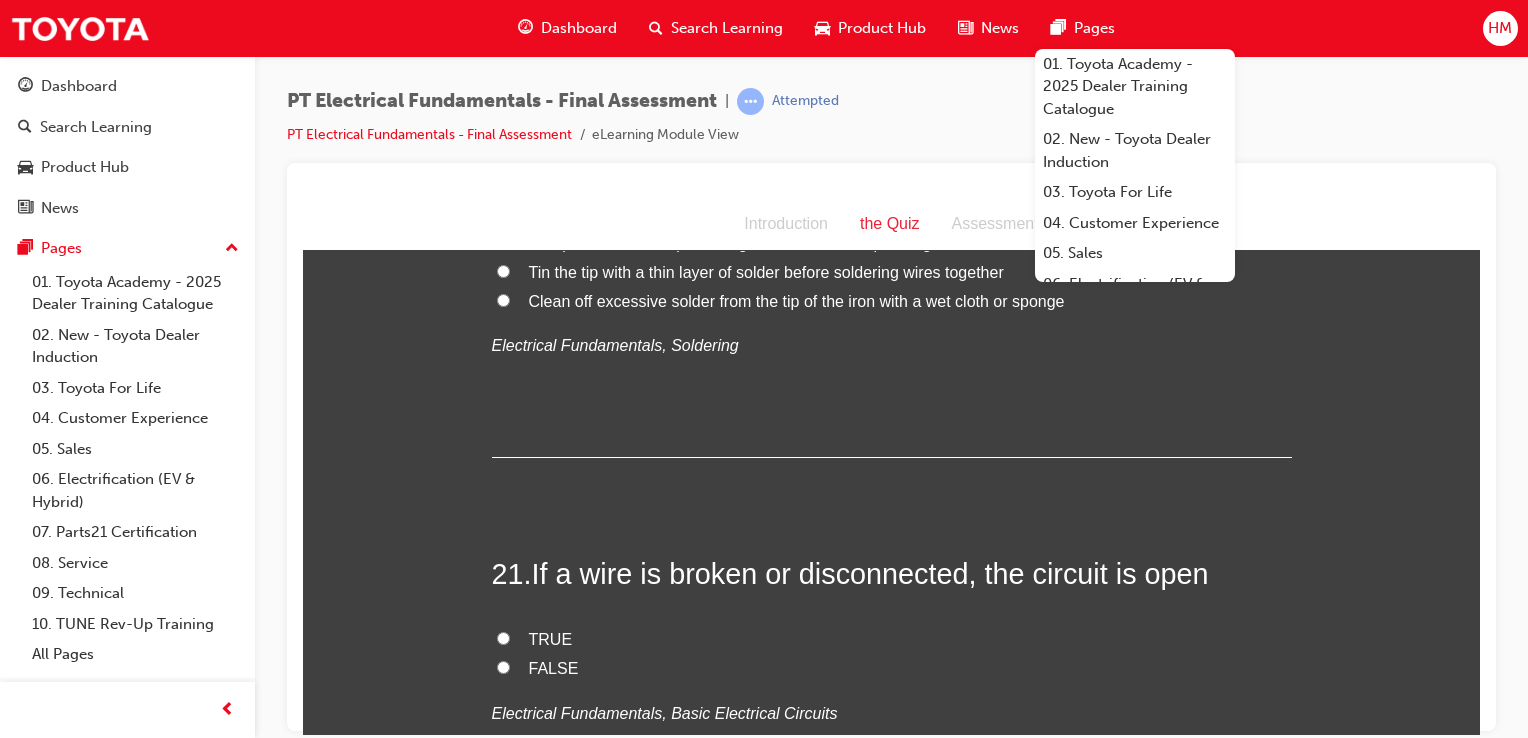 scroll, scrollTop: 8463, scrollLeft: 0, axis: vertical 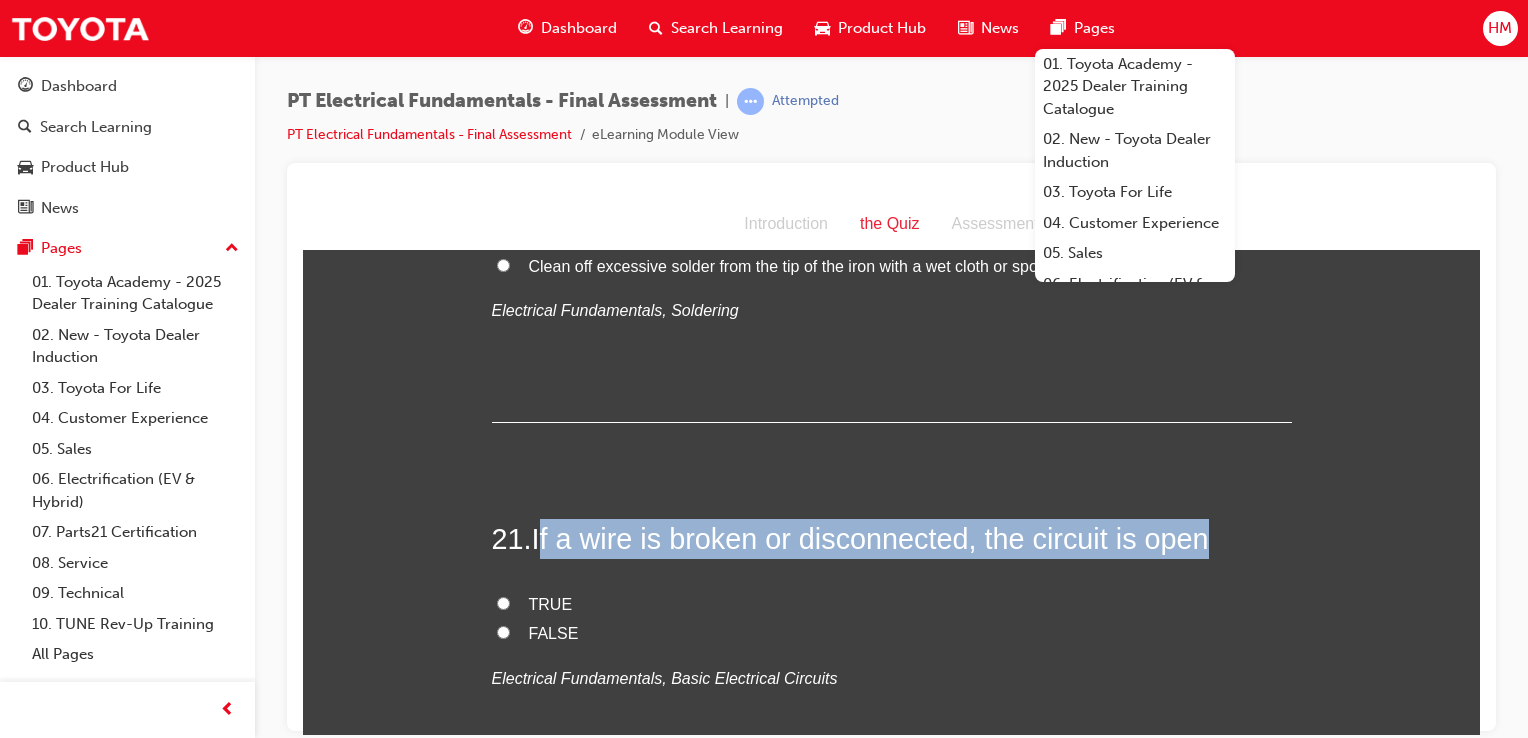 drag, startPoint x: 536, startPoint y: 415, endPoint x: 1232, endPoint y: 388, distance: 696.5235 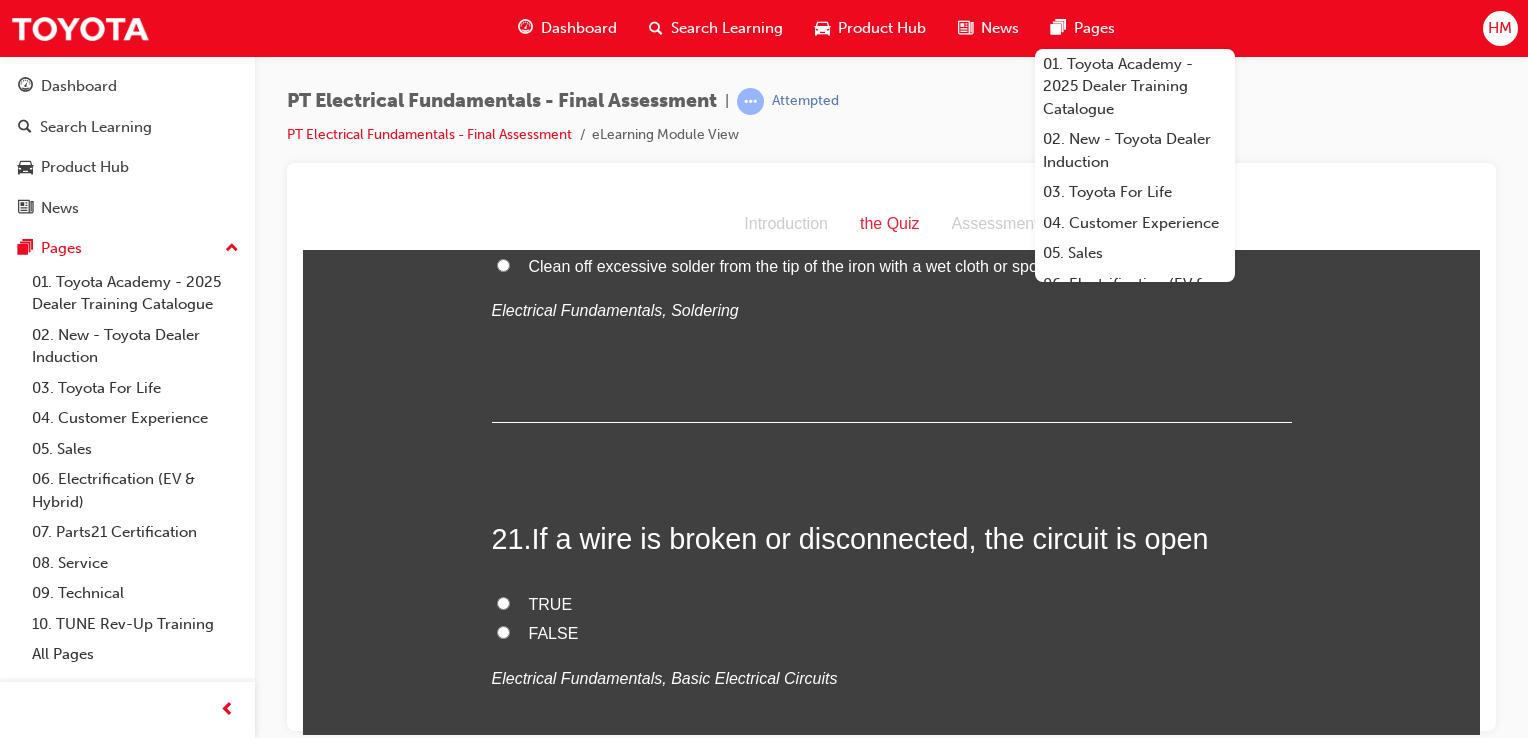 click on "TRUE" at bounding box center (551, 603) 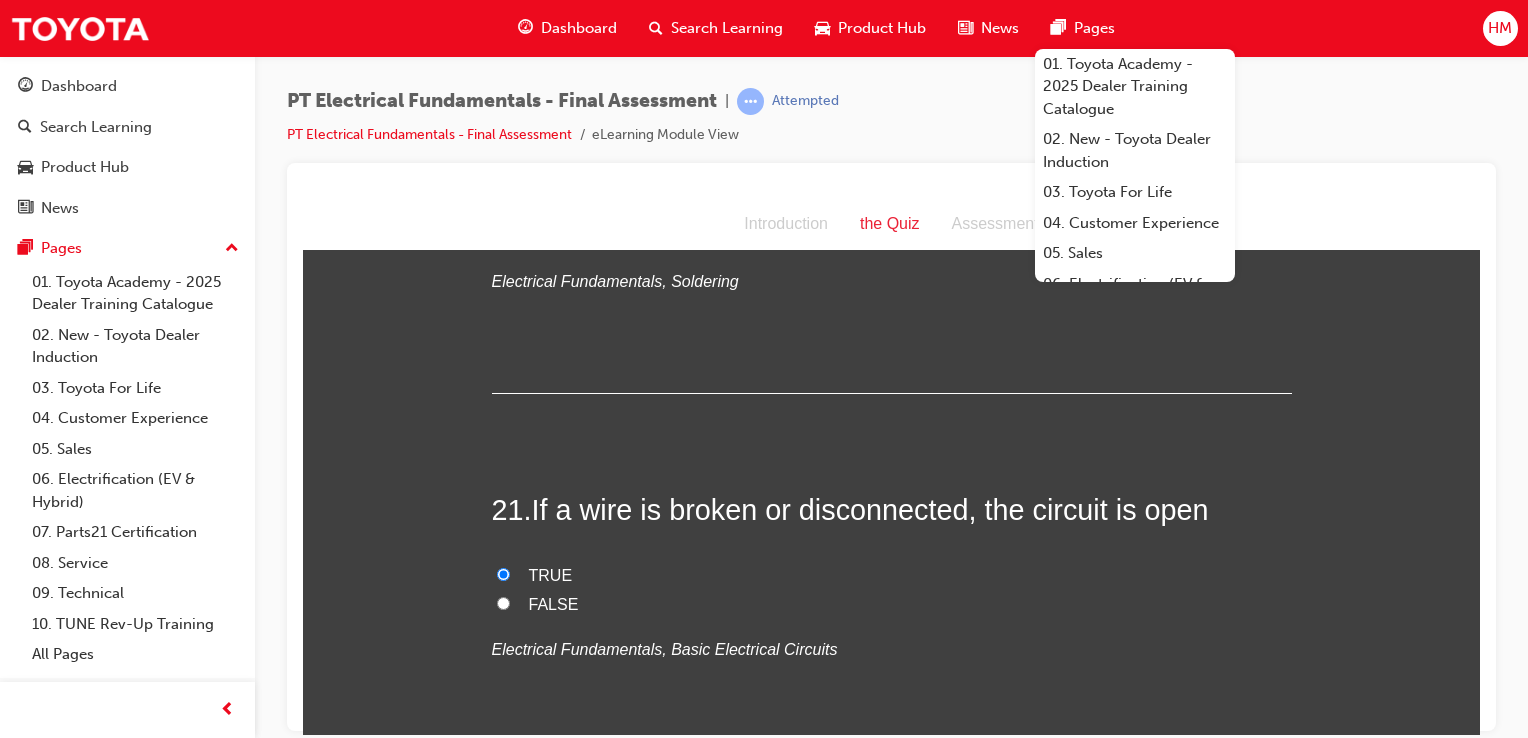 scroll, scrollTop: 8863, scrollLeft: 0, axis: vertical 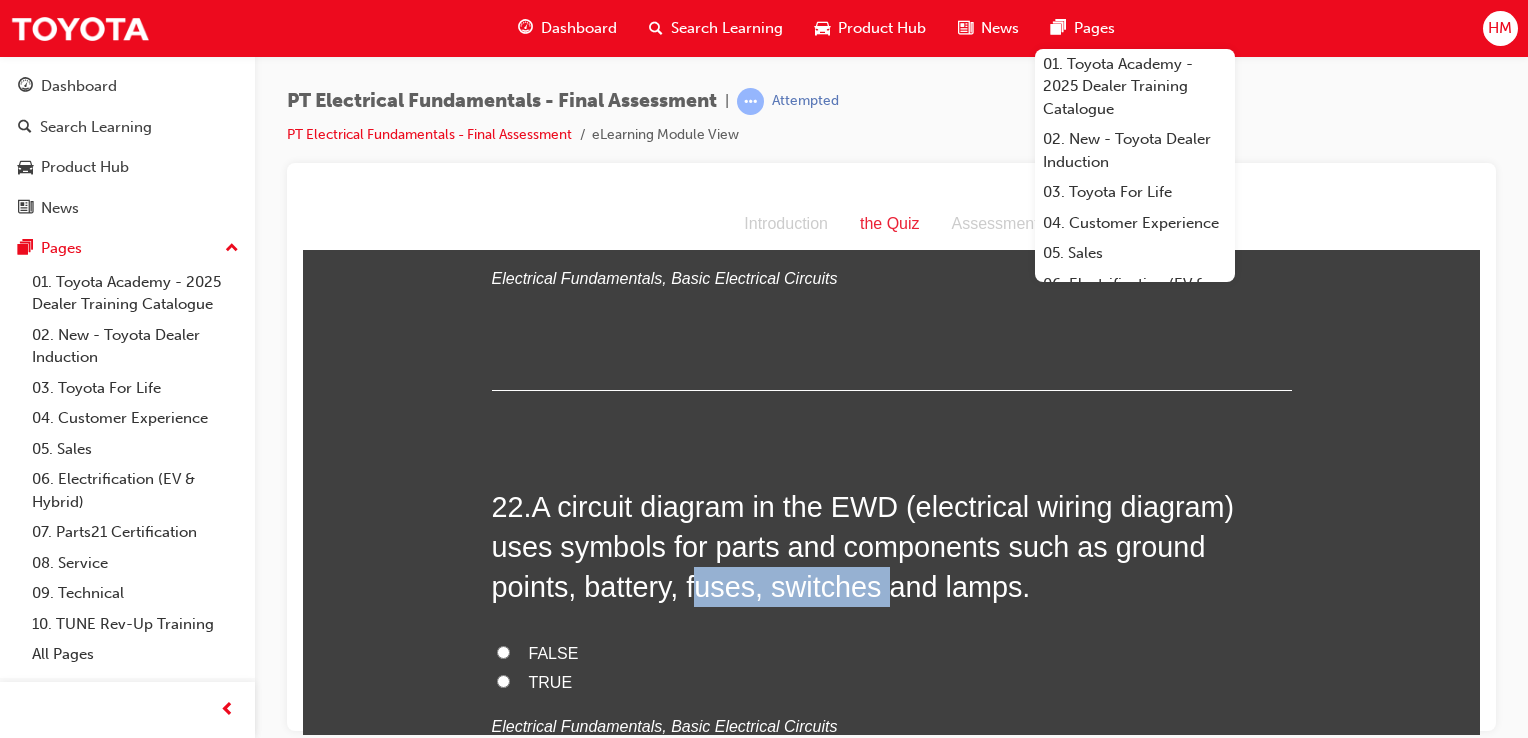 drag, startPoint x: 598, startPoint y: 464, endPoint x: 784, endPoint y: 471, distance: 186.13167 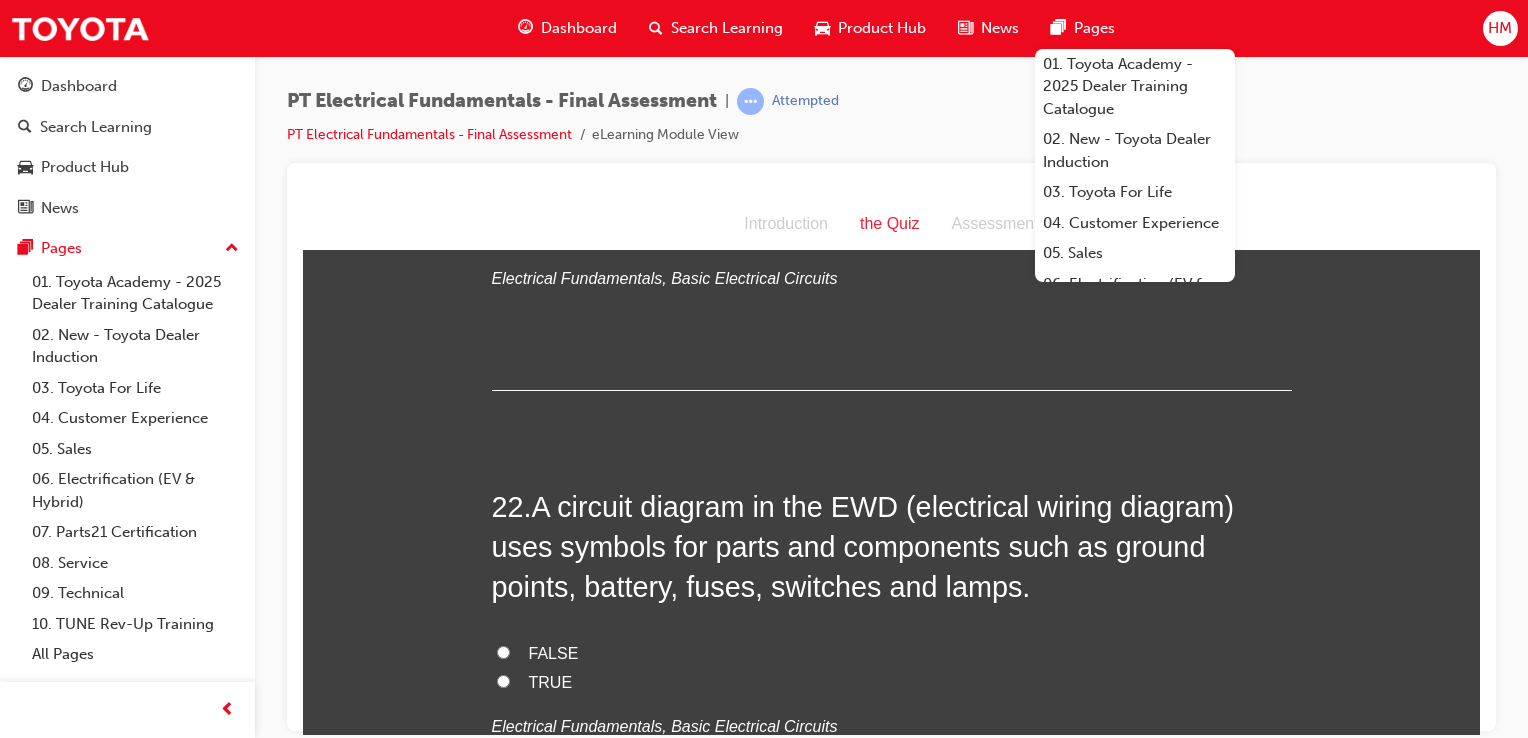 click on "TRUE" at bounding box center [551, 681] 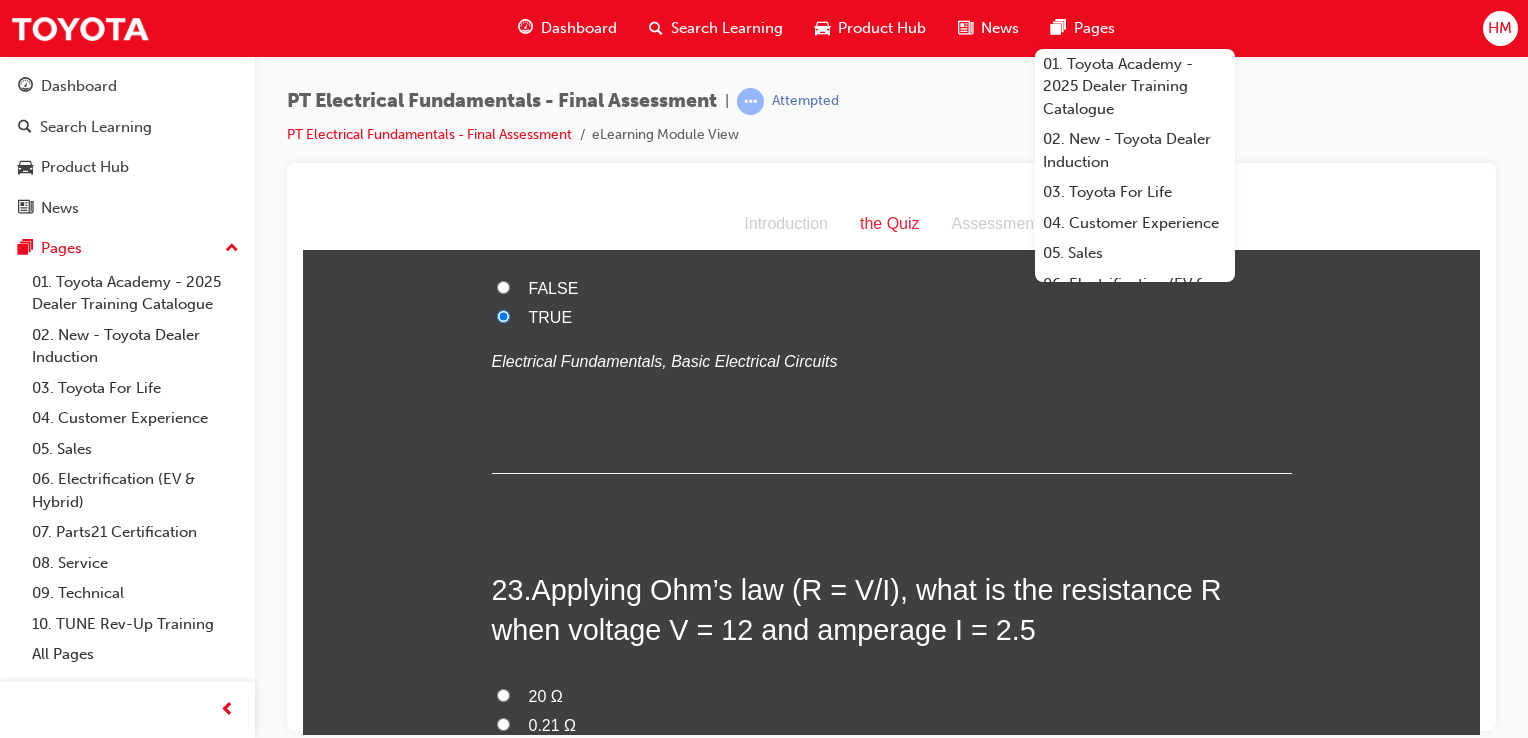 scroll, scrollTop: 9263, scrollLeft: 0, axis: vertical 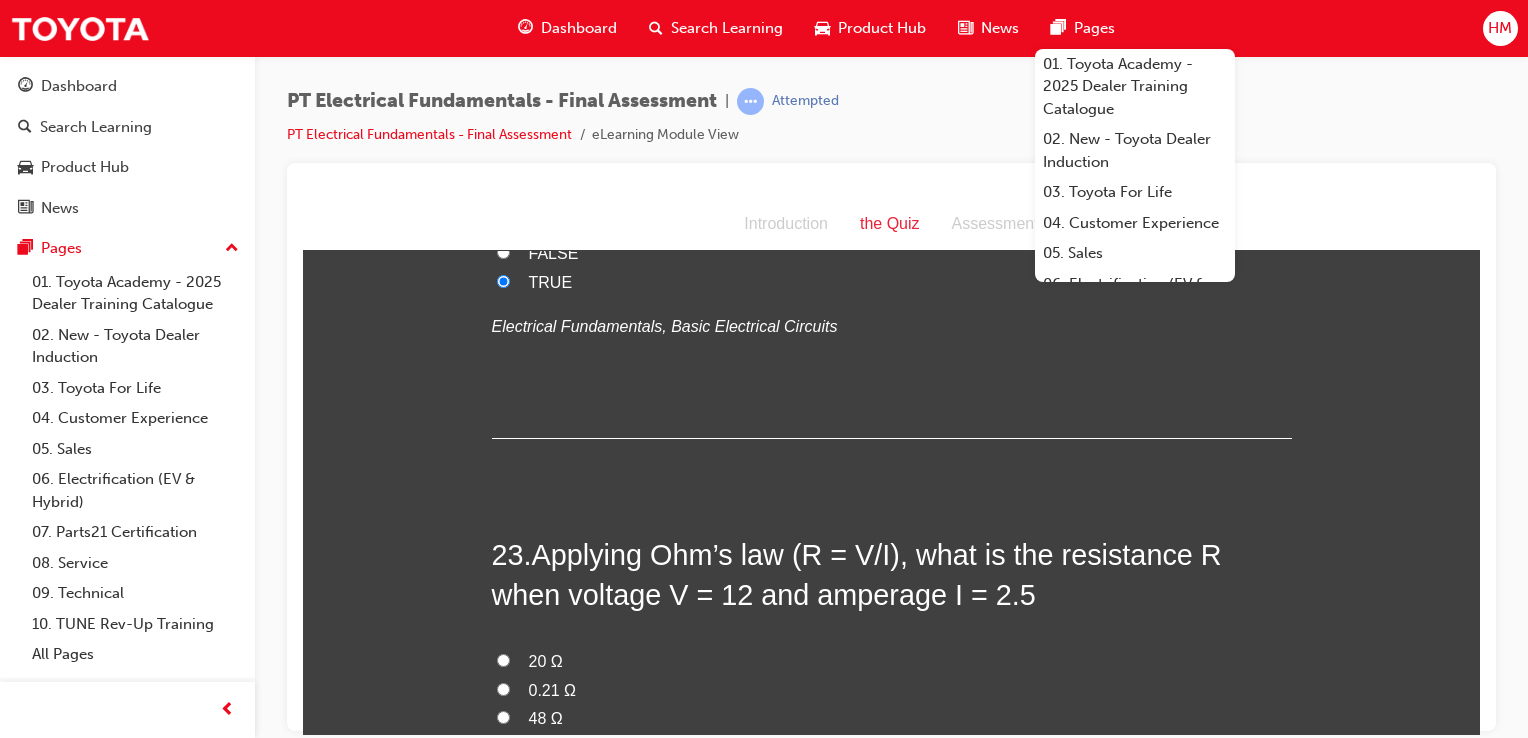 click on "4.8 Ω" at bounding box center (548, 746) 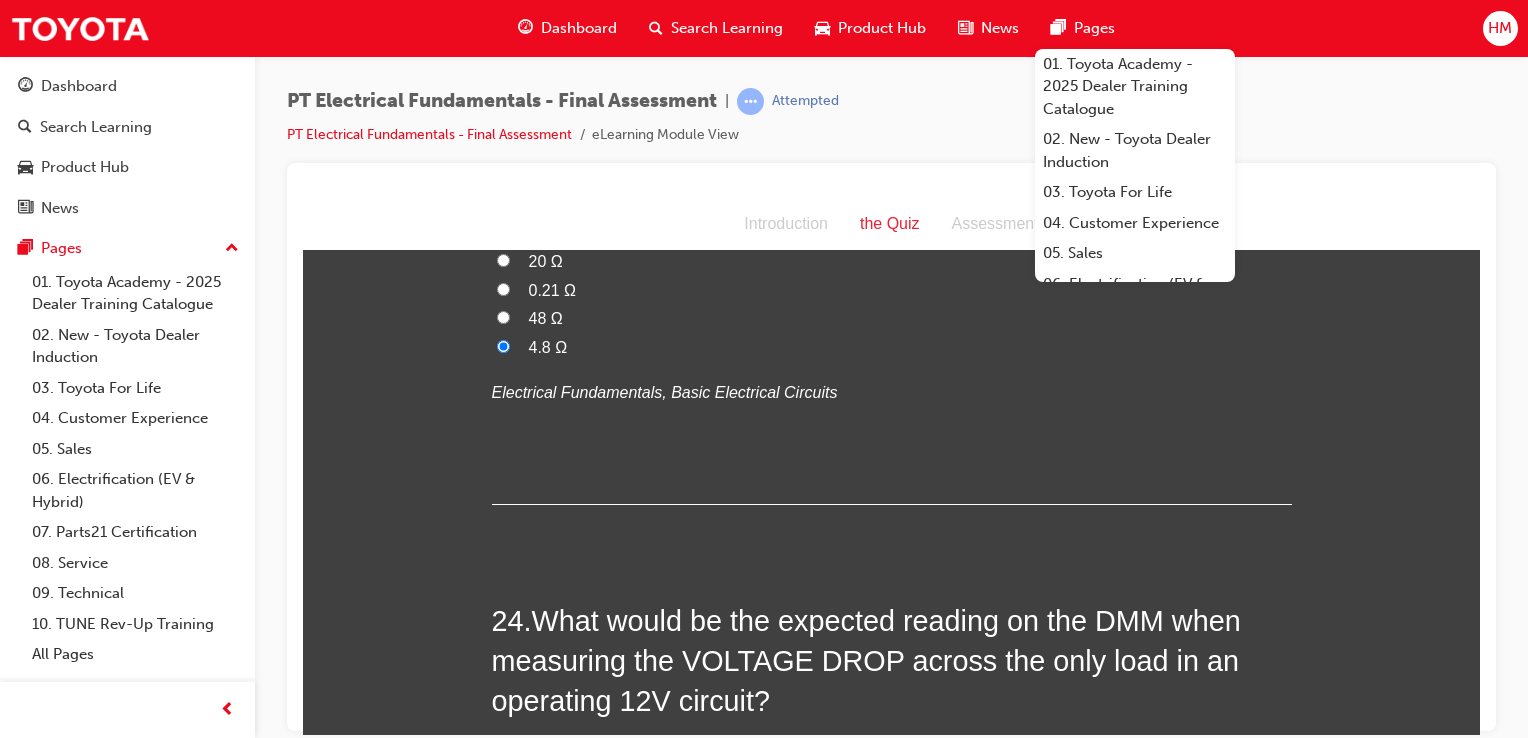 scroll, scrollTop: 9763, scrollLeft: 0, axis: vertical 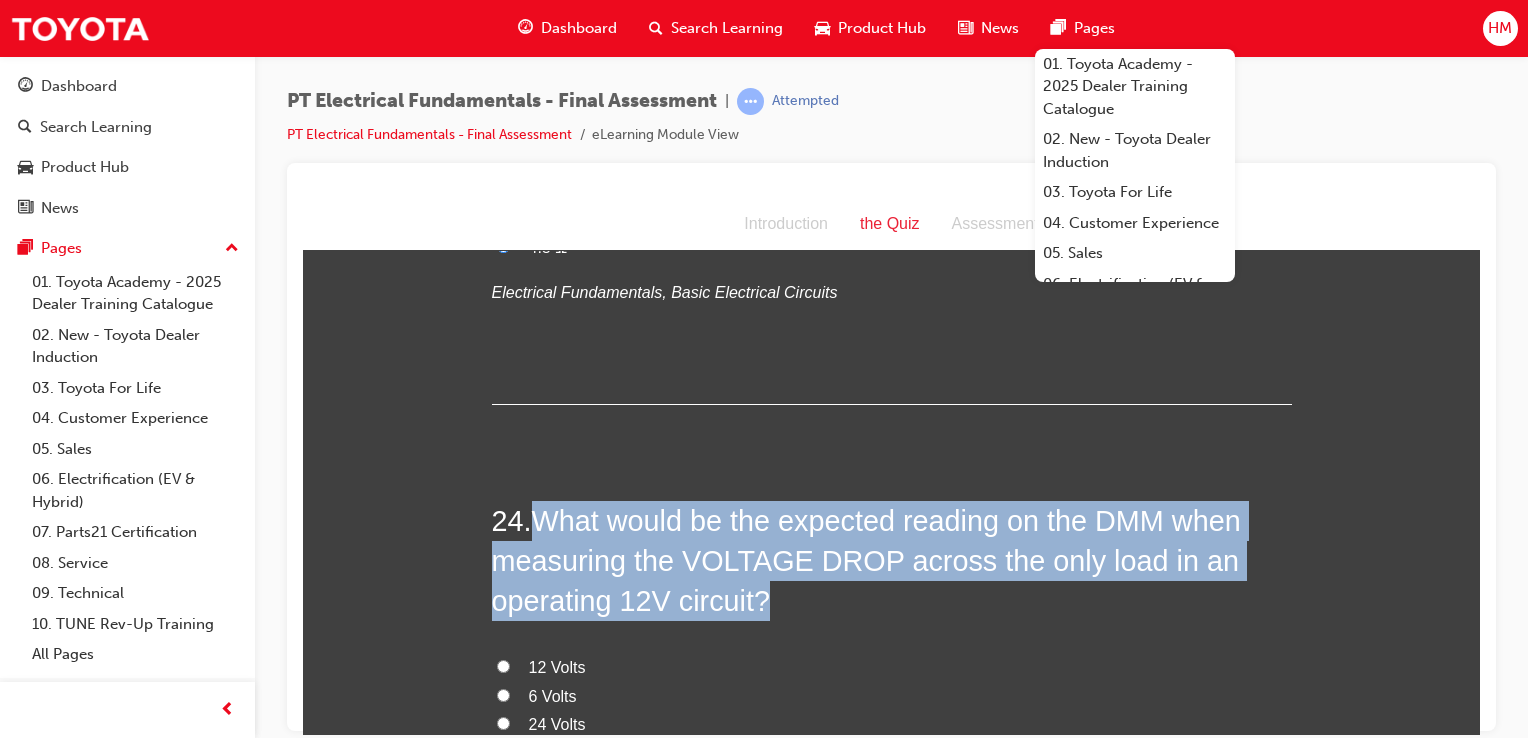 drag, startPoint x: 532, startPoint y: 388, endPoint x: 804, endPoint y: 463, distance: 282.15067 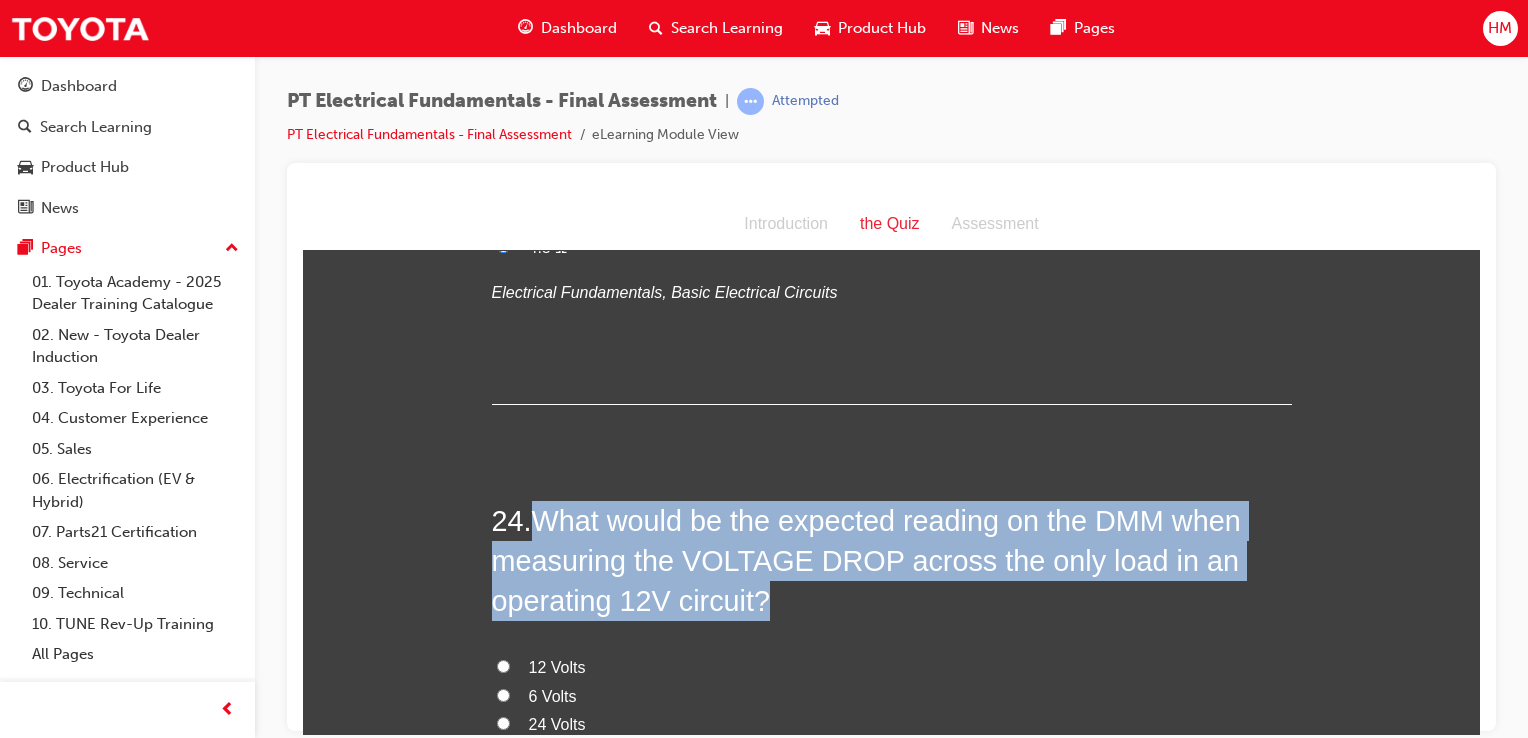 click on "12 Volts" at bounding box center (503, 665) 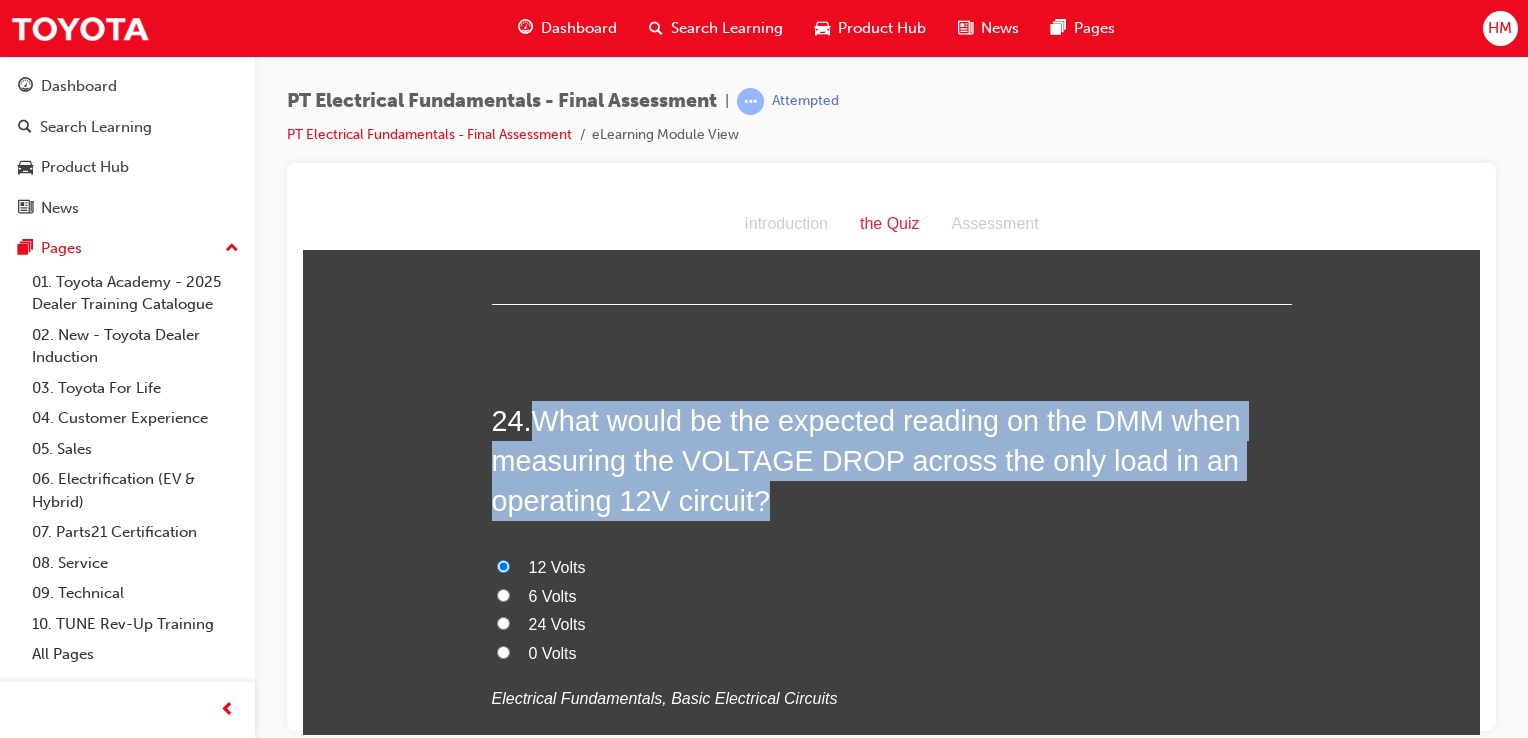 scroll, scrollTop: 9963, scrollLeft: 0, axis: vertical 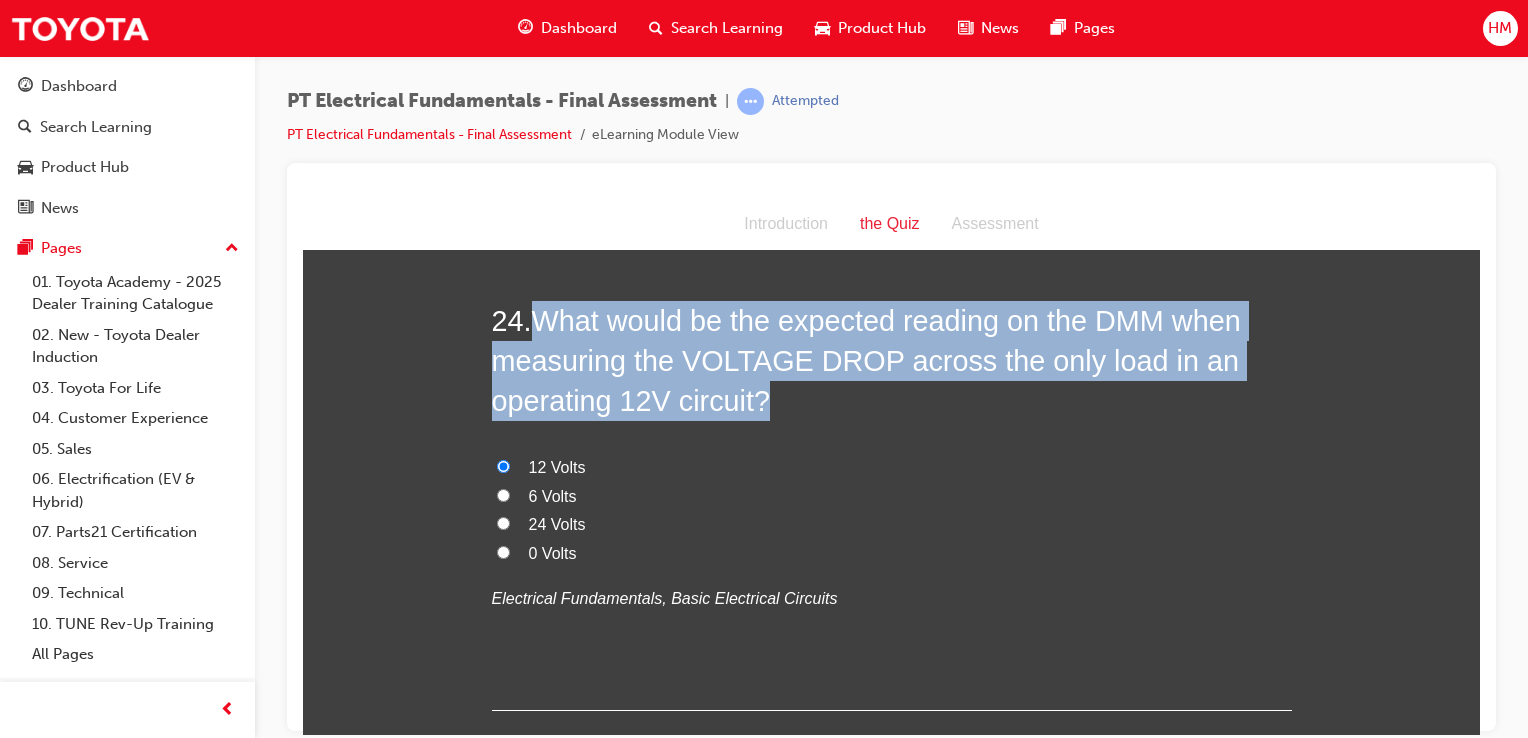 click on "Submit Answers" at bounding box center [890, 834] 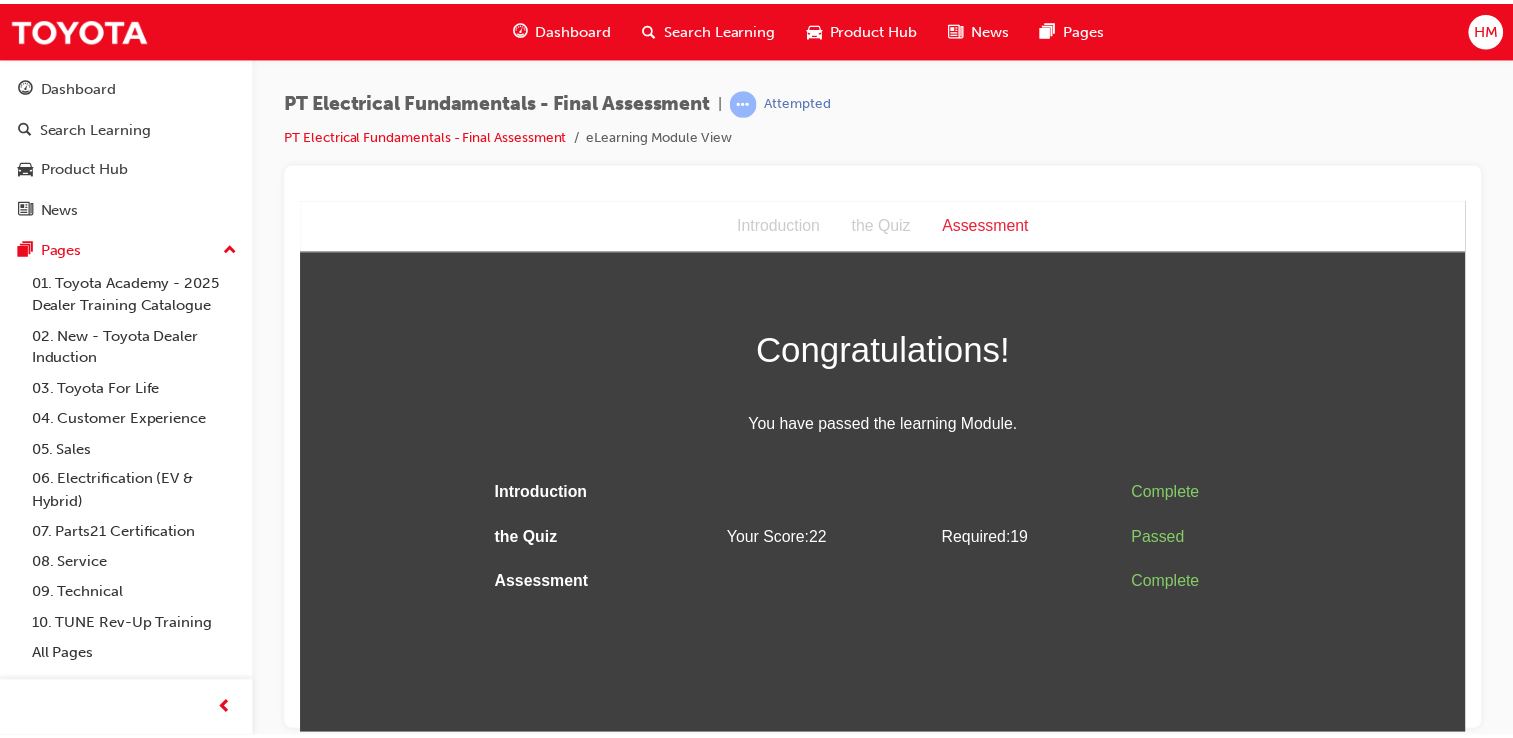 scroll, scrollTop: 0, scrollLeft: 0, axis: both 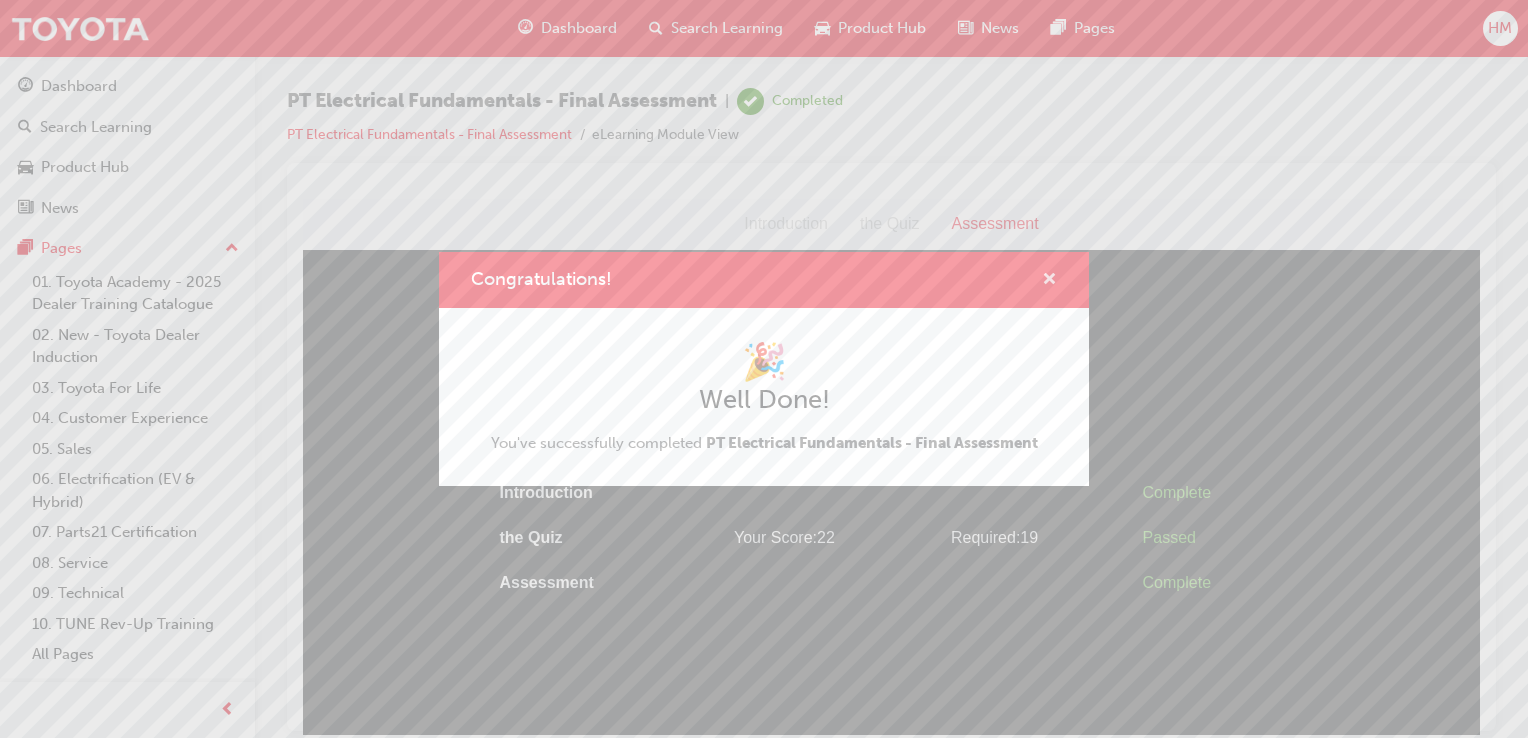 click at bounding box center [1049, 281] 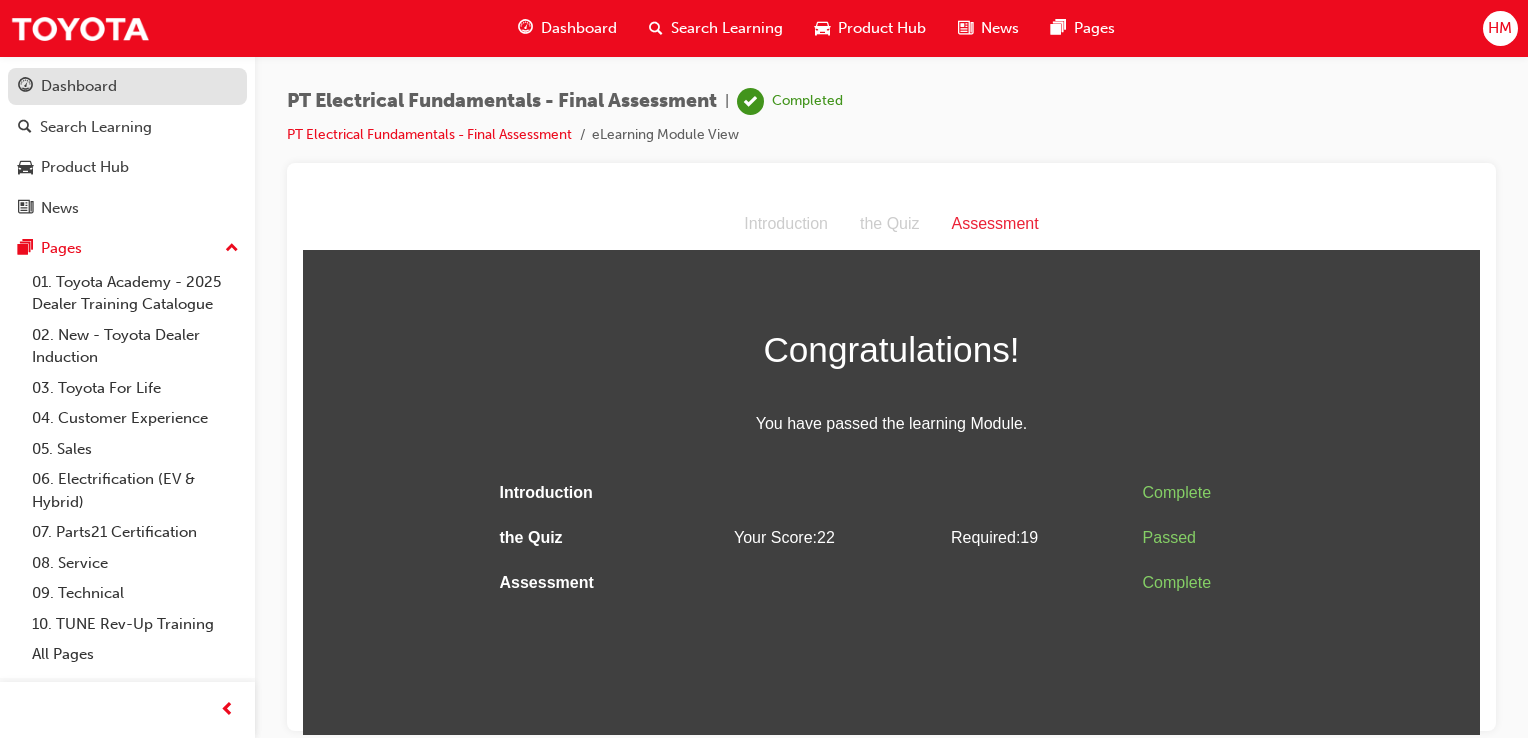 click on "Dashboard" at bounding box center [79, 86] 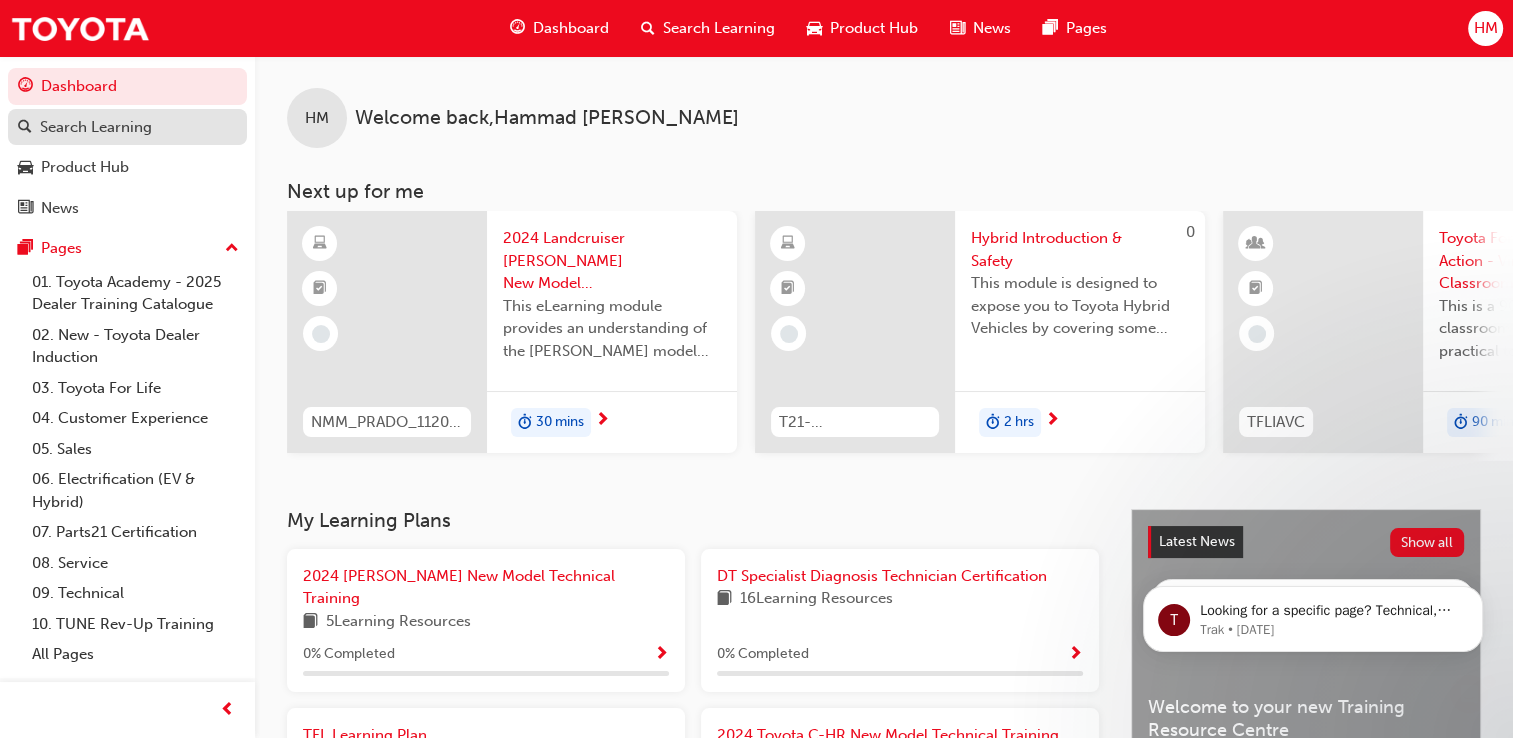 click on "Search Learning" at bounding box center (96, 127) 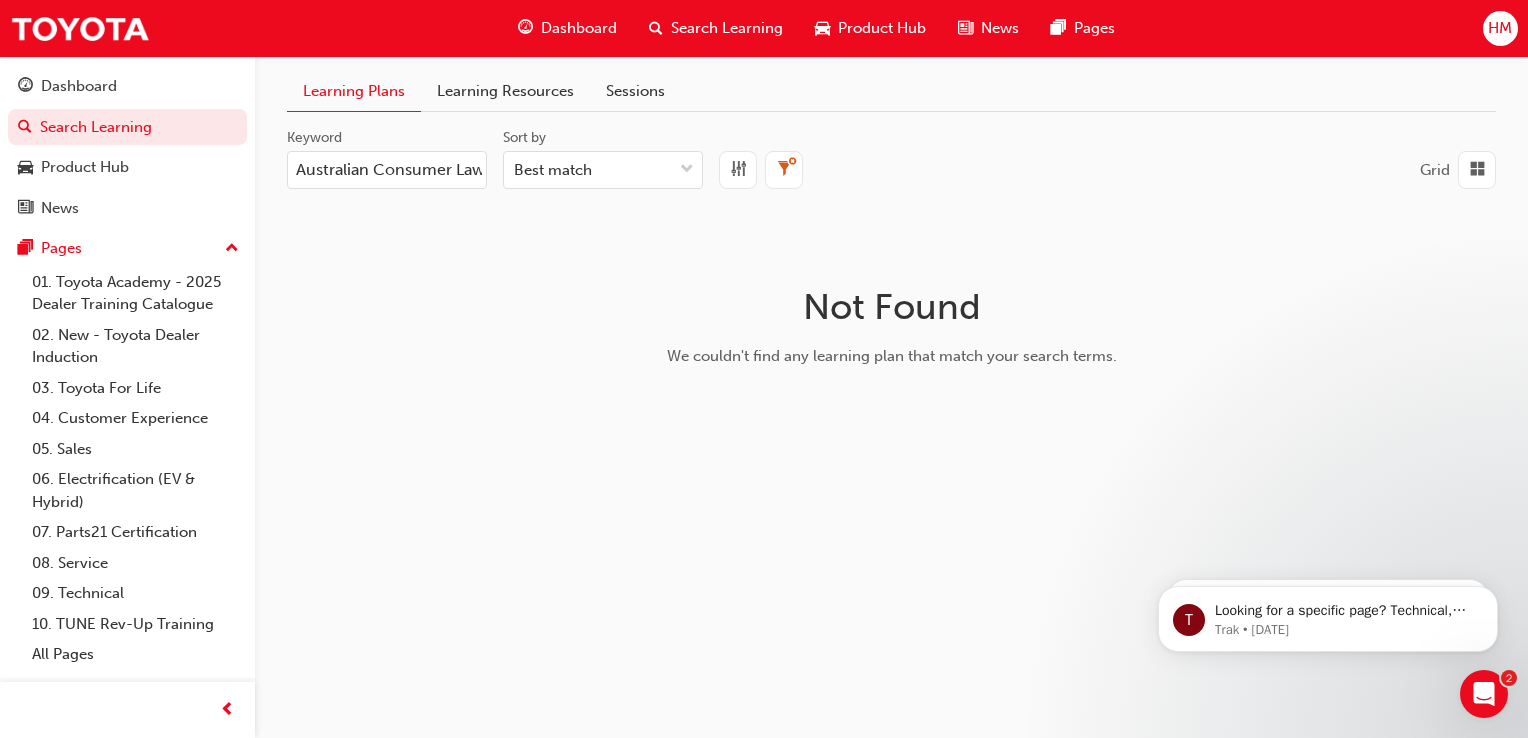 click on "Learning Resources" at bounding box center [505, 91] 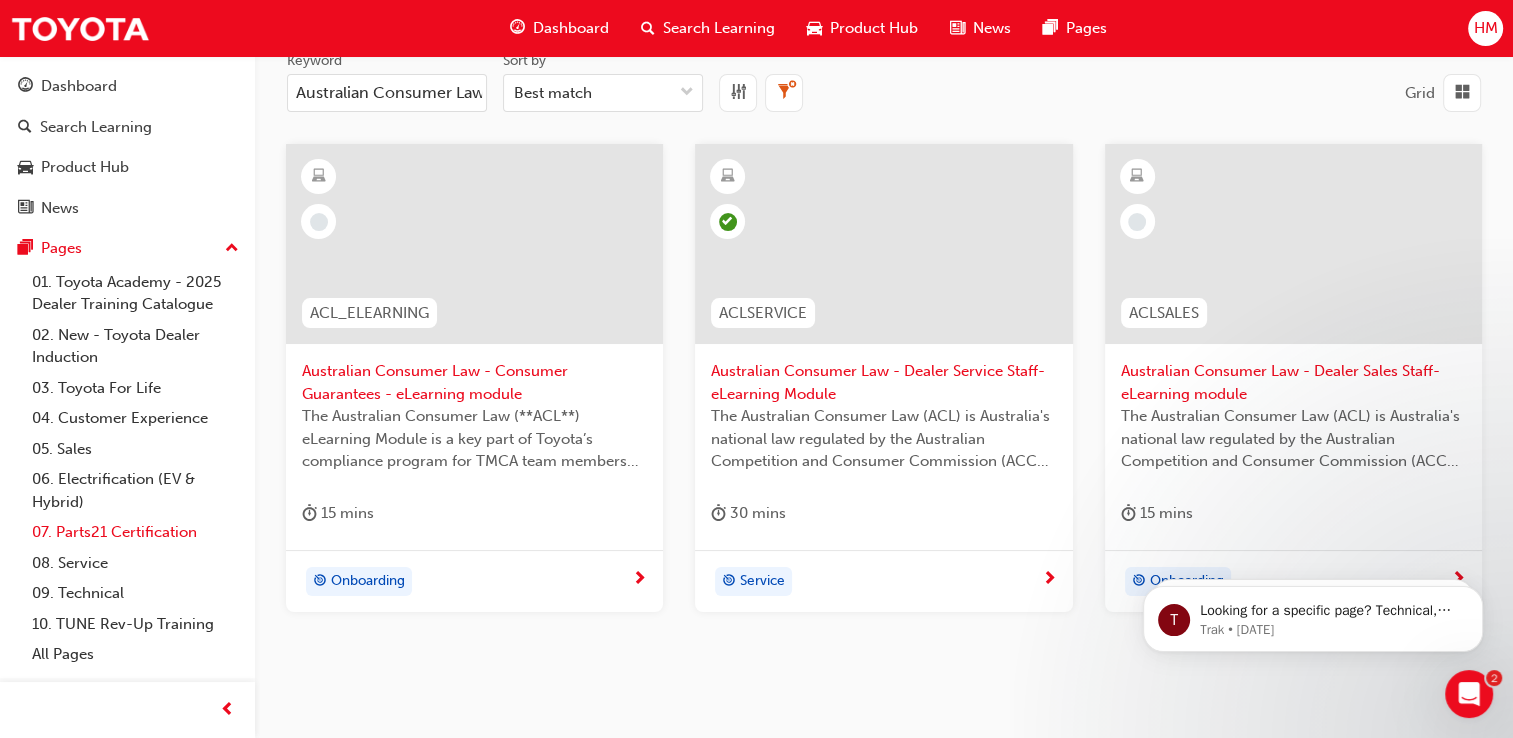 scroll, scrollTop: 100, scrollLeft: 0, axis: vertical 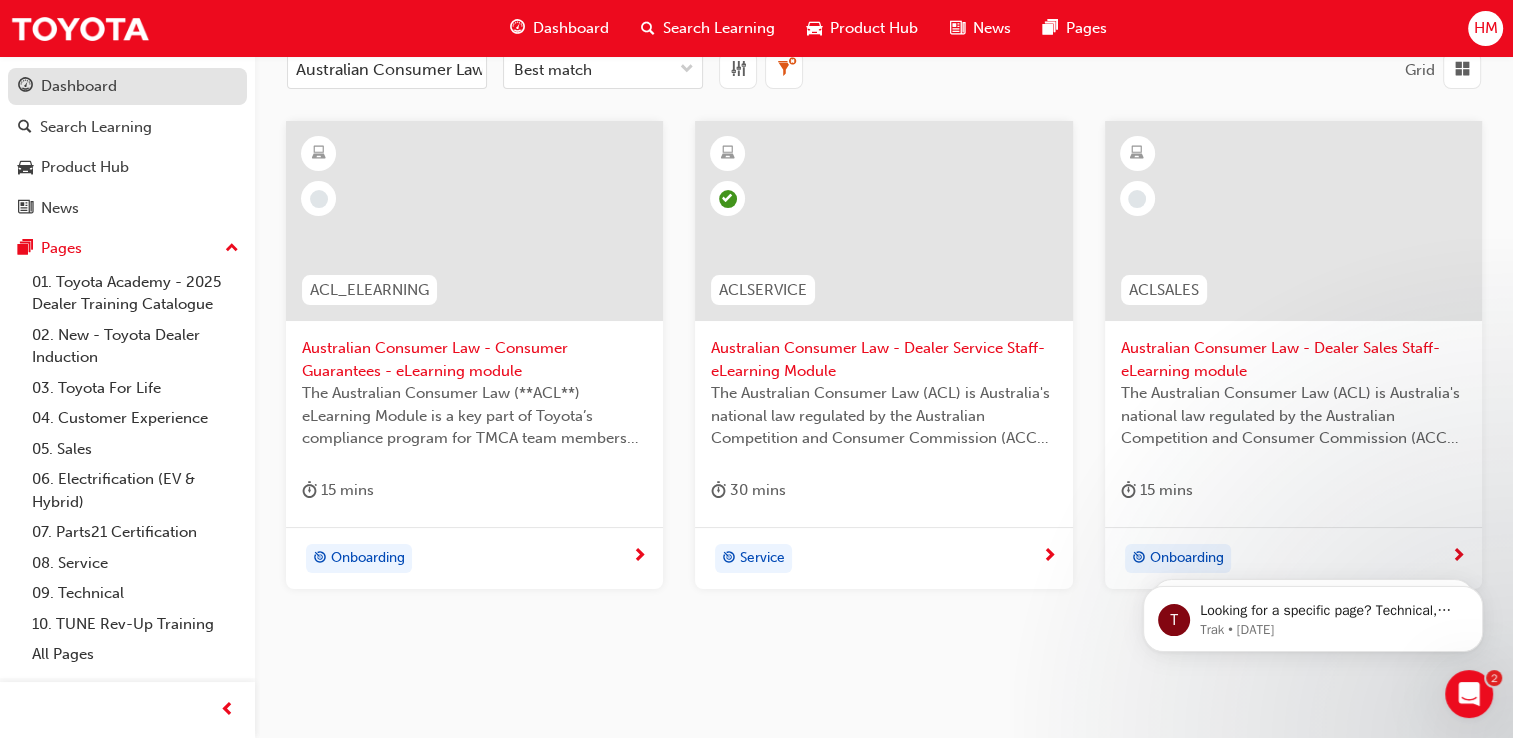 click on "Dashboard" at bounding box center [79, 86] 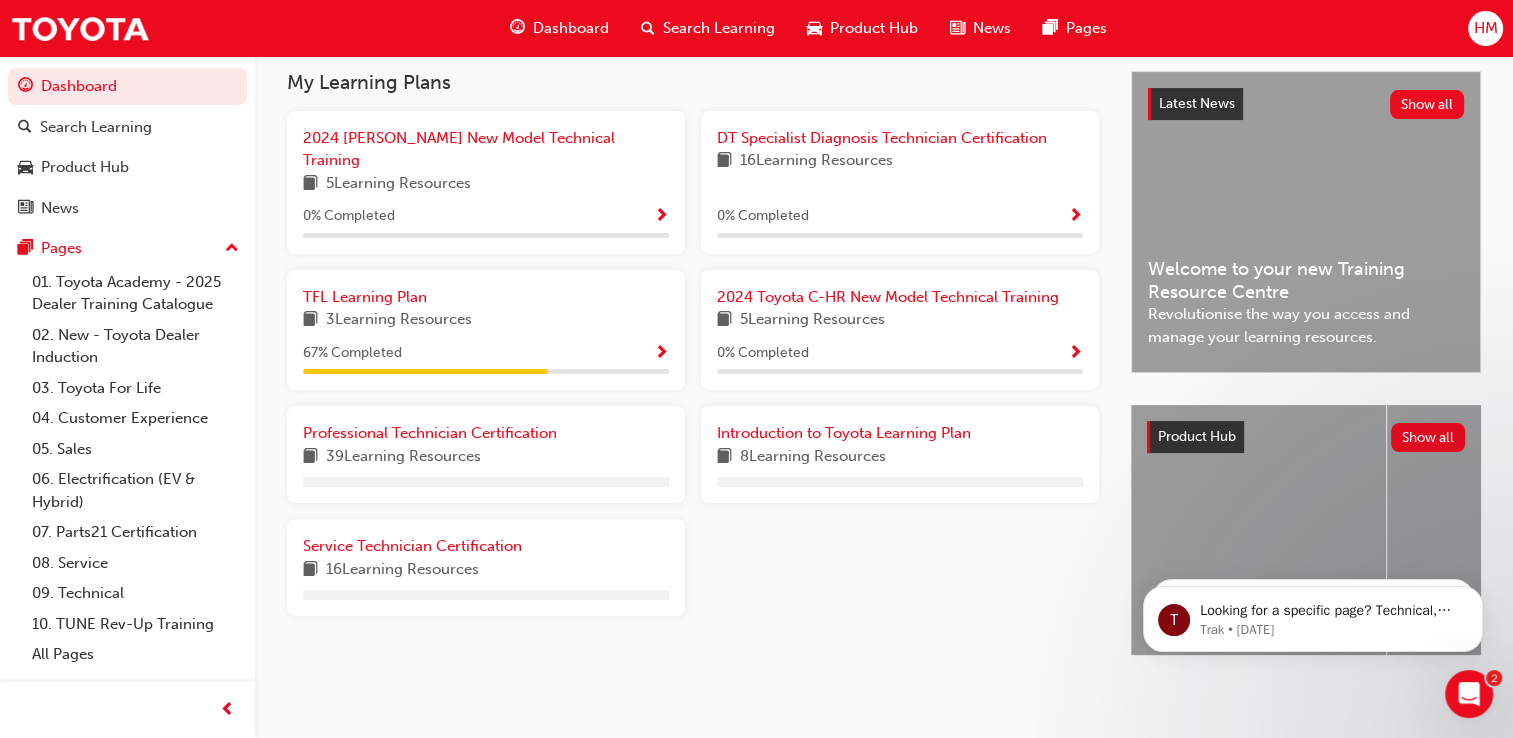 scroll, scrollTop: 455, scrollLeft: 0, axis: vertical 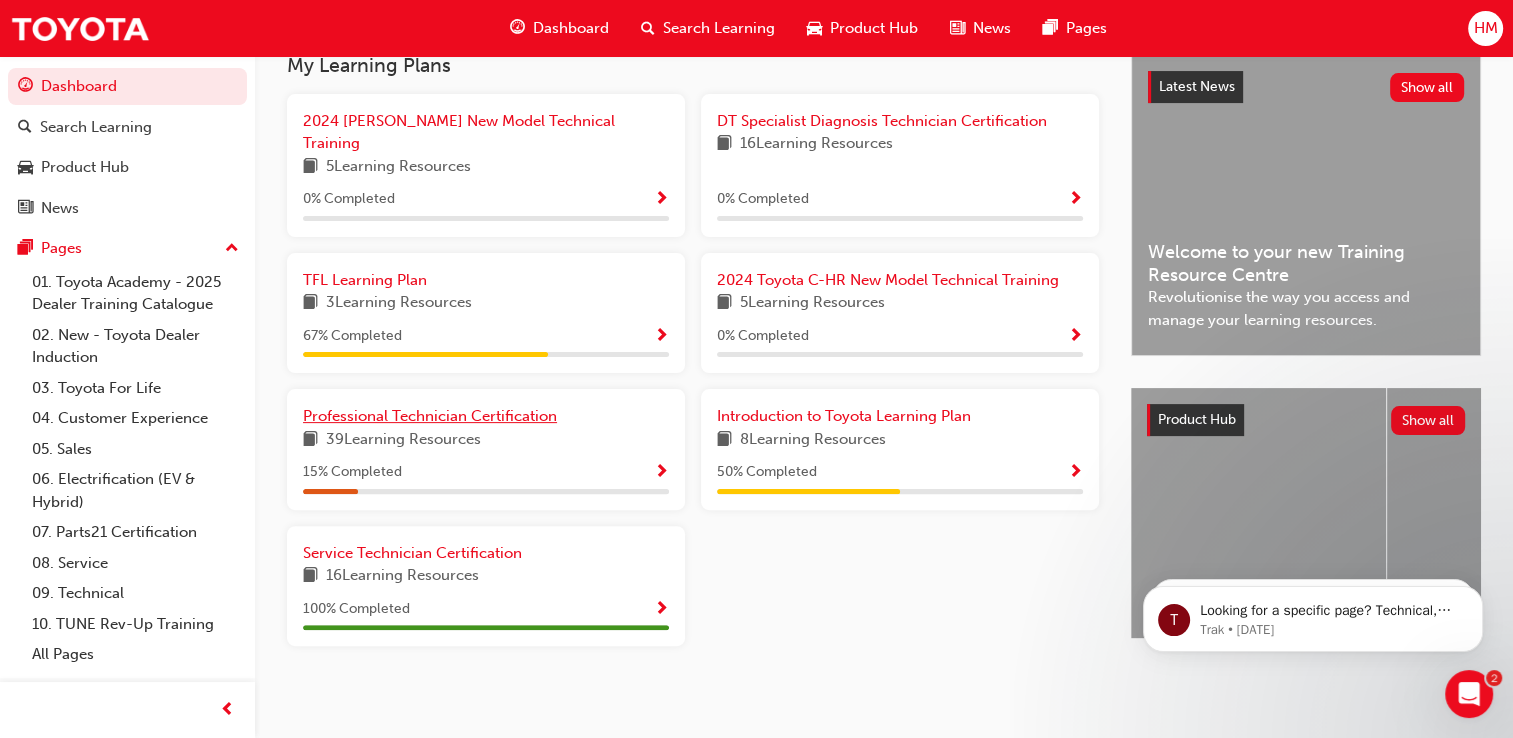 click on "Professional Technician Certification" at bounding box center [430, 416] 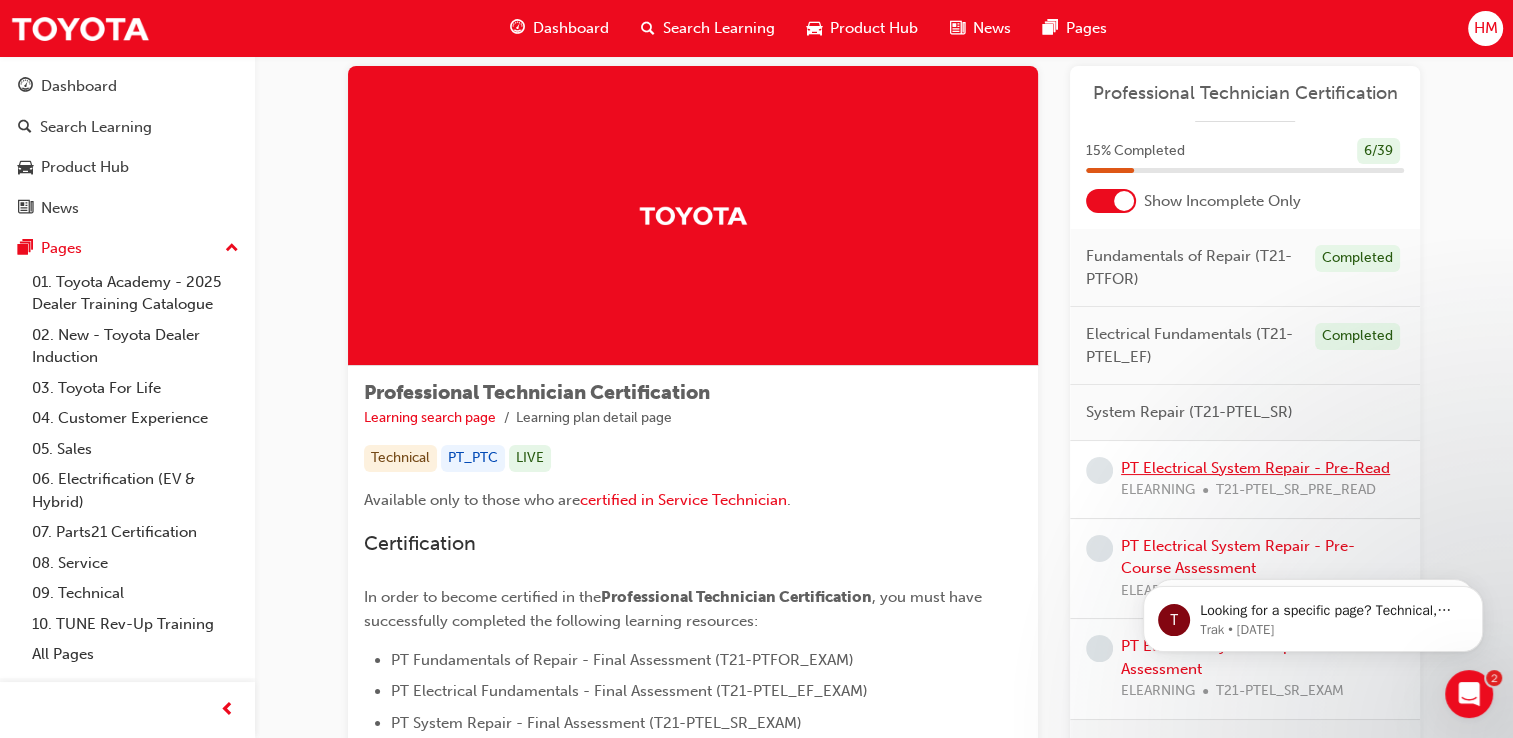 scroll, scrollTop: 100, scrollLeft: 0, axis: vertical 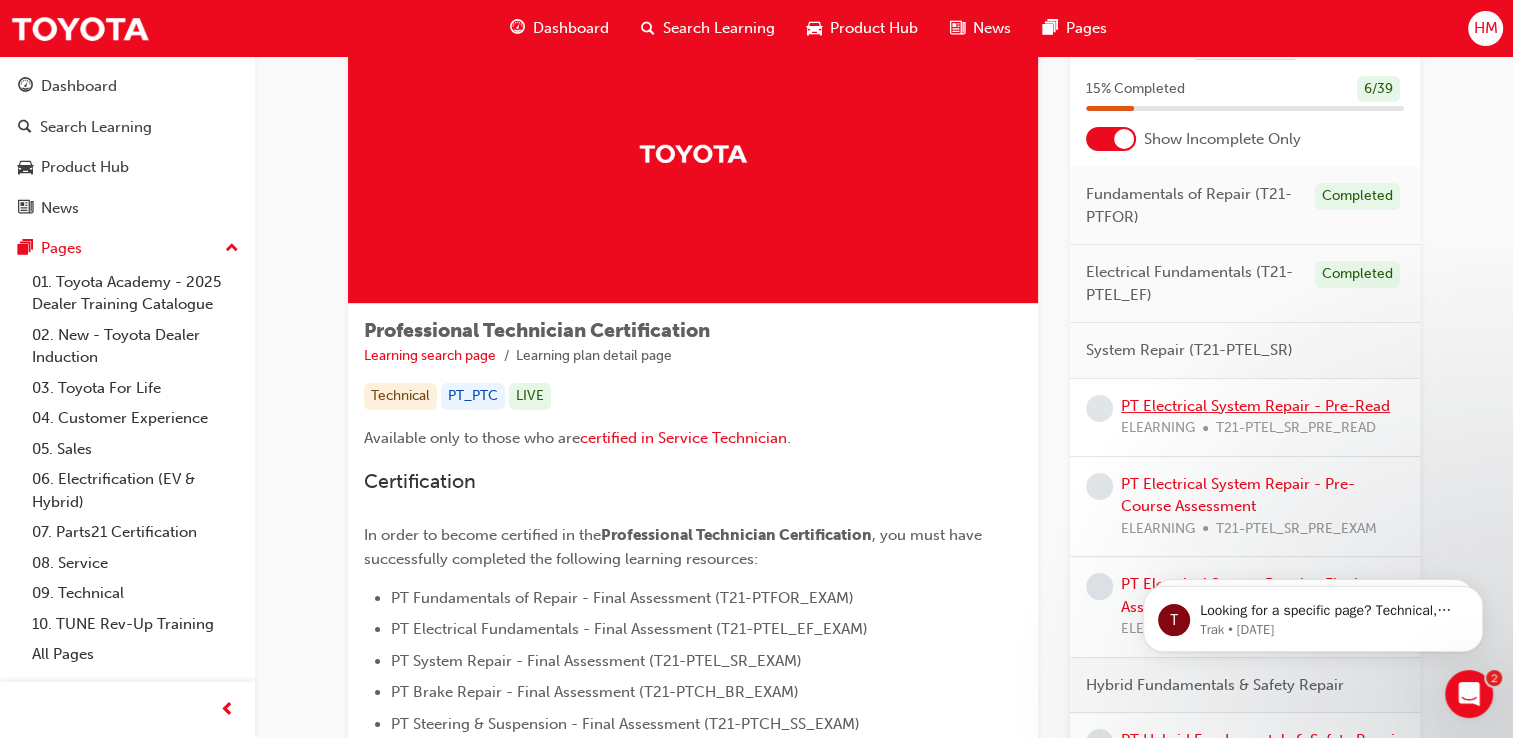 click on "PT Electrical System Repair - Pre-Read" at bounding box center (1255, 406) 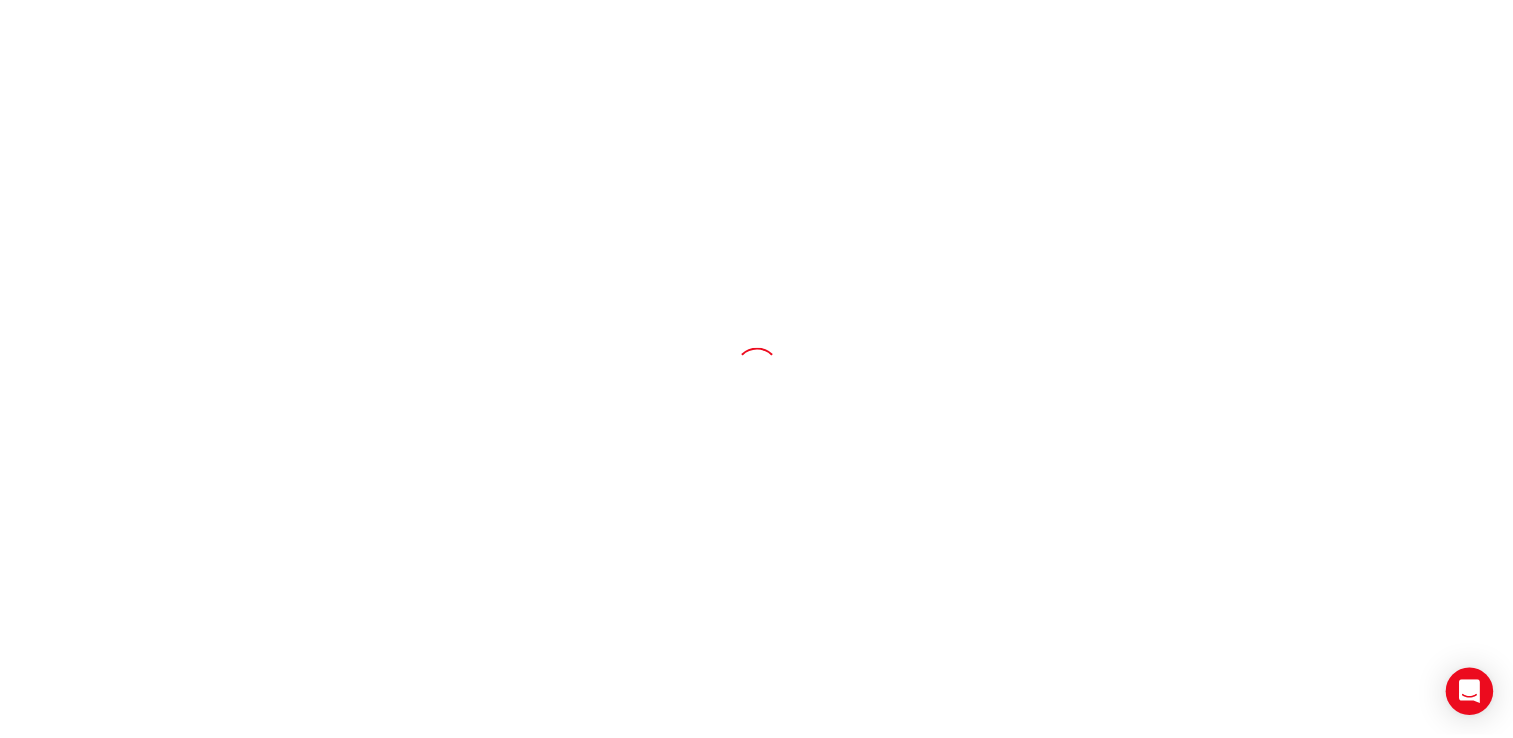 scroll, scrollTop: 0, scrollLeft: 0, axis: both 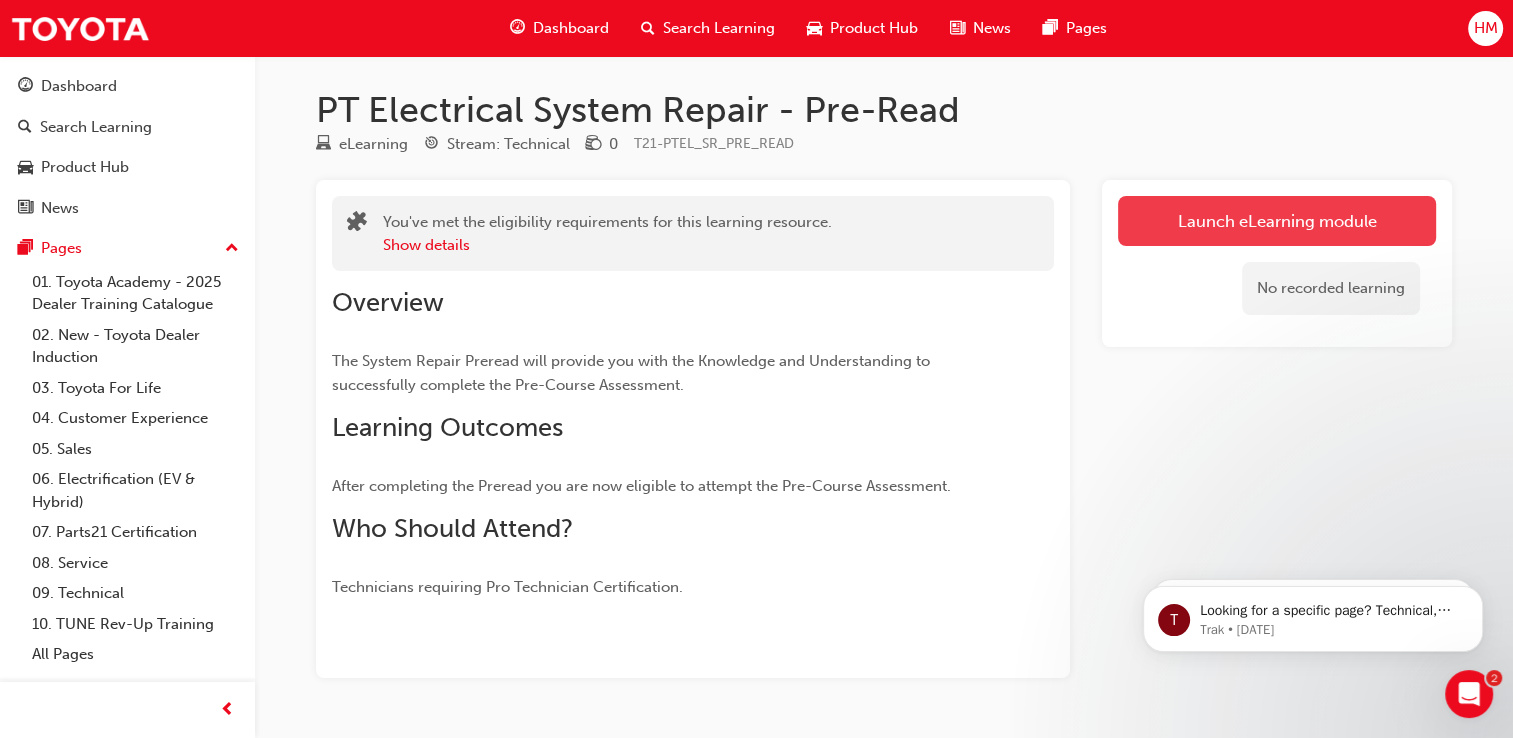 click on "Launch eLearning module" at bounding box center (1277, 221) 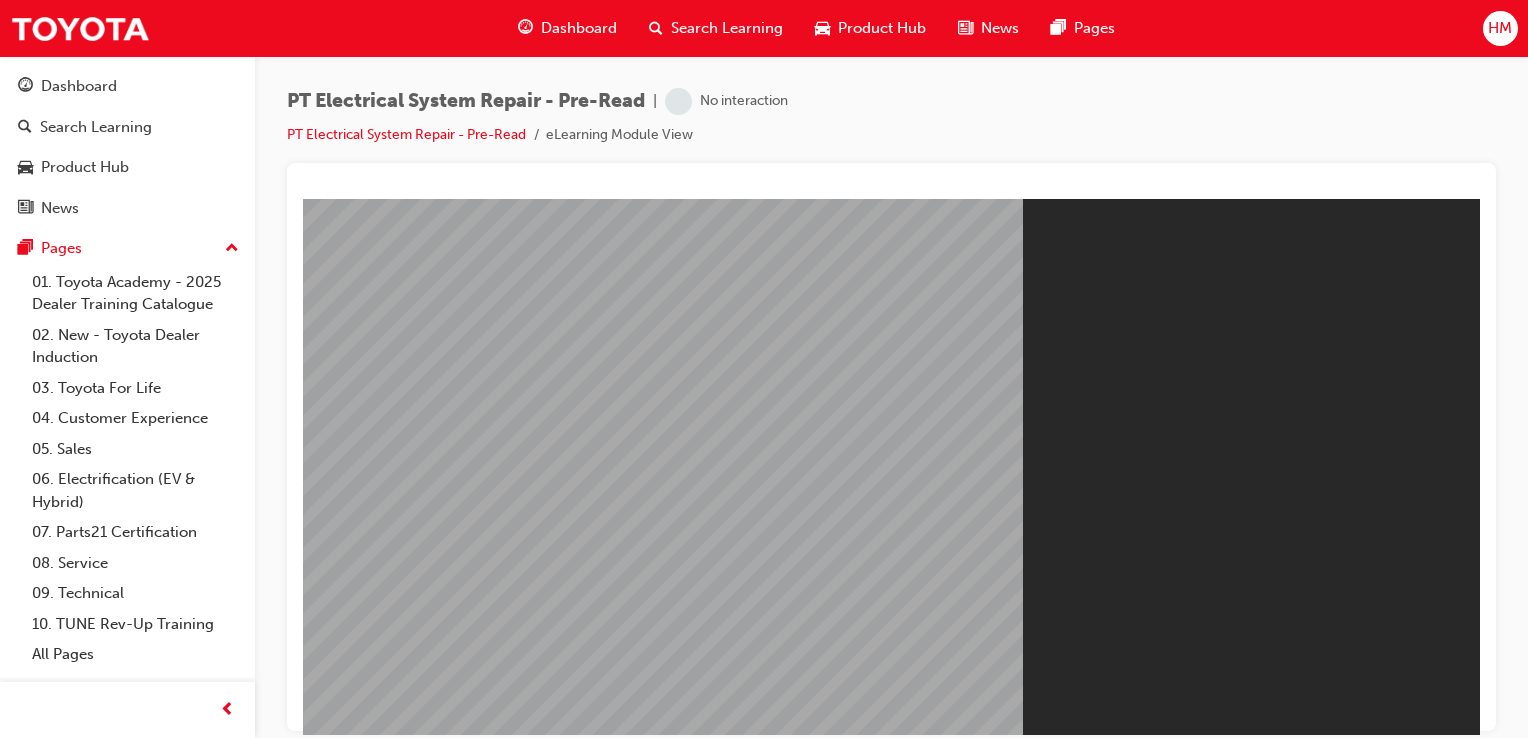 scroll, scrollTop: 0, scrollLeft: 0, axis: both 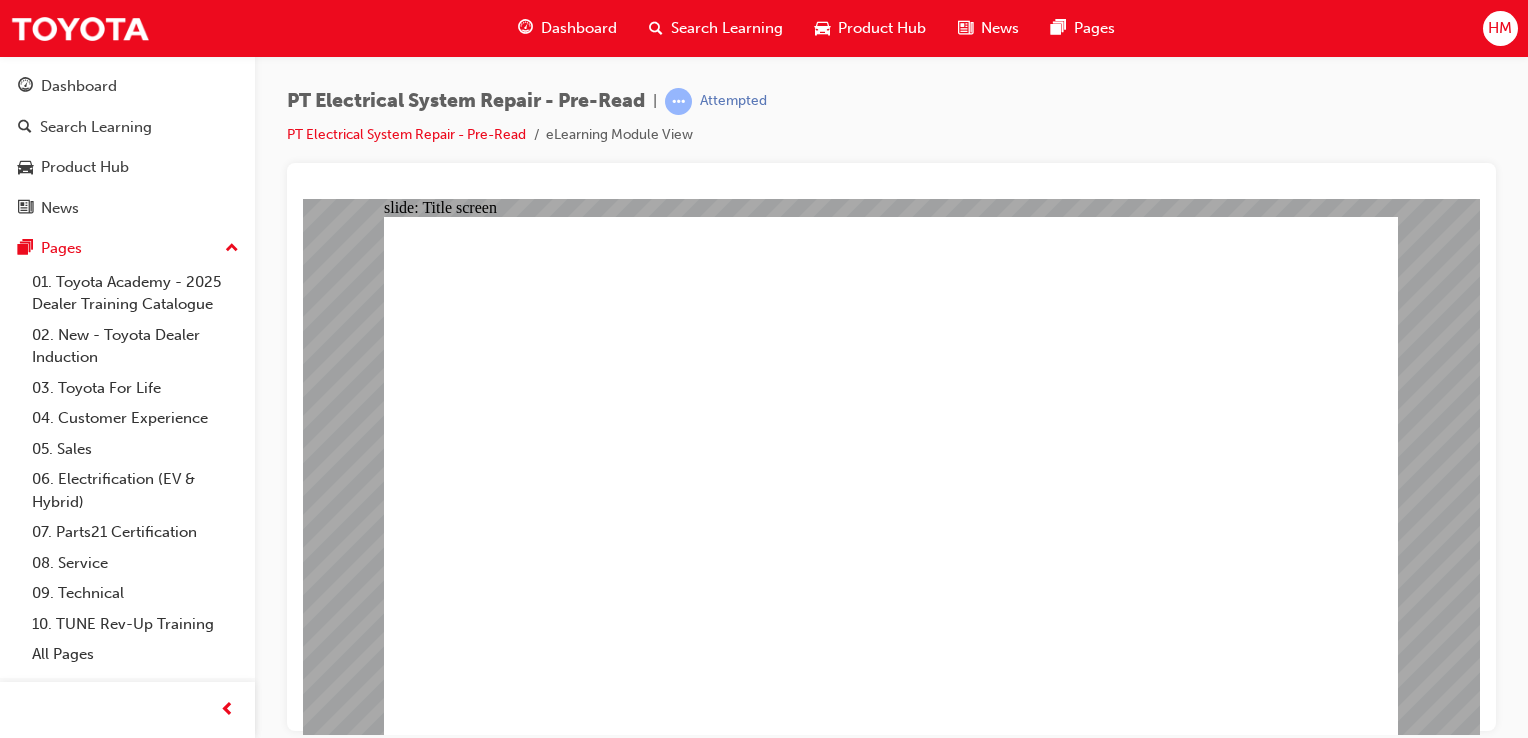 click 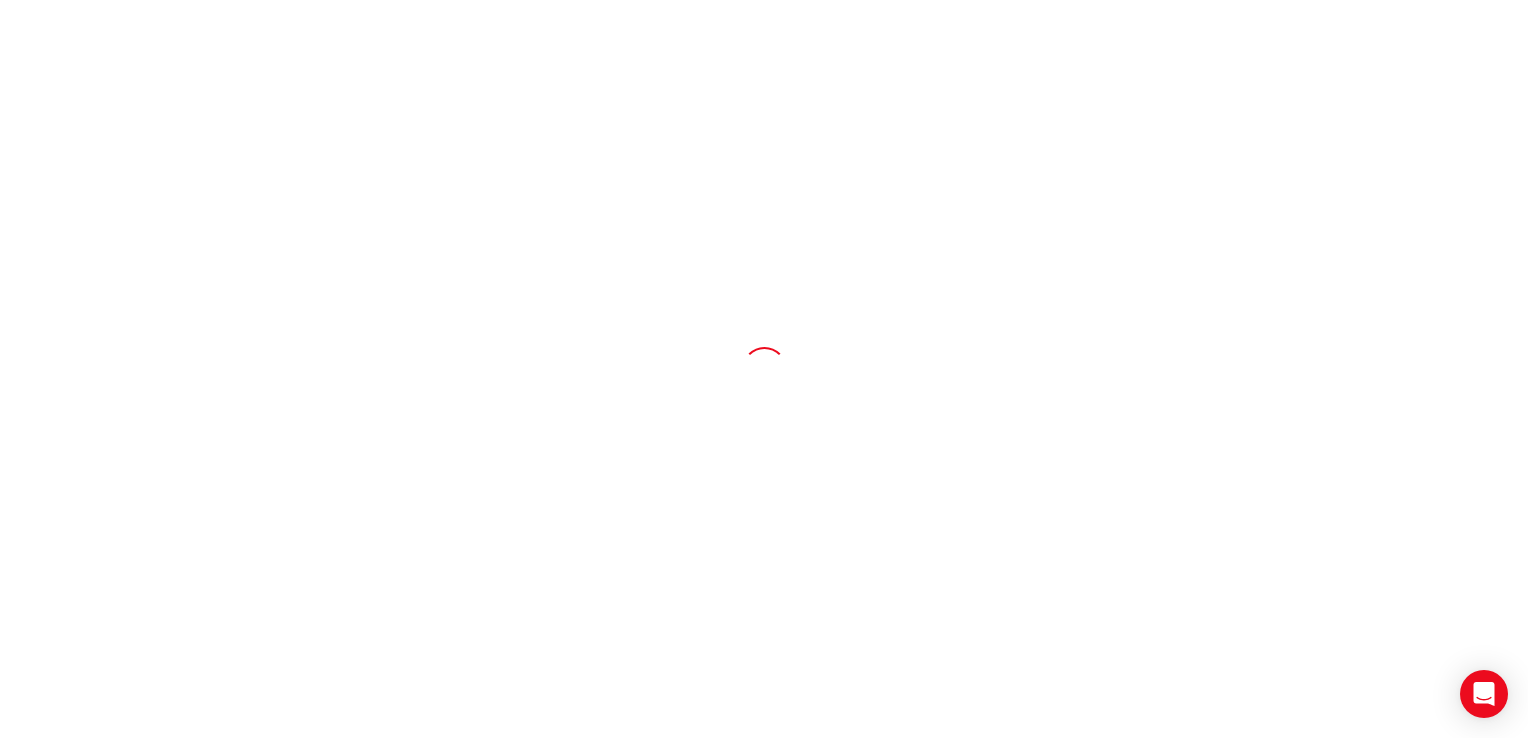 scroll, scrollTop: 0, scrollLeft: 0, axis: both 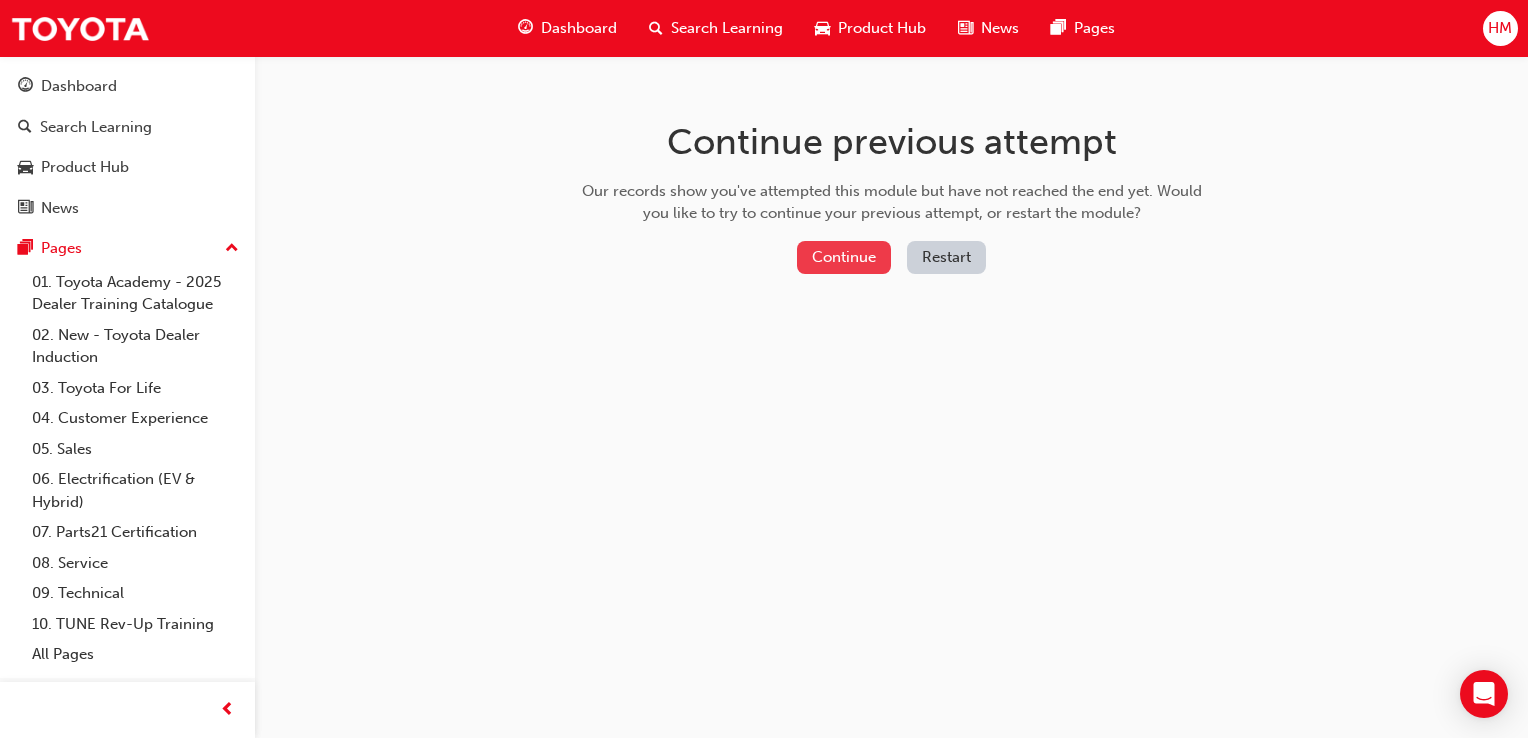 click on "Continue" at bounding box center (844, 257) 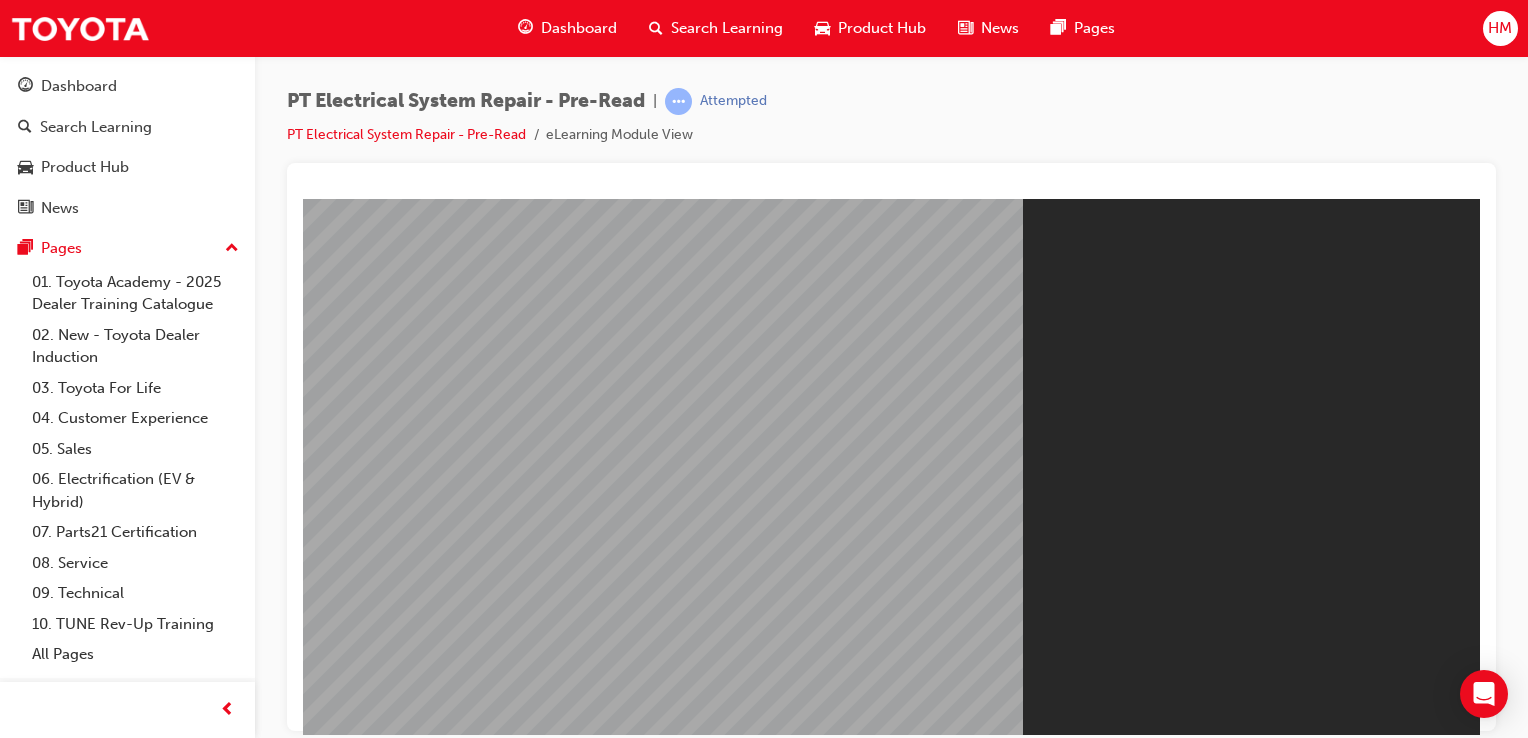 scroll, scrollTop: 0, scrollLeft: 0, axis: both 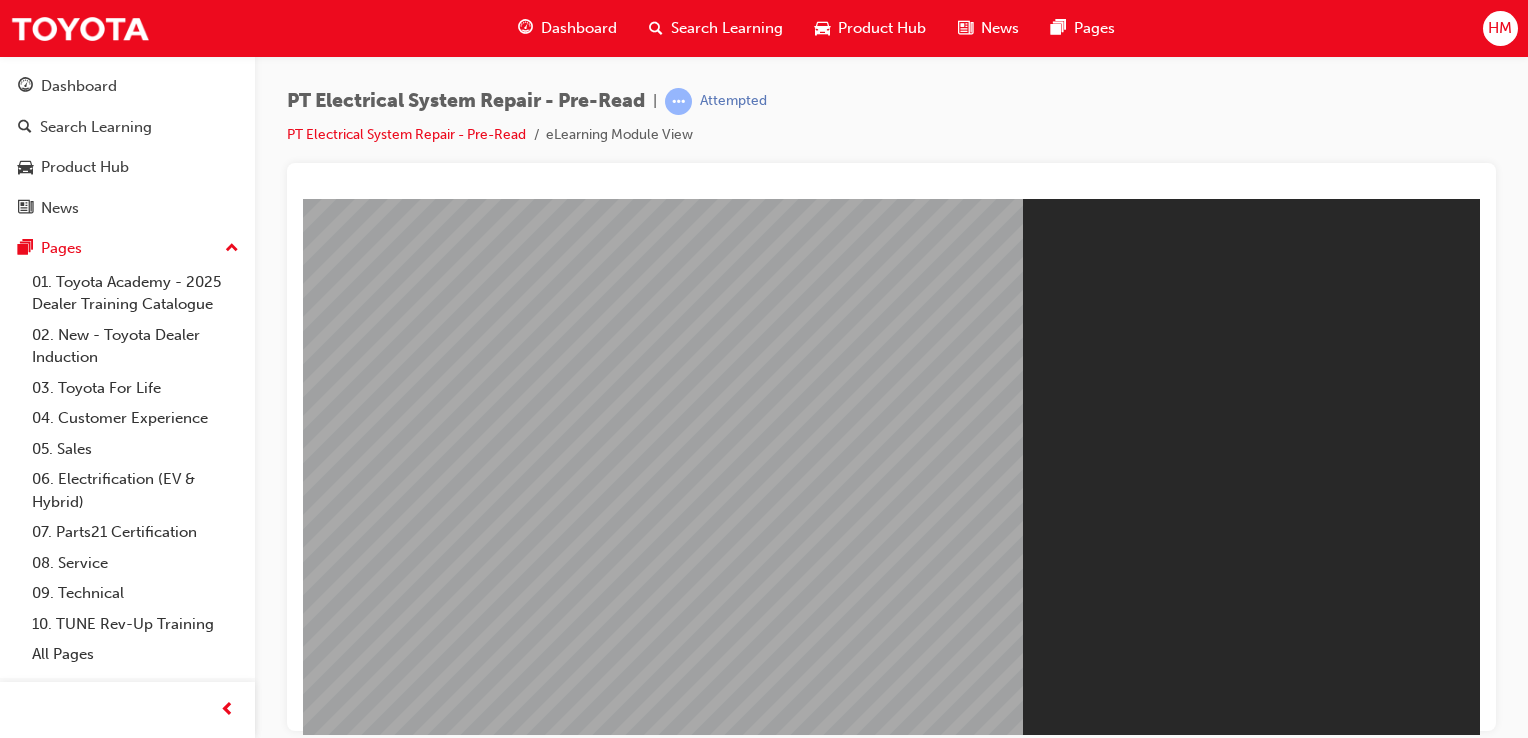 click on "Resume" at bounding box center (341, 790) 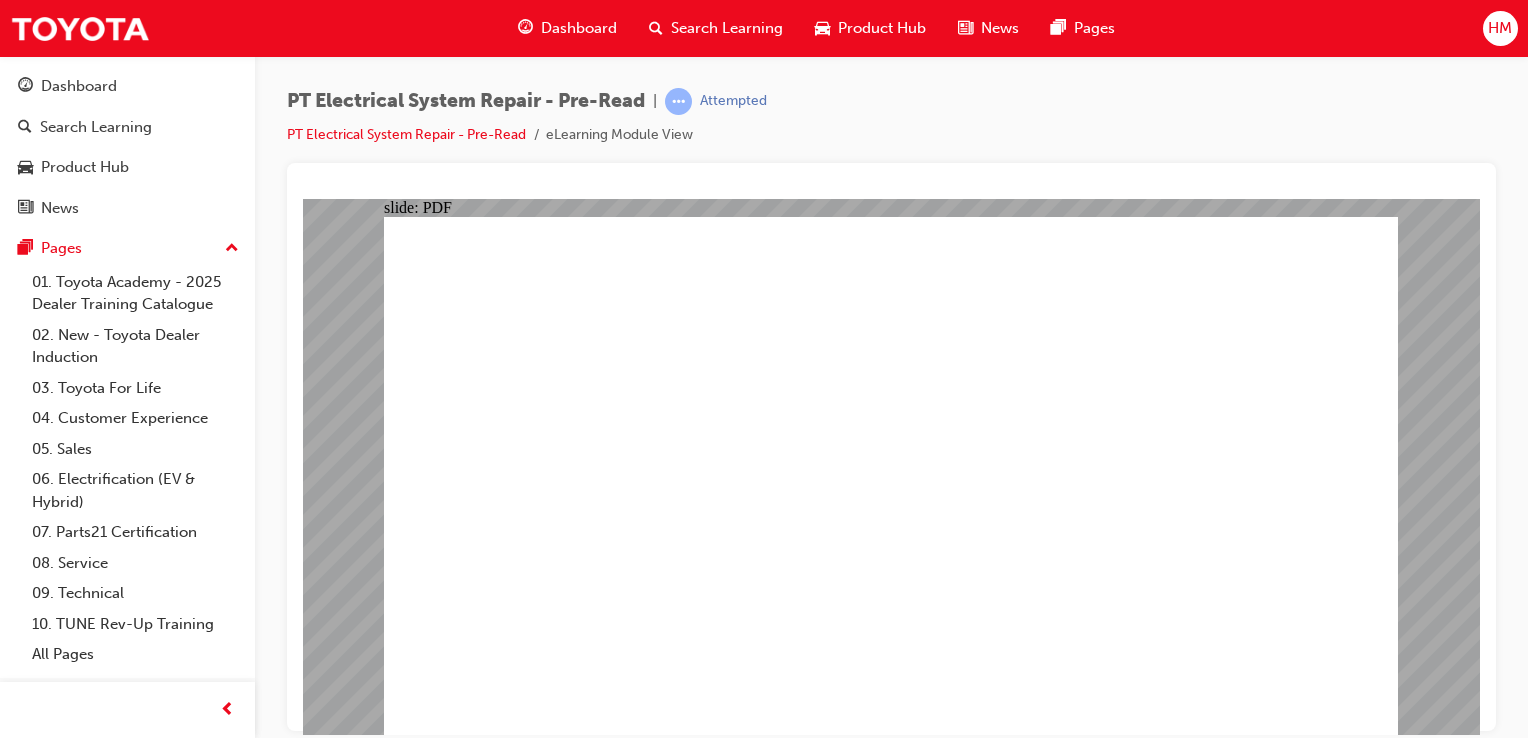 click 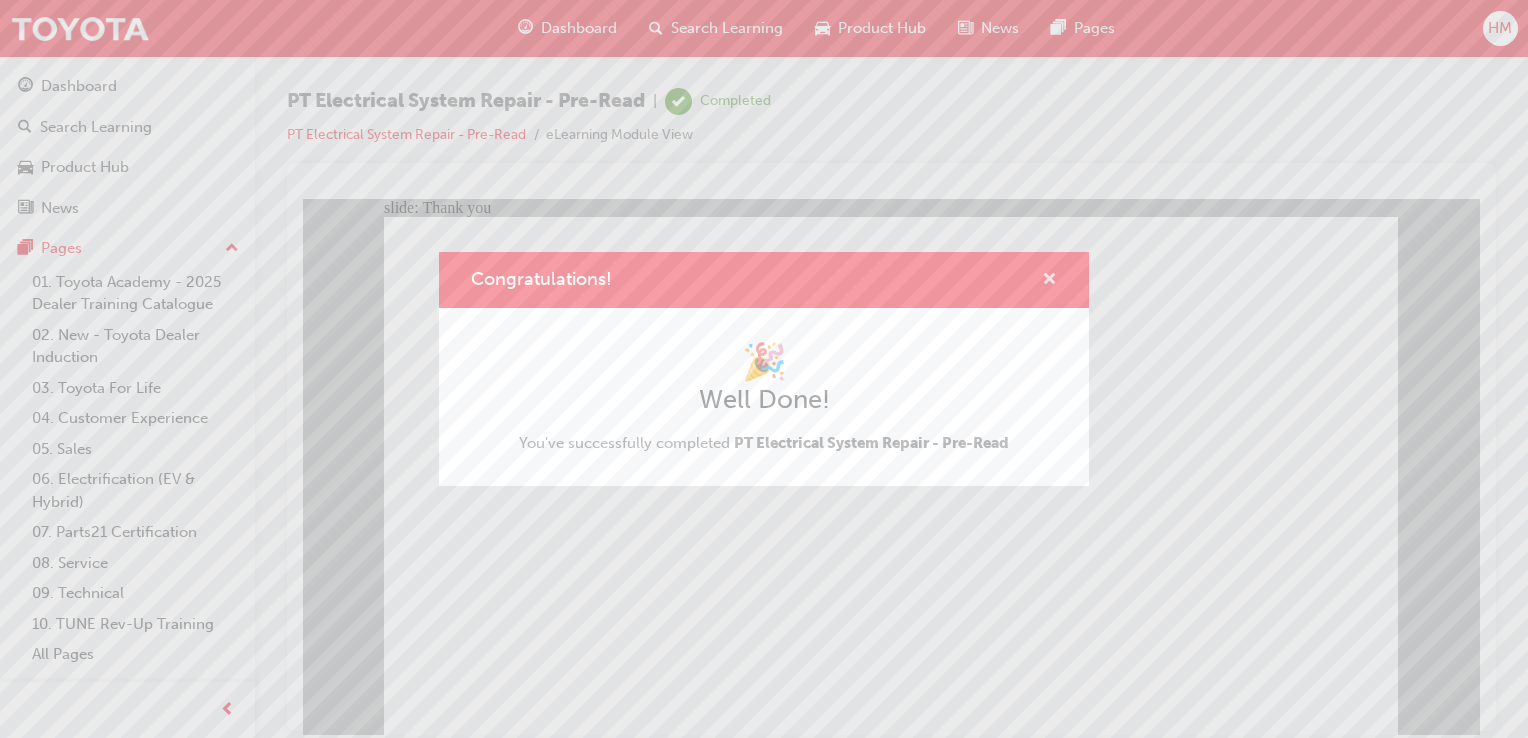 click at bounding box center (1049, 281) 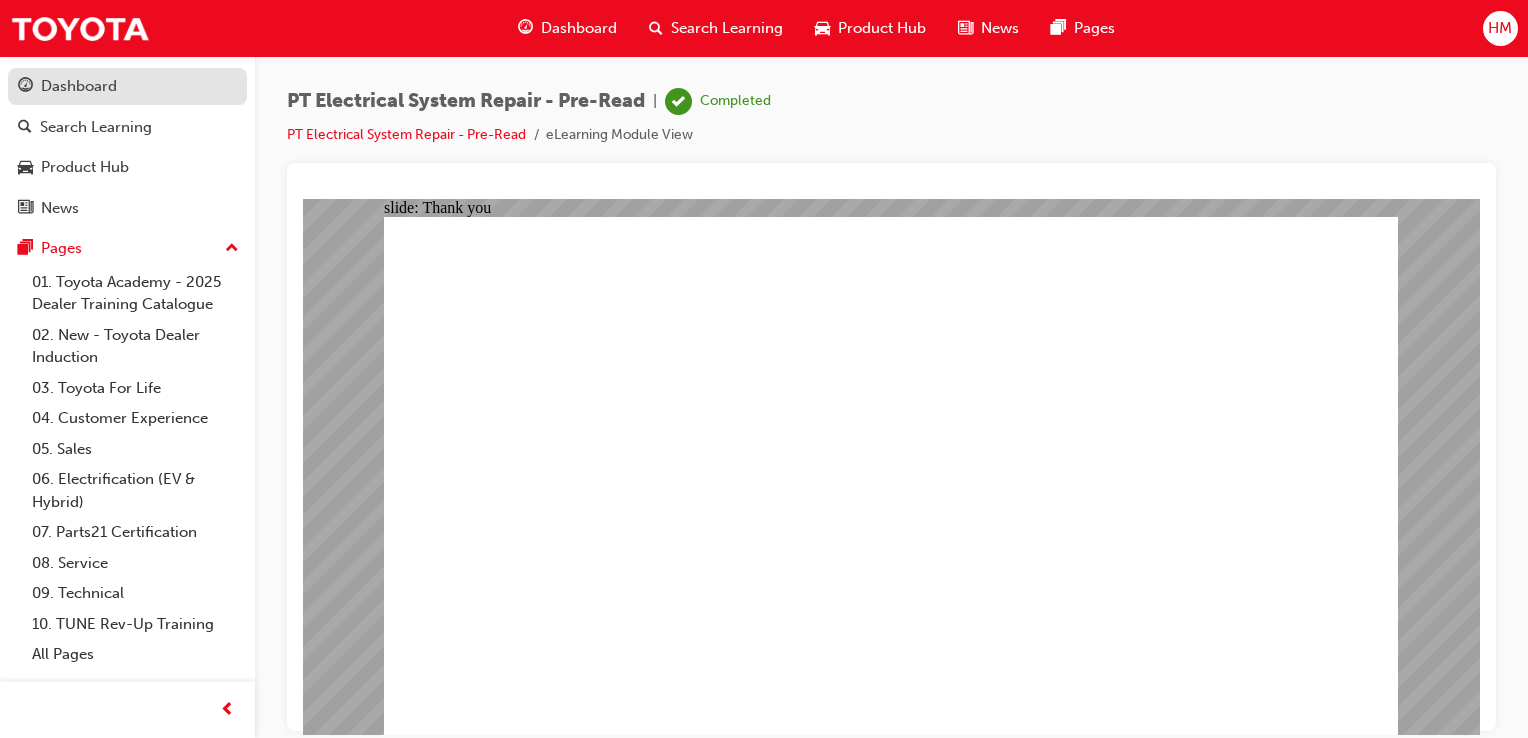 click on "Dashboard" at bounding box center [127, 86] 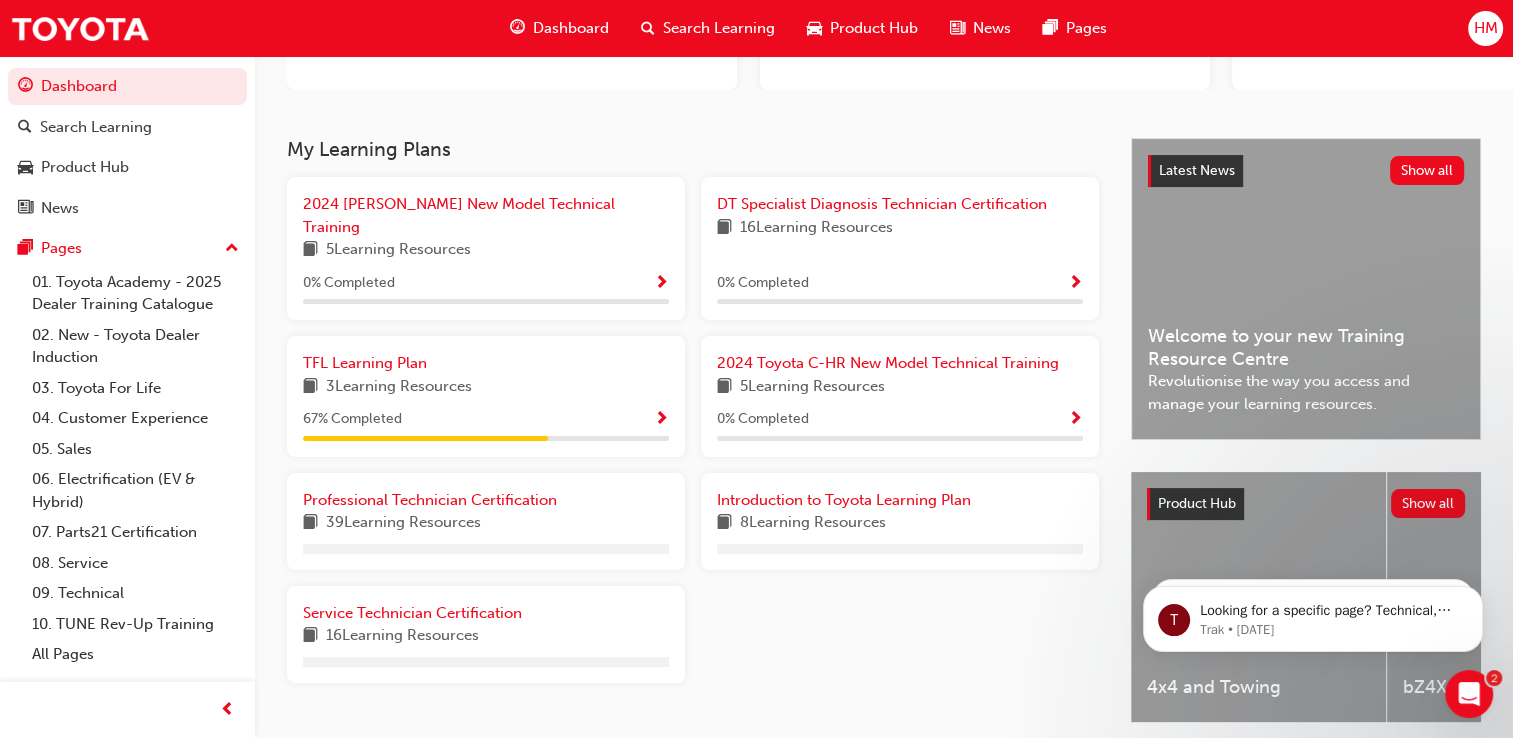 scroll, scrollTop: 377, scrollLeft: 0, axis: vertical 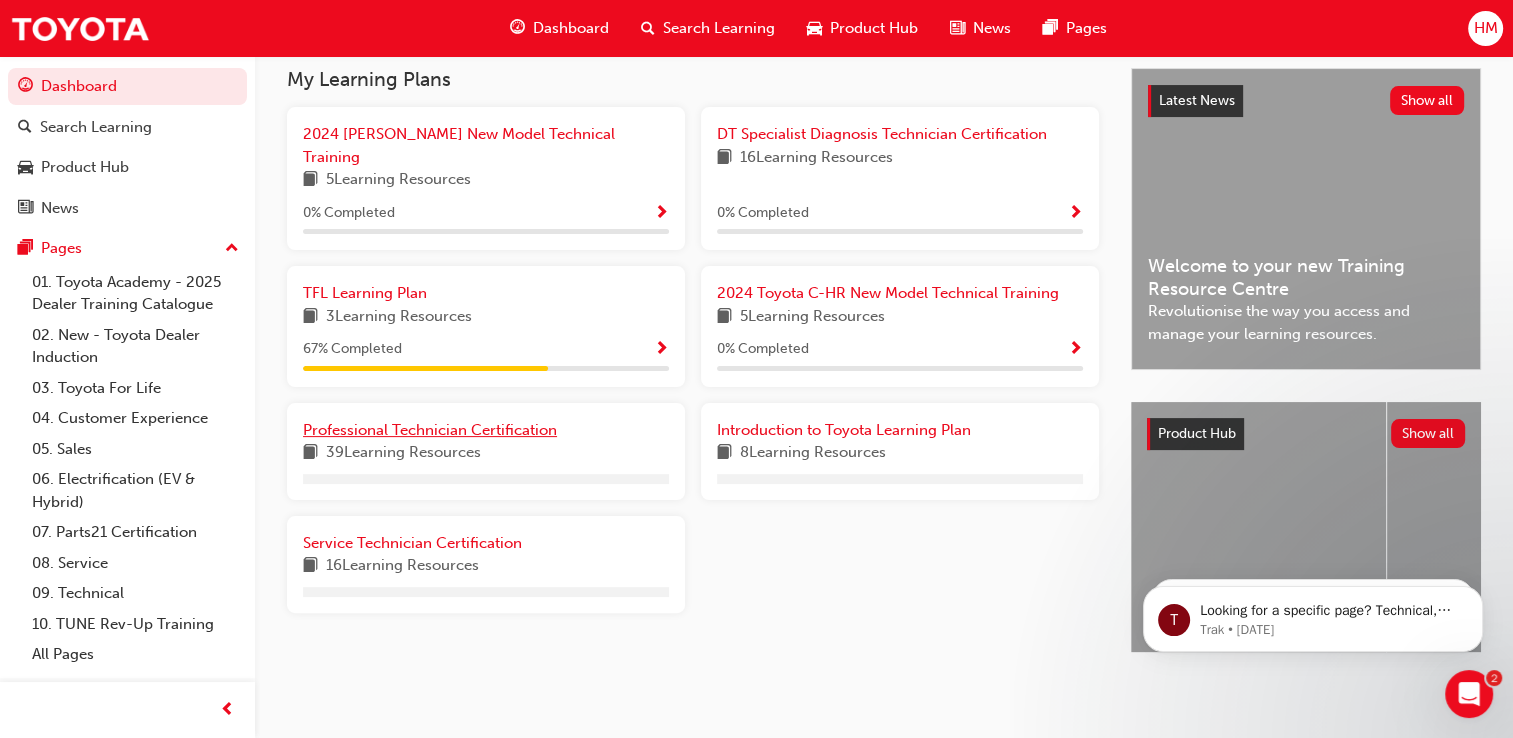 click on "67 % Completed" at bounding box center [486, 349] 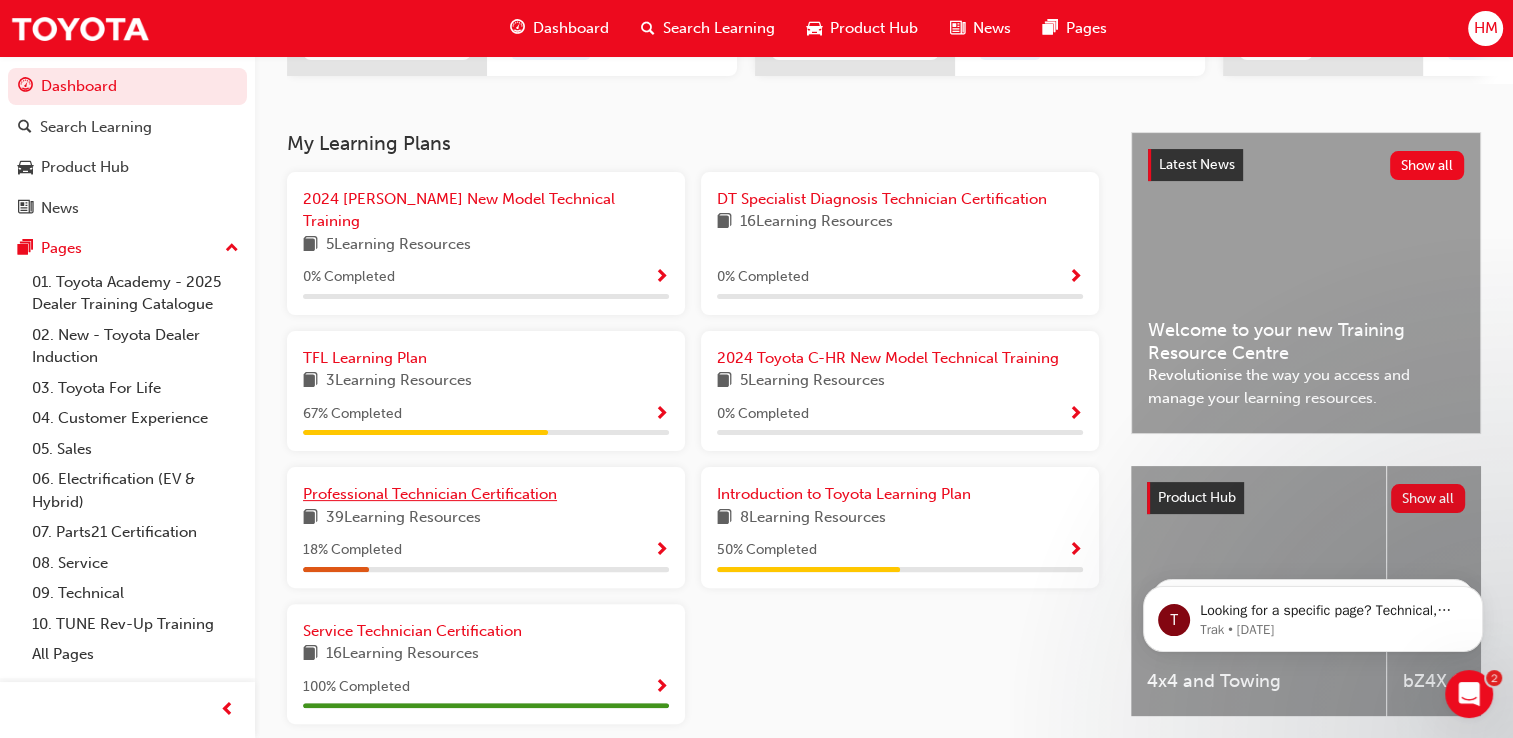 click on "Professional Technician Certification" at bounding box center [430, 494] 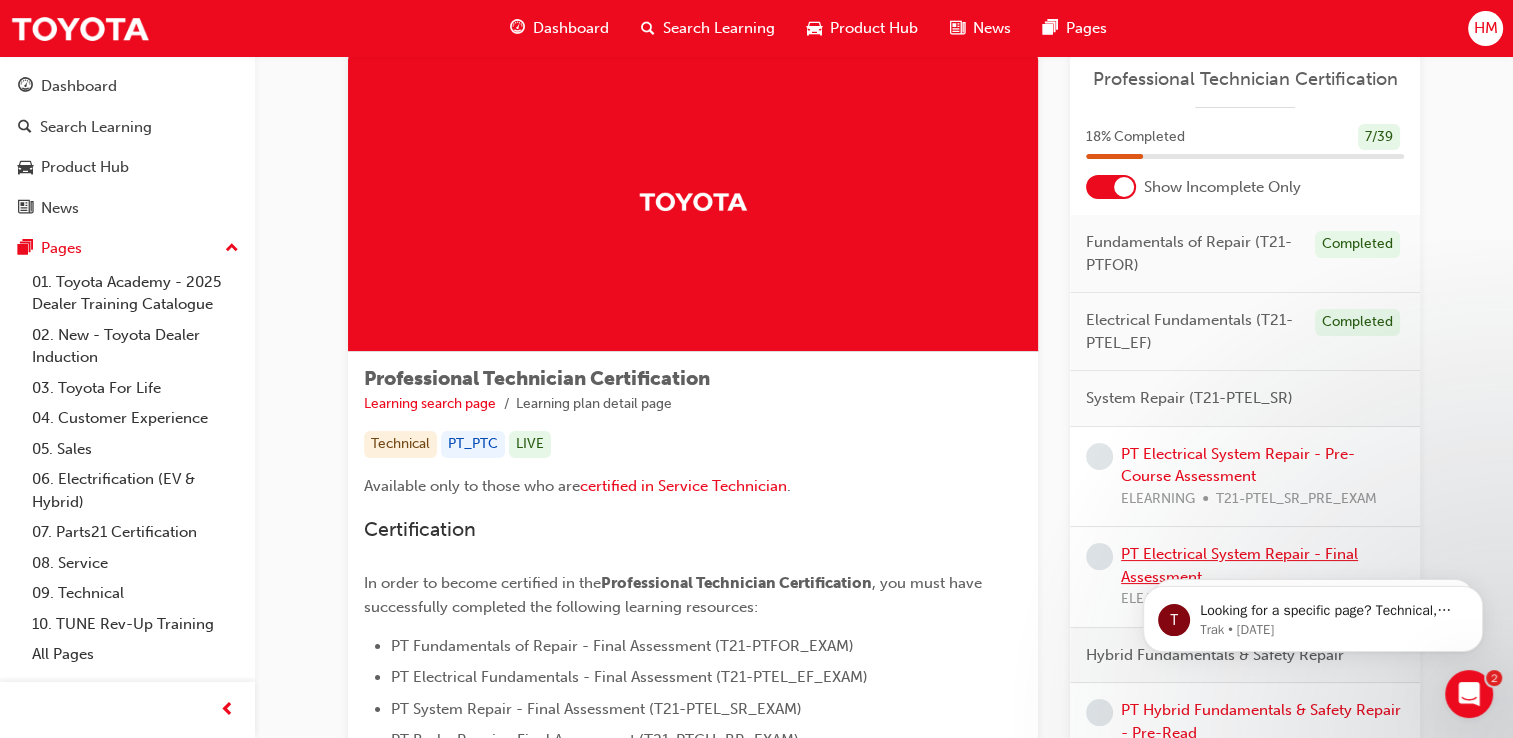 scroll, scrollTop: 100, scrollLeft: 0, axis: vertical 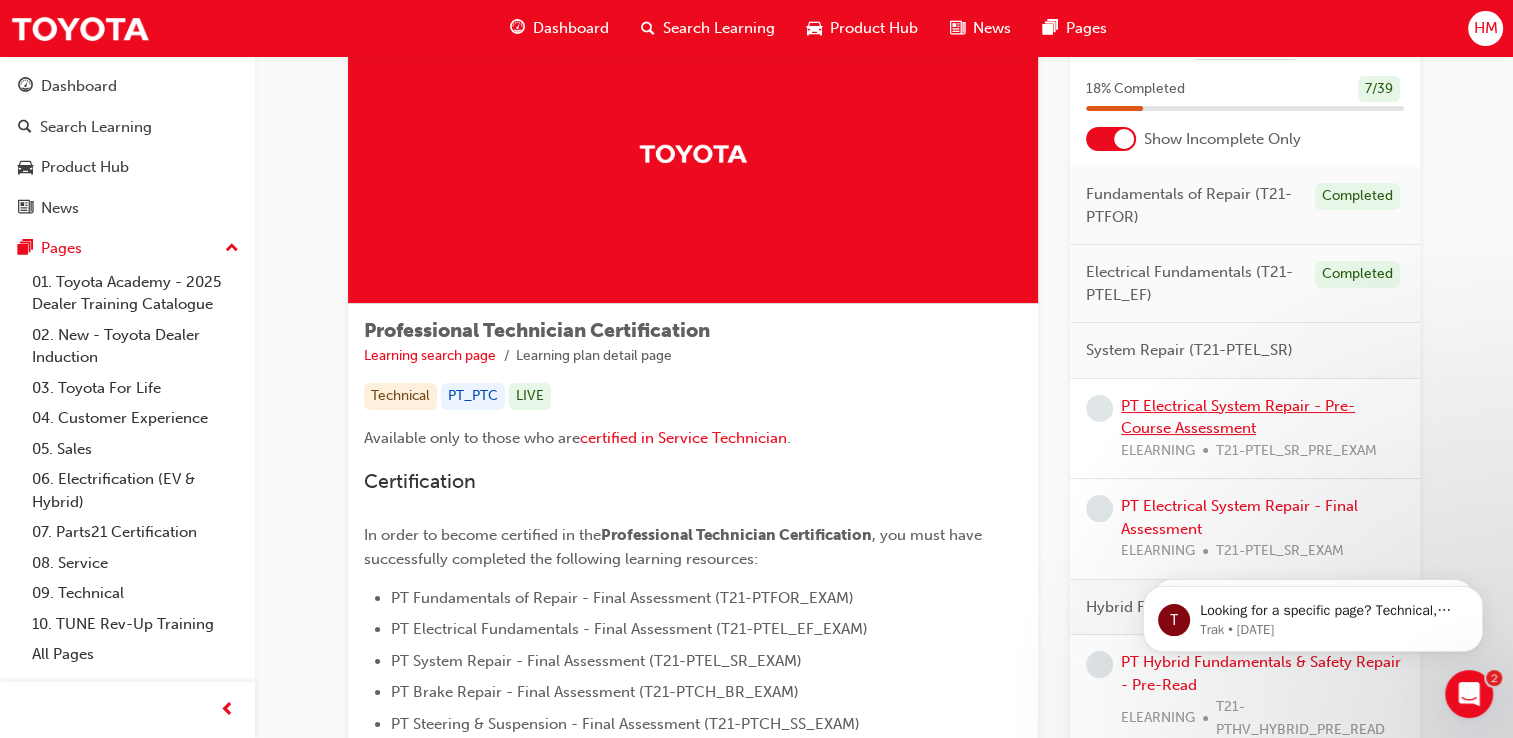 click on "PT Electrical System Repair - Pre-Course Assessment" at bounding box center [1238, 417] 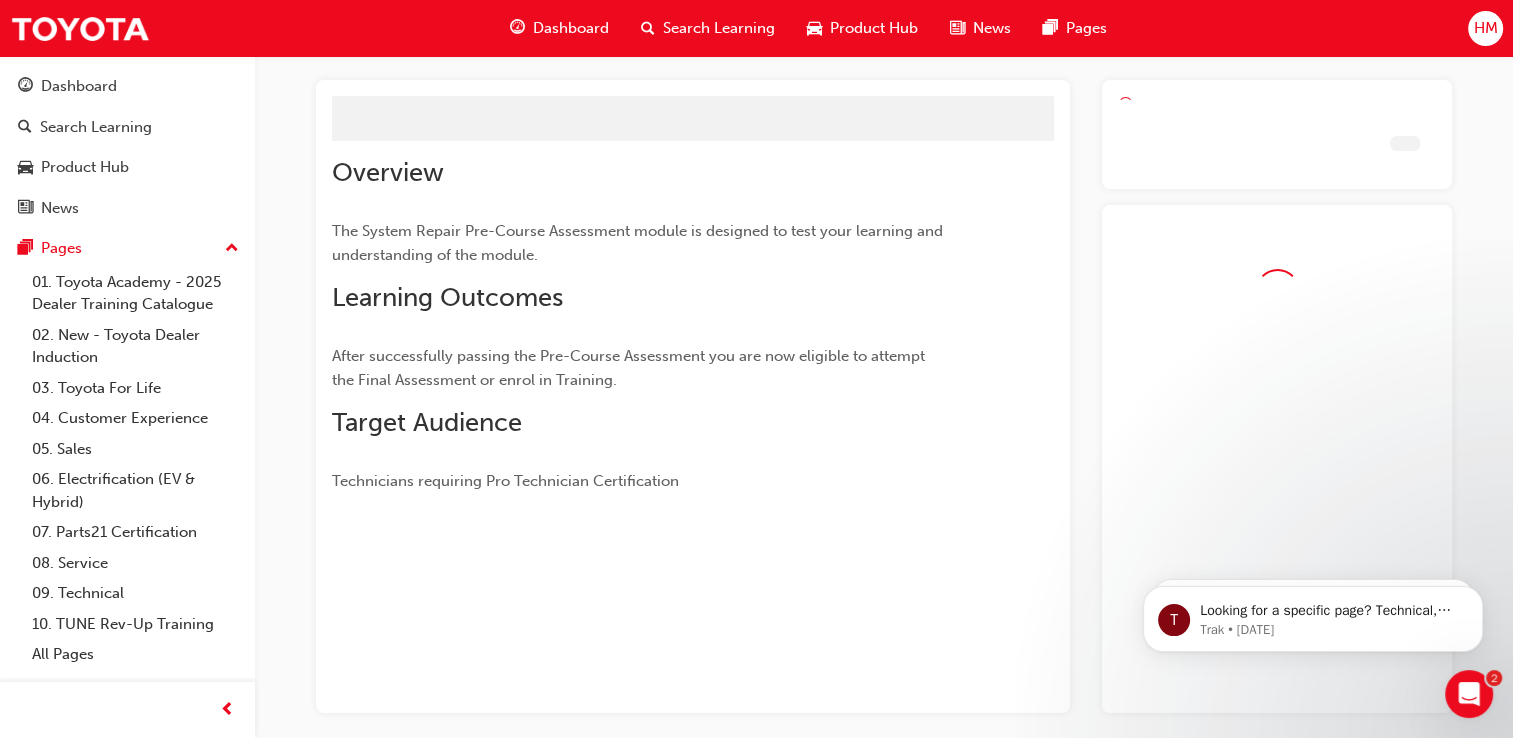 scroll, scrollTop: 0, scrollLeft: 0, axis: both 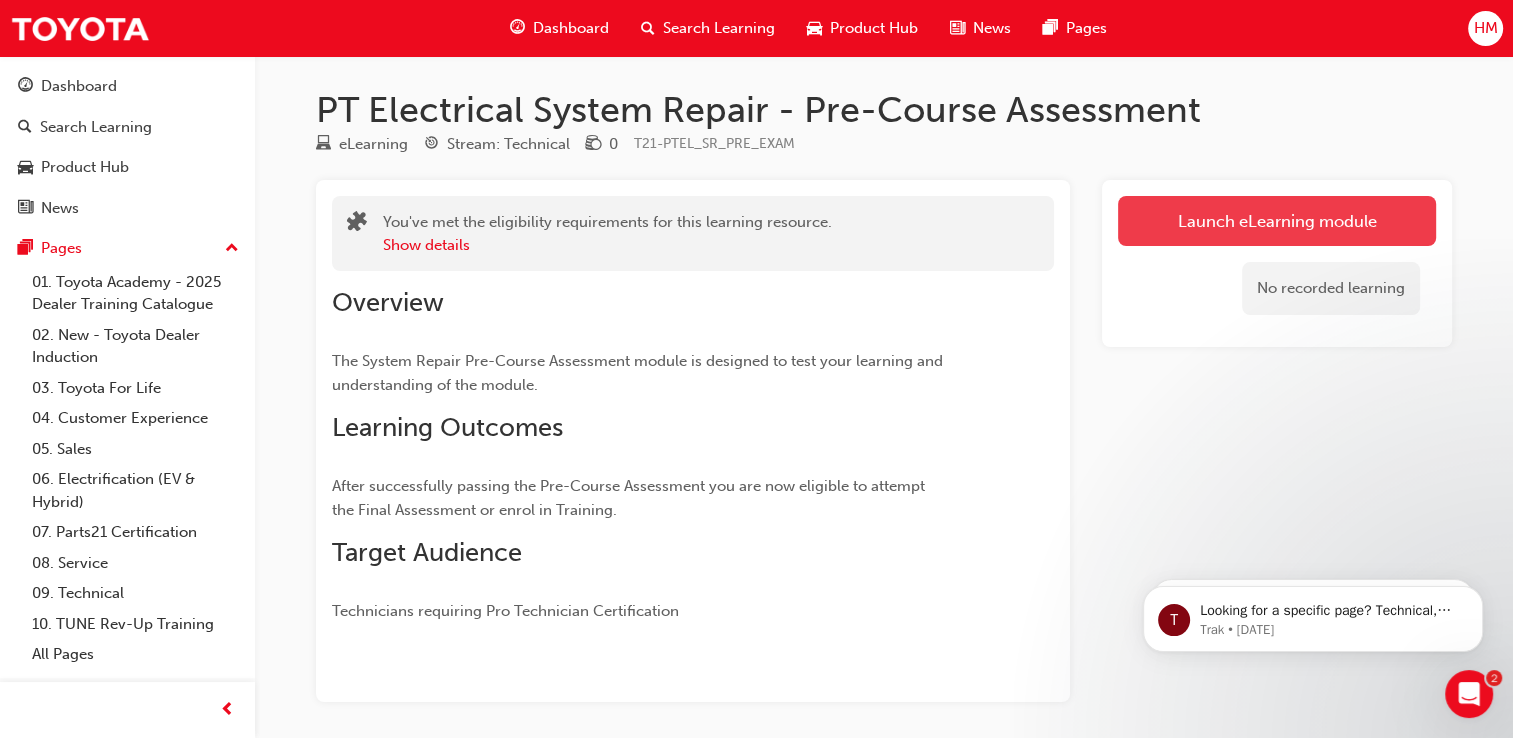 click on "Launch eLearning module" at bounding box center (1277, 221) 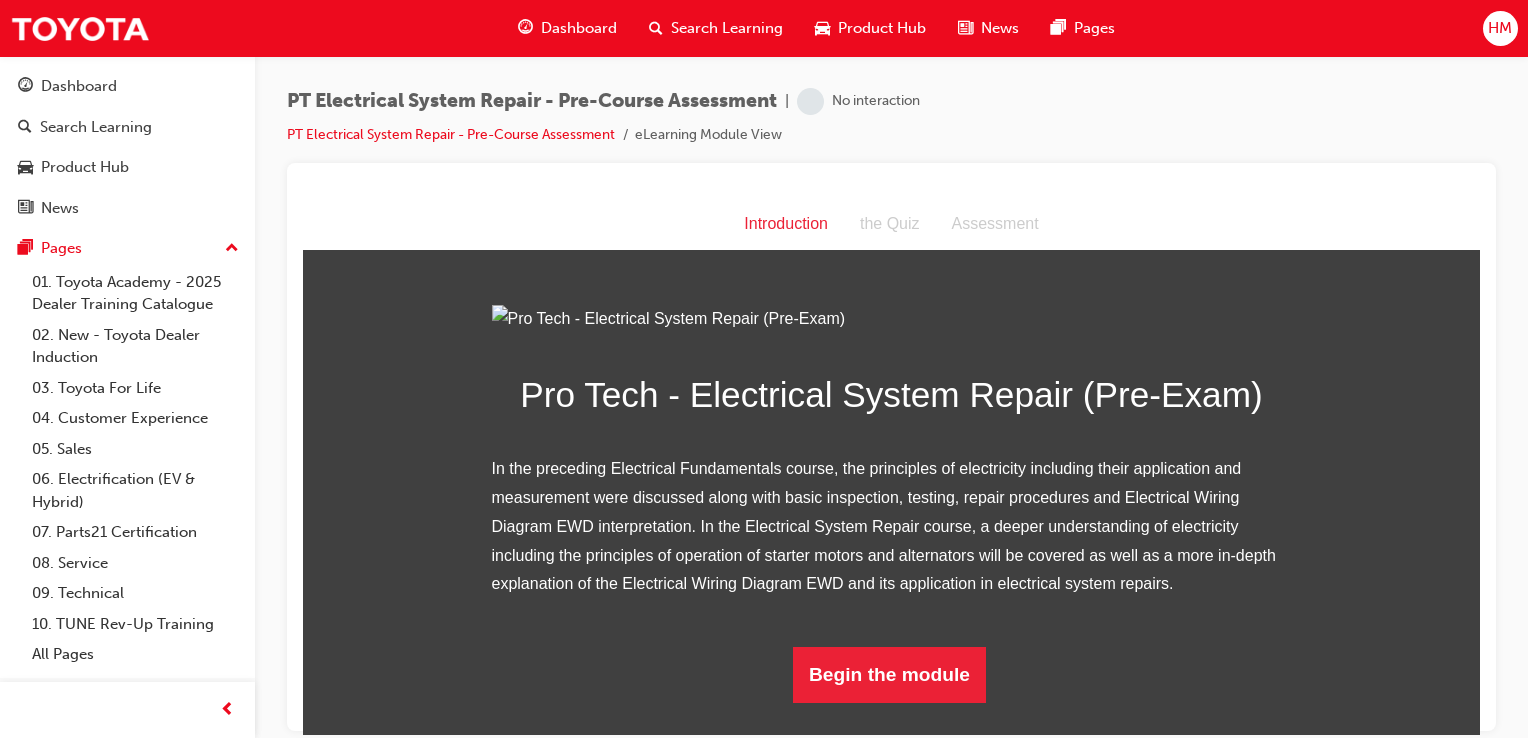 scroll, scrollTop: 188, scrollLeft: 0, axis: vertical 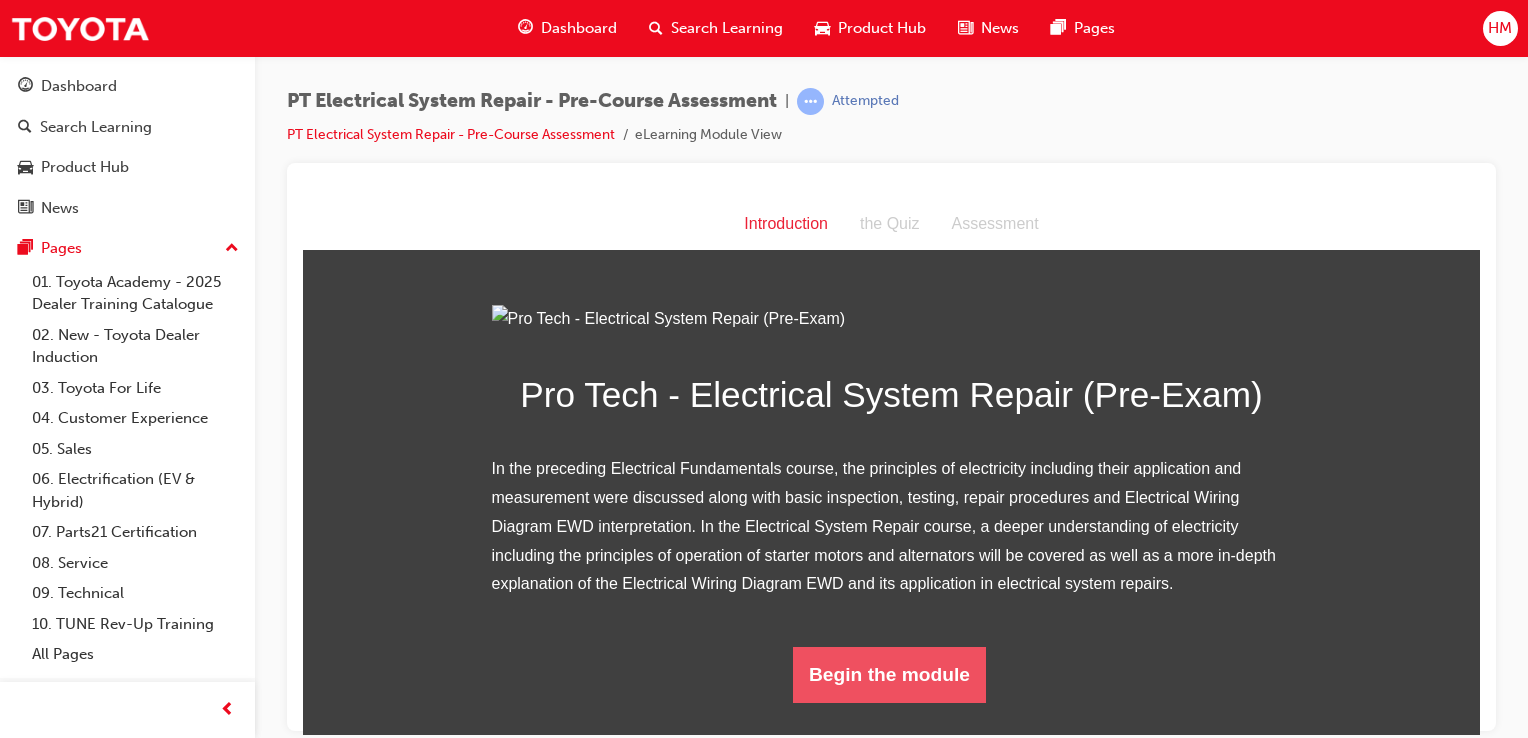 click on "Begin the module" at bounding box center [889, 674] 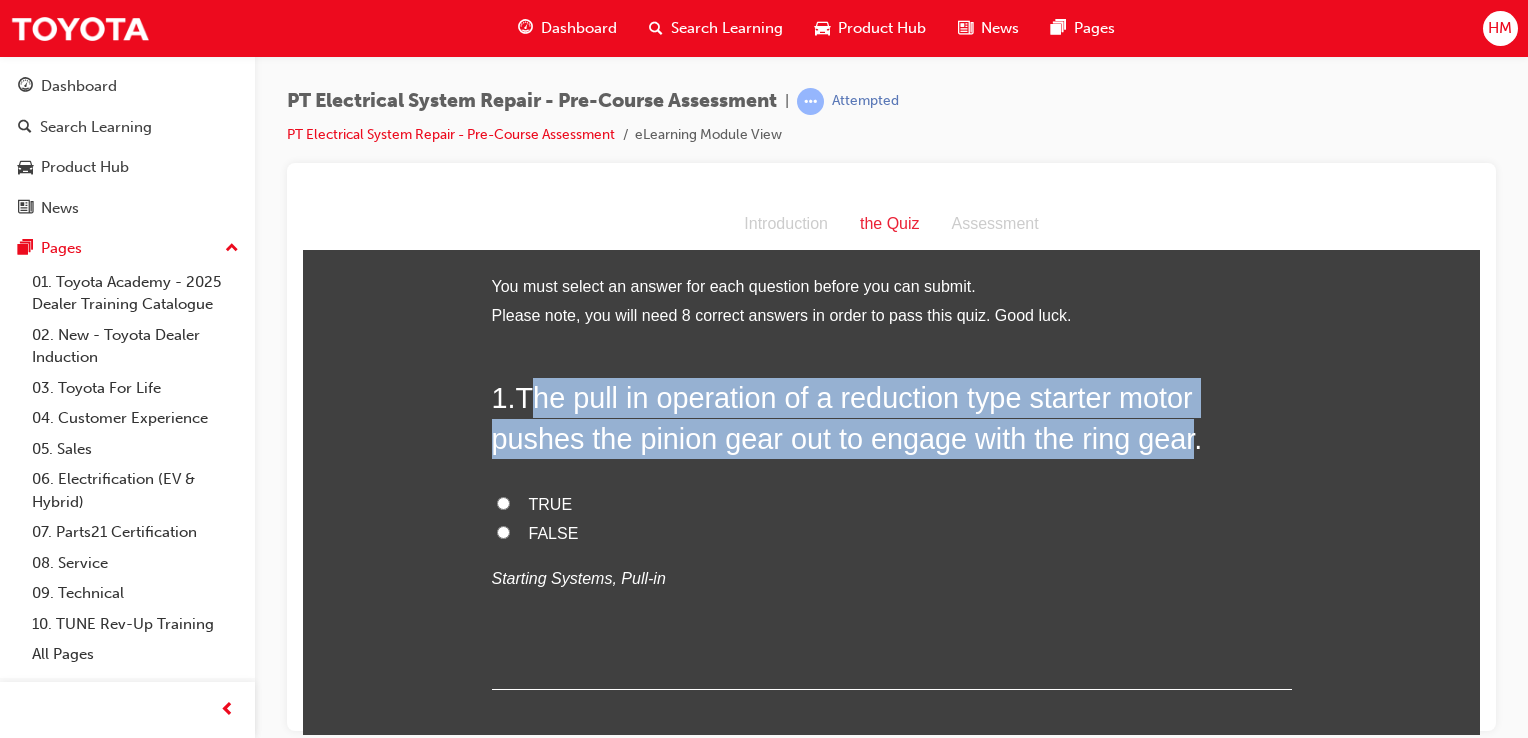drag, startPoint x: 524, startPoint y: 393, endPoint x: 1184, endPoint y: 438, distance: 661.5323 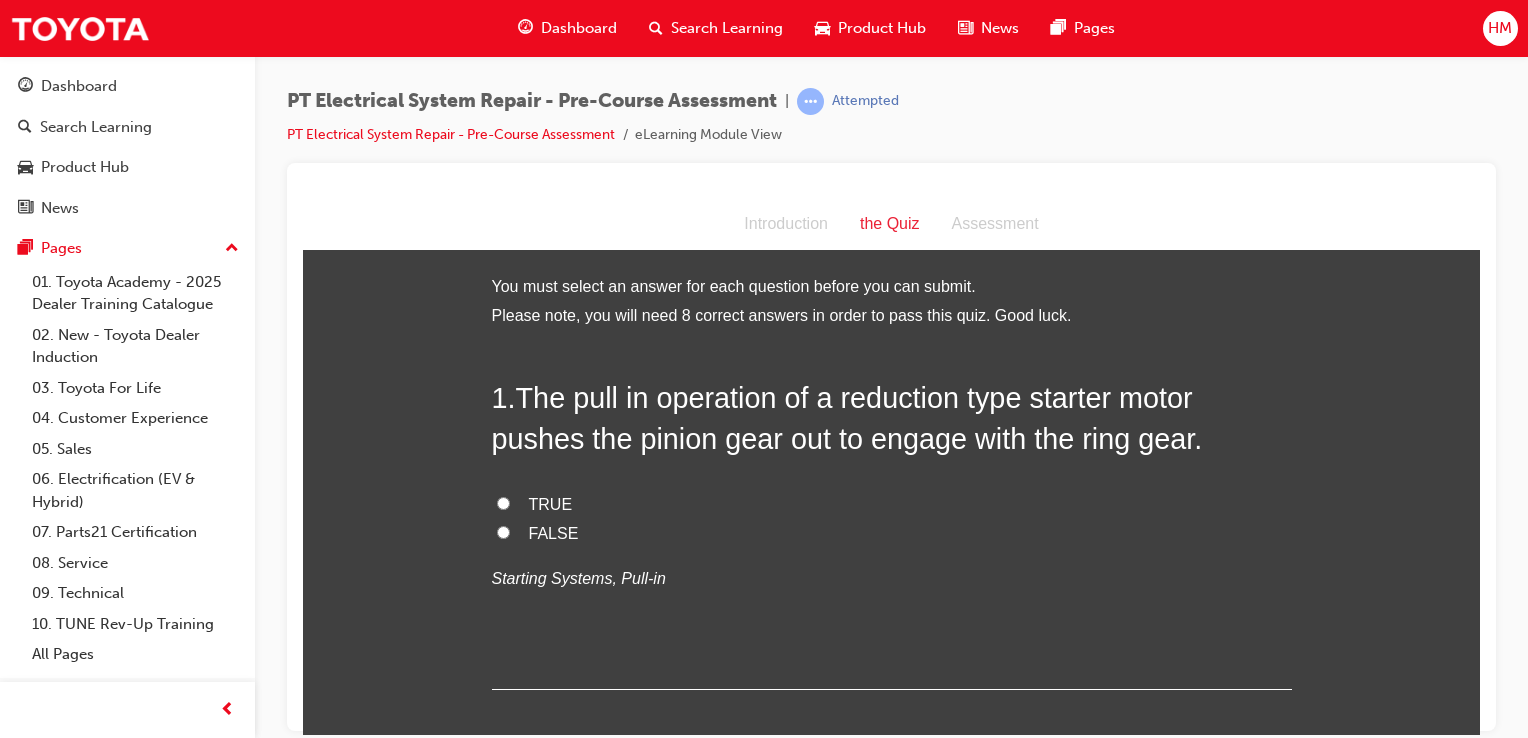 click on "TRUE" at bounding box center [551, 503] 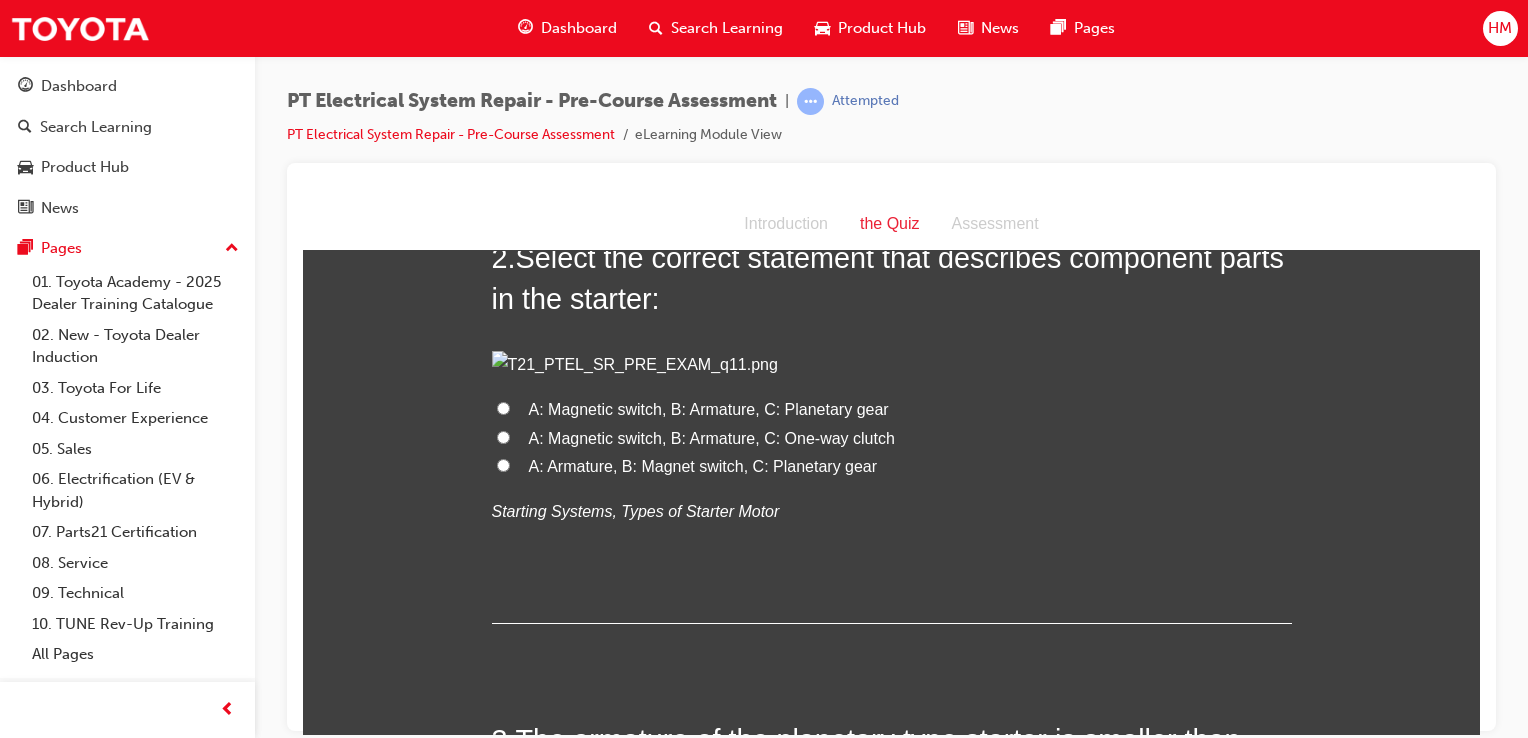 scroll, scrollTop: 500, scrollLeft: 0, axis: vertical 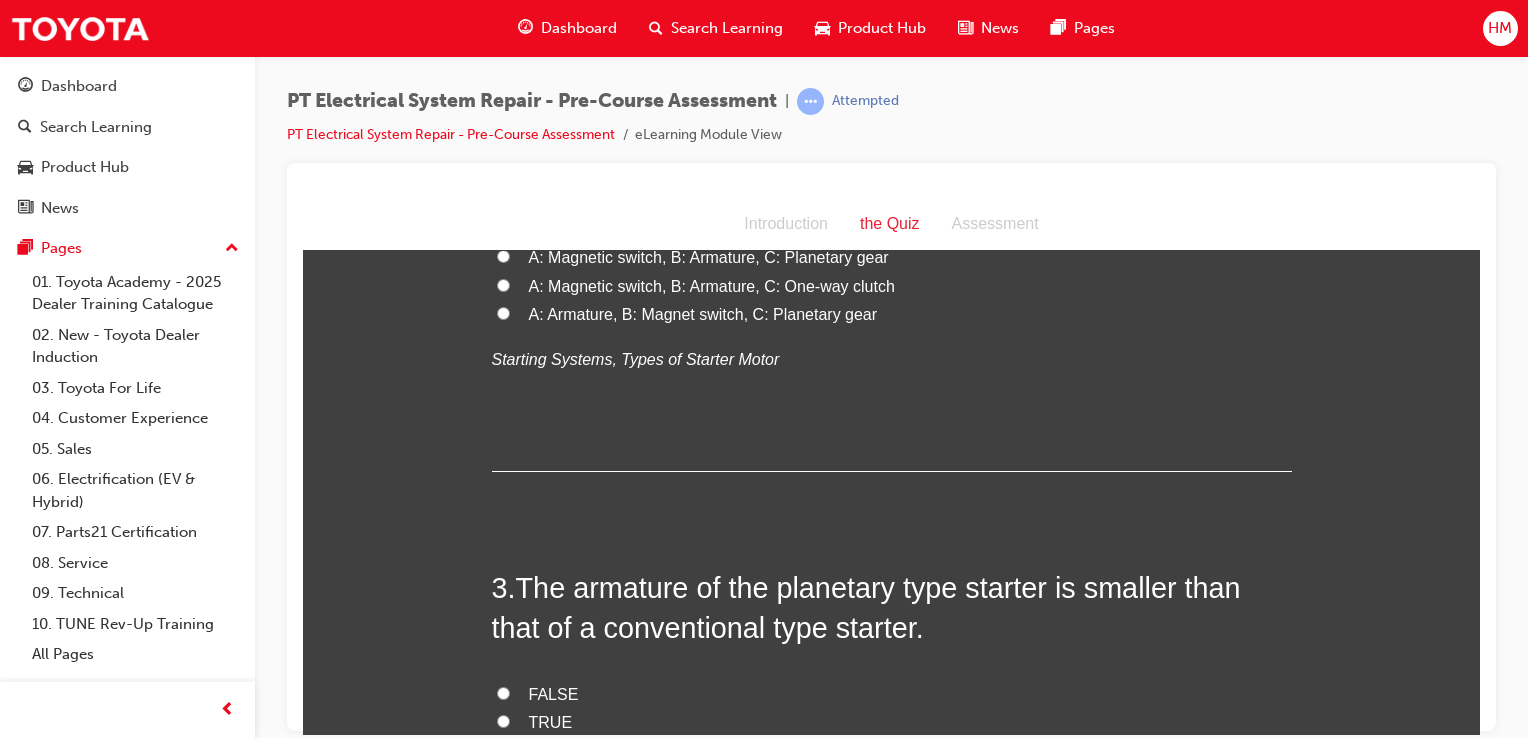 click on "A: Magnetic switch, B: Armature, C: One-way clutch" at bounding box center [503, 284] 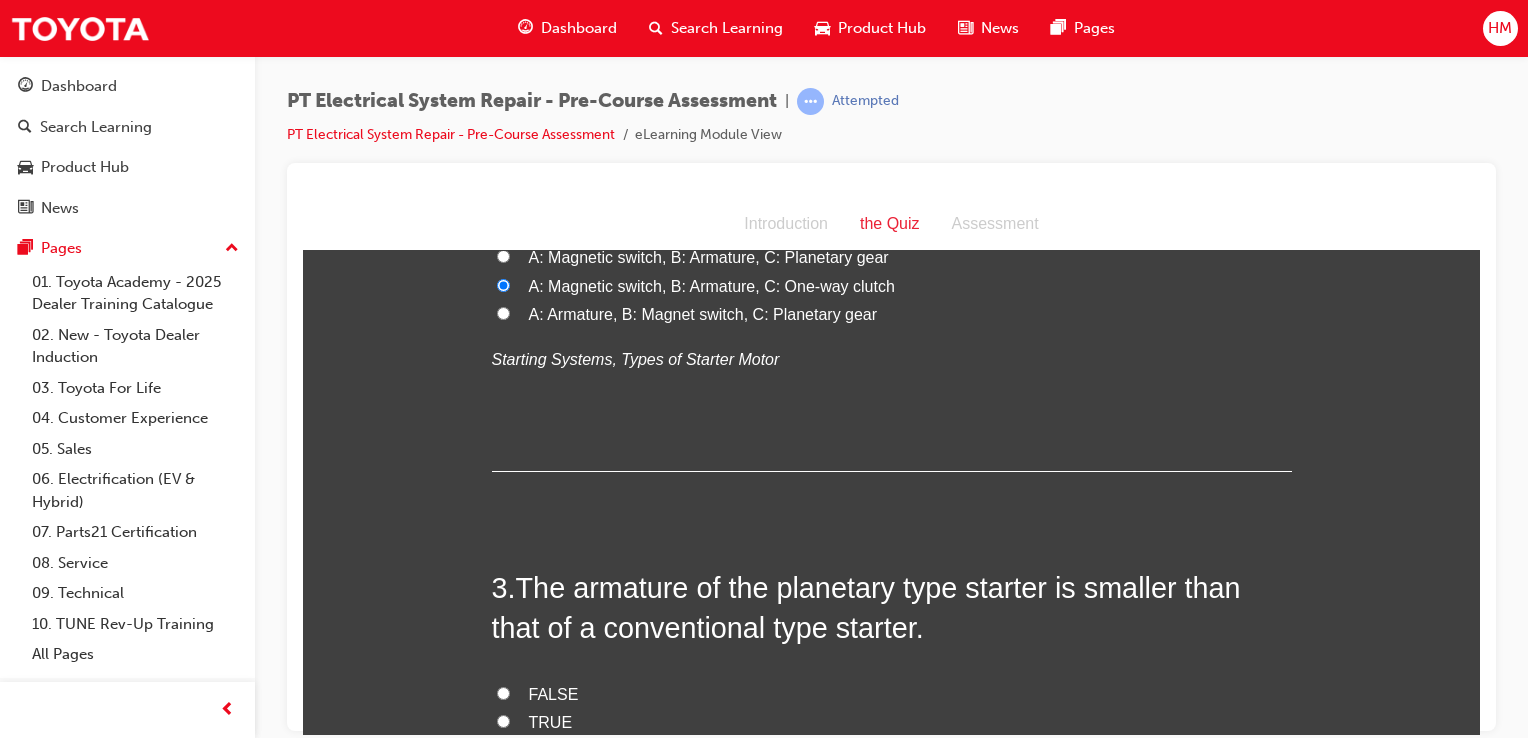 click on "A: Magnetic switch, B: Armature, C: Planetary gear" at bounding box center [709, 256] 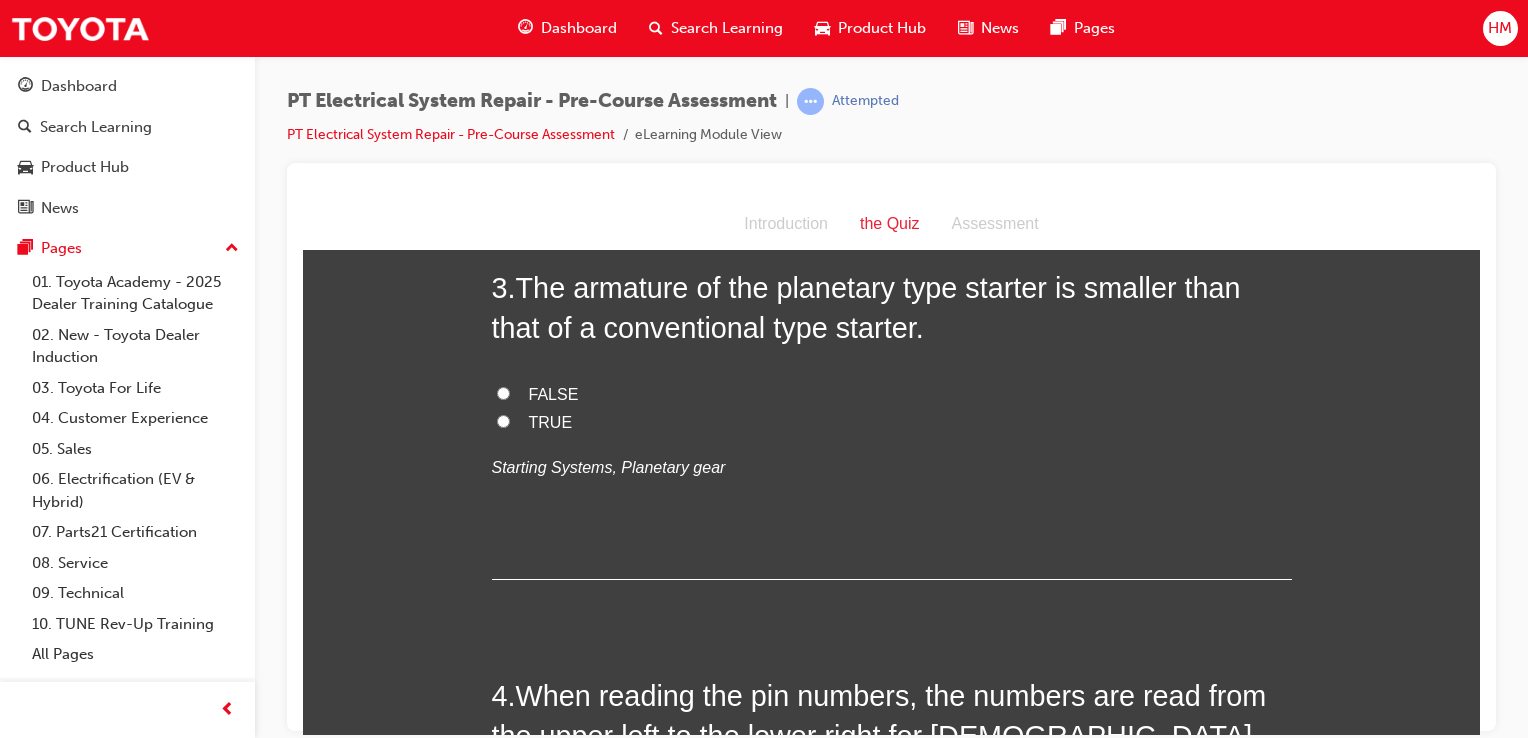 scroll, scrollTop: 1100, scrollLeft: 0, axis: vertical 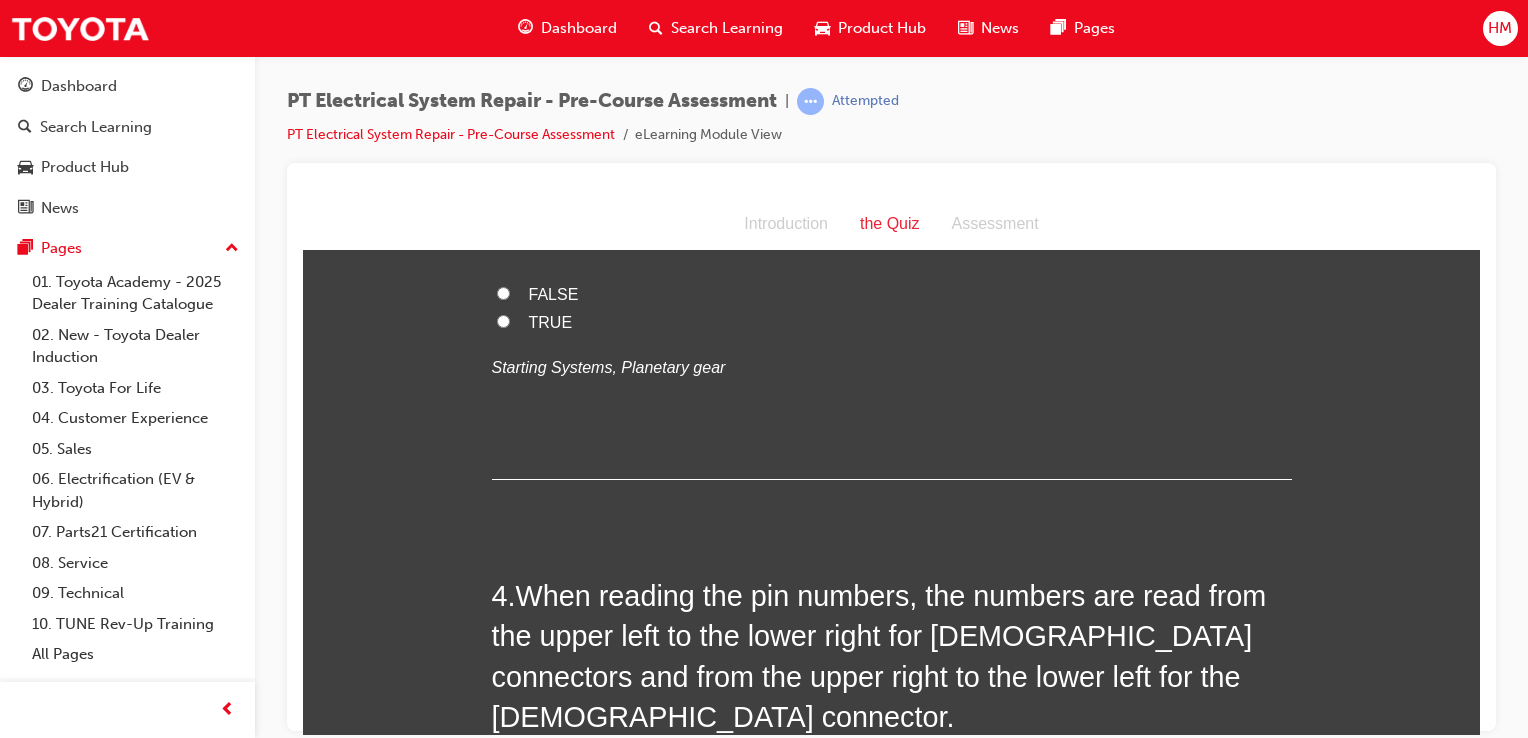 drag, startPoint x: 515, startPoint y: 486, endPoint x: 974, endPoint y: 544, distance: 462.64996 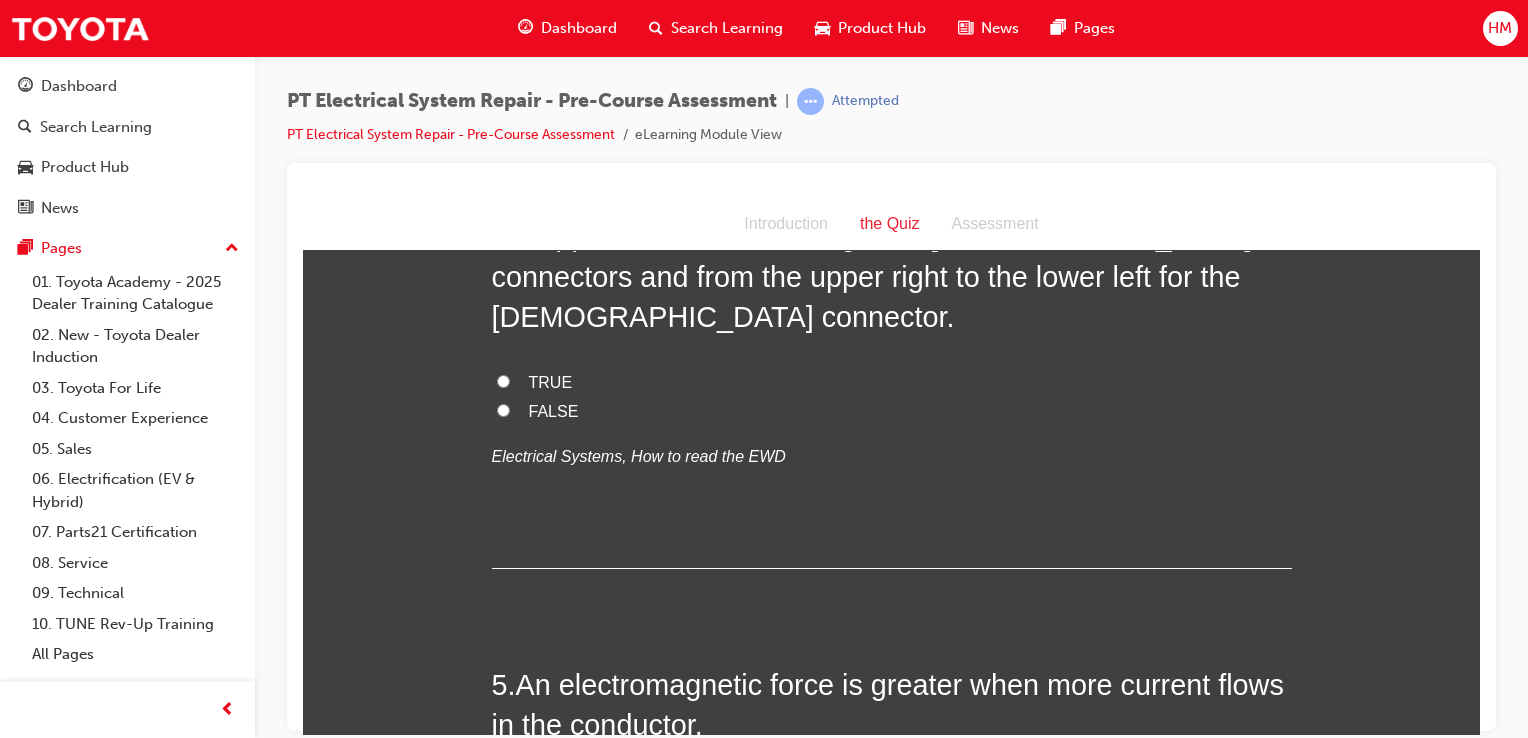 scroll, scrollTop: 1600, scrollLeft: 0, axis: vertical 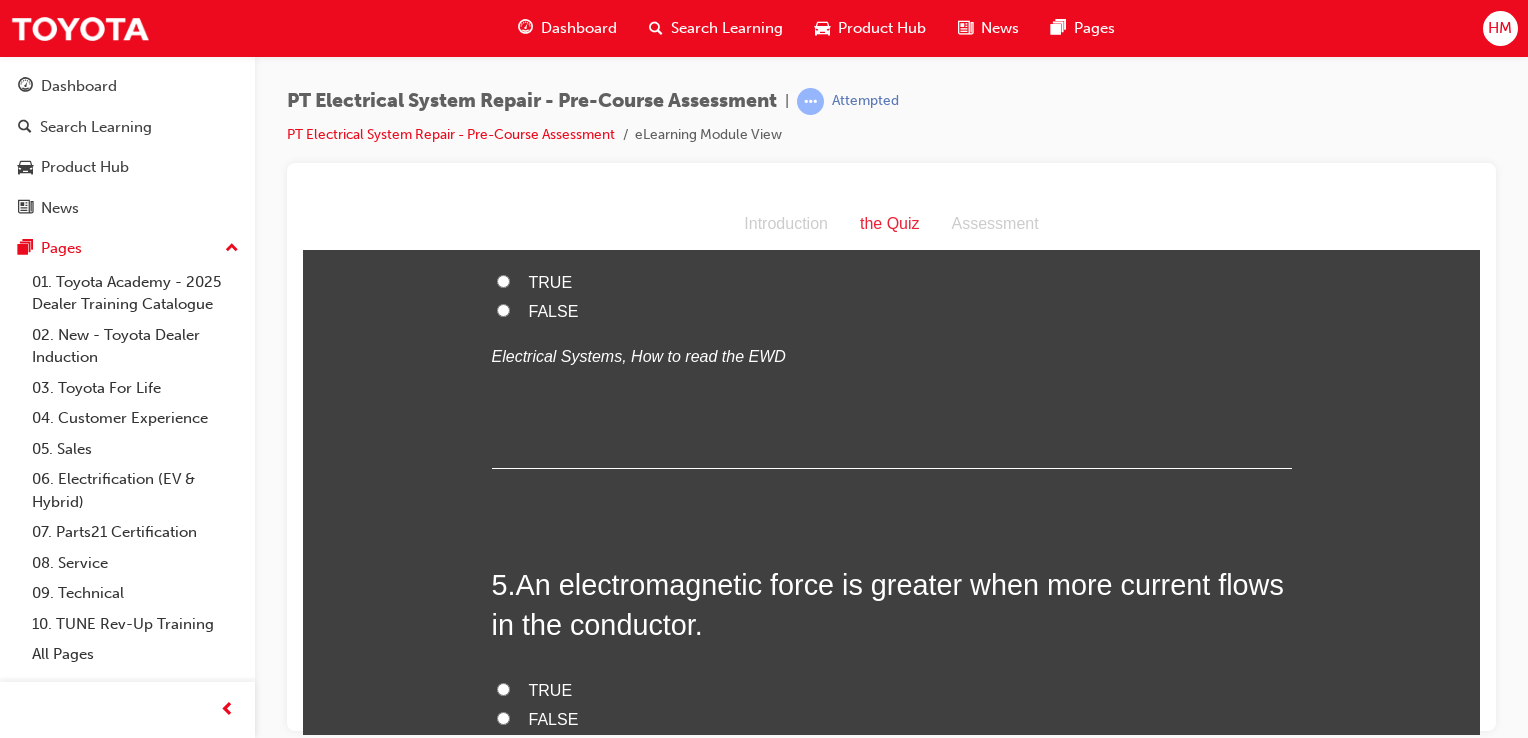 drag, startPoint x: 512, startPoint y: 400, endPoint x: 1212, endPoint y: 473, distance: 703.79614 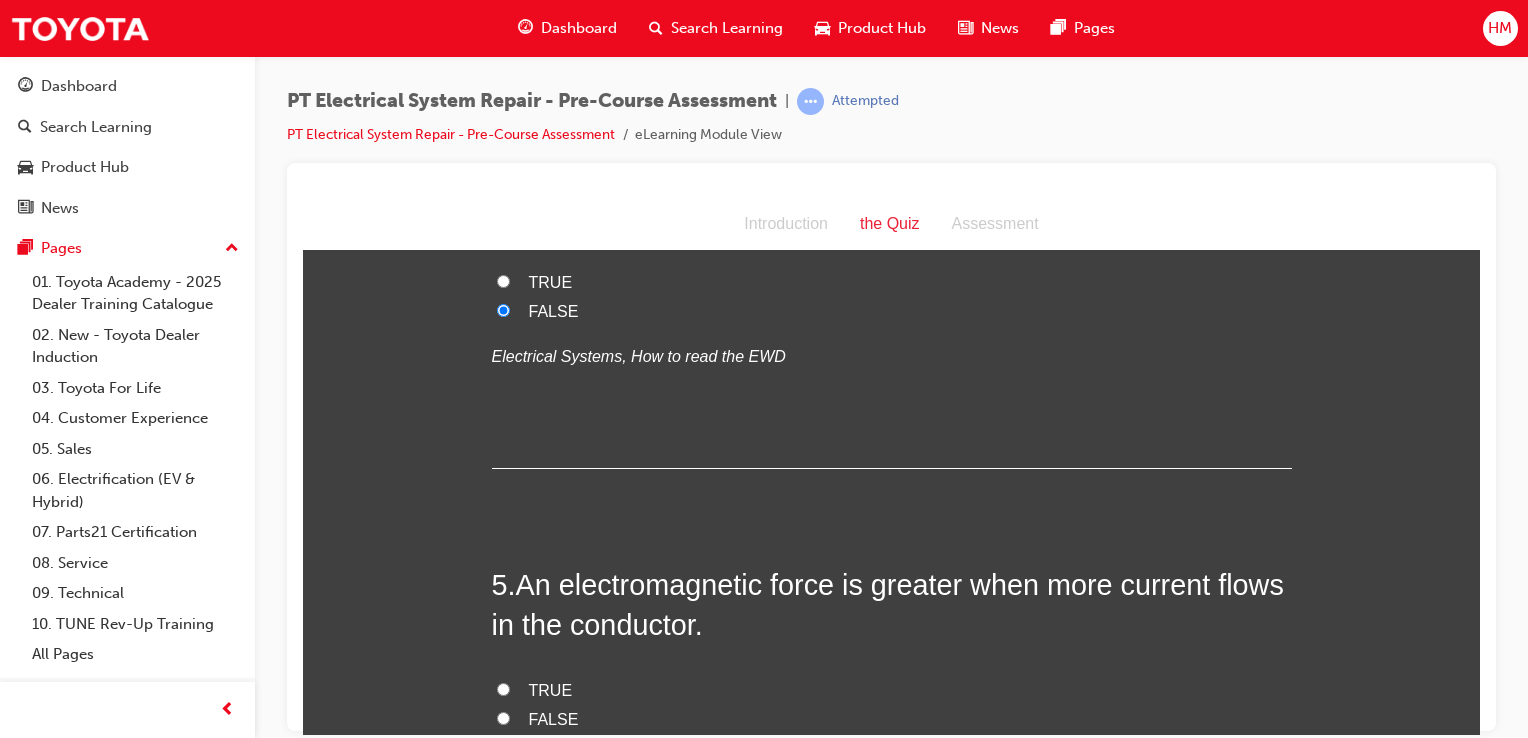 drag, startPoint x: 516, startPoint y: 382, endPoint x: 1142, endPoint y: 443, distance: 628.965 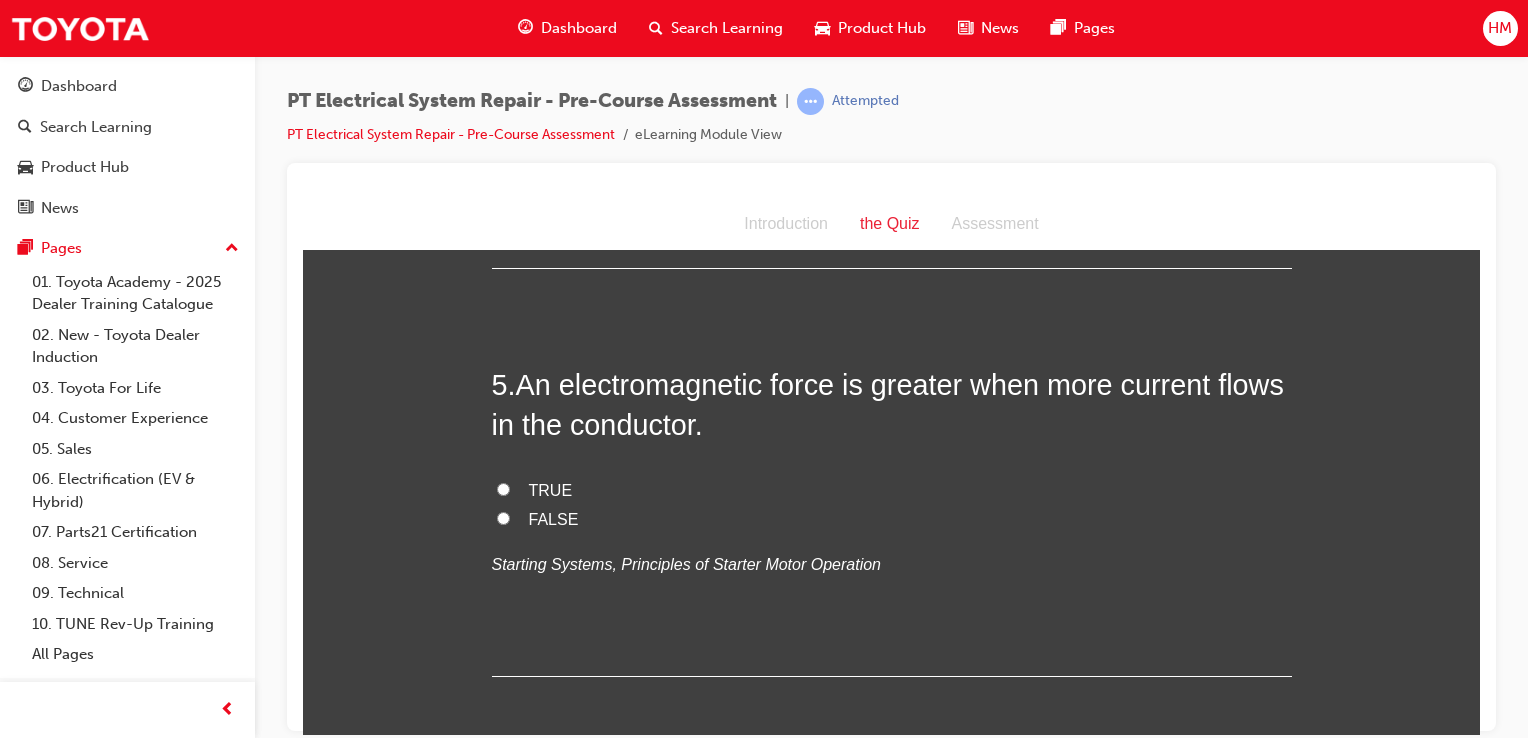 scroll, scrollTop: 2000, scrollLeft: 0, axis: vertical 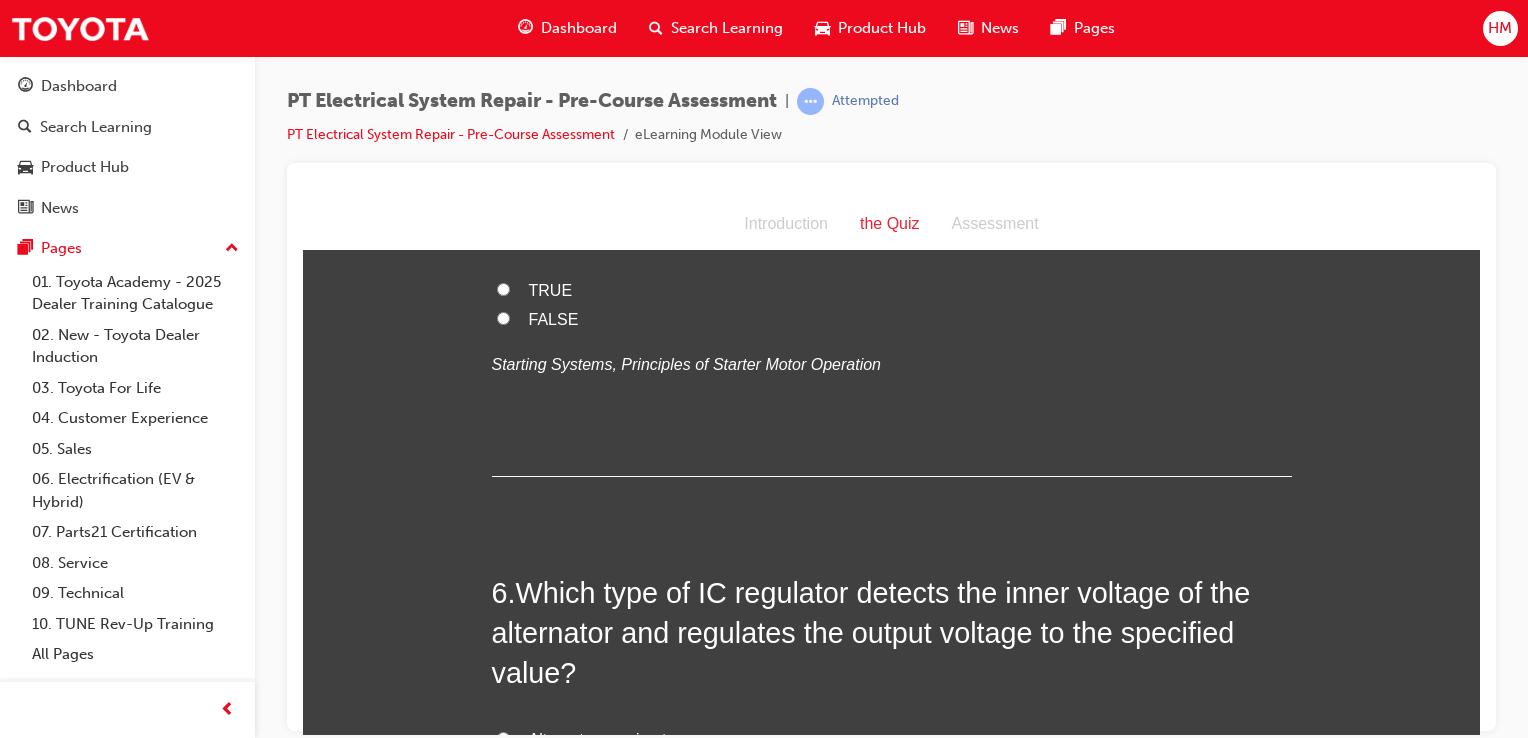 drag, startPoint x: 519, startPoint y: 448, endPoint x: 701, endPoint y: 485, distance: 185.72292 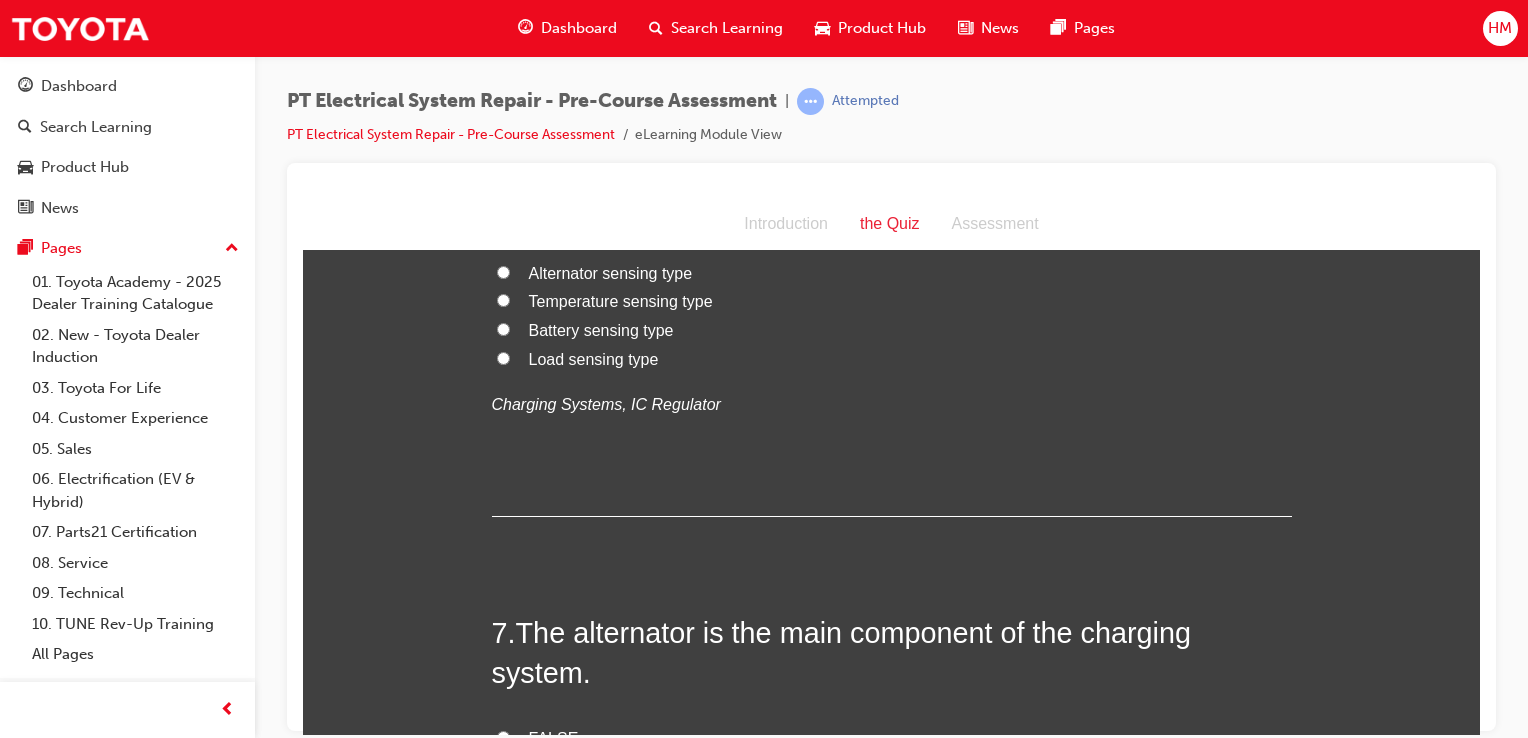 scroll, scrollTop: 2500, scrollLeft: 0, axis: vertical 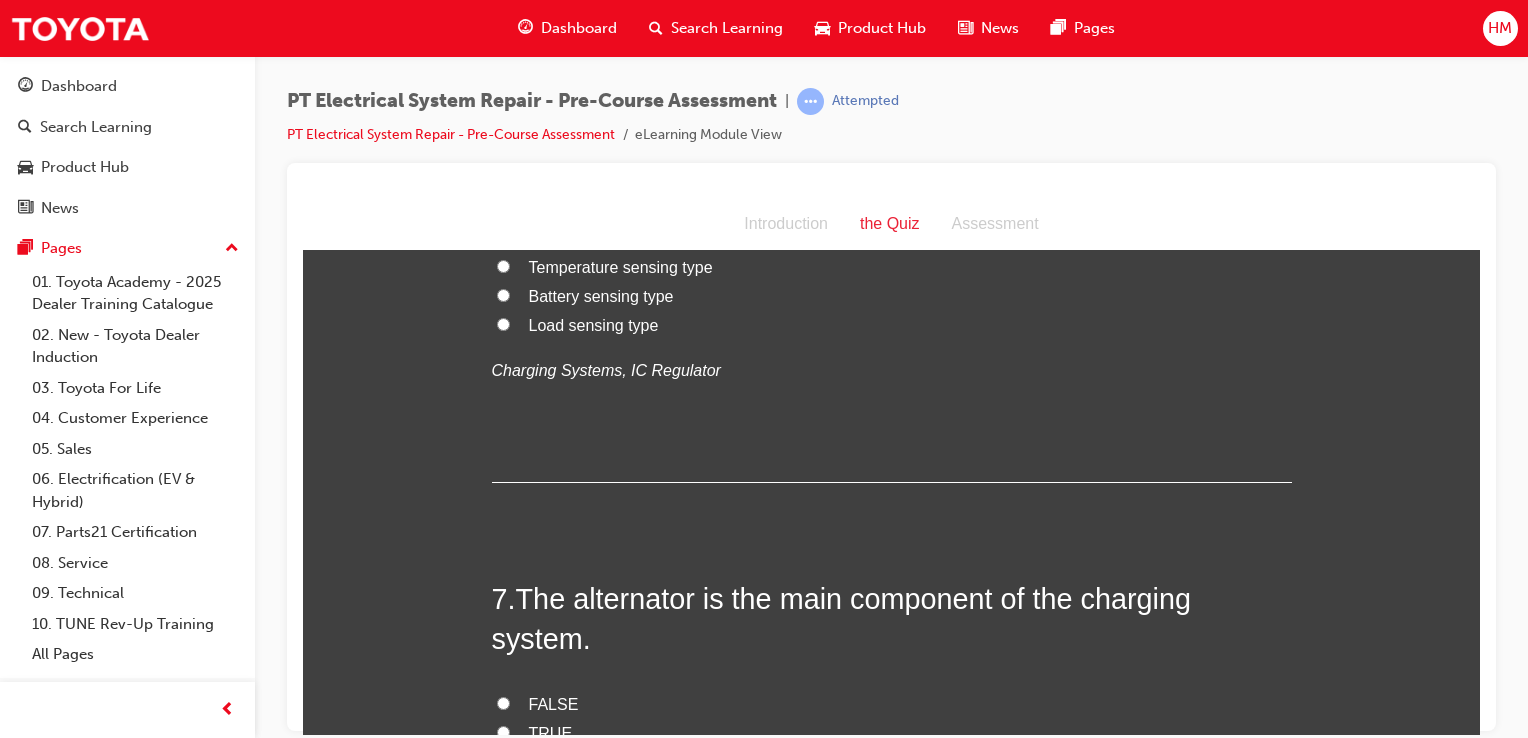 drag, startPoint x: 514, startPoint y: 352, endPoint x: 1193, endPoint y: 424, distance: 682.8067 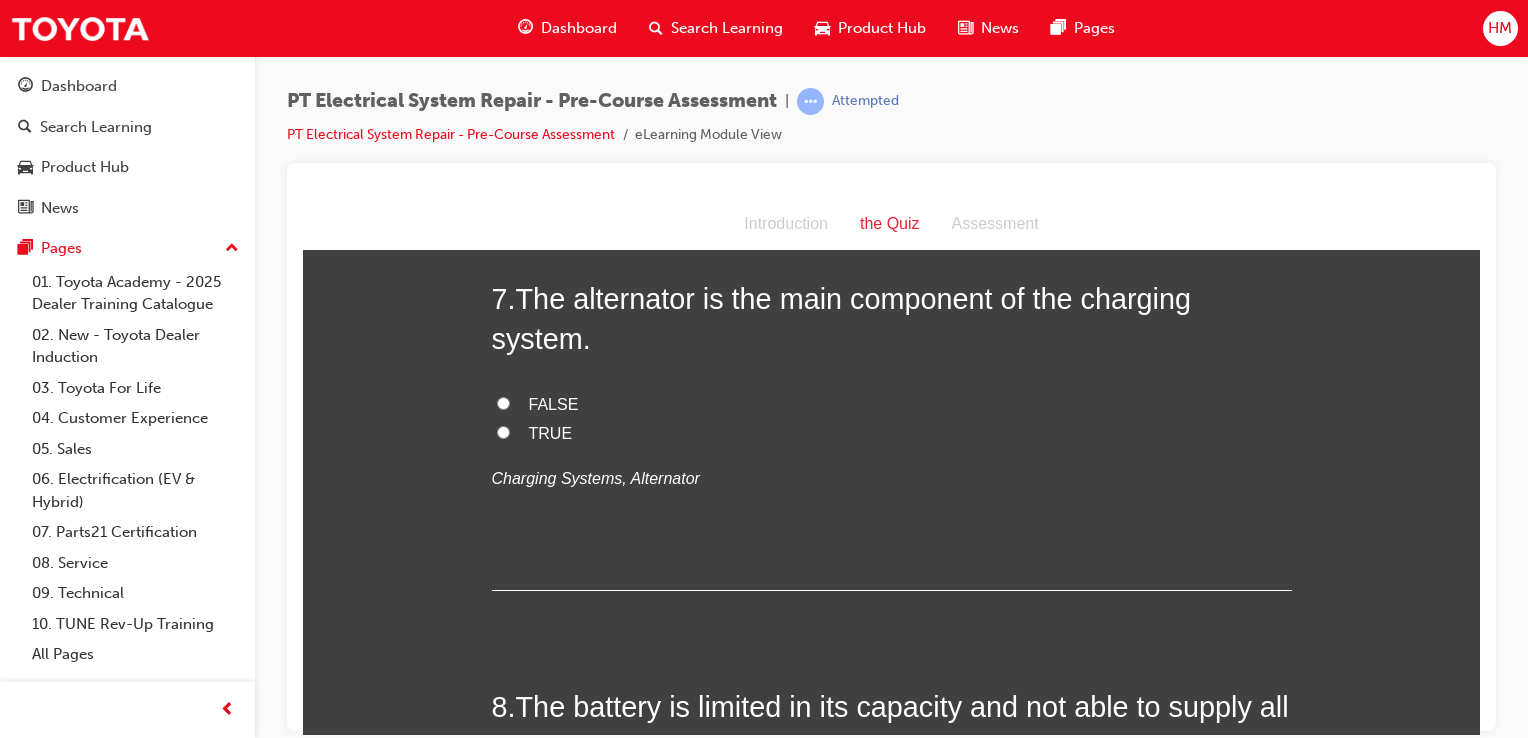 scroll, scrollTop: 3000, scrollLeft: 0, axis: vertical 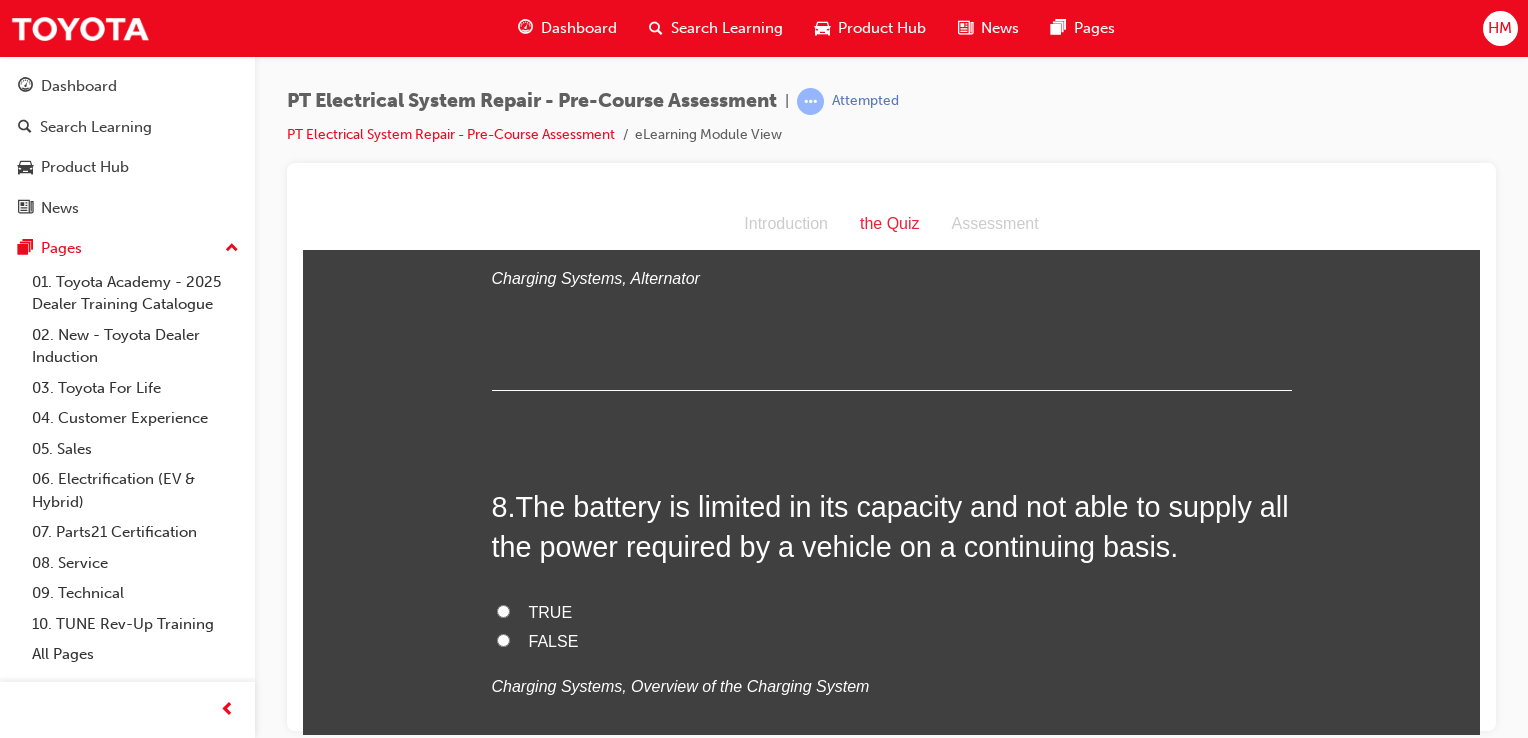 drag, startPoint x: 517, startPoint y: 359, endPoint x: 575, endPoint y: 400, distance: 71.02816 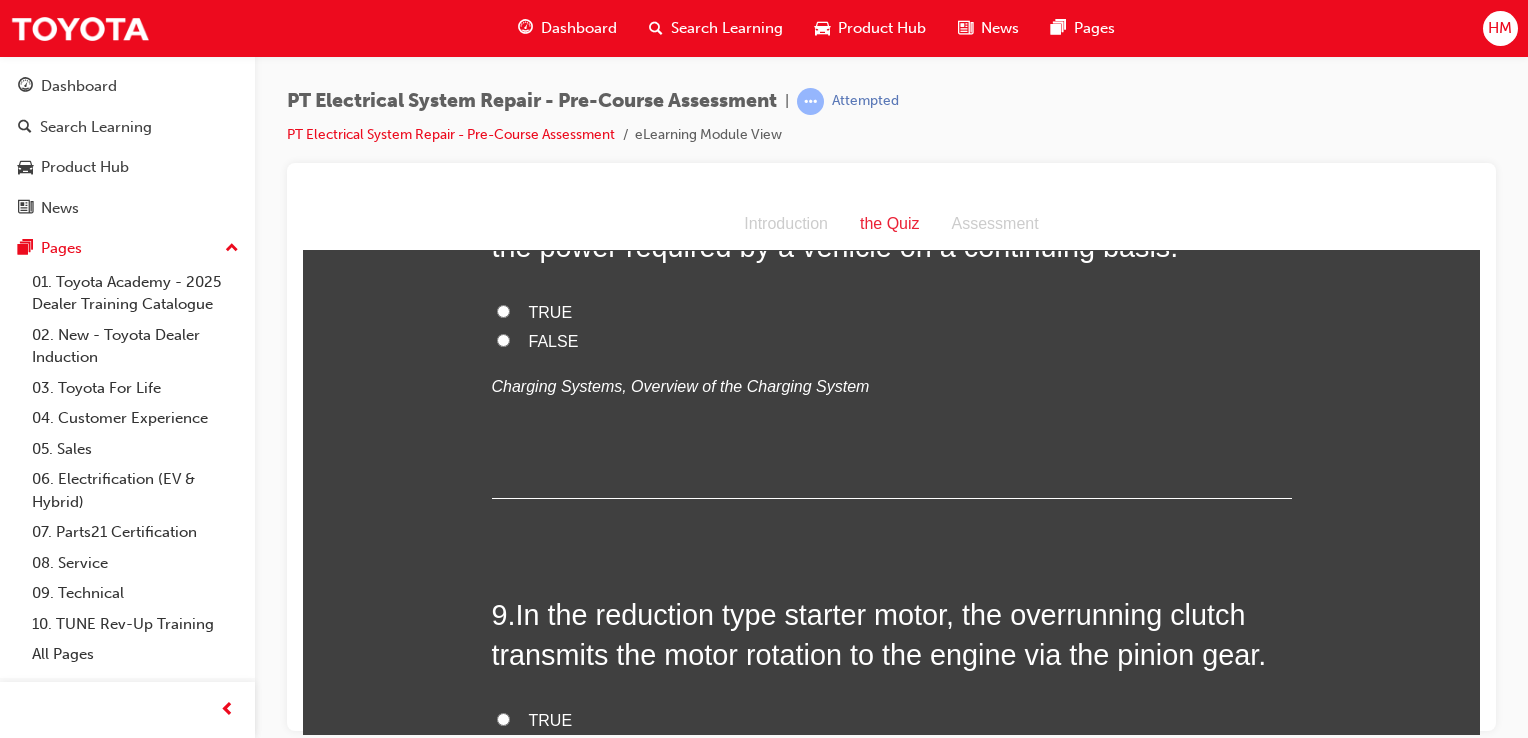 drag, startPoint x: 522, startPoint y: 469, endPoint x: 765, endPoint y: 484, distance: 243.46252 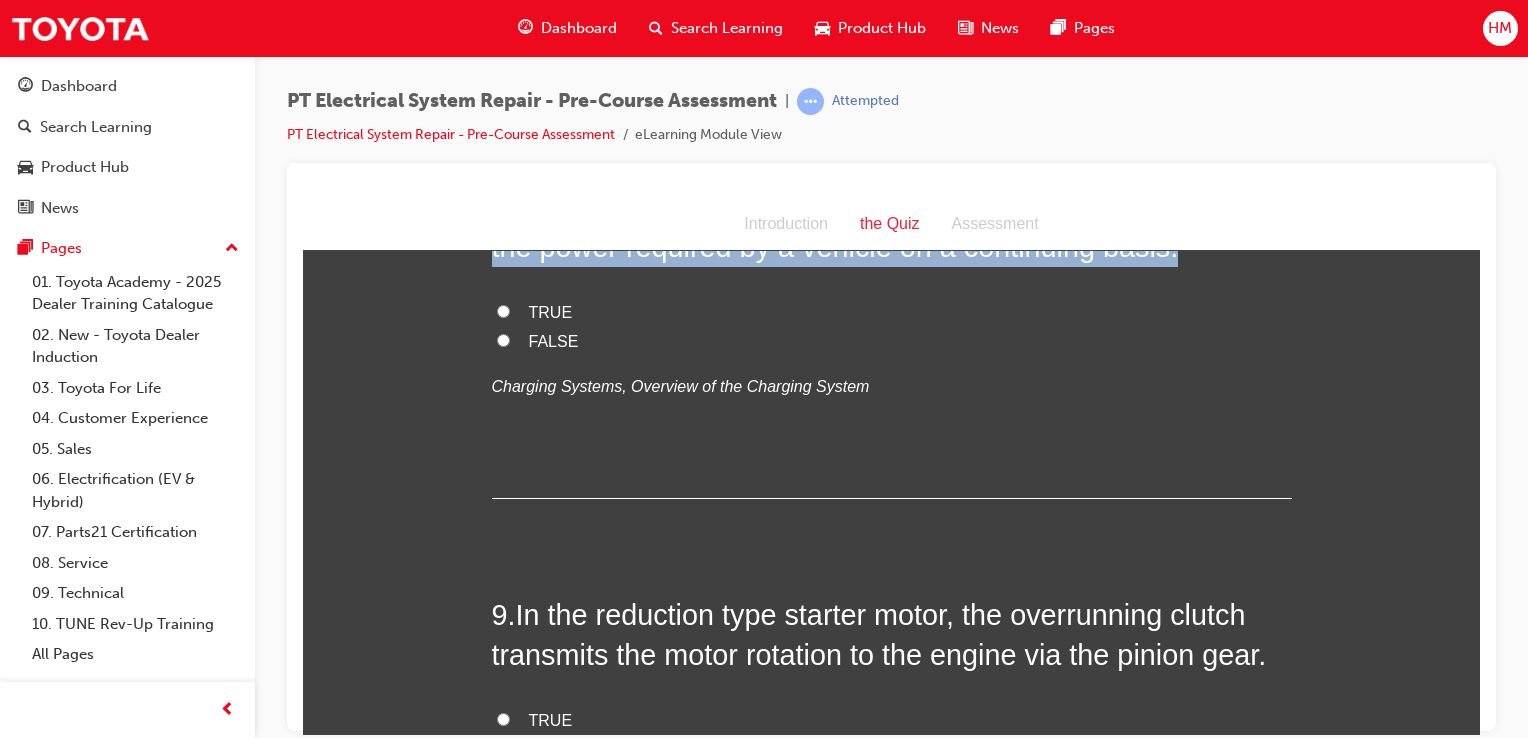 drag, startPoint x: 515, startPoint y: 463, endPoint x: 1203, endPoint y: 509, distance: 689.5361 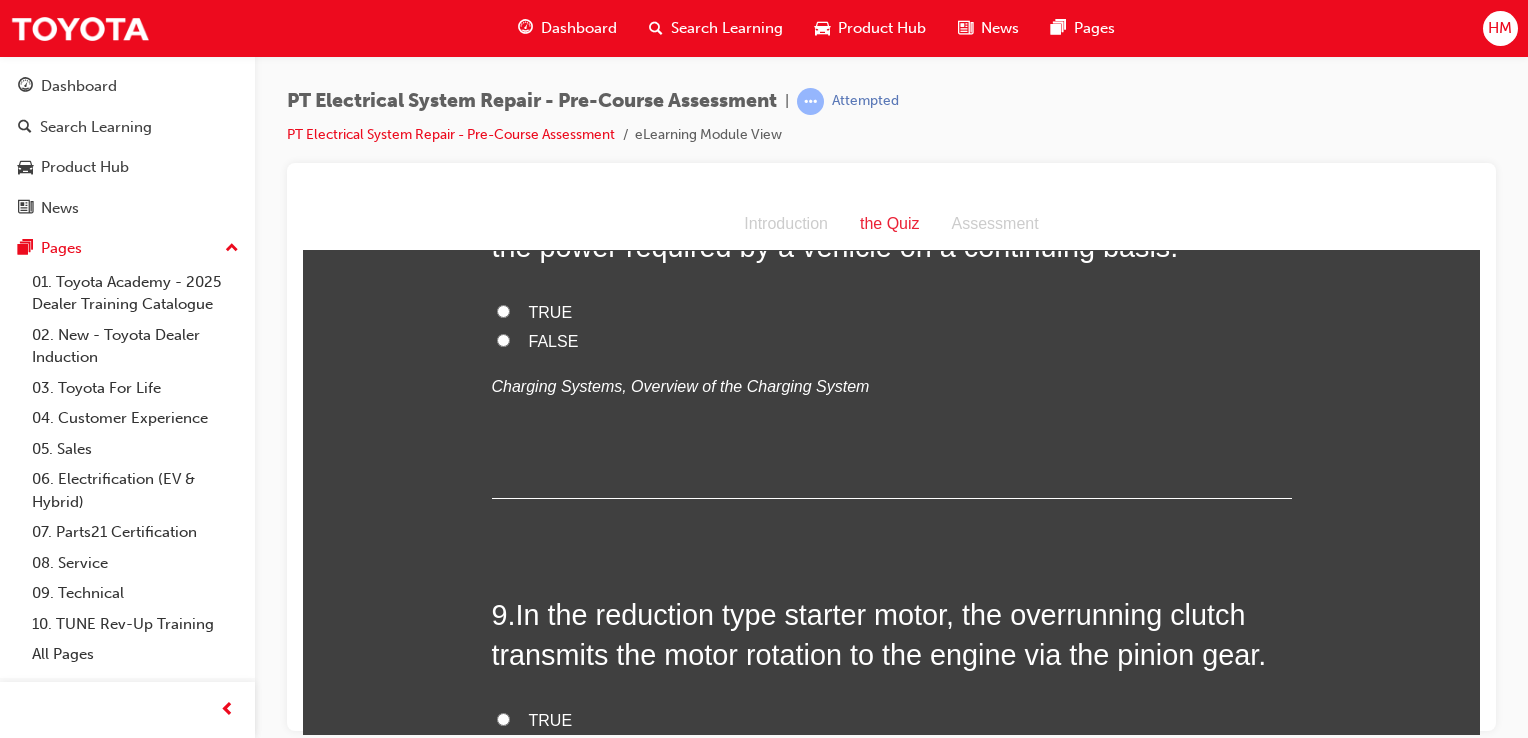 click on "TRUE" at bounding box center (551, 311) 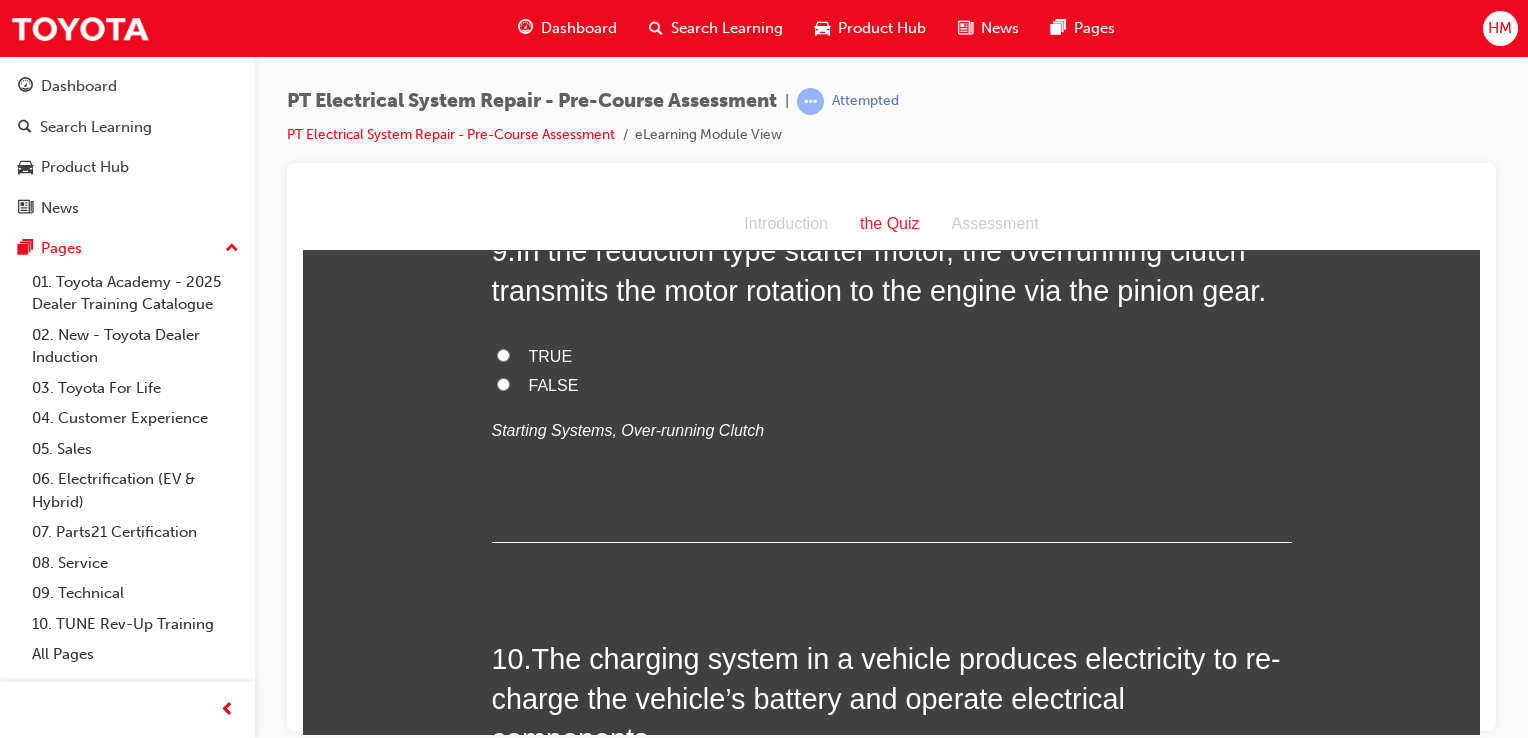 scroll, scrollTop: 3700, scrollLeft: 0, axis: vertical 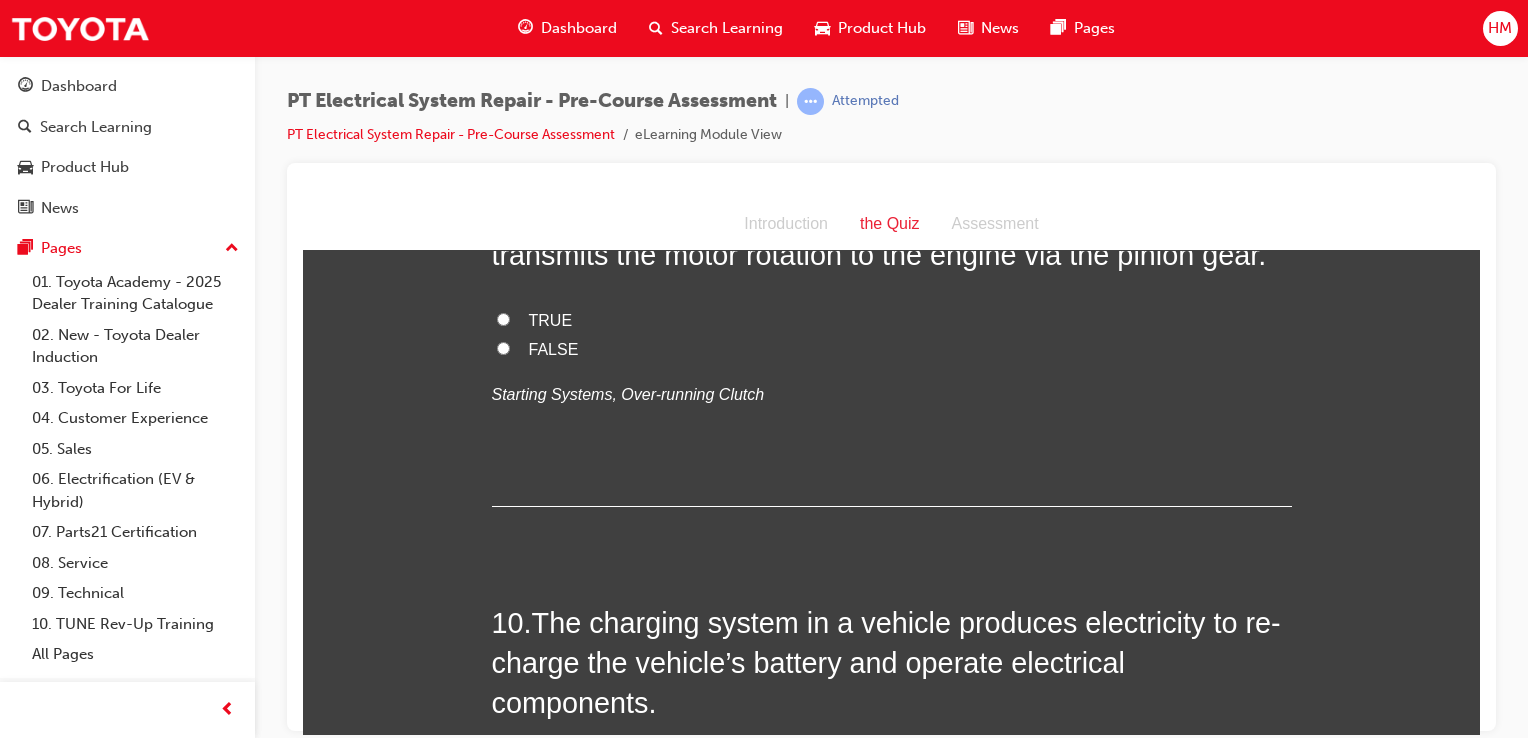 drag, startPoint x: 590, startPoint y: 483, endPoint x: 774, endPoint y: 485, distance: 184.01086 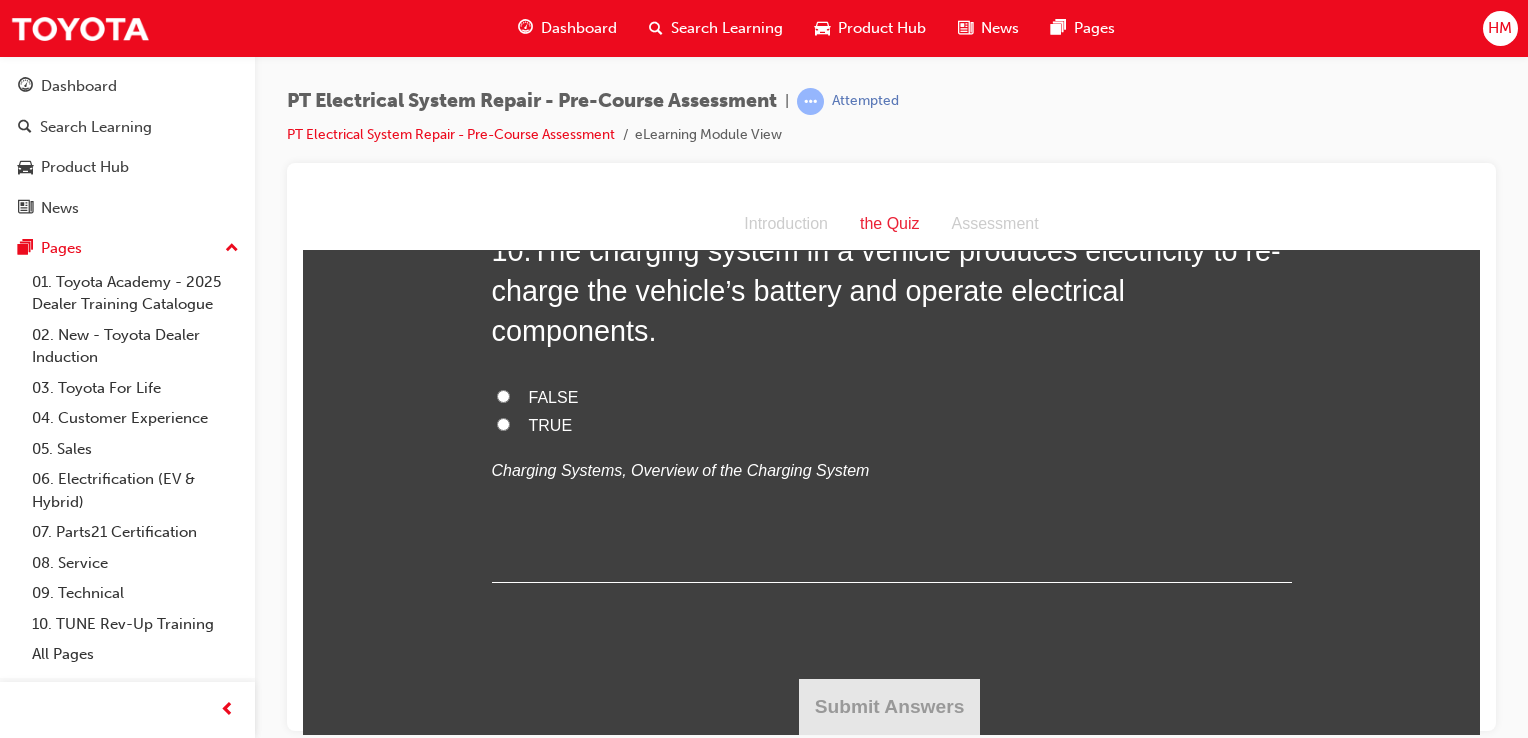 scroll, scrollTop: 4200, scrollLeft: 0, axis: vertical 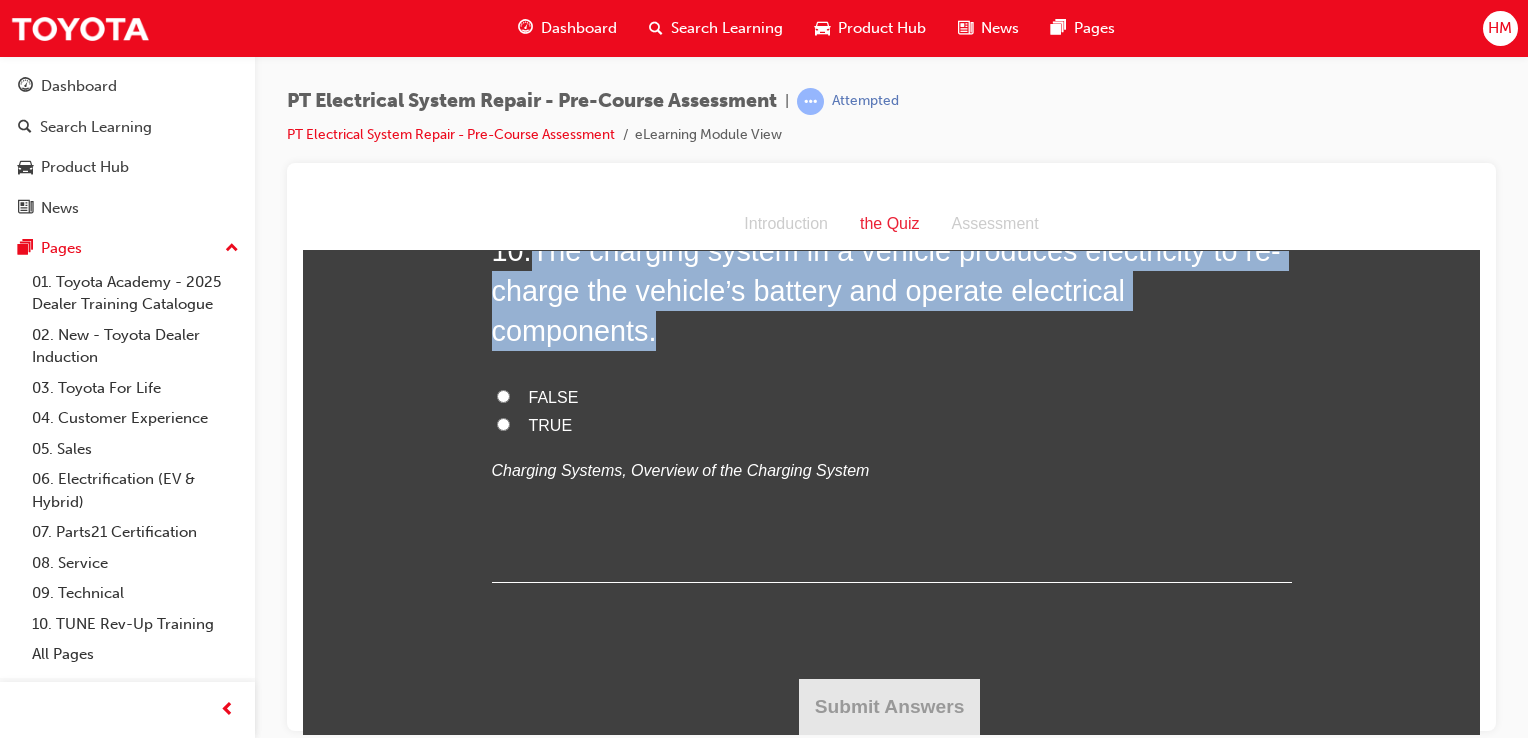 drag, startPoint x: 537, startPoint y: 382, endPoint x: 824, endPoint y: 466, distance: 299.04013 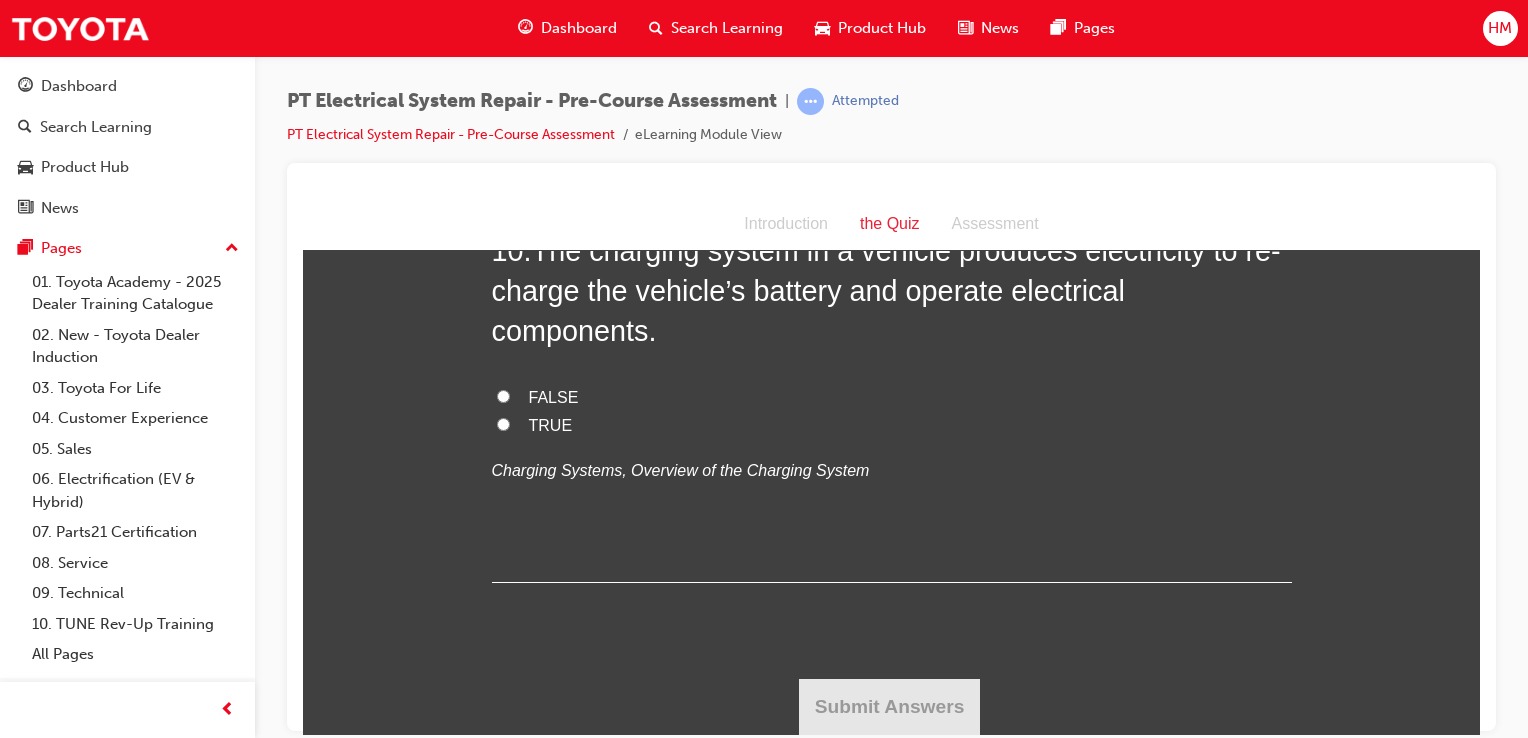click on "TRUE" at bounding box center [892, 425] 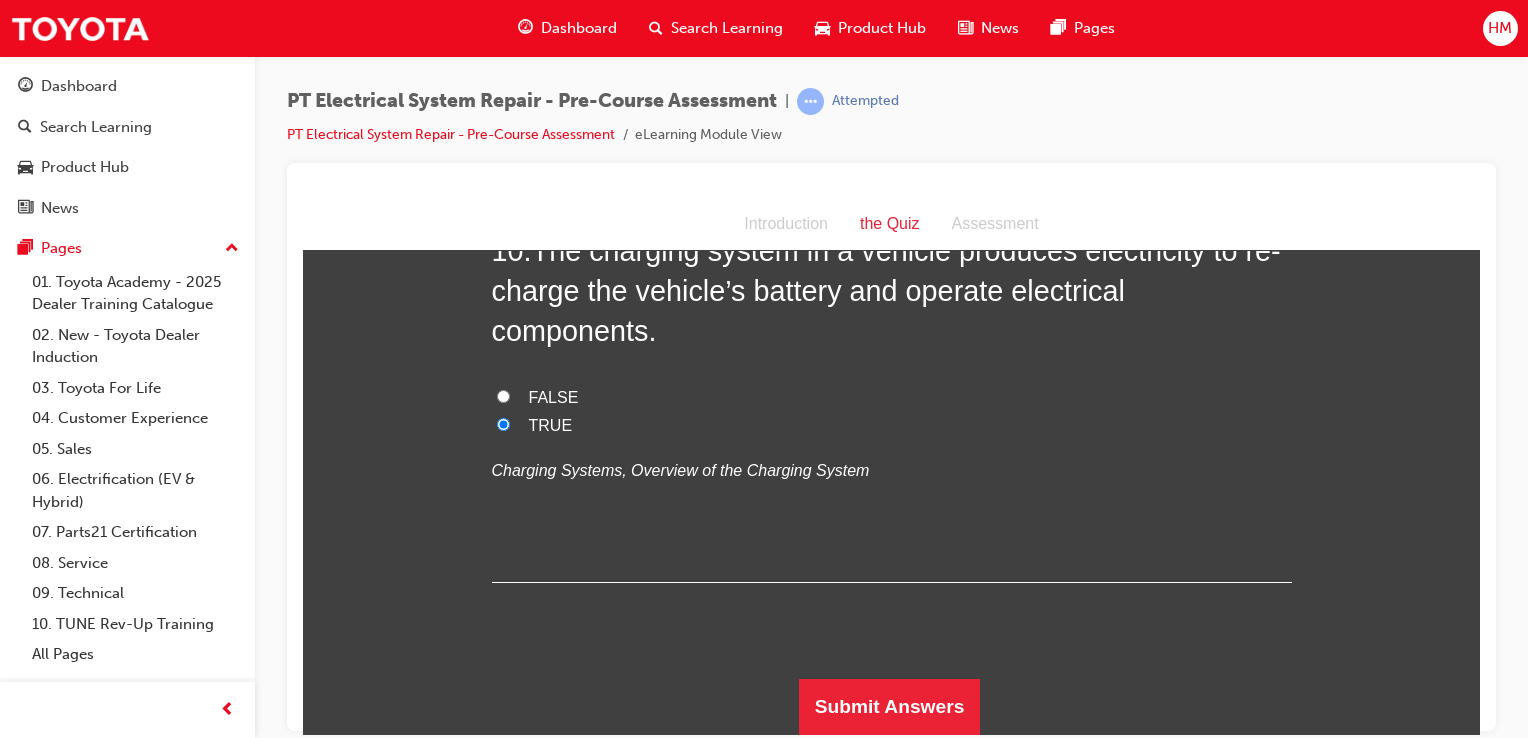scroll, scrollTop: 4336, scrollLeft: 0, axis: vertical 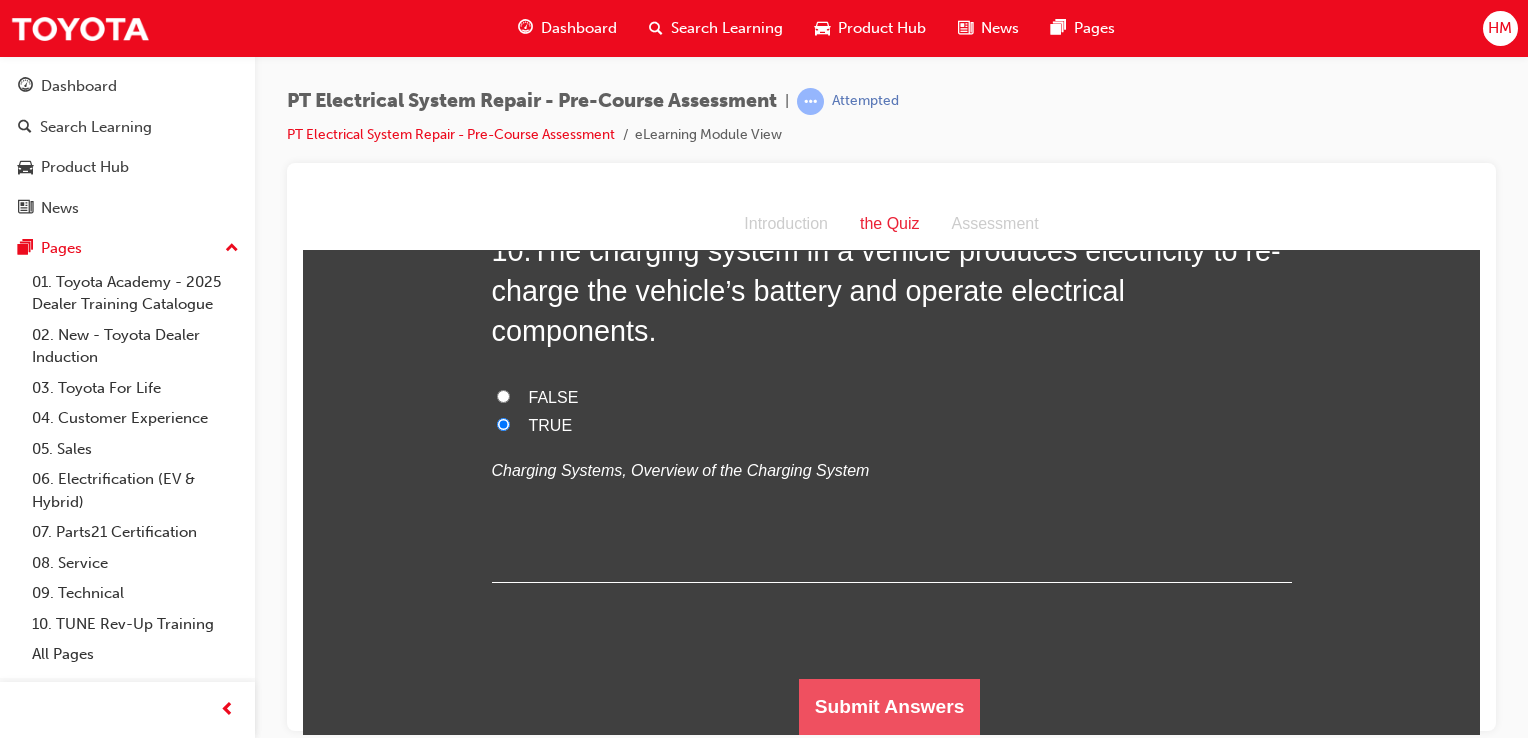 click on "Submit Answers" at bounding box center [890, 706] 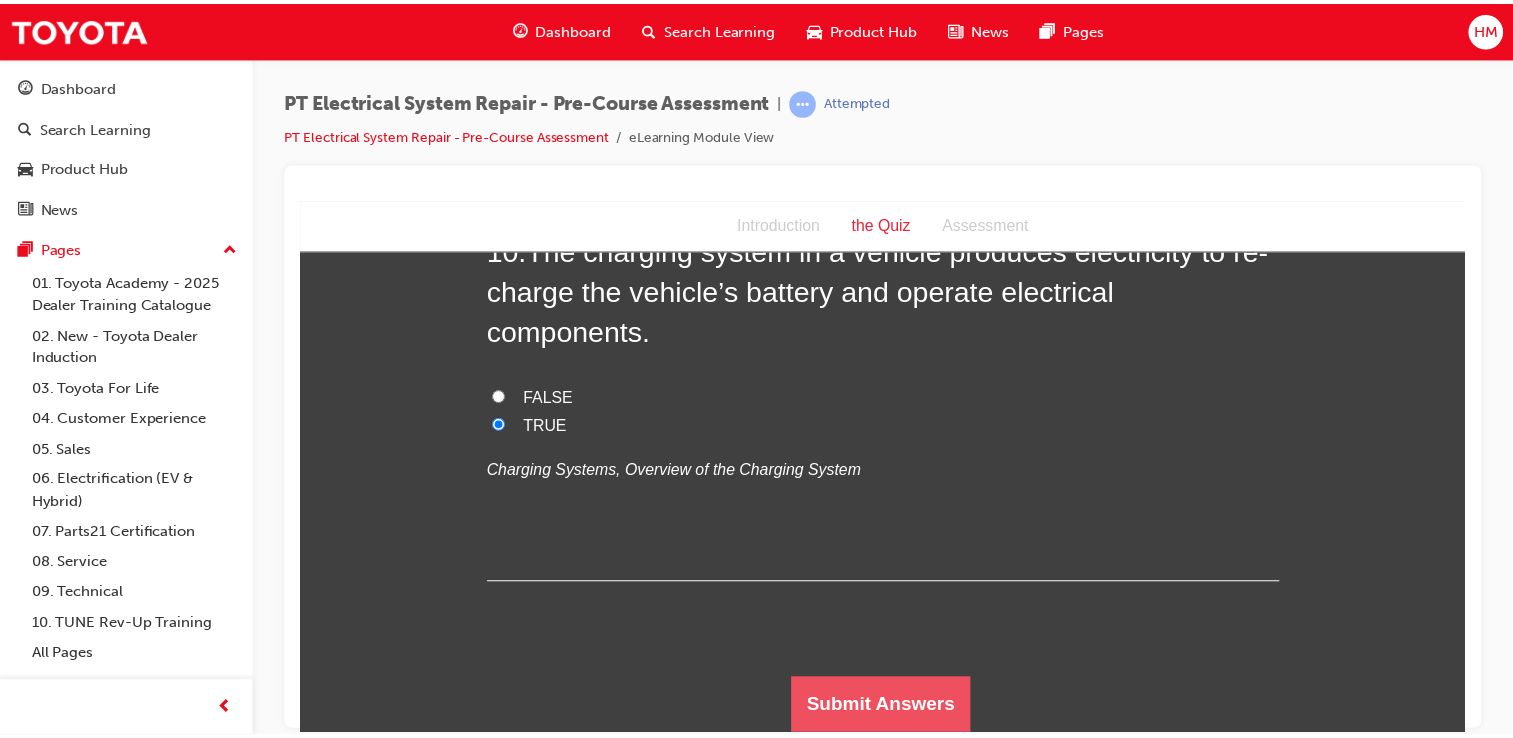 scroll, scrollTop: 0, scrollLeft: 0, axis: both 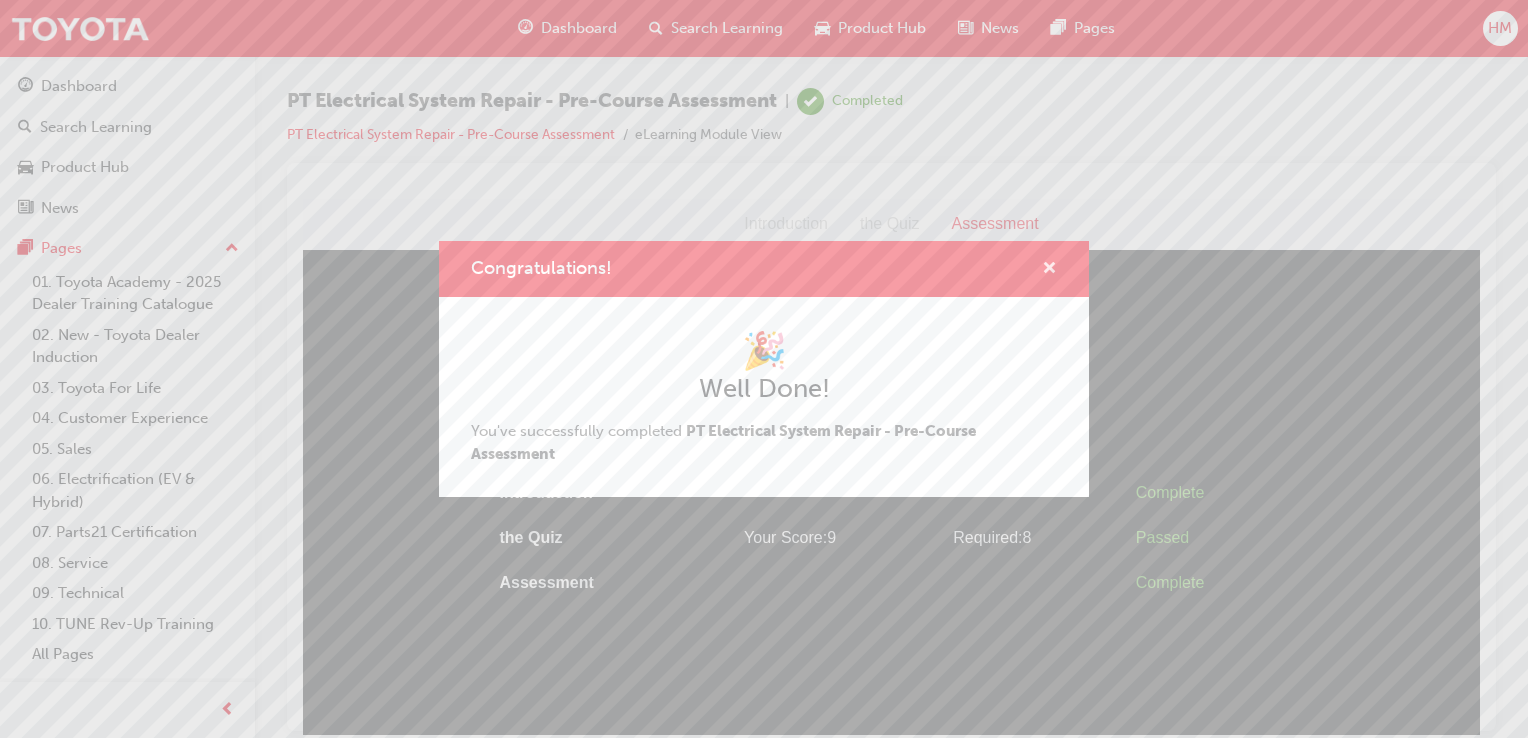 click at bounding box center [1049, 270] 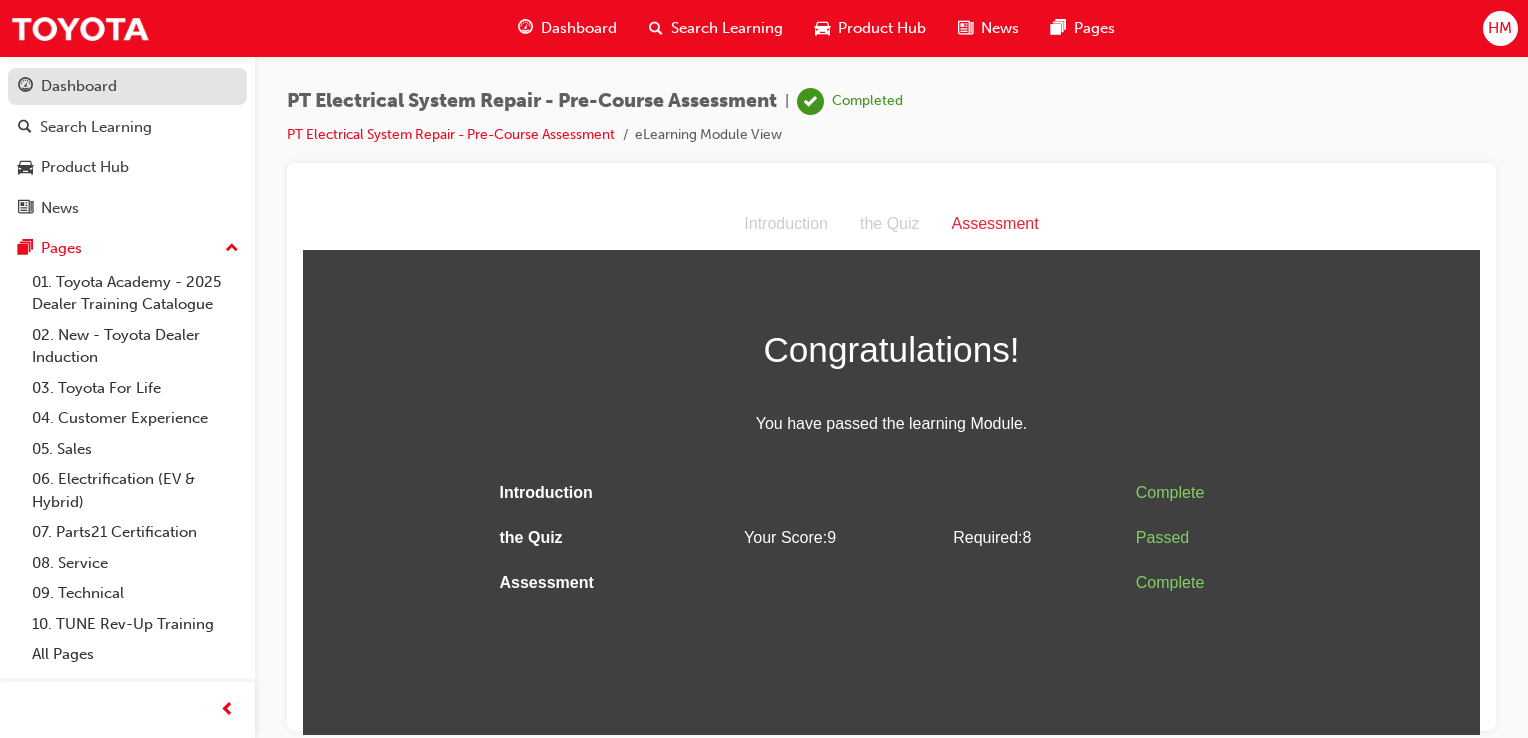 click on "Dashboard" at bounding box center [79, 86] 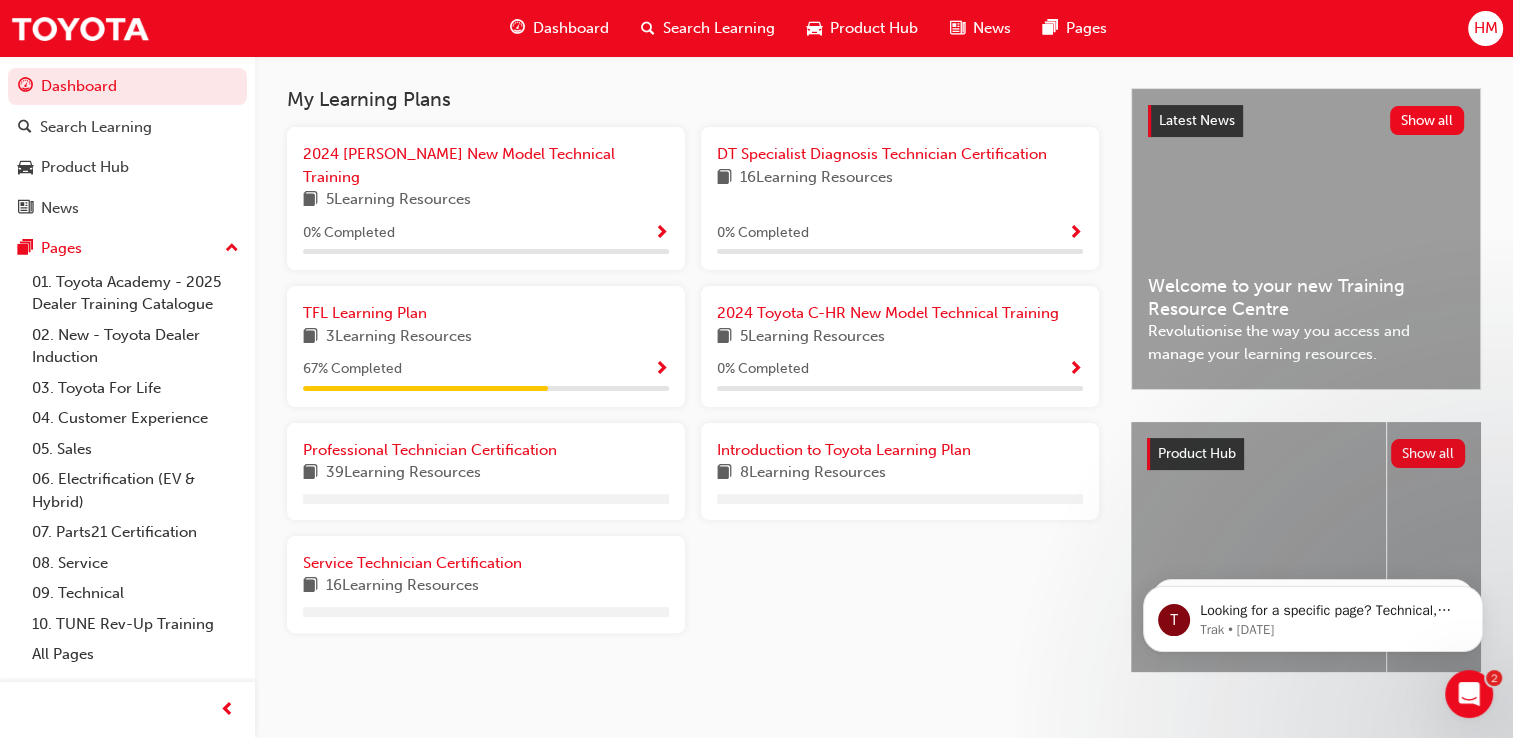 scroll, scrollTop: 377, scrollLeft: 0, axis: vertical 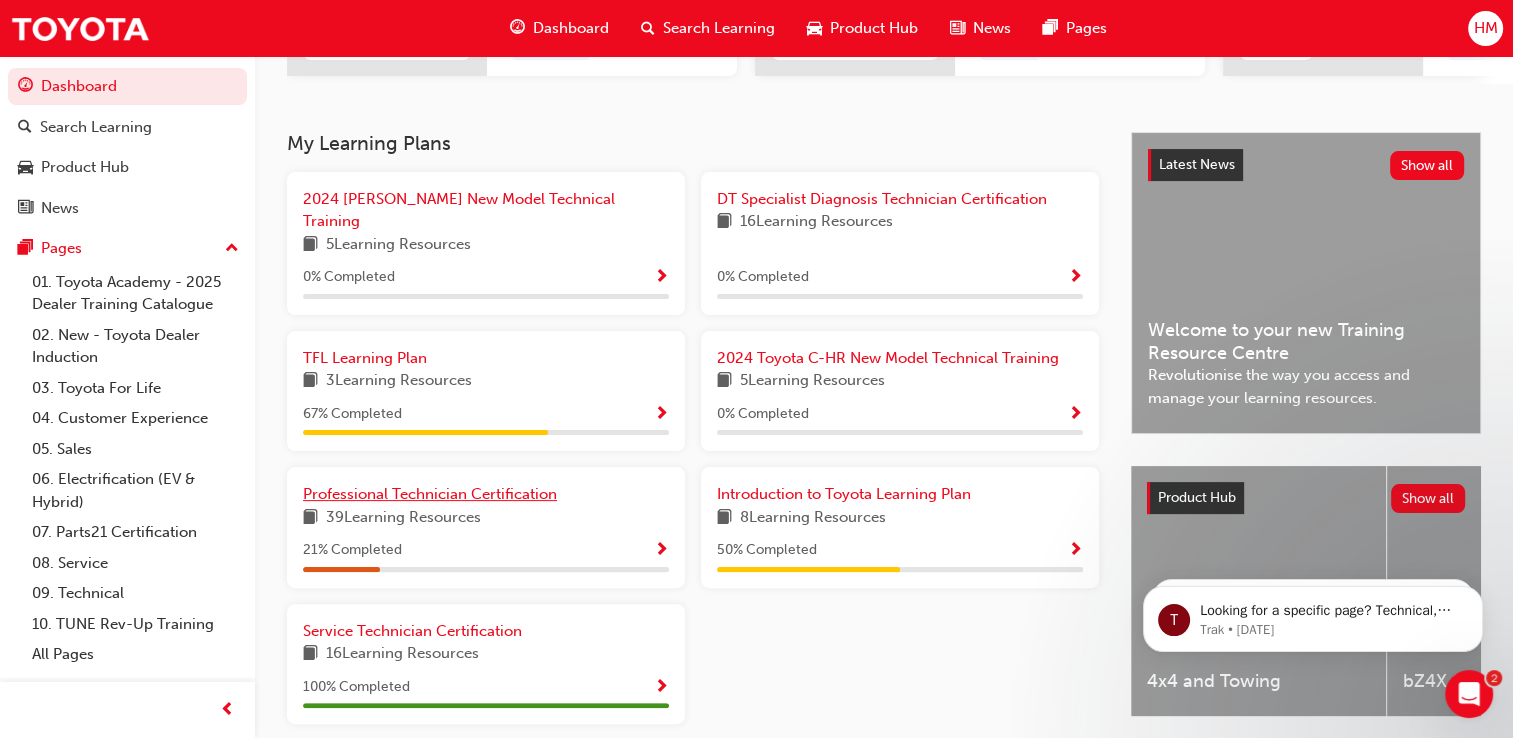 click on "Professional Technician Certification" at bounding box center [430, 494] 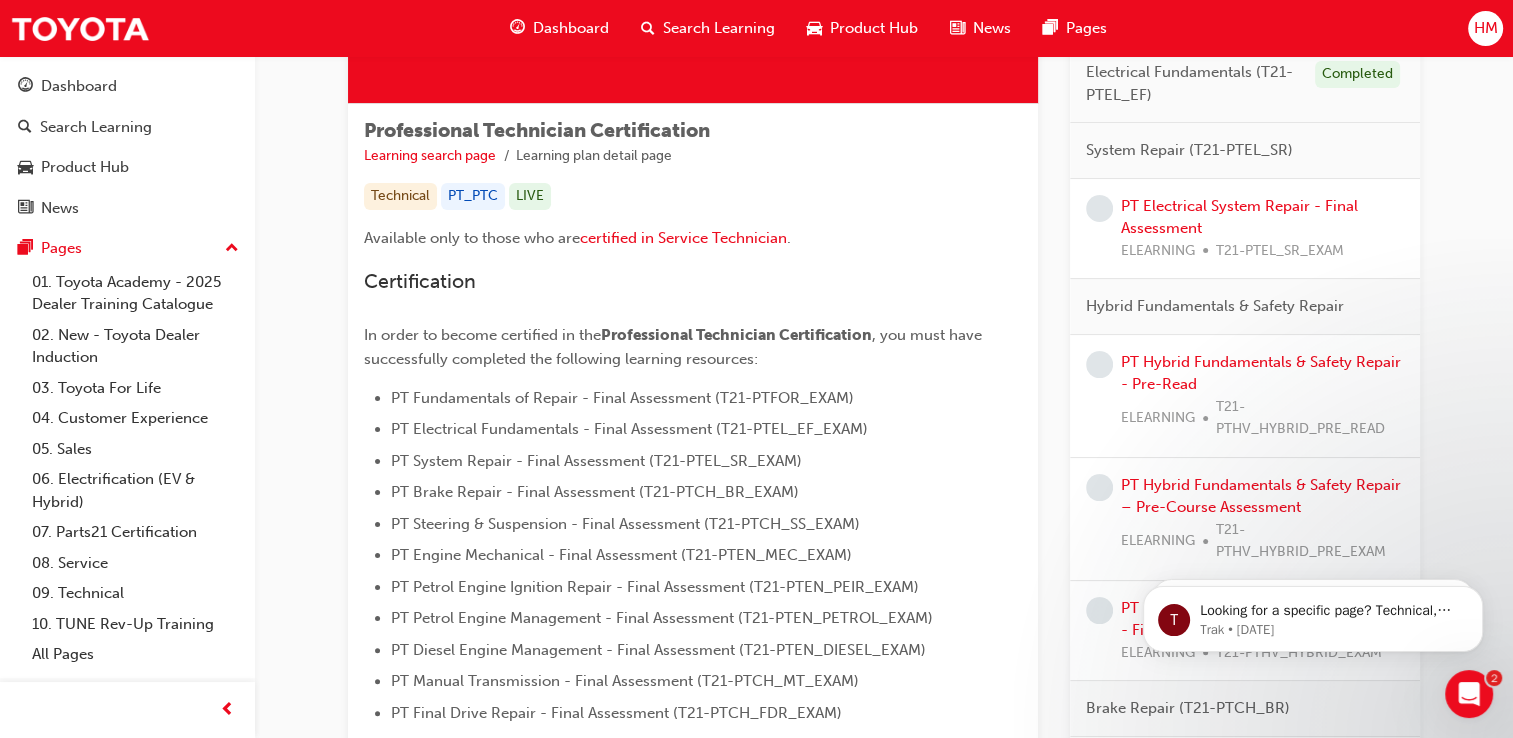 scroll, scrollTop: 200, scrollLeft: 0, axis: vertical 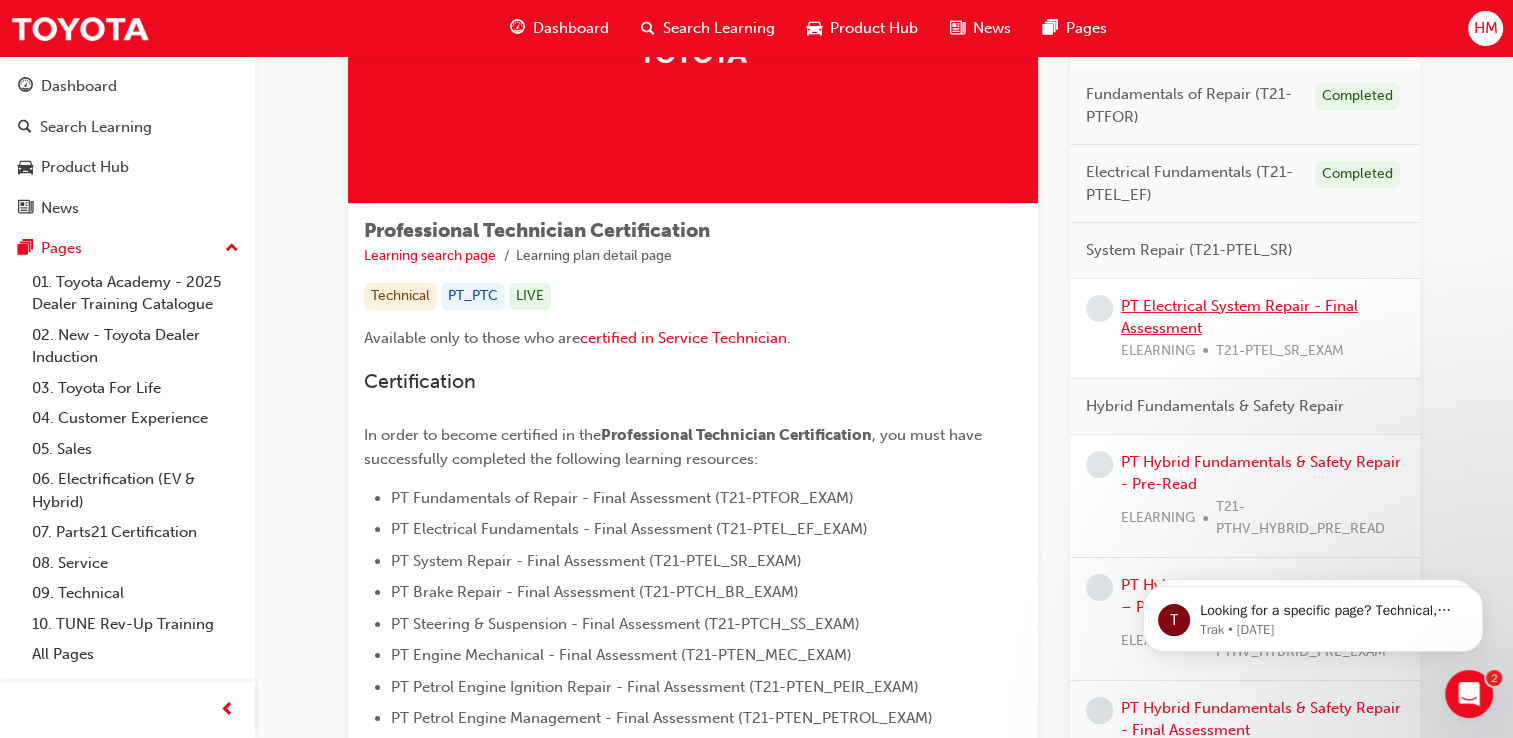 click on "PT Electrical System Repair - Final Assessment" at bounding box center (1239, 317) 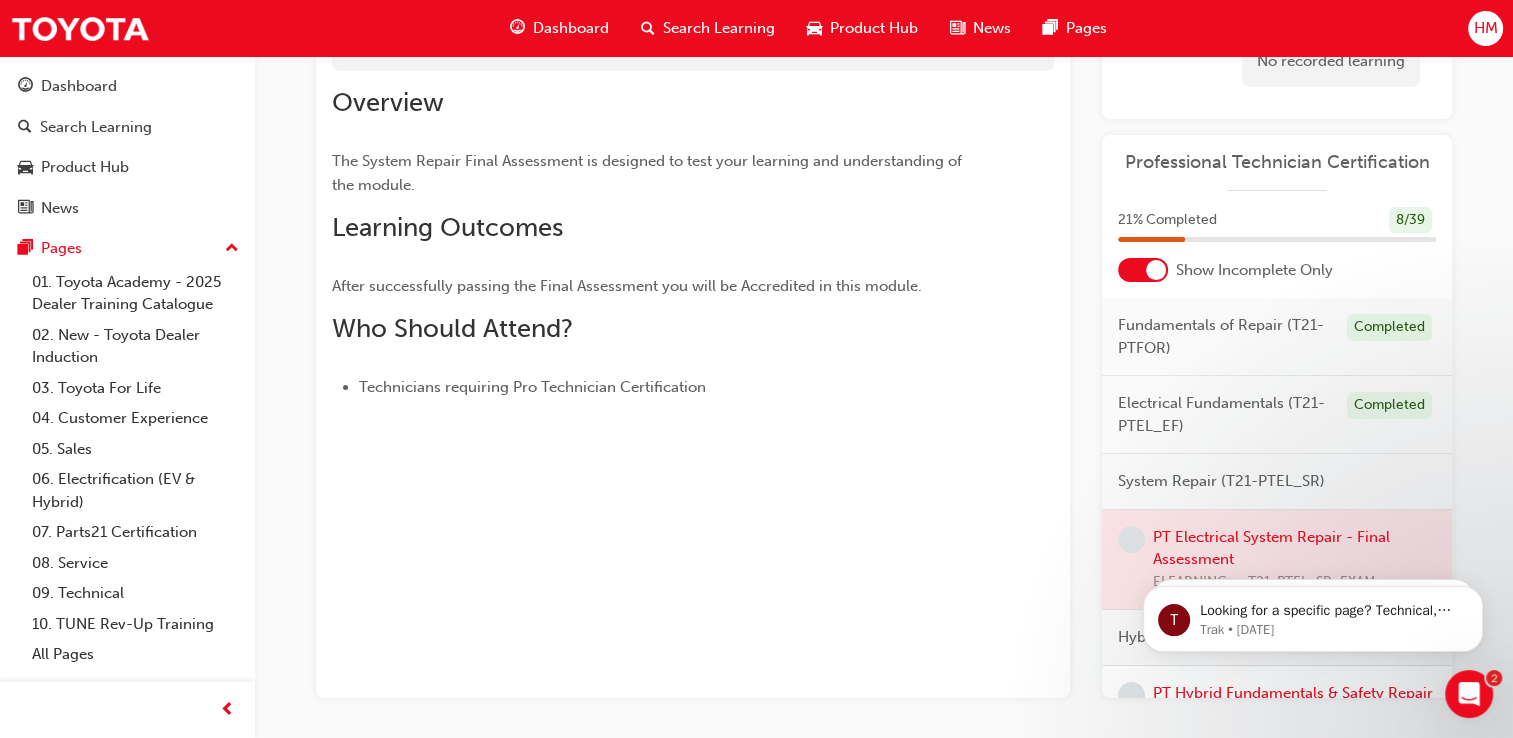 scroll, scrollTop: 0, scrollLeft: 0, axis: both 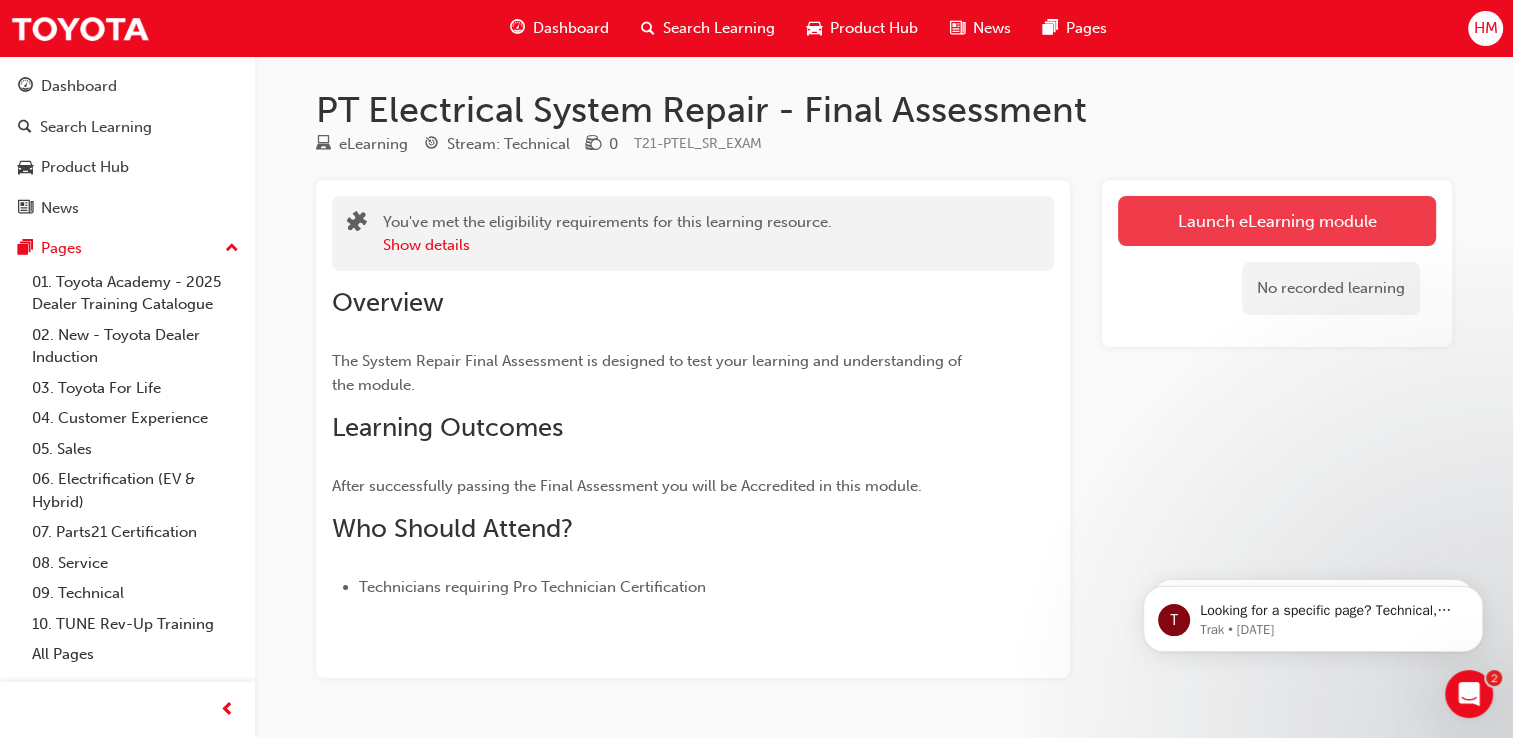 click on "Launch eLearning module" at bounding box center [1277, 221] 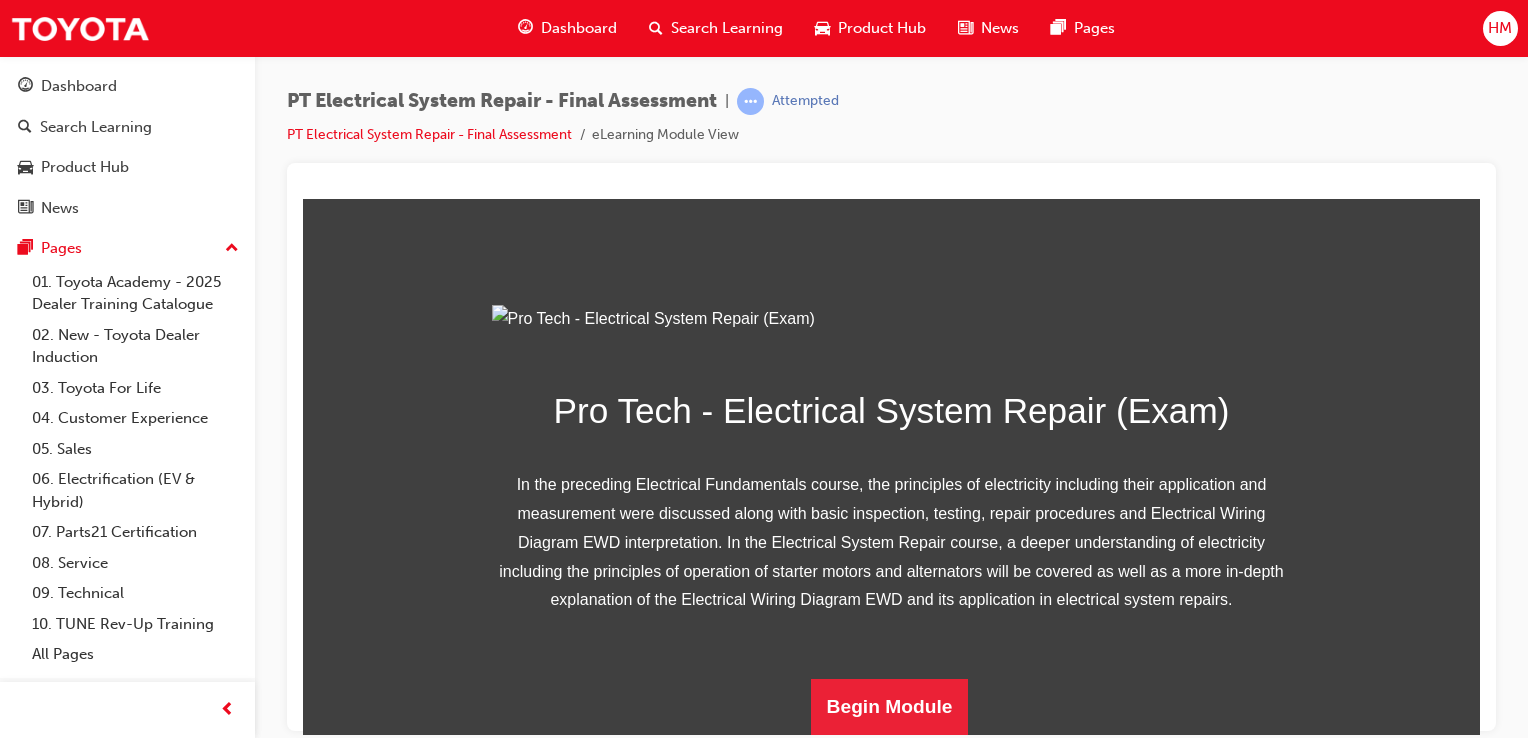 scroll, scrollTop: 300, scrollLeft: 0, axis: vertical 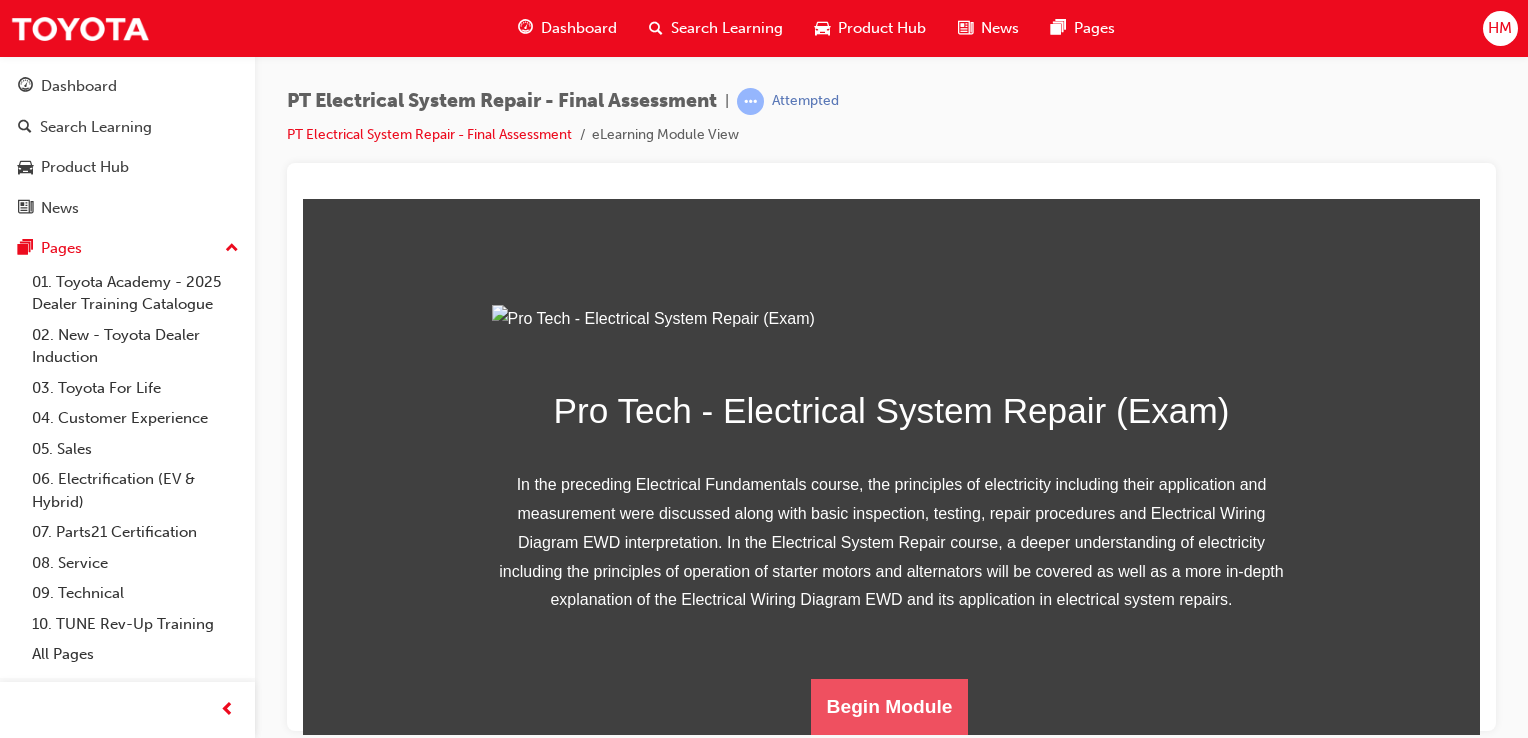 click on "Begin Module" at bounding box center (890, 706) 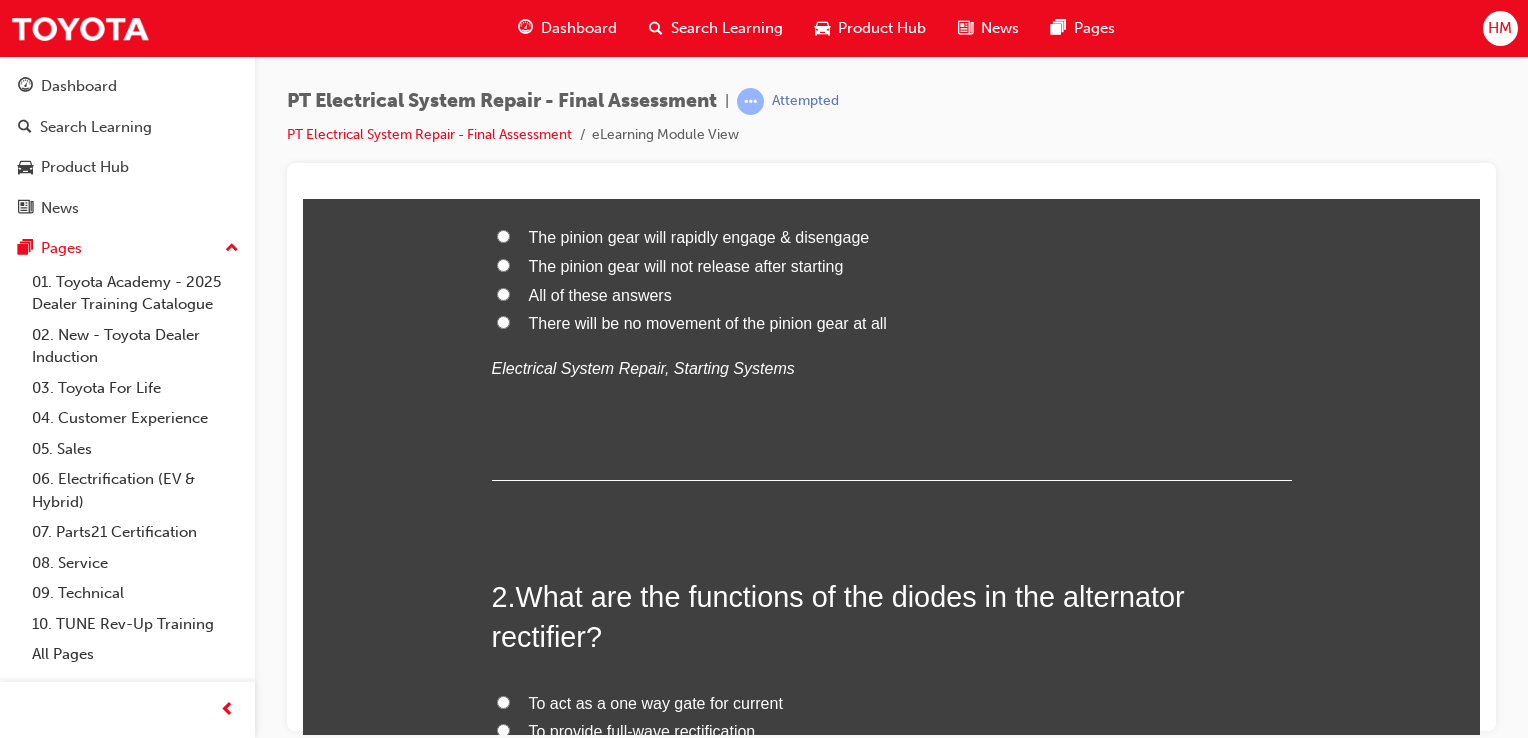 scroll, scrollTop: 0, scrollLeft: 0, axis: both 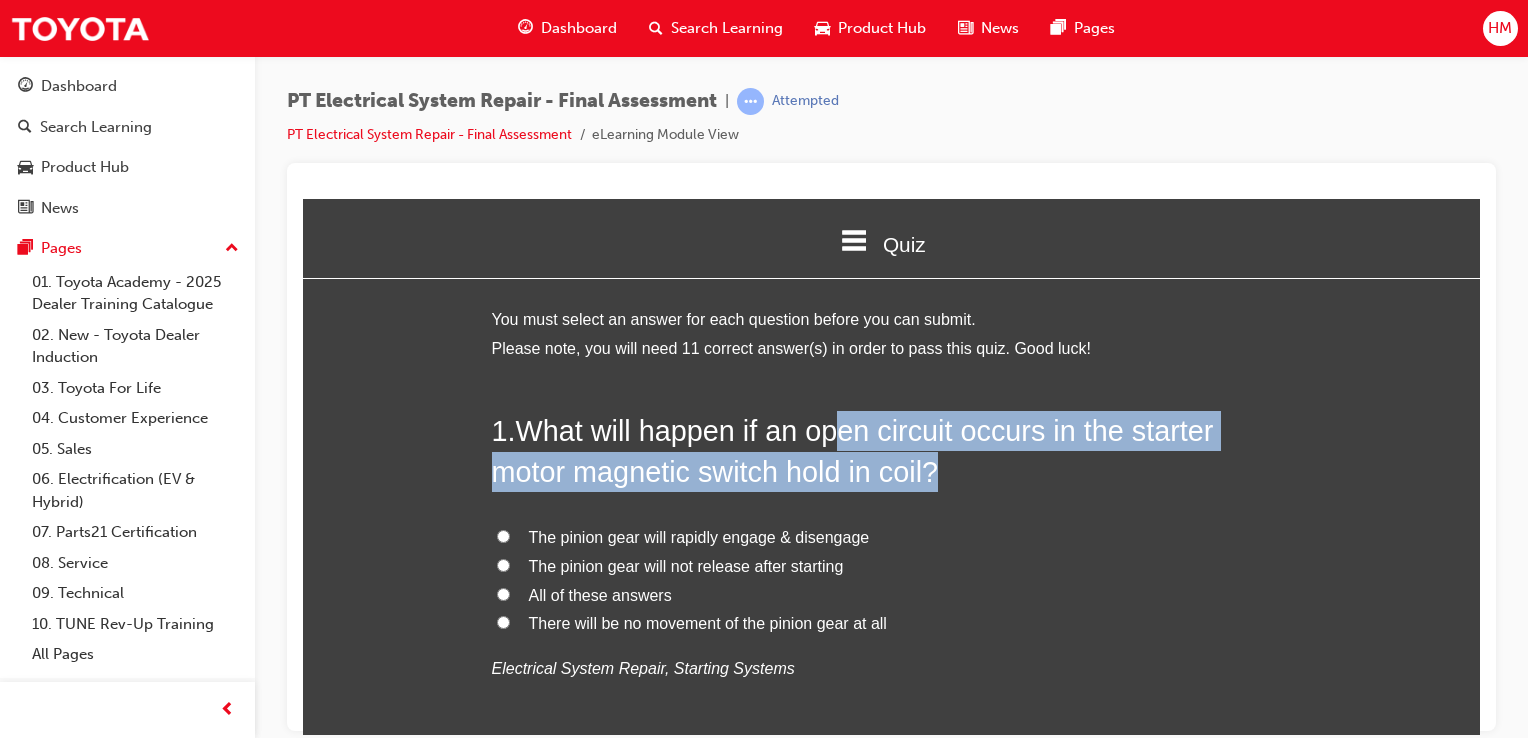 drag, startPoint x: 826, startPoint y: 430, endPoint x: 1037, endPoint y: 459, distance: 212.98357 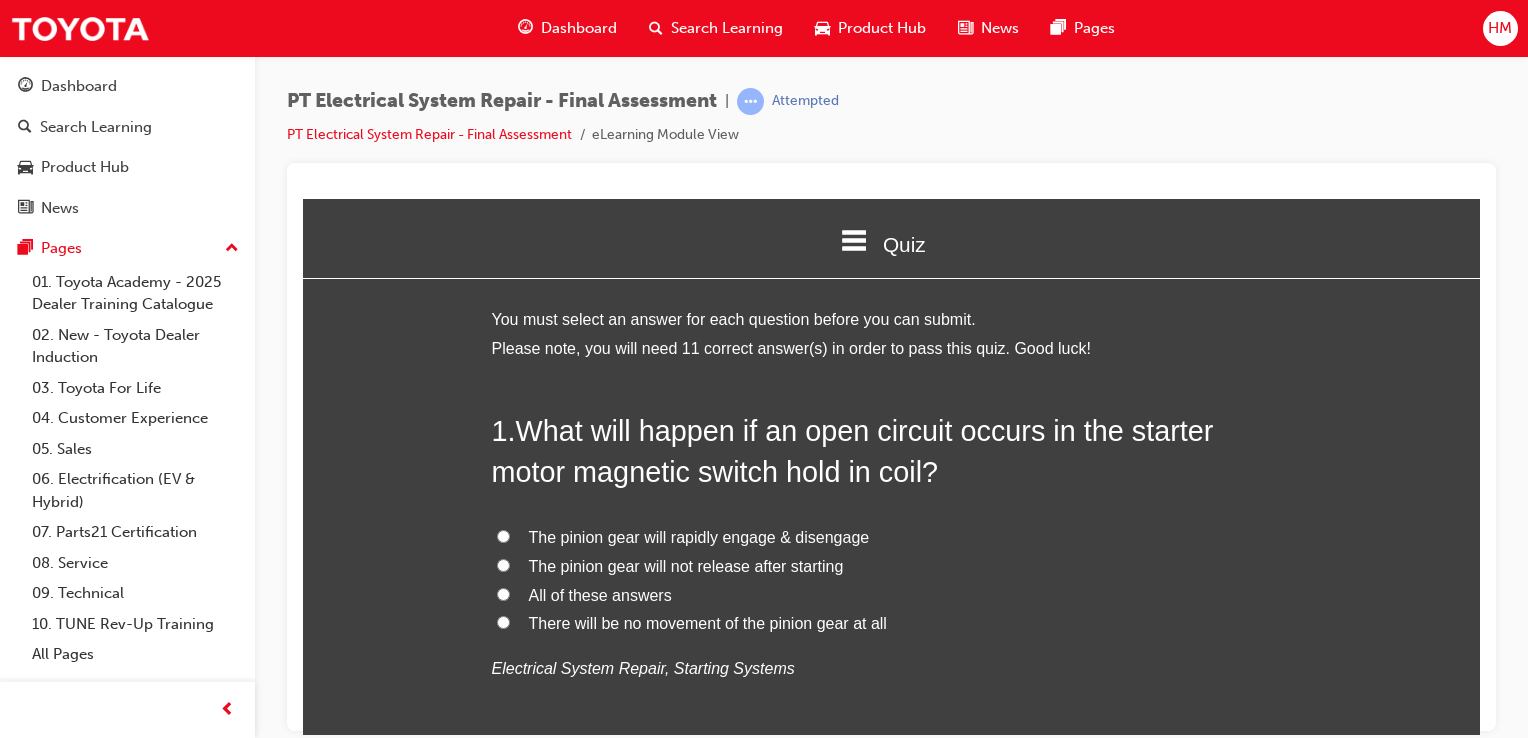 click on "1 .  What will happen if an open circuit occurs in the starter motor magnetic switch hold in coil?" at bounding box center [892, 450] 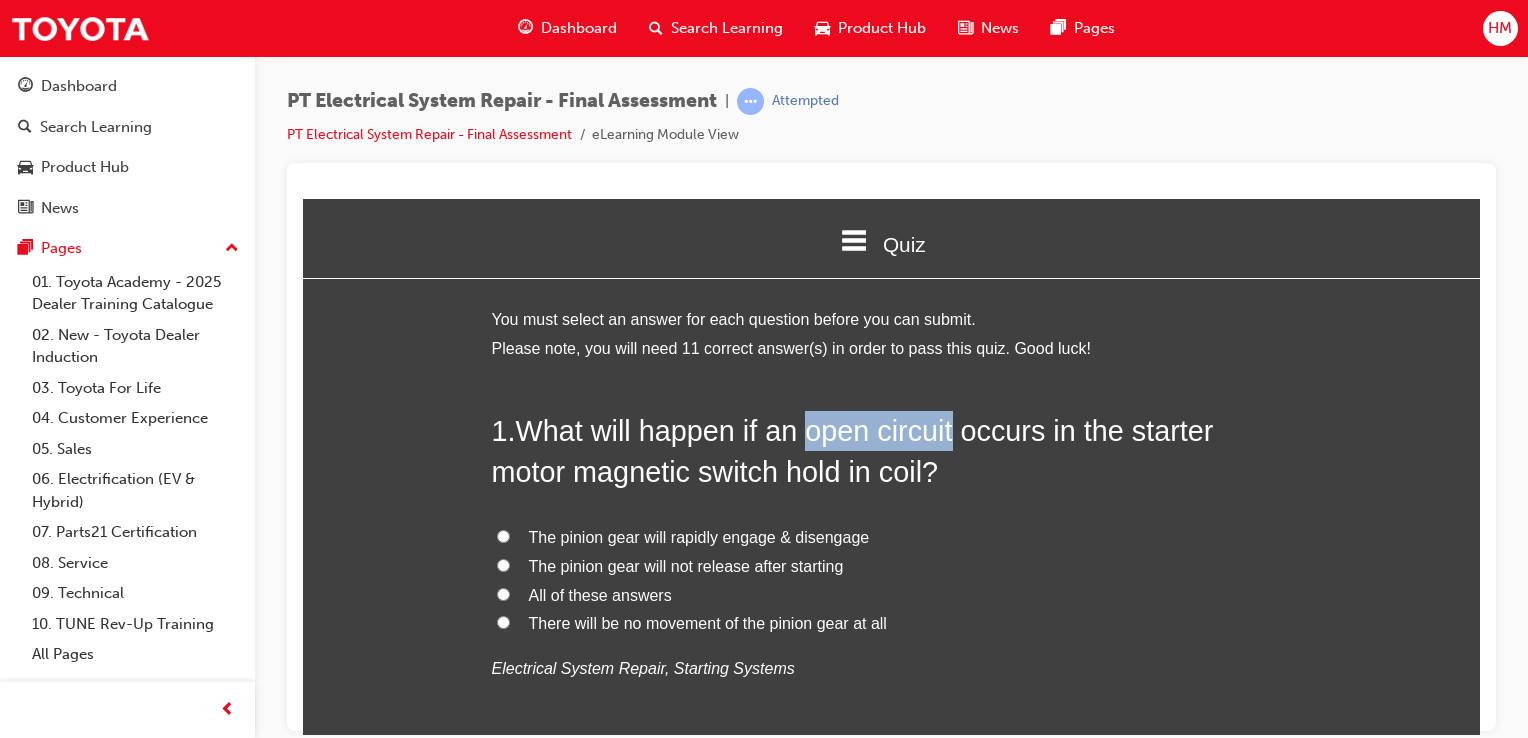 drag, startPoint x: 800, startPoint y: 428, endPoint x: 952, endPoint y: 433, distance: 152.08221 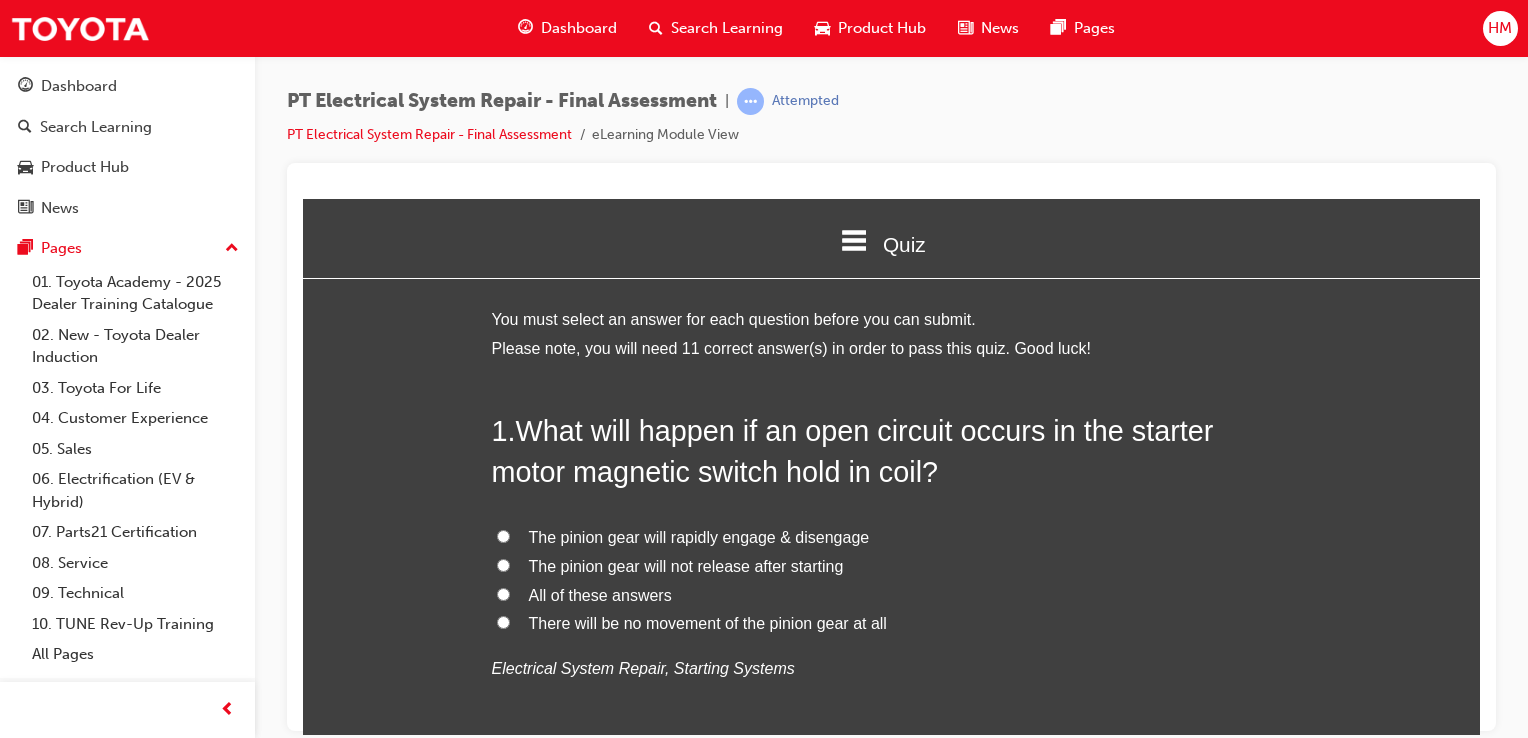 click on "What will happen if an open circuit occurs in the starter motor magnetic switch hold in coil?" at bounding box center (853, 450) 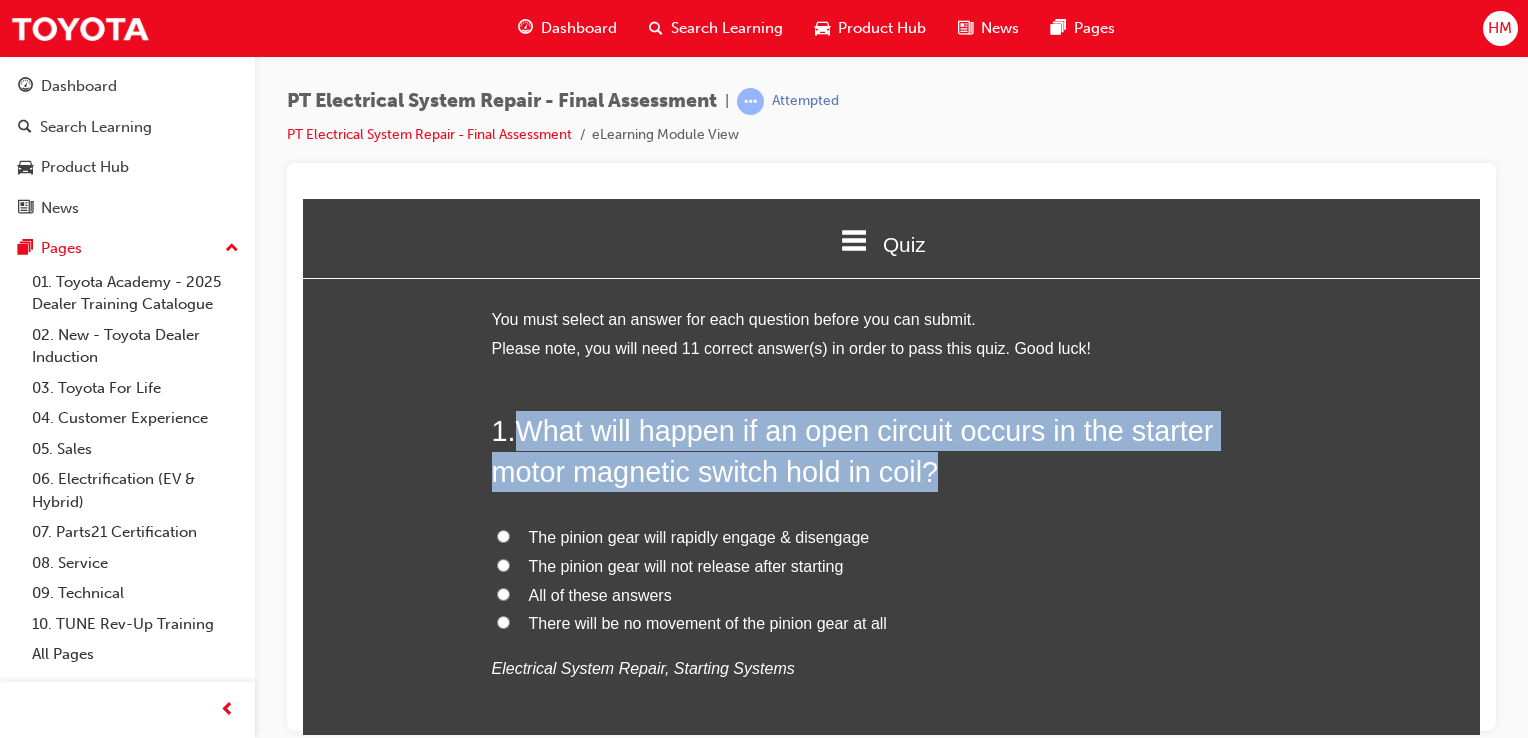 drag, startPoint x: 516, startPoint y: 424, endPoint x: 966, endPoint y: 462, distance: 451.6016 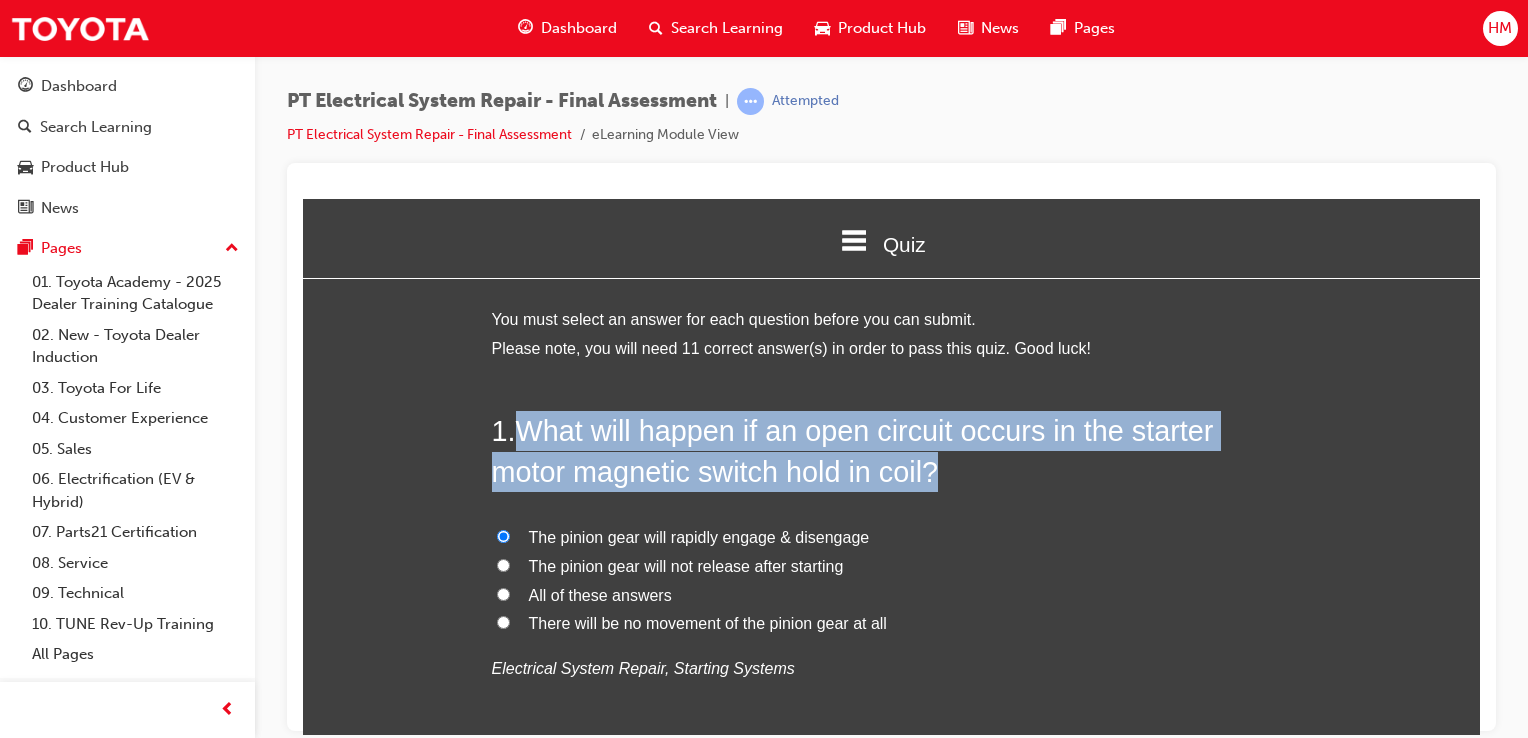 radio on "true" 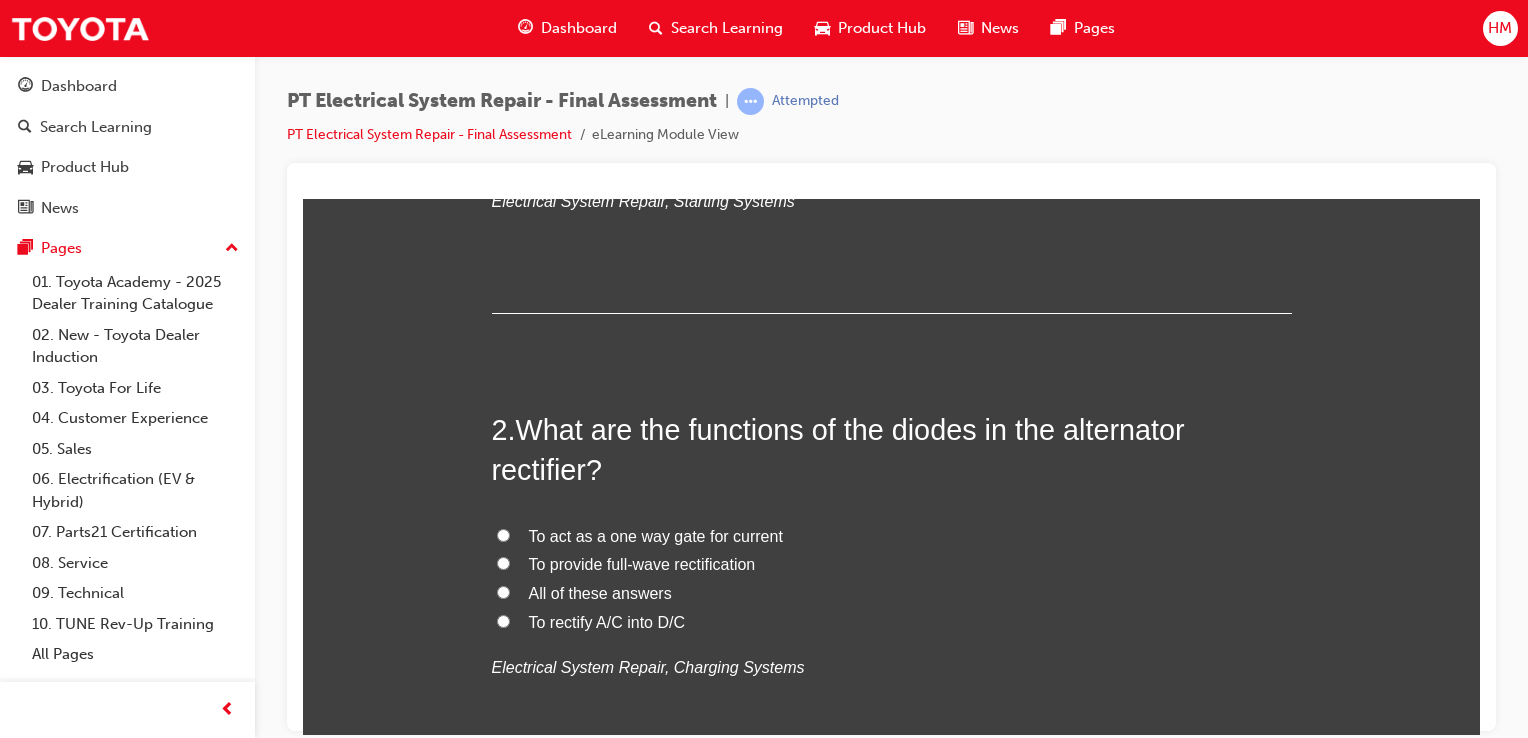 scroll, scrollTop: 500, scrollLeft: 0, axis: vertical 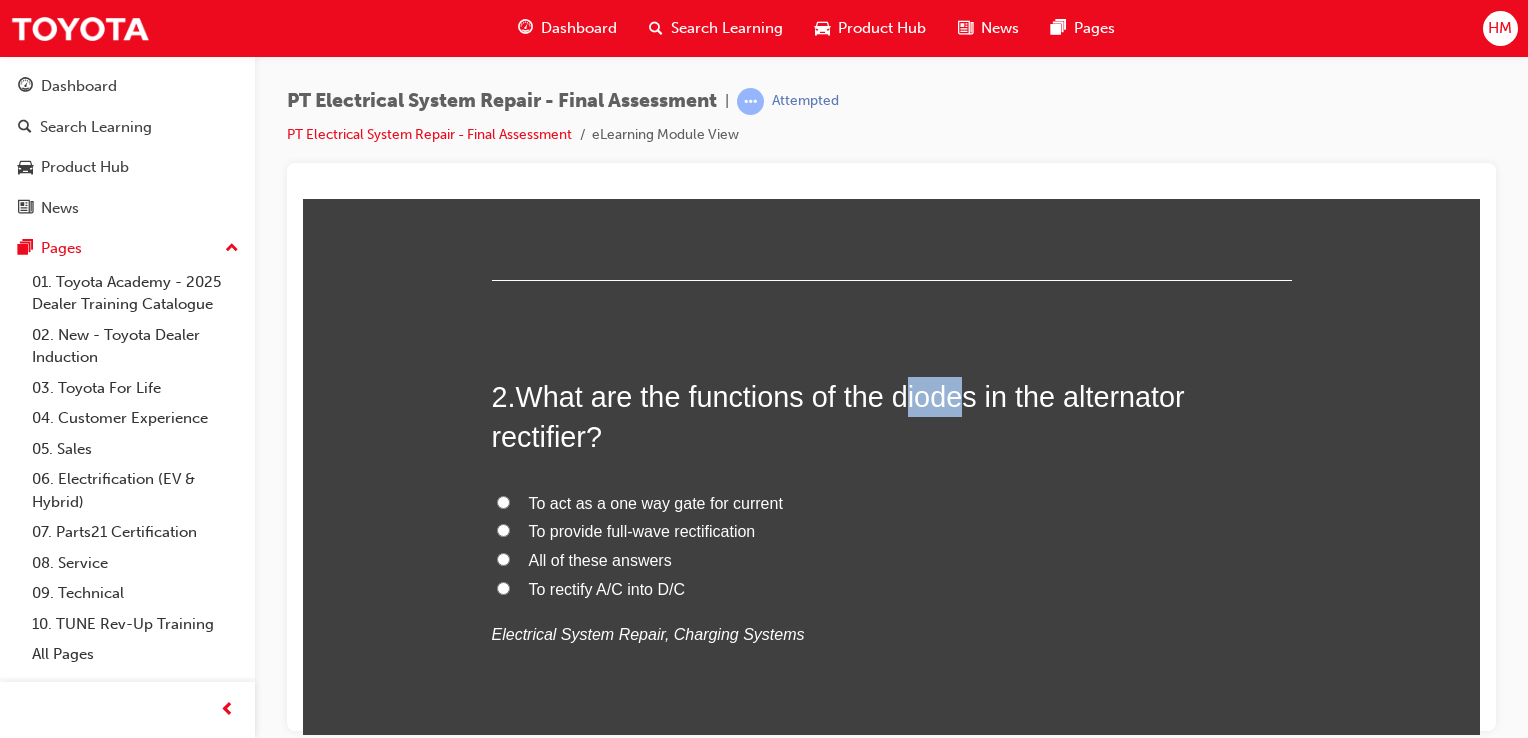 drag, startPoint x: 900, startPoint y: 392, endPoint x: 959, endPoint y: 386, distance: 59.3043 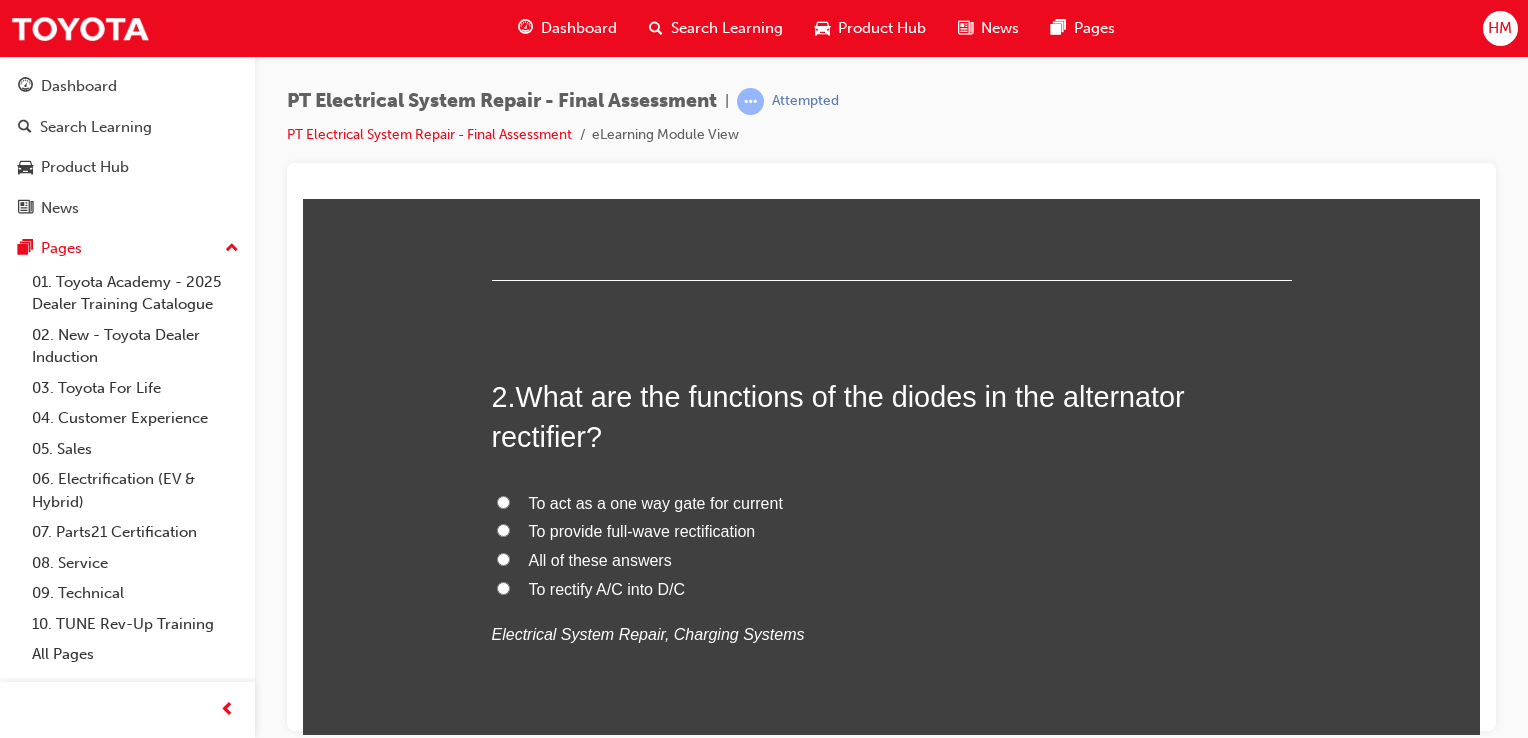 drag, startPoint x: 959, startPoint y: 386, endPoint x: 970, endPoint y: 444, distance: 59.03389 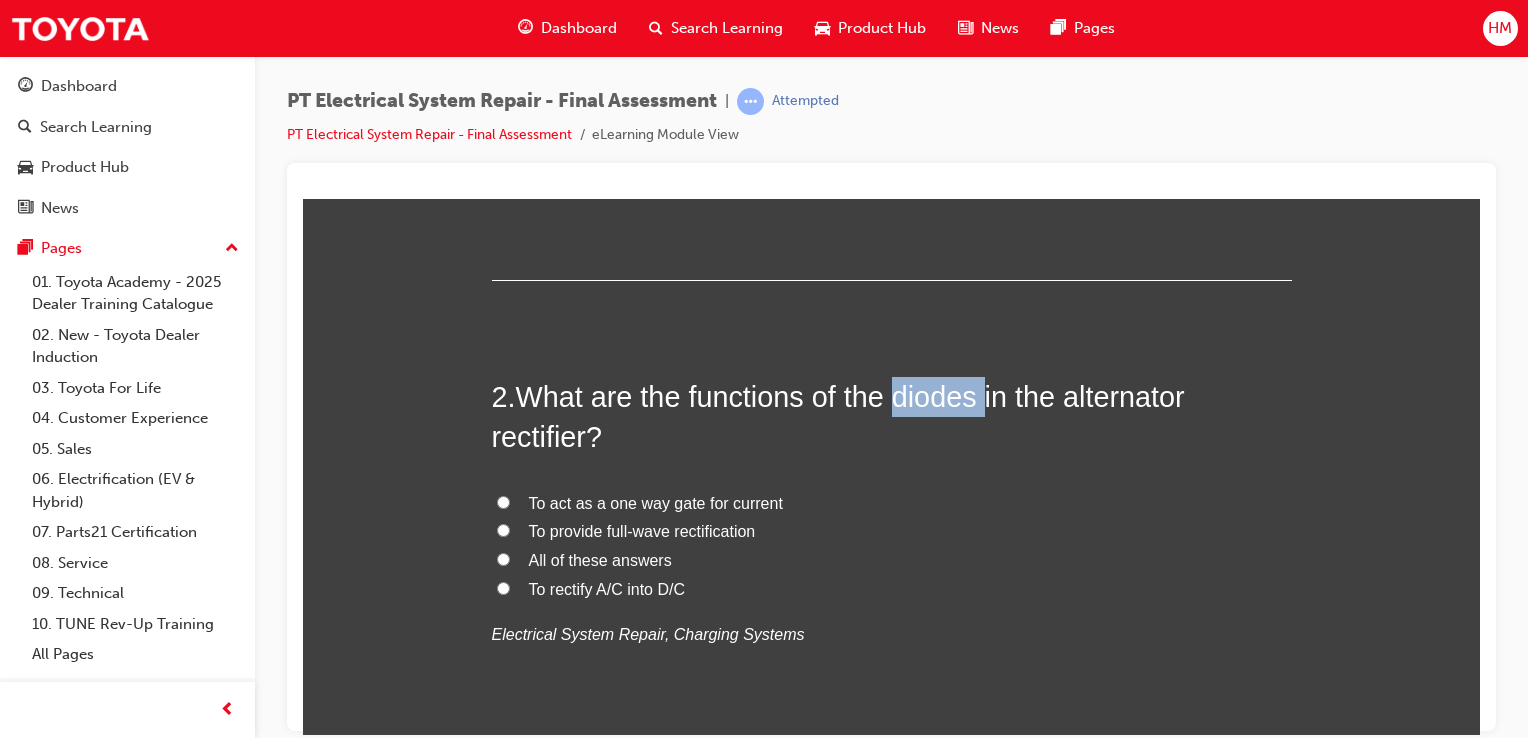 drag, startPoint x: 892, startPoint y: 395, endPoint x: 978, endPoint y: 395, distance: 86 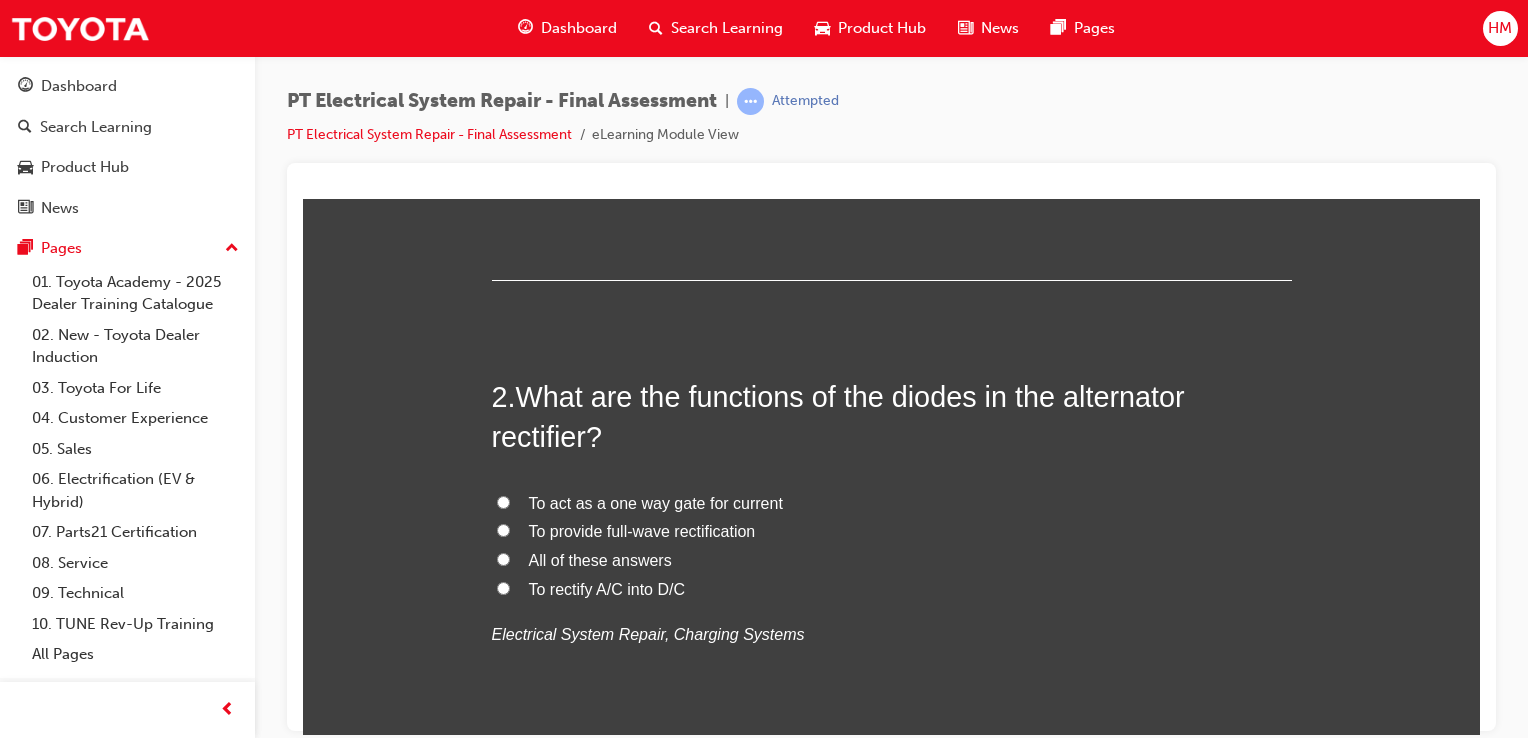 click on "To rectify A/C into D/C" at bounding box center (892, 589) 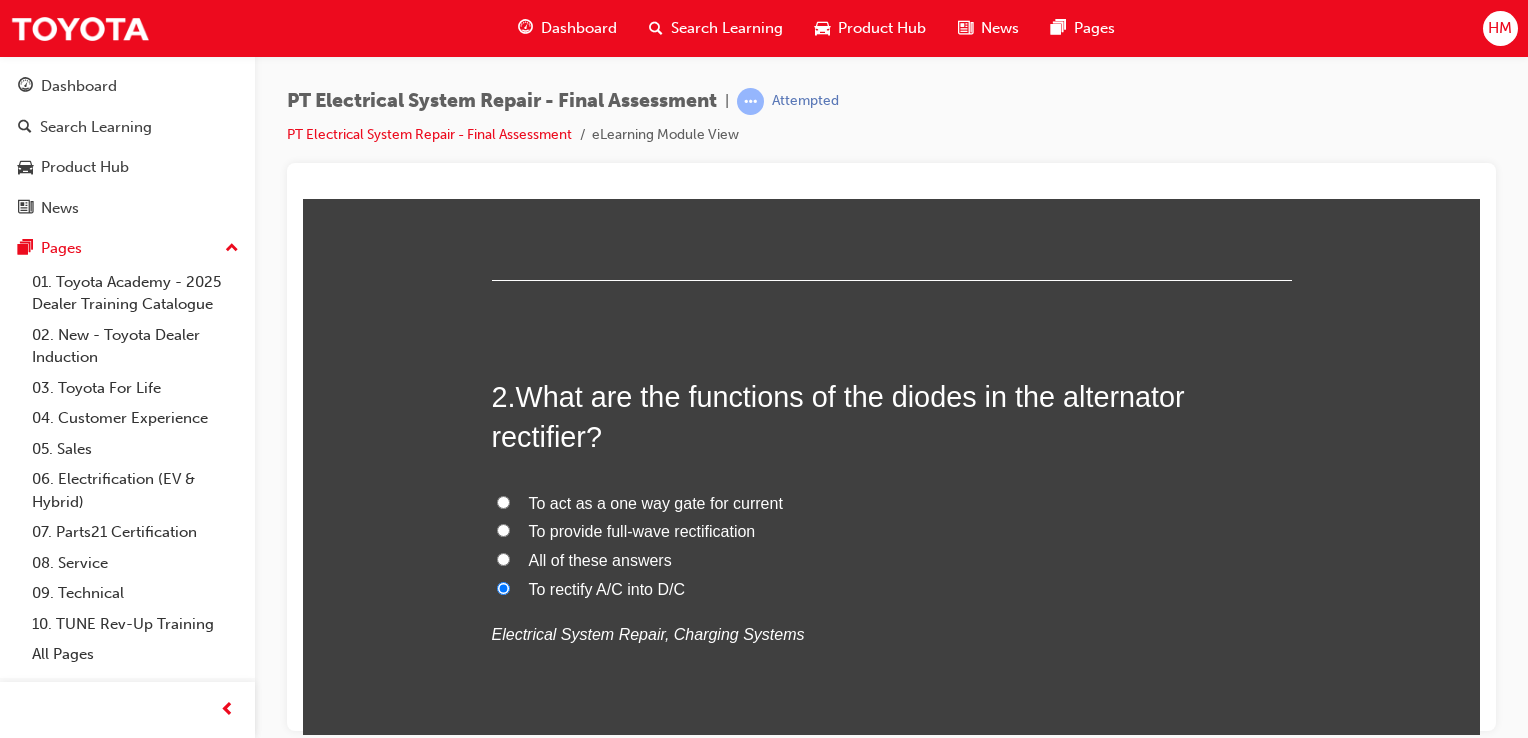 radio on "true" 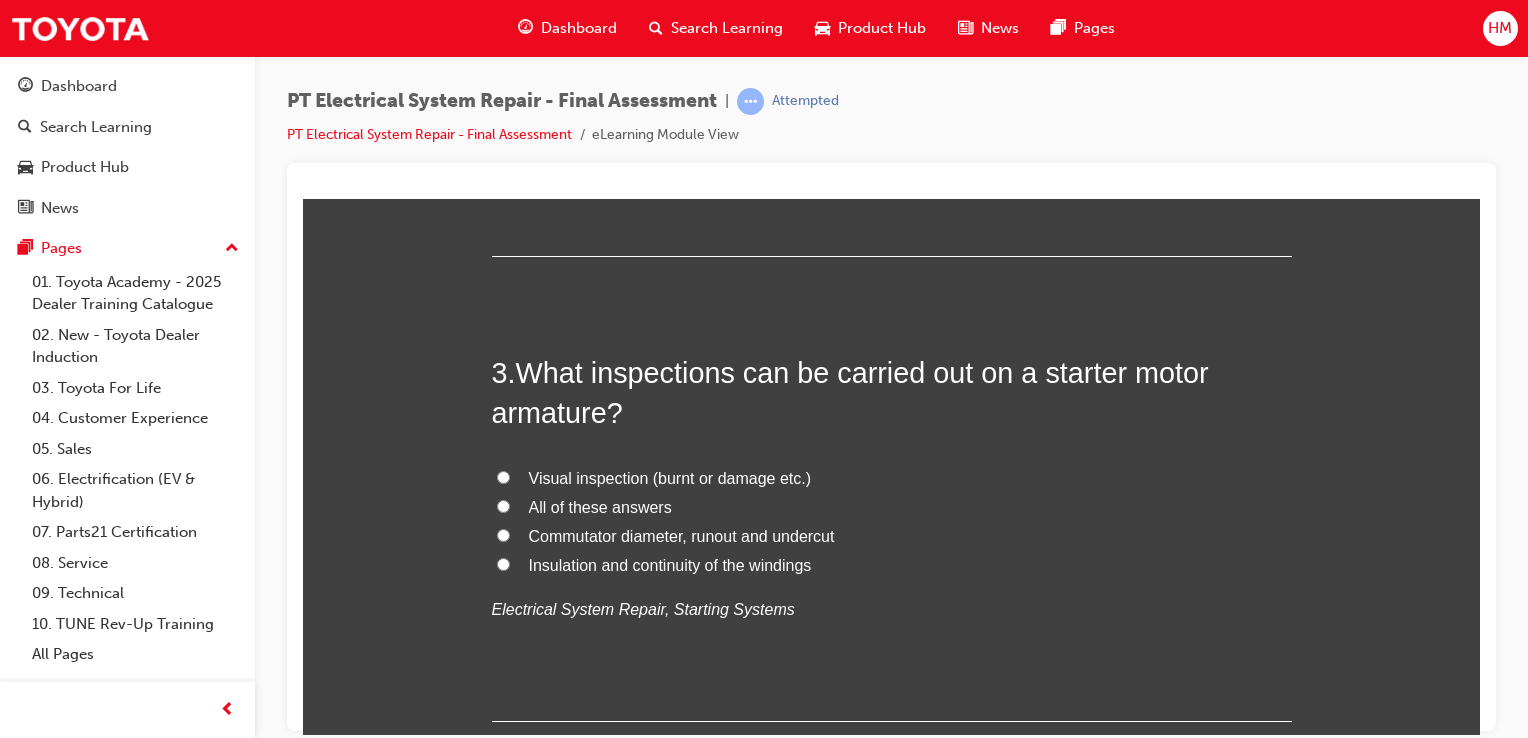 scroll, scrollTop: 1000, scrollLeft: 0, axis: vertical 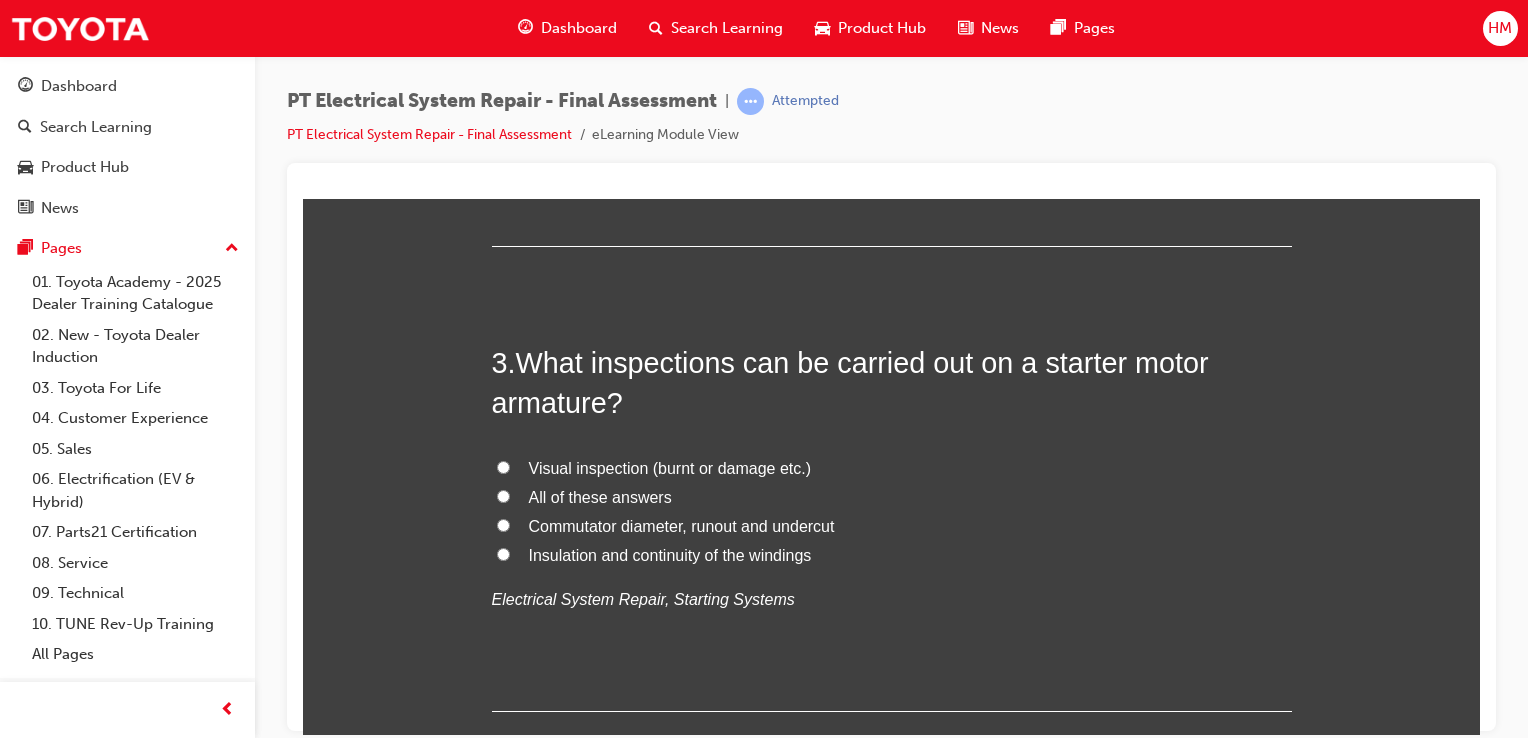 click on "Commutator diameter, runout and undercut" at bounding box center [892, 526] 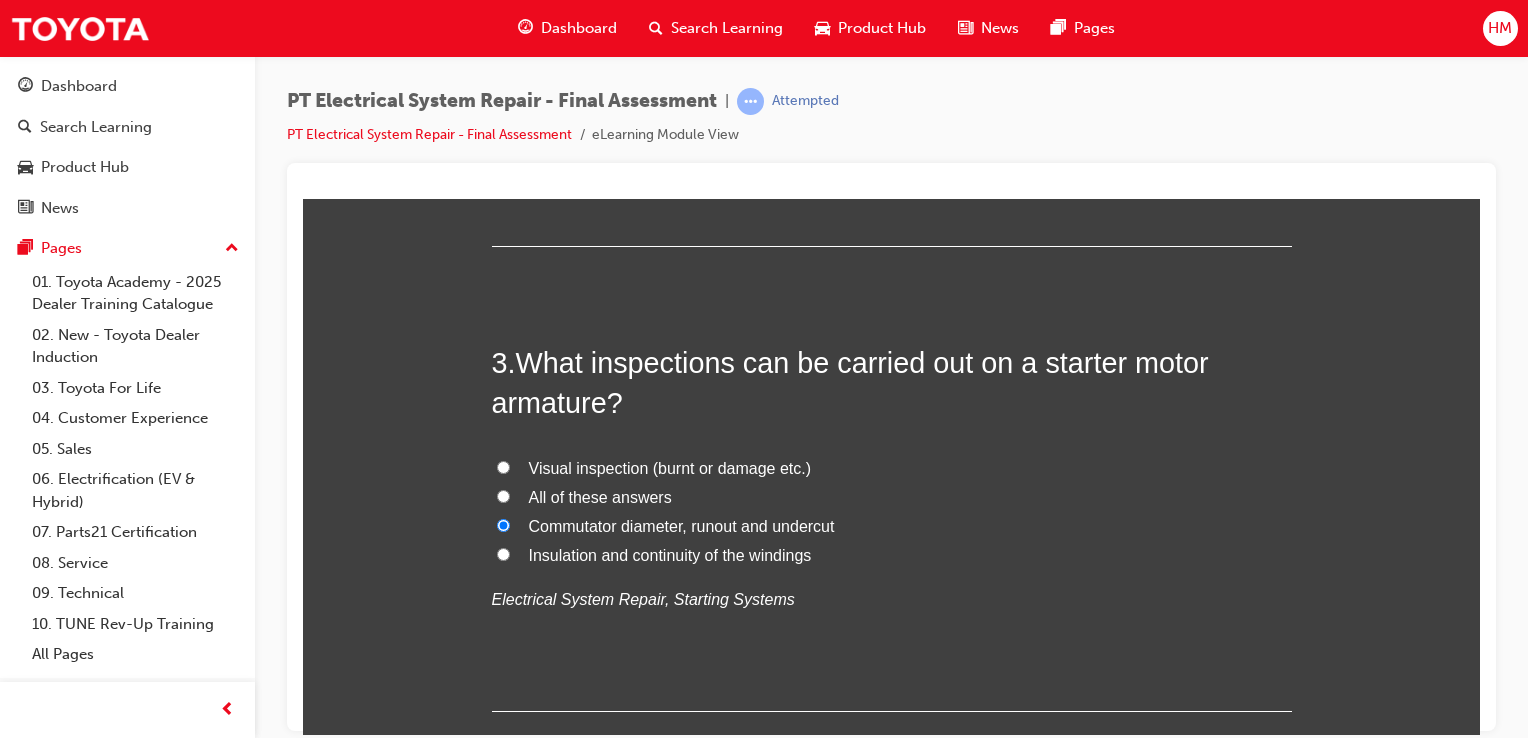 radio on "true" 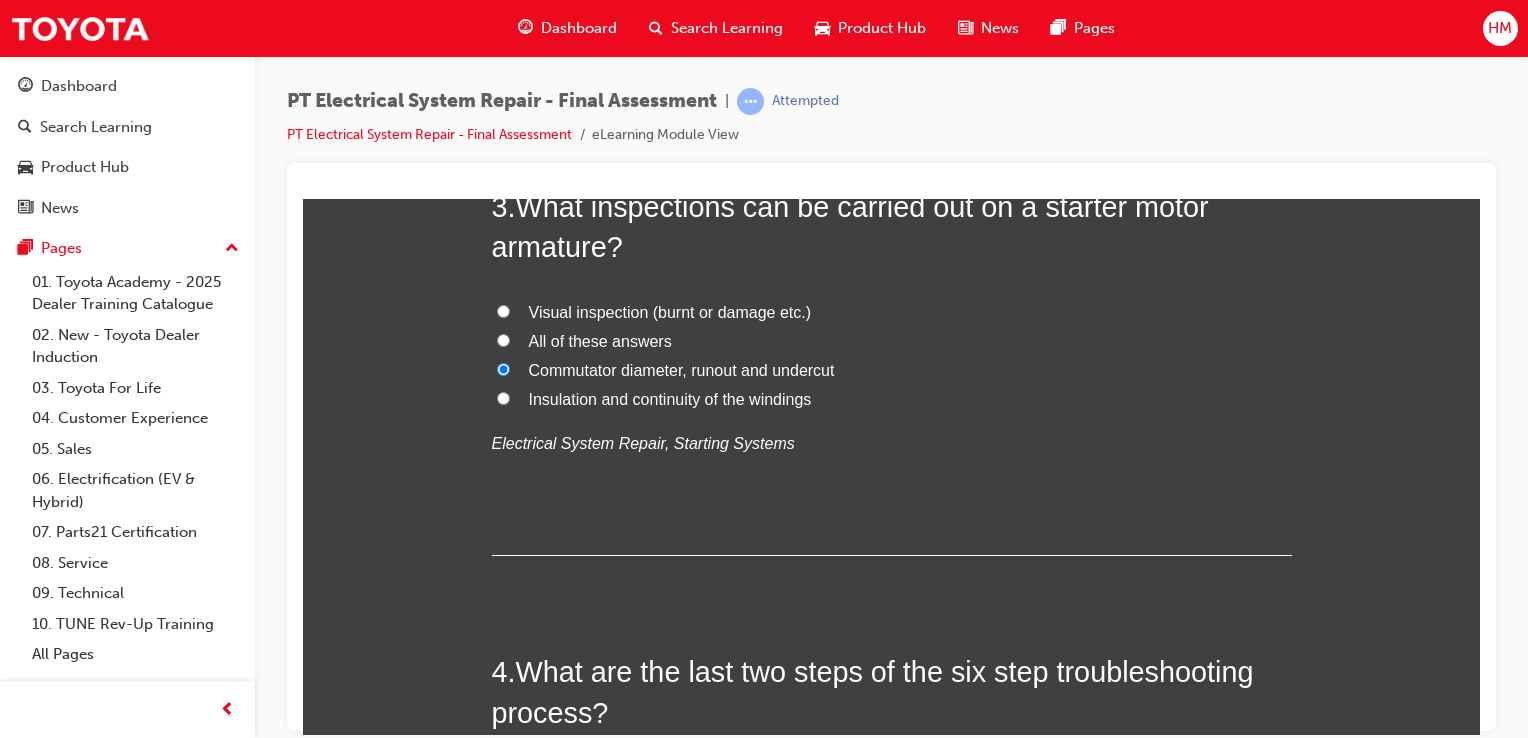 scroll, scrollTop: 1100, scrollLeft: 0, axis: vertical 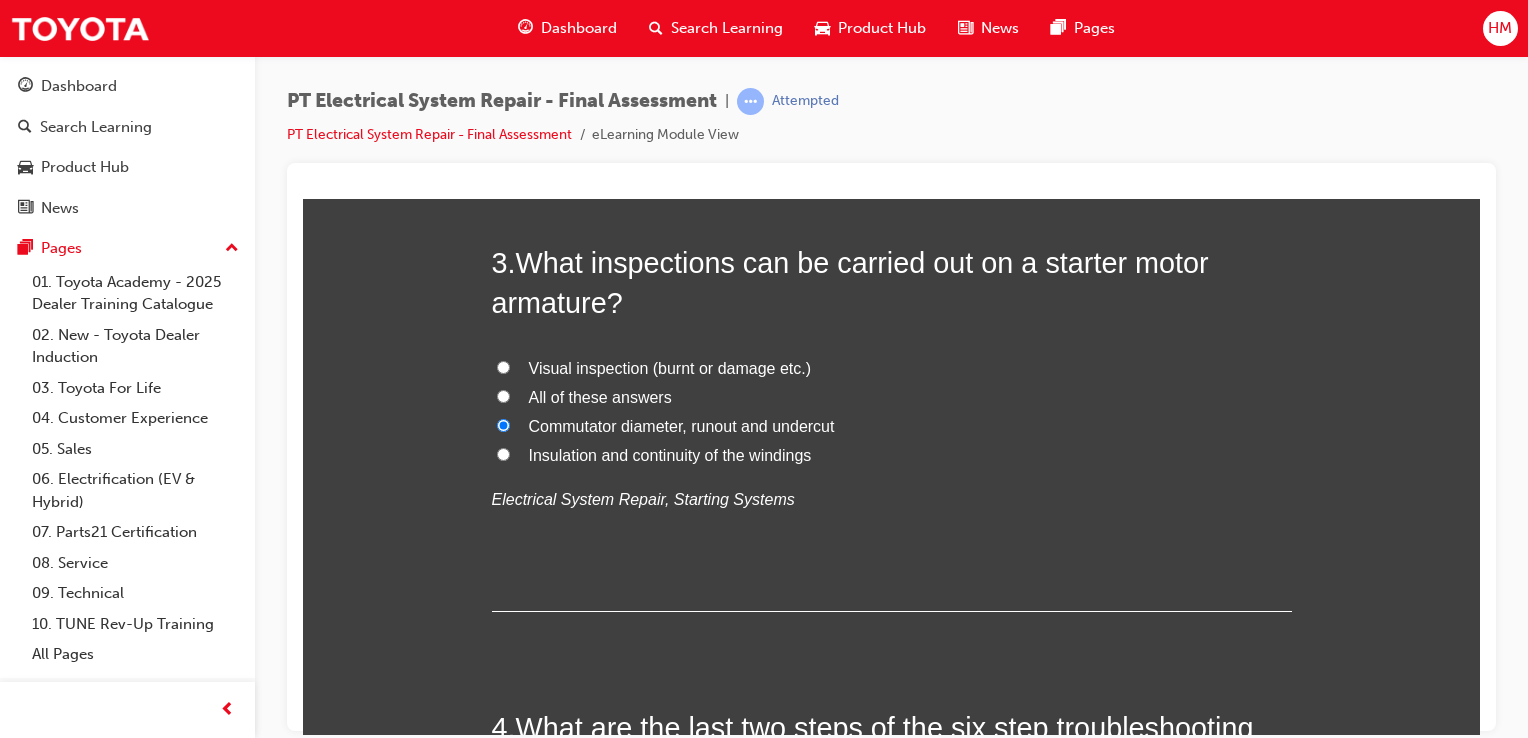 click on "All of these answers" at bounding box center [600, 396] 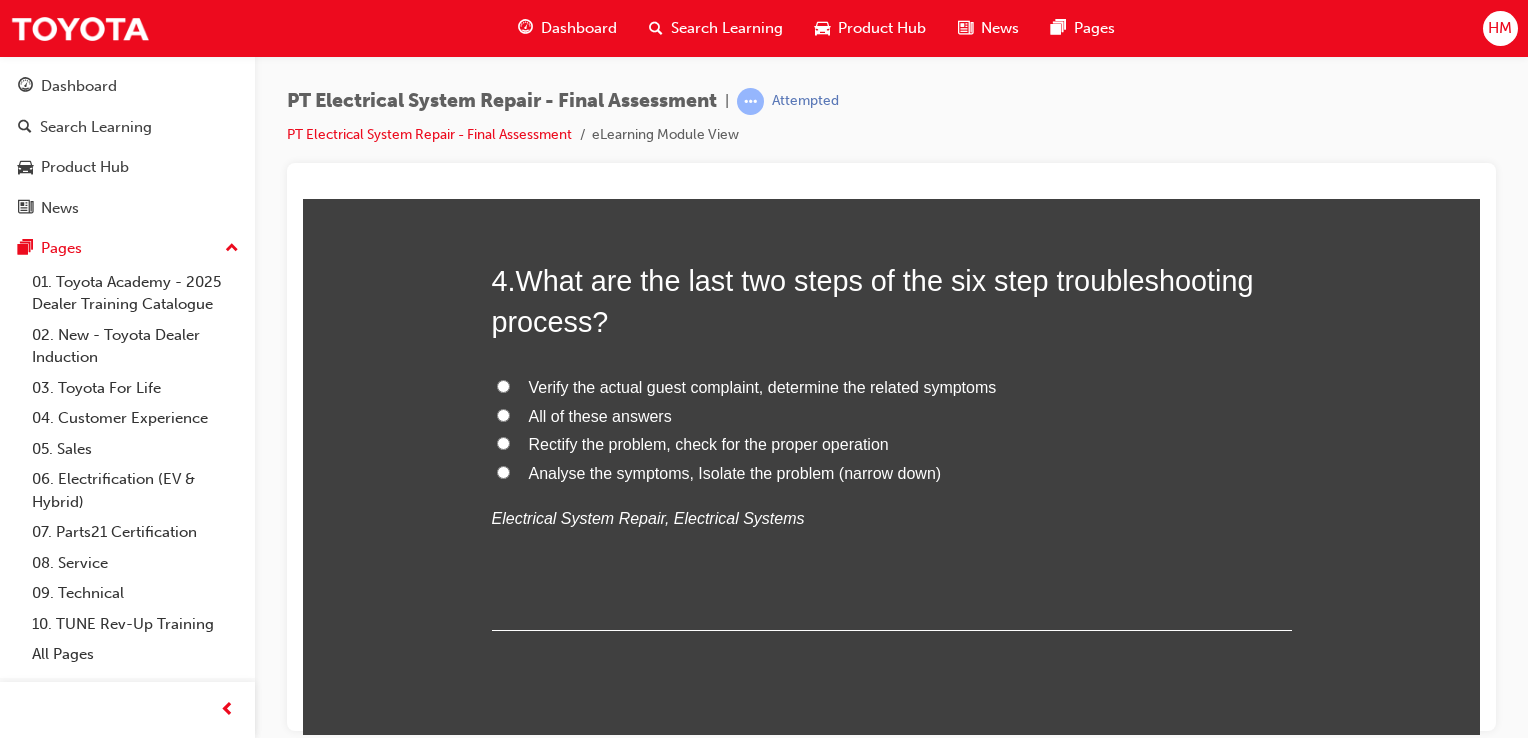 scroll, scrollTop: 1500, scrollLeft: 0, axis: vertical 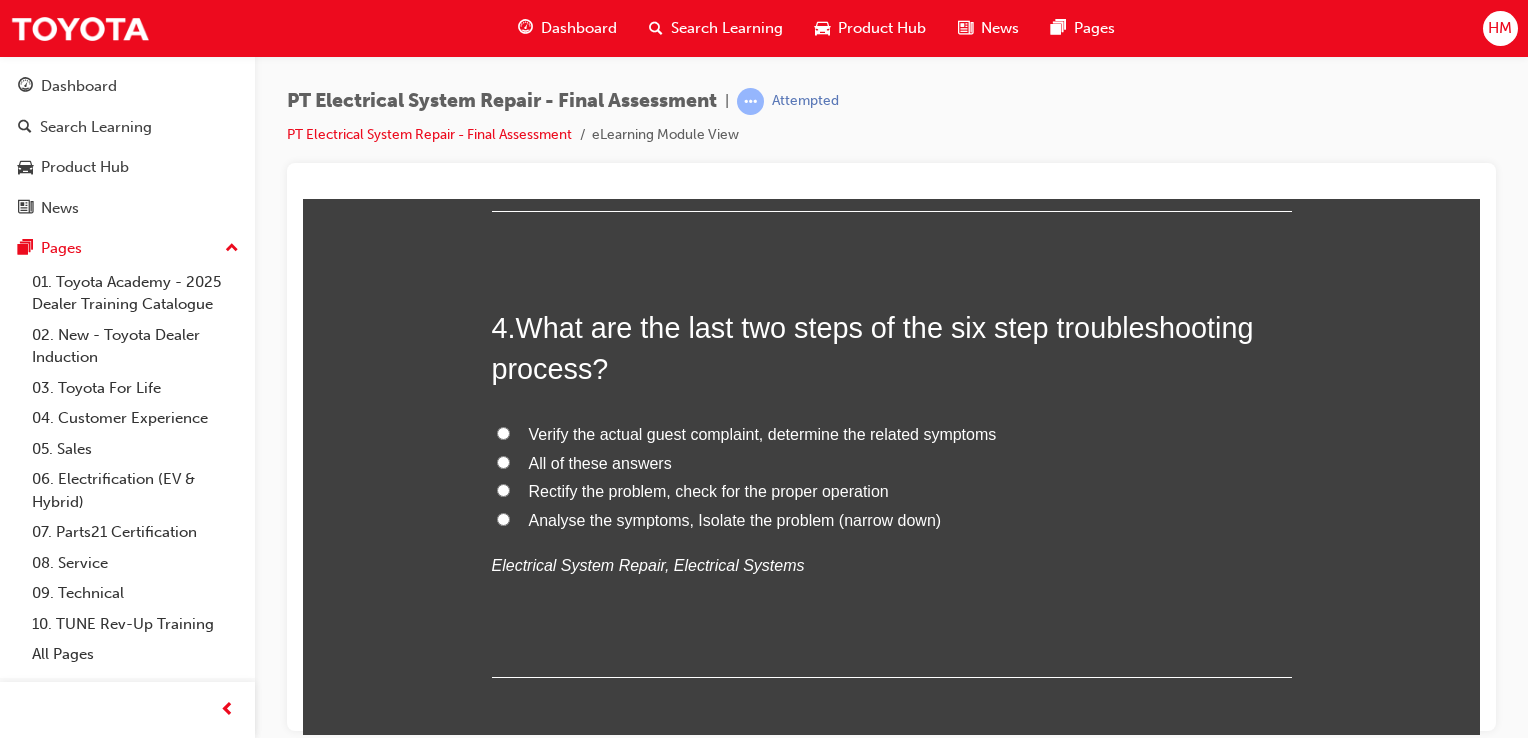 click on "Rectify the problem, check for the proper operation" at bounding box center [709, 490] 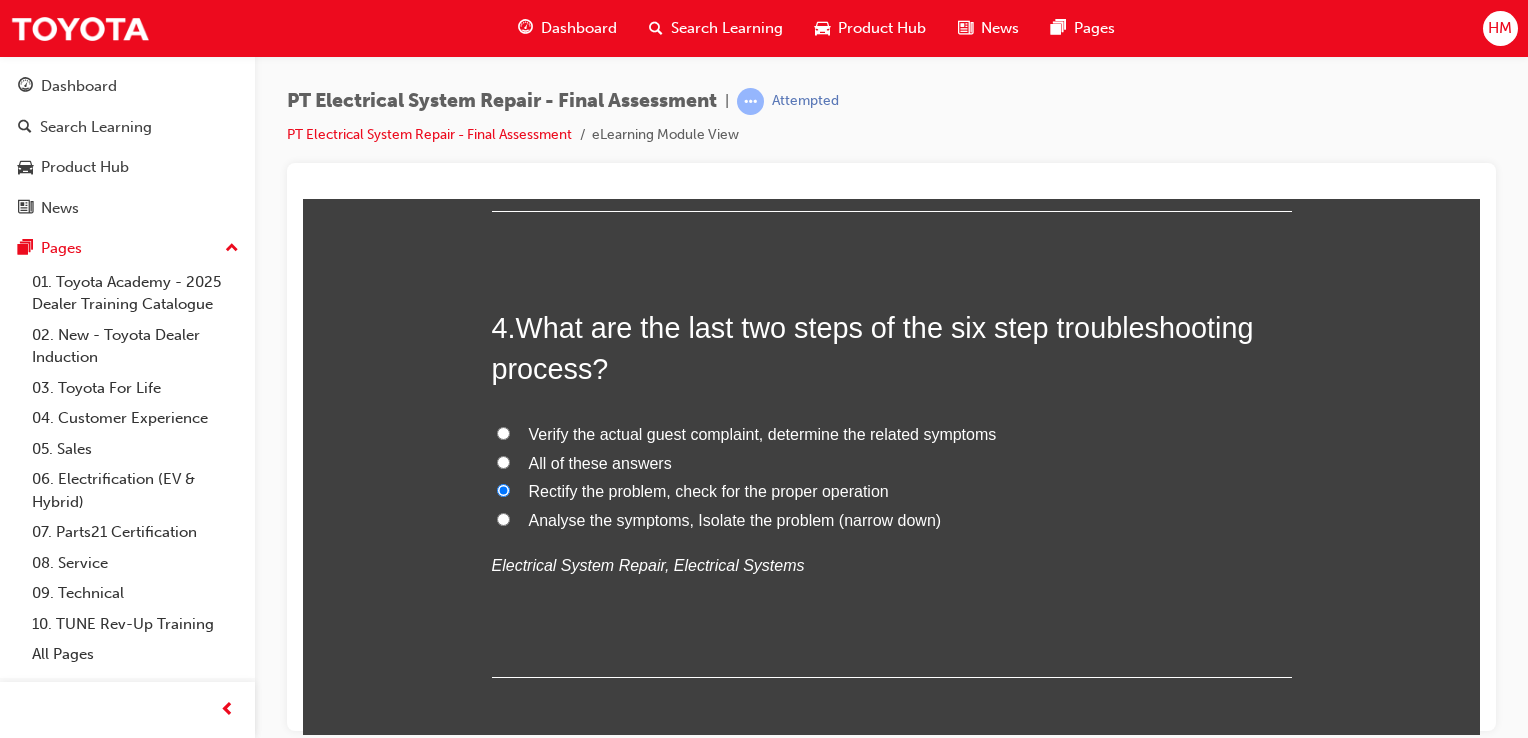 radio on "true" 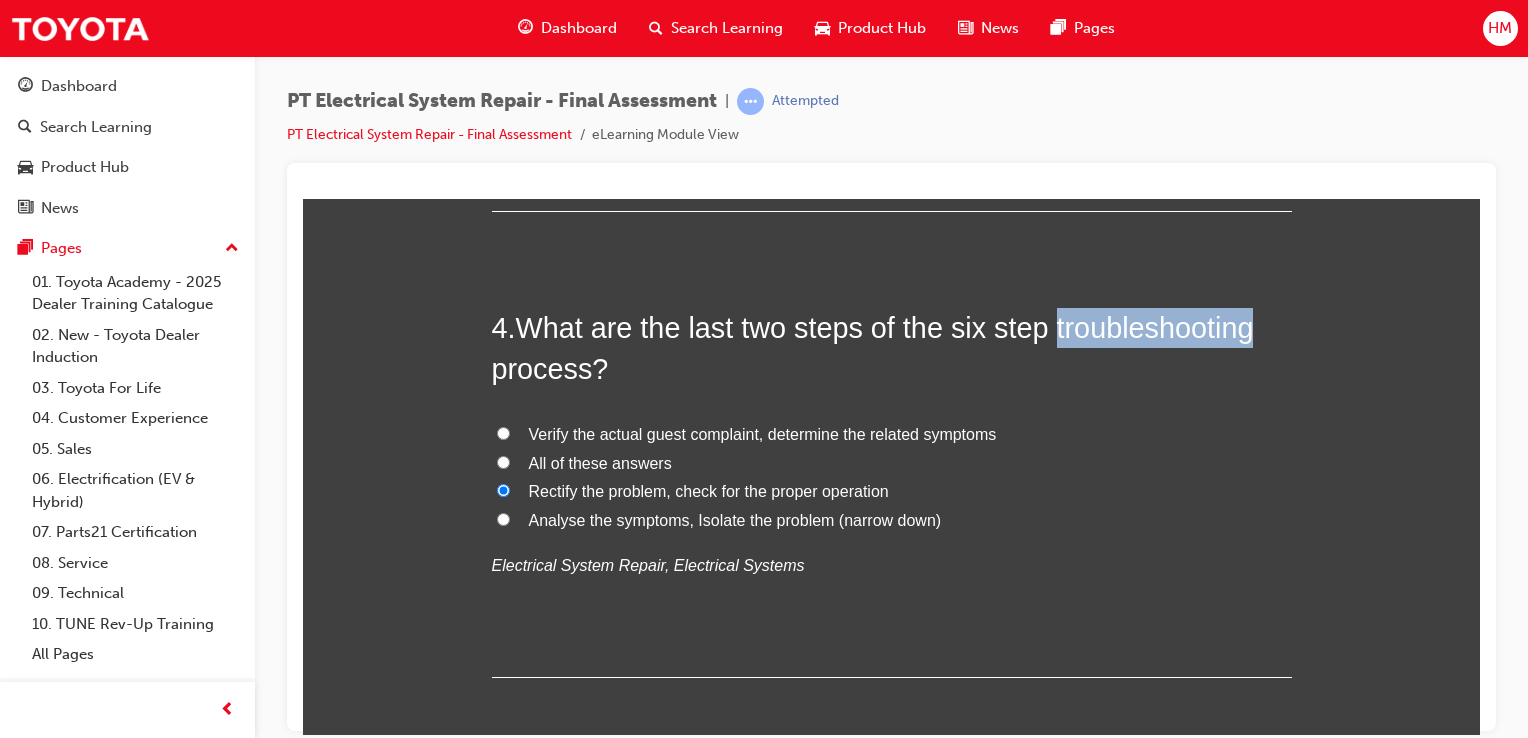 drag, startPoint x: 1047, startPoint y: 327, endPoint x: 1253, endPoint y: 328, distance: 206.00243 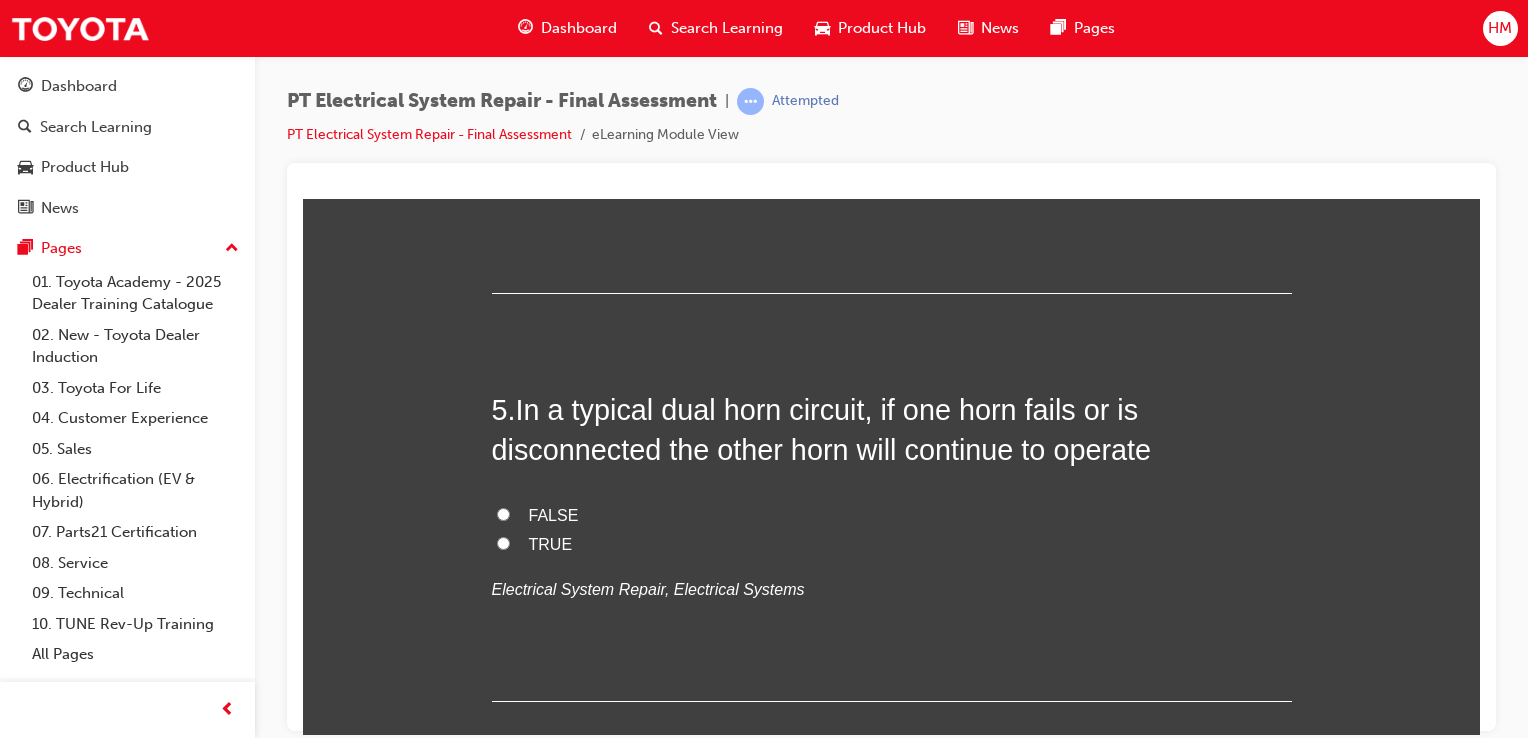 scroll, scrollTop: 2000, scrollLeft: 0, axis: vertical 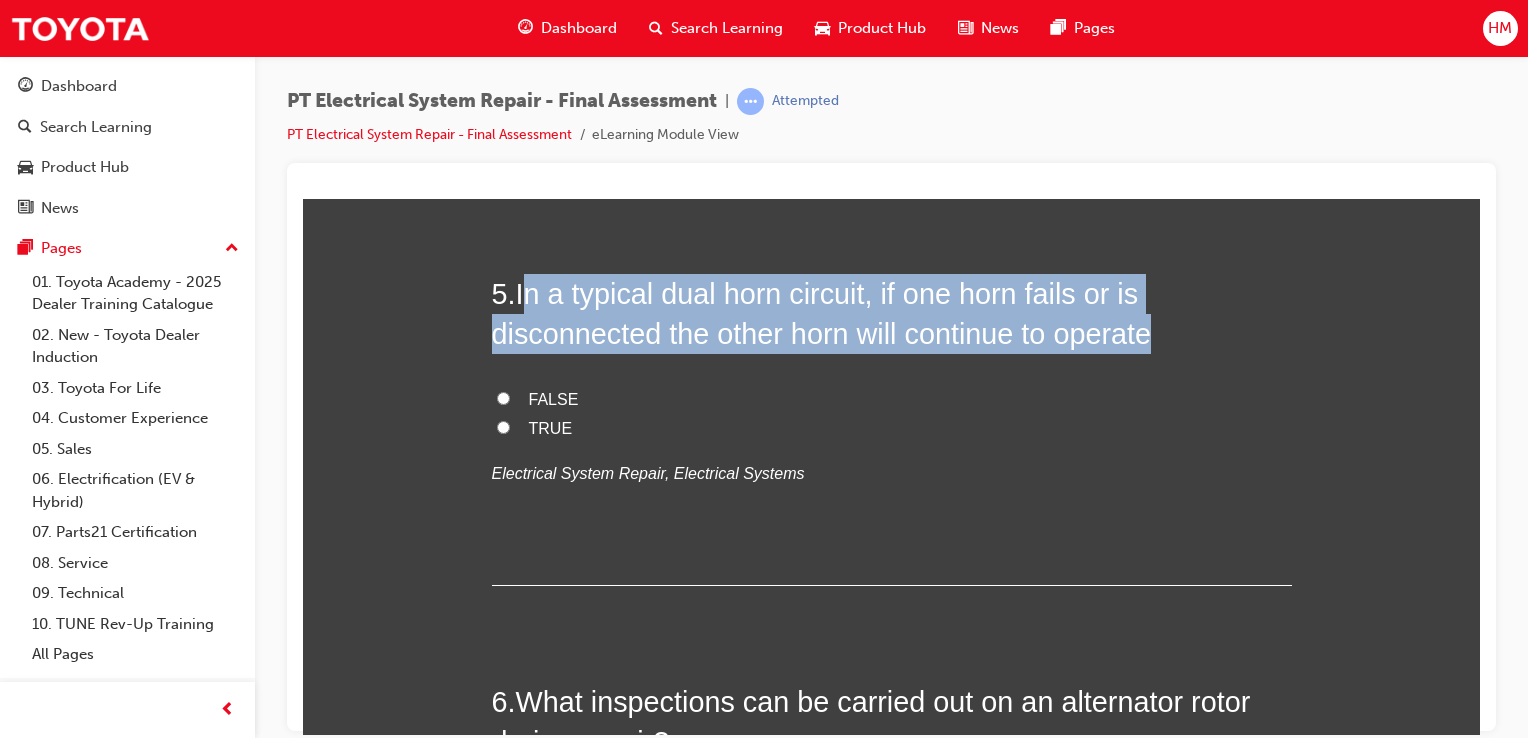 drag, startPoint x: 518, startPoint y: 292, endPoint x: 1152, endPoint y: 328, distance: 635.02124 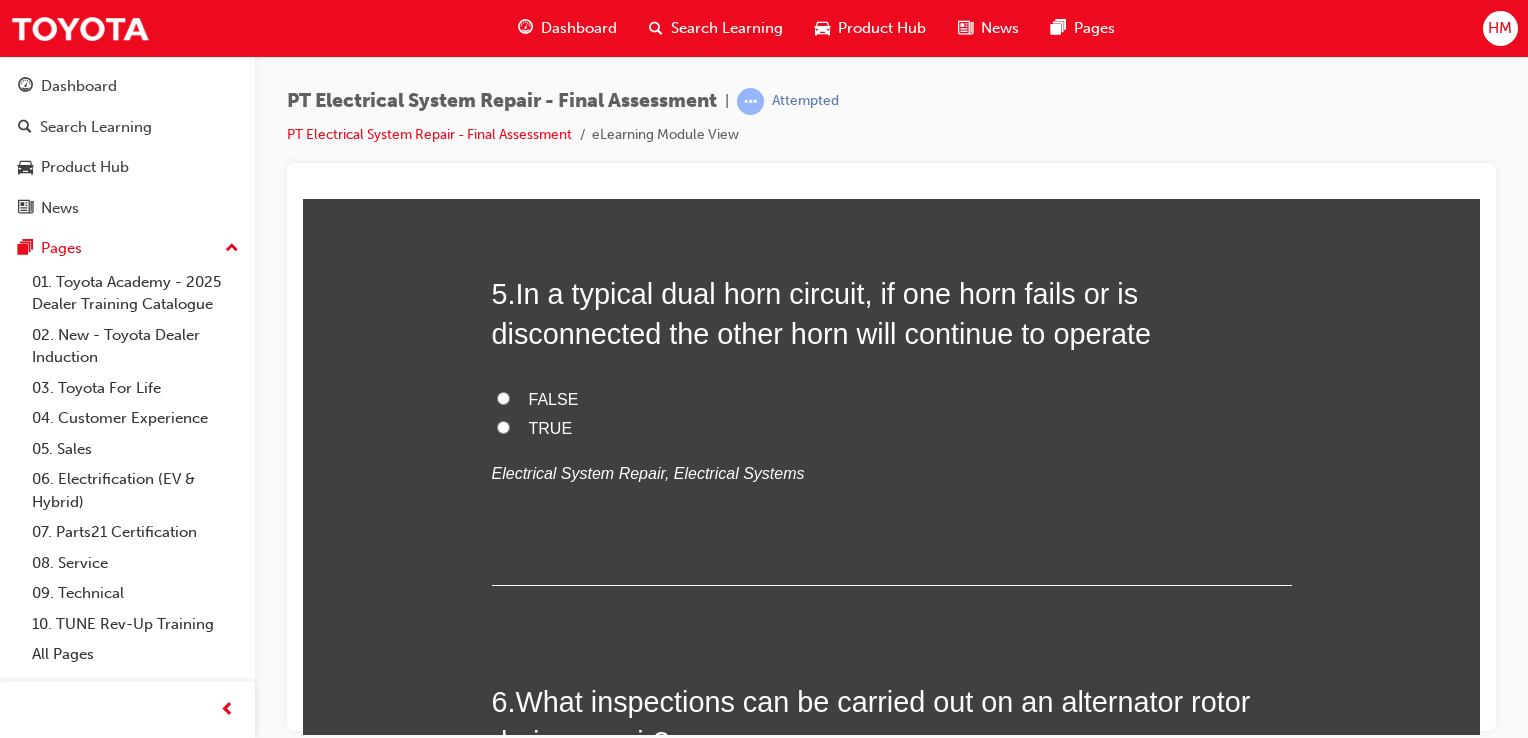 click on "TRUE" at bounding box center (551, 427) 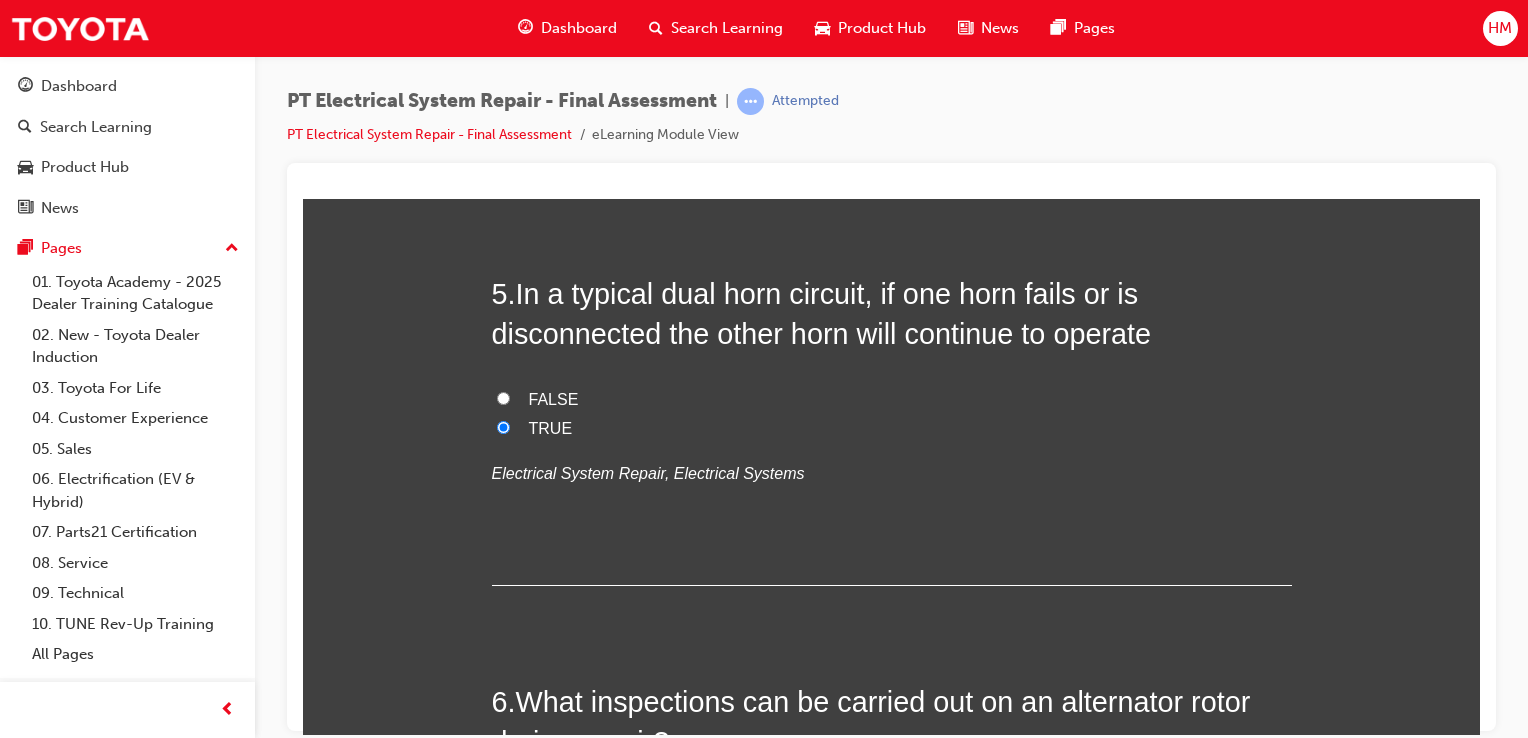 radio on "true" 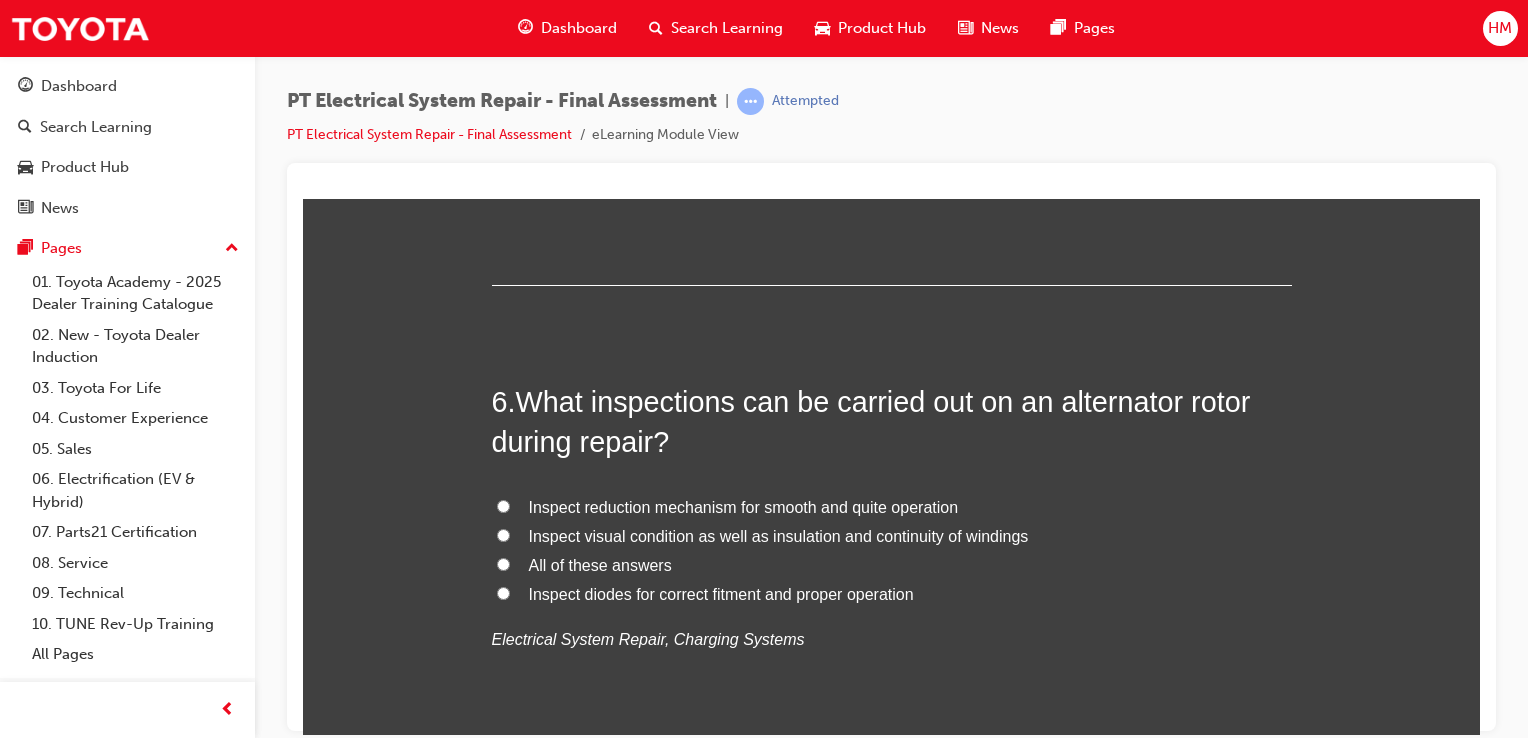 scroll, scrollTop: 2400, scrollLeft: 0, axis: vertical 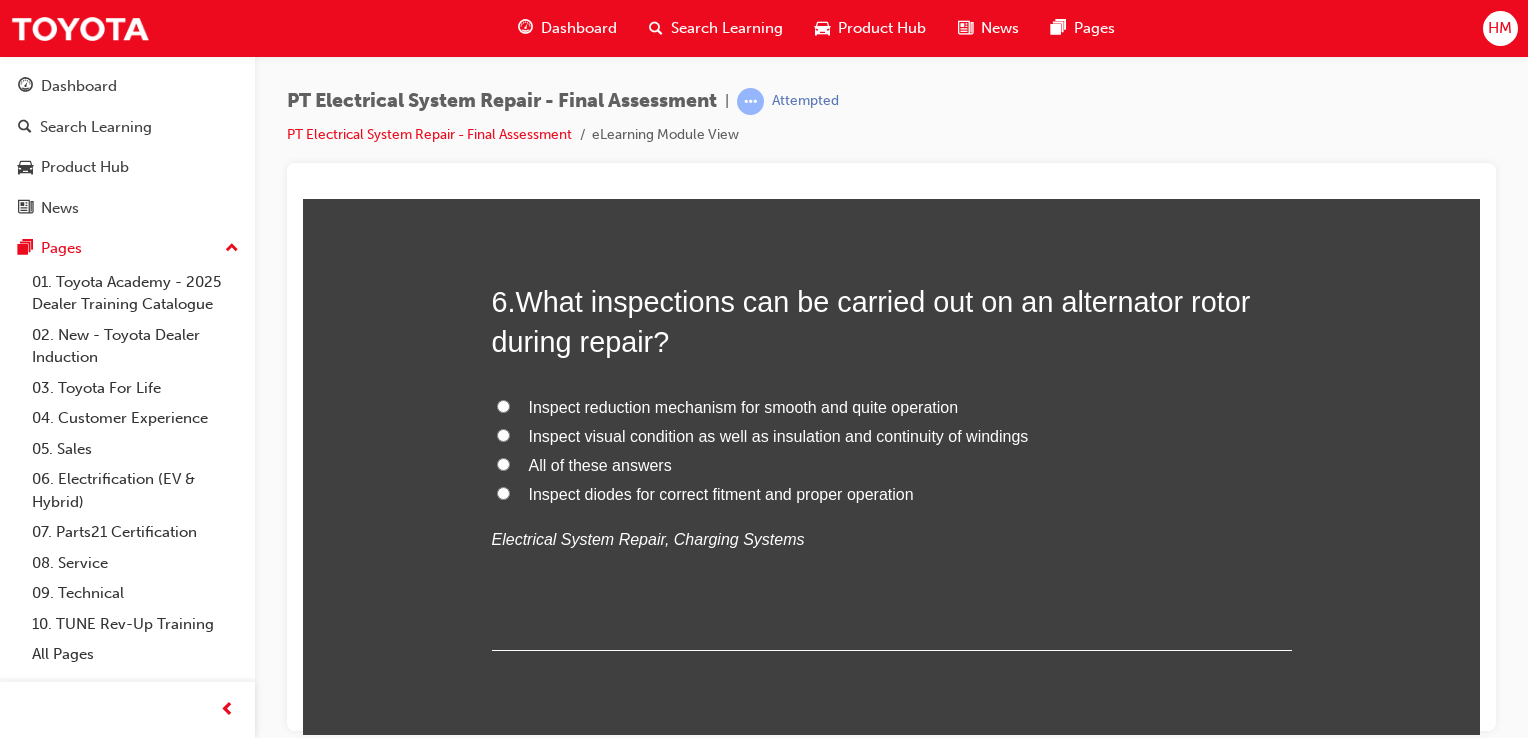 click on "All of these answers" at bounding box center (600, 464) 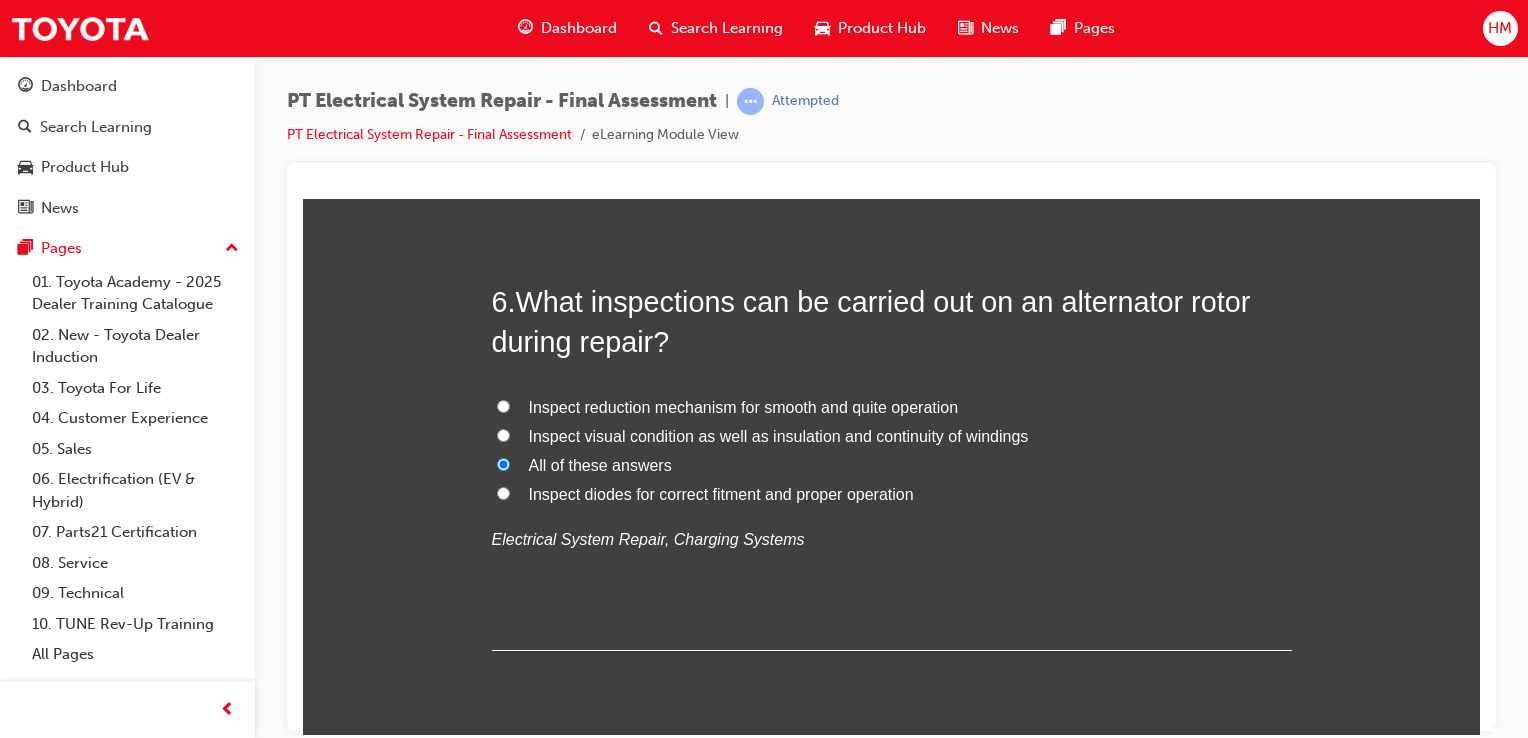 radio on "true" 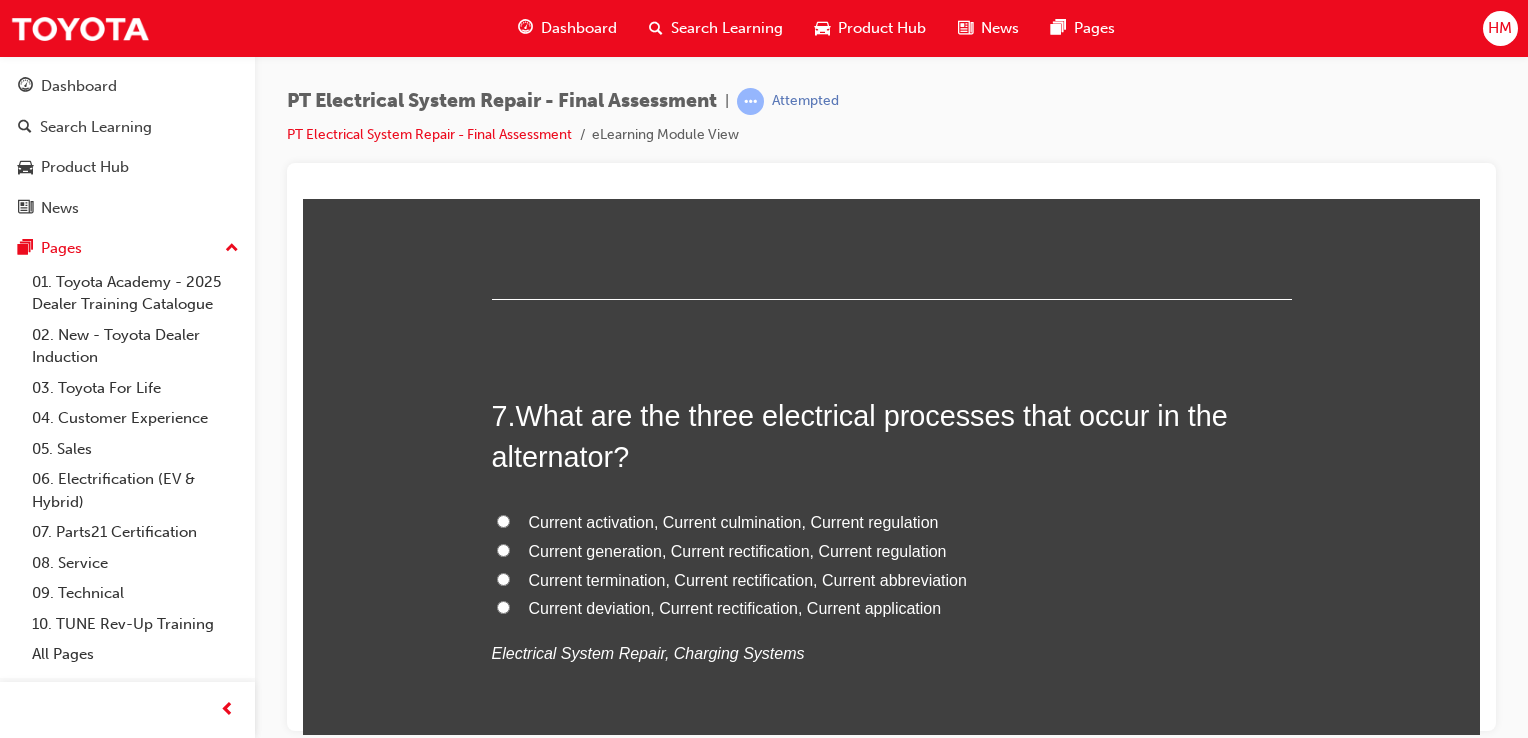 scroll, scrollTop: 2800, scrollLeft: 0, axis: vertical 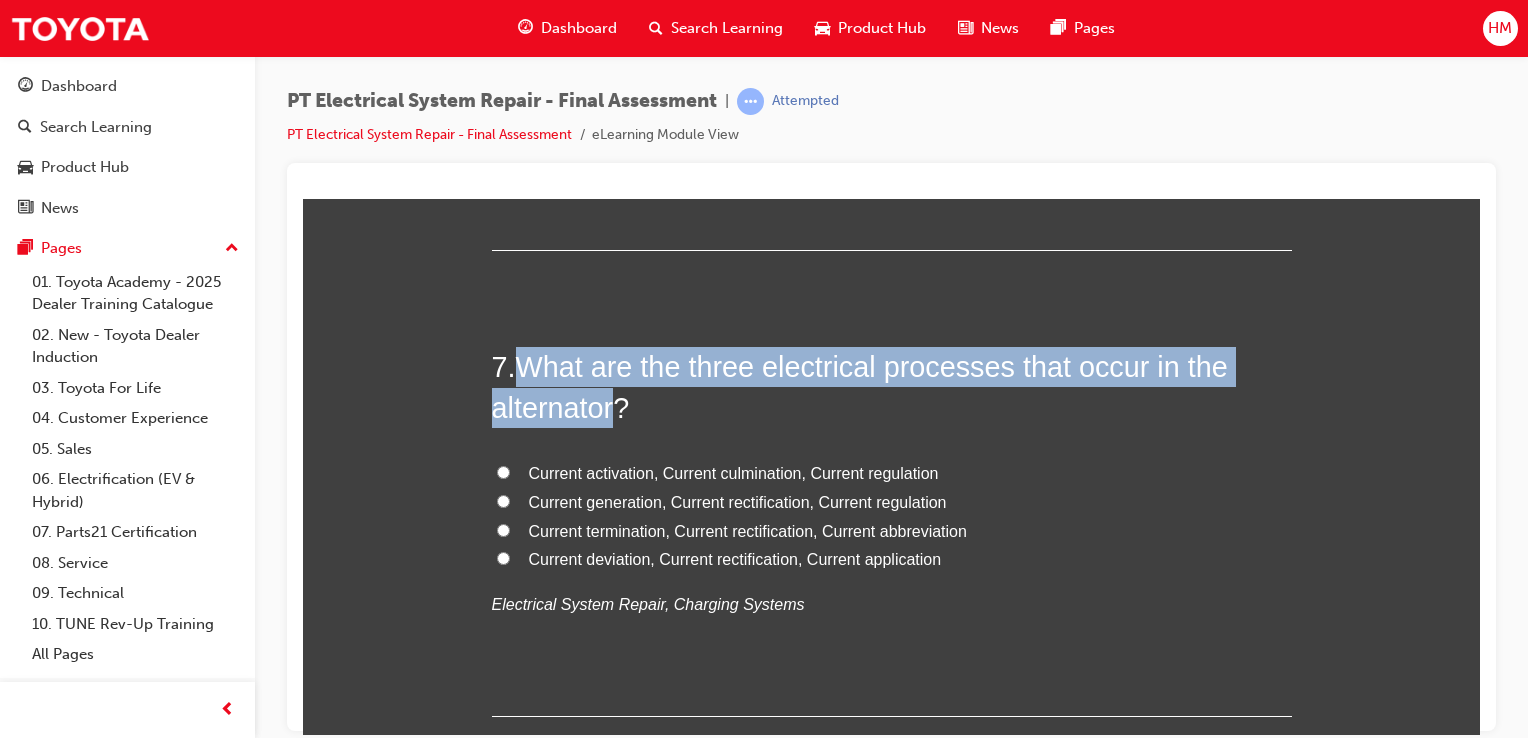 drag, startPoint x: 526, startPoint y: 362, endPoint x: 614, endPoint y: 395, distance: 93.98404 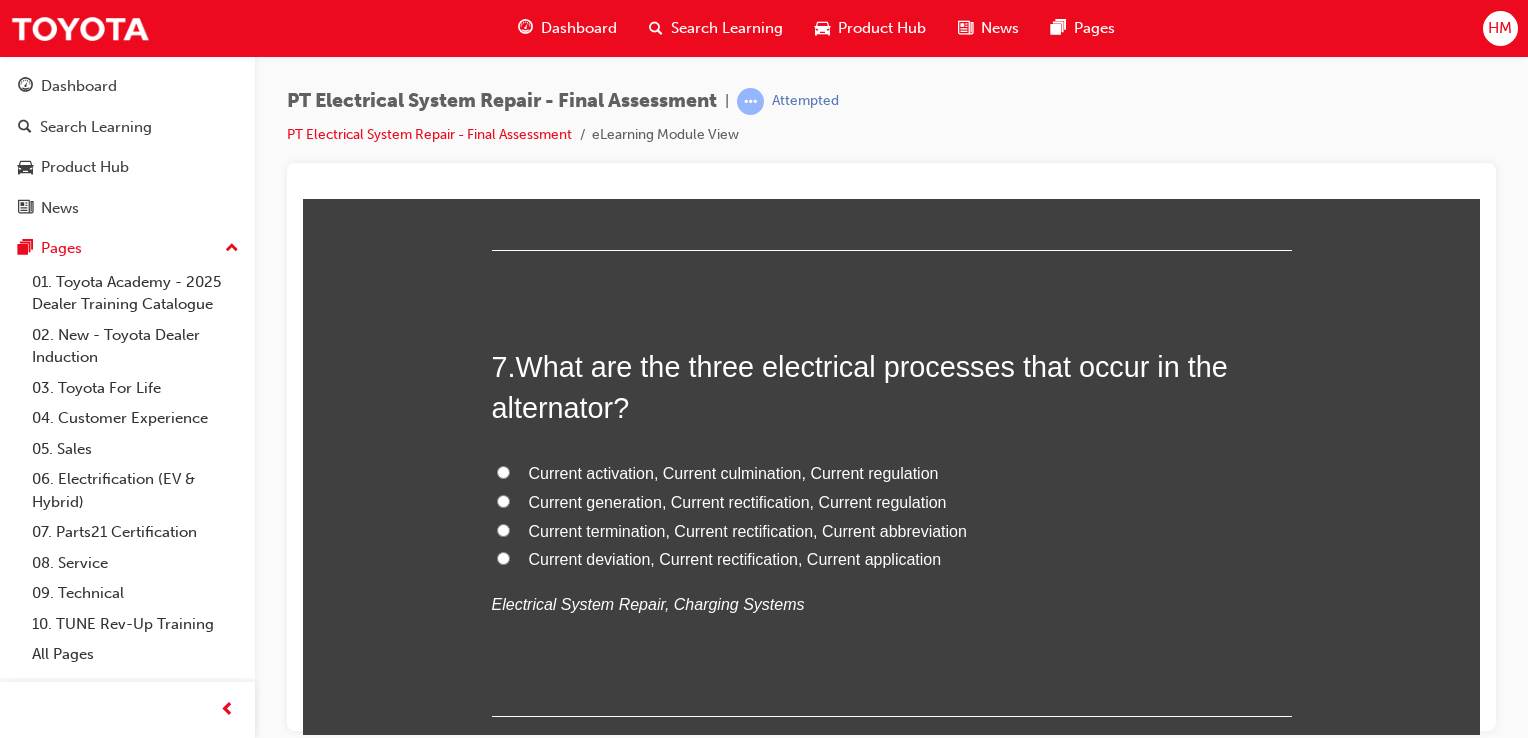 click on "Current generation, Current rectification, Current regulation" at bounding box center [738, 501] 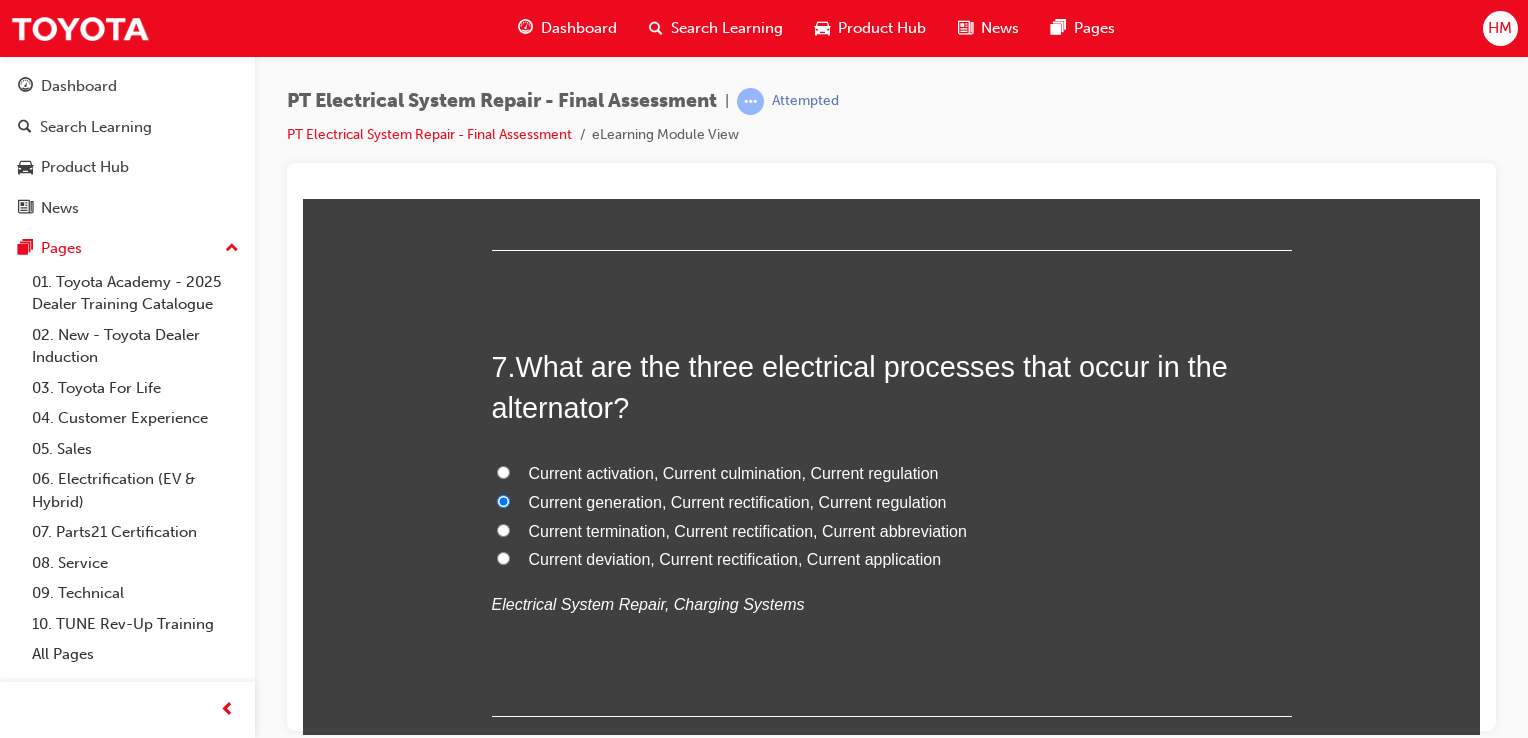 radio on "true" 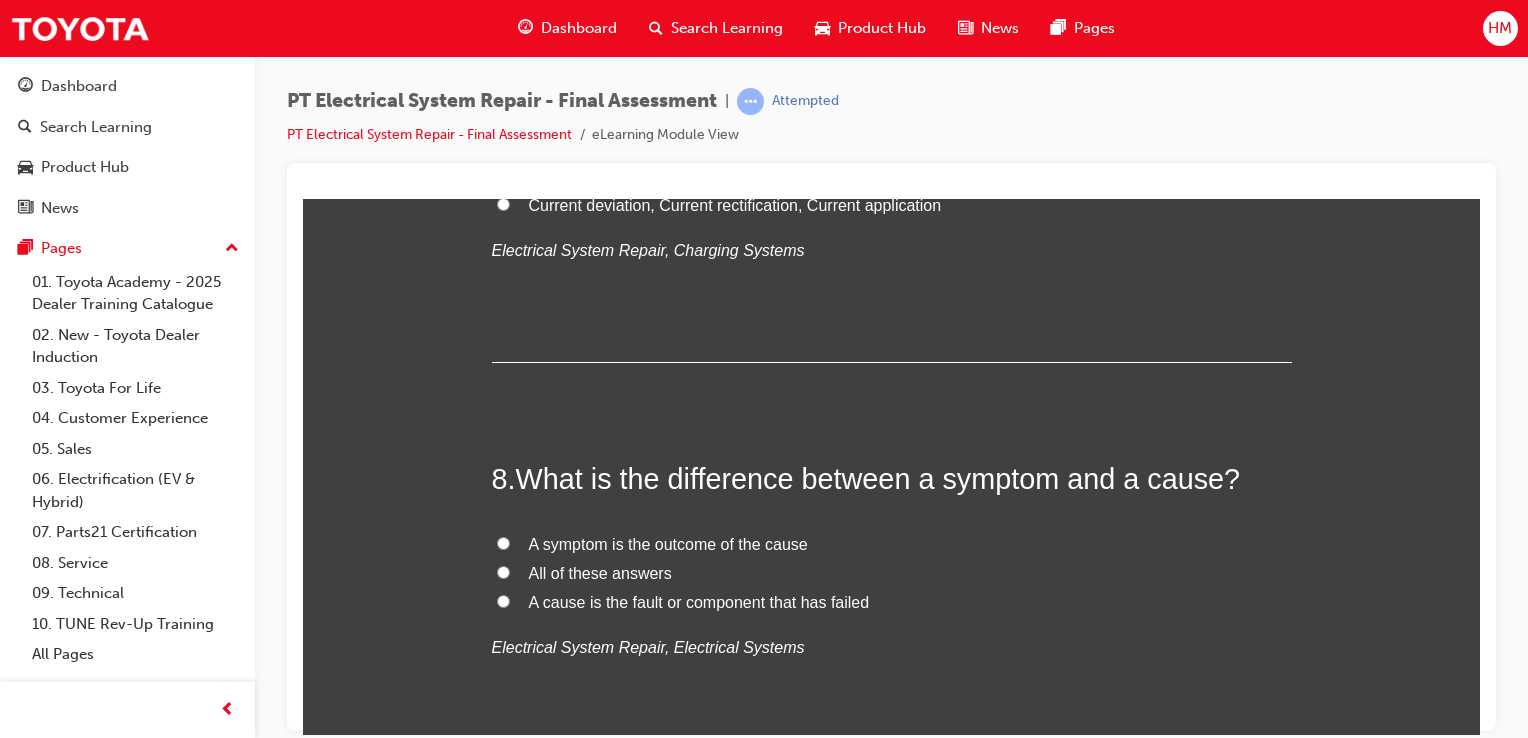 scroll, scrollTop: 3200, scrollLeft: 0, axis: vertical 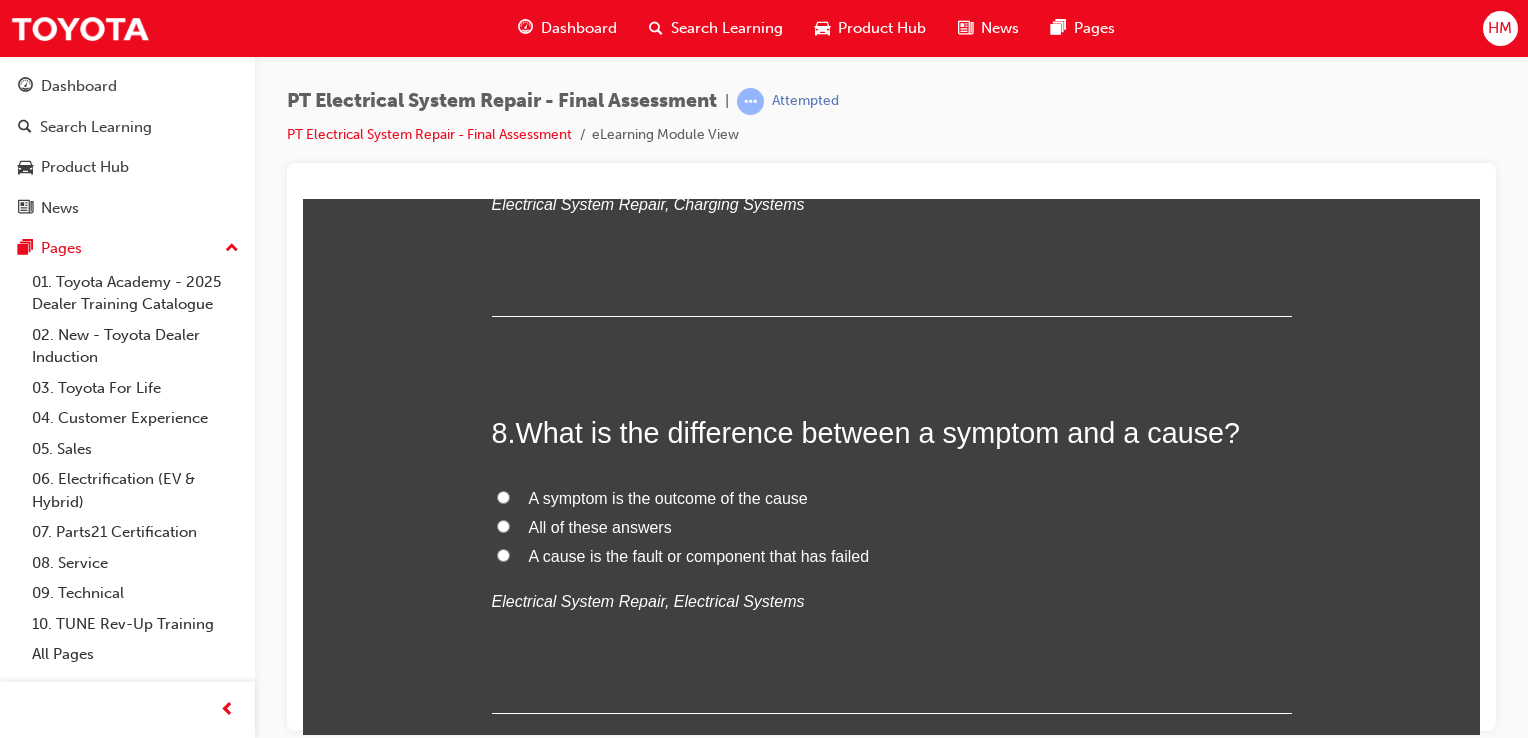 click on "All of these answers" at bounding box center (600, 526) 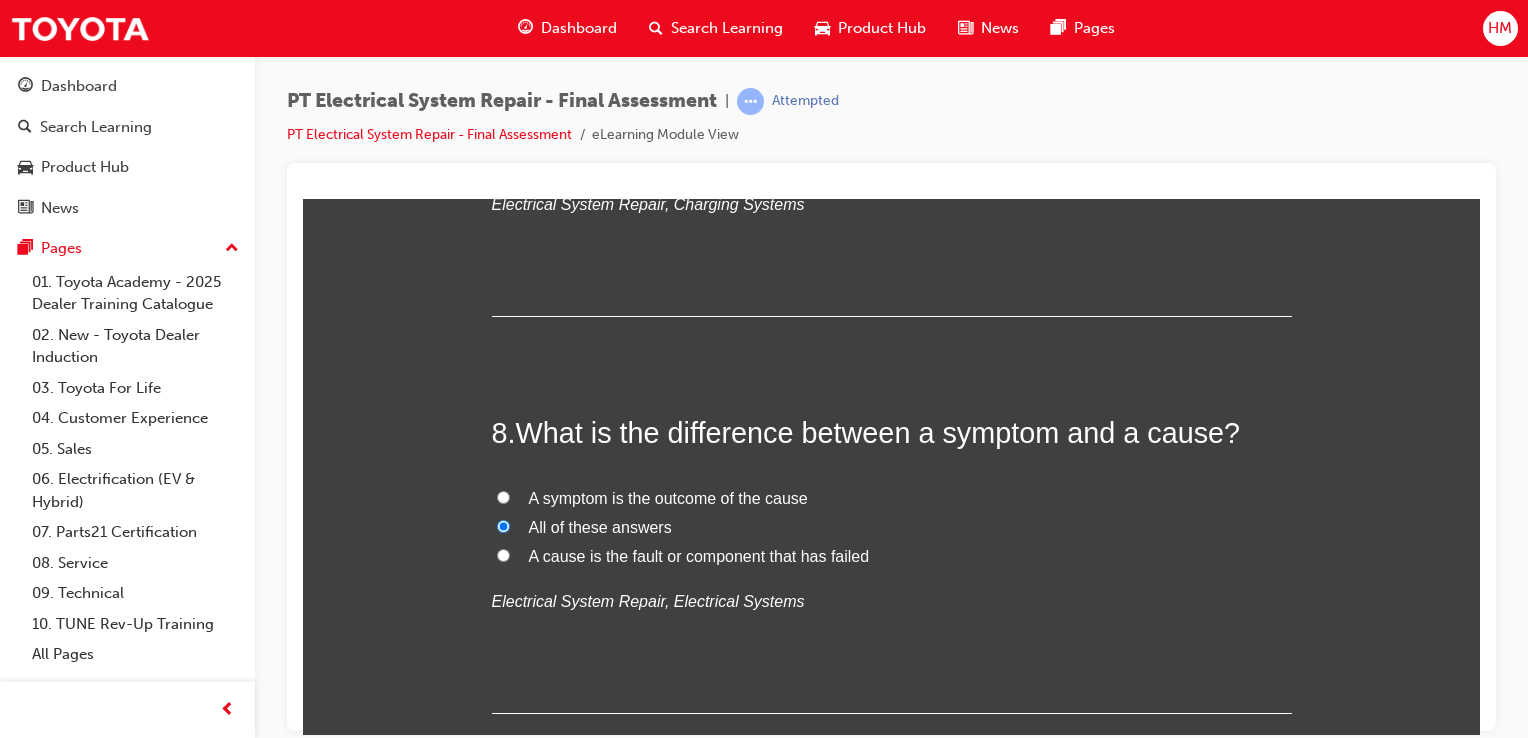 radio on "true" 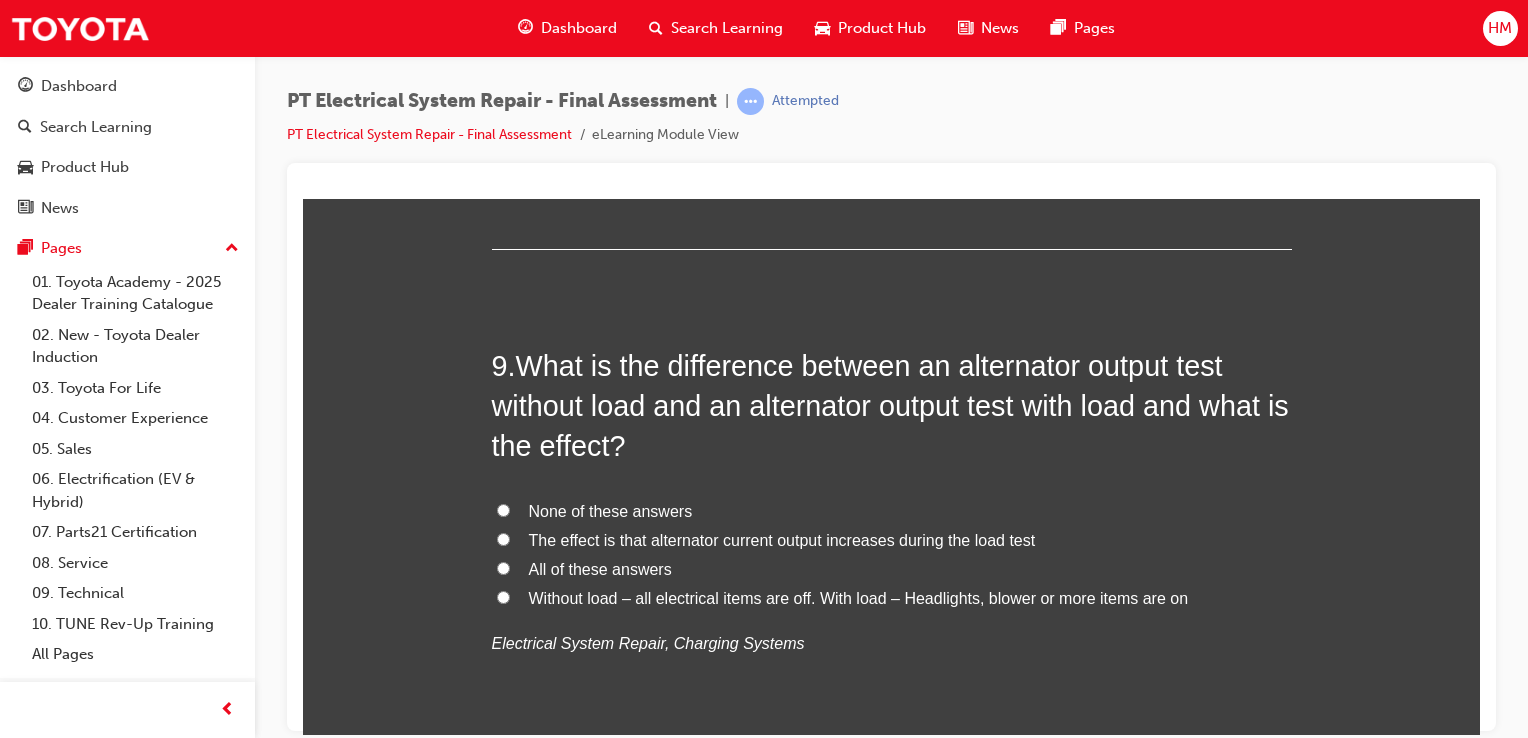 scroll, scrollTop: 3700, scrollLeft: 0, axis: vertical 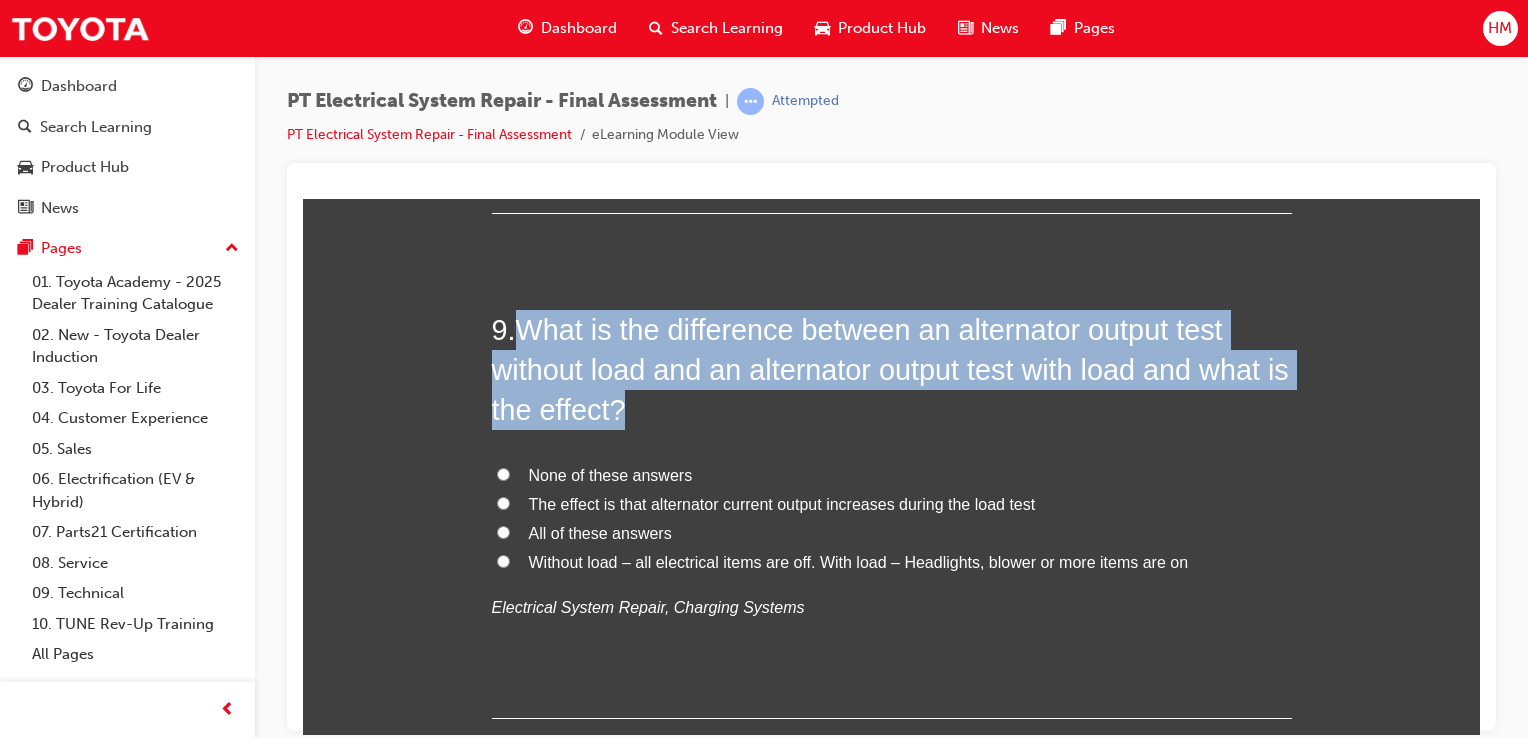 drag, startPoint x: 523, startPoint y: 323, endPoint x: 756, endPoint y: 404, distance: 246.67793 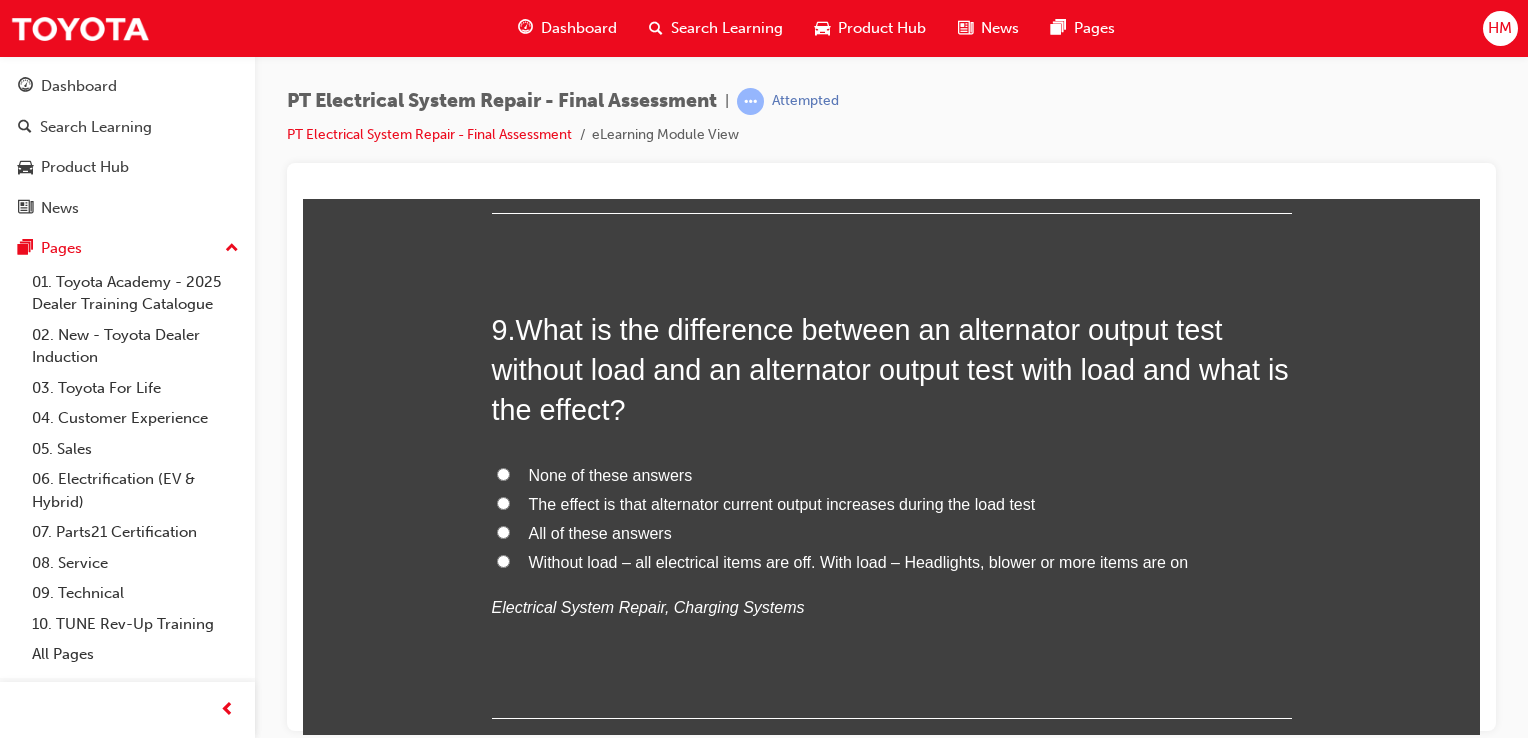 click on "Without load – all electrical items are off. With load – Headlights, blower or more items are on" at bounding box center [859, 561] 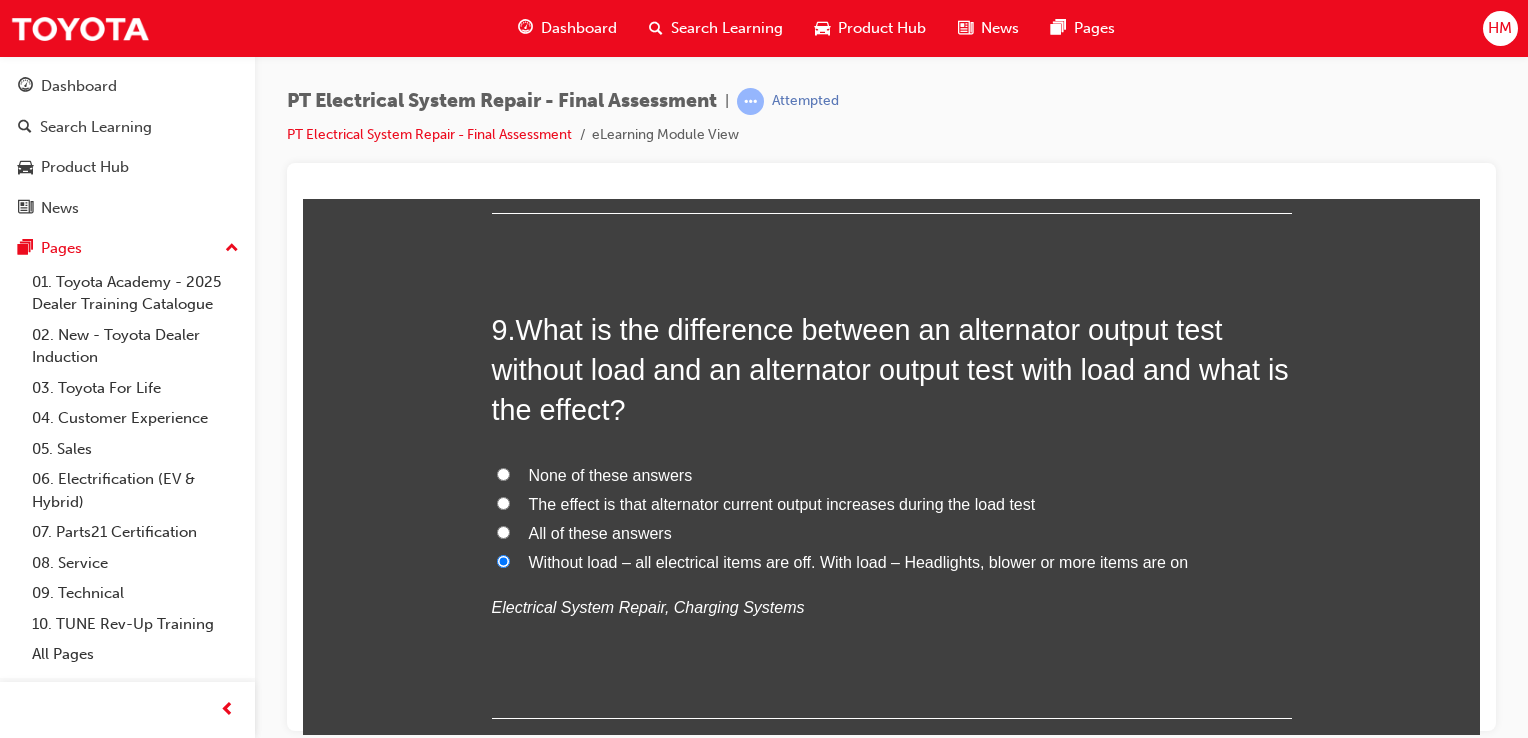 radio on "true" 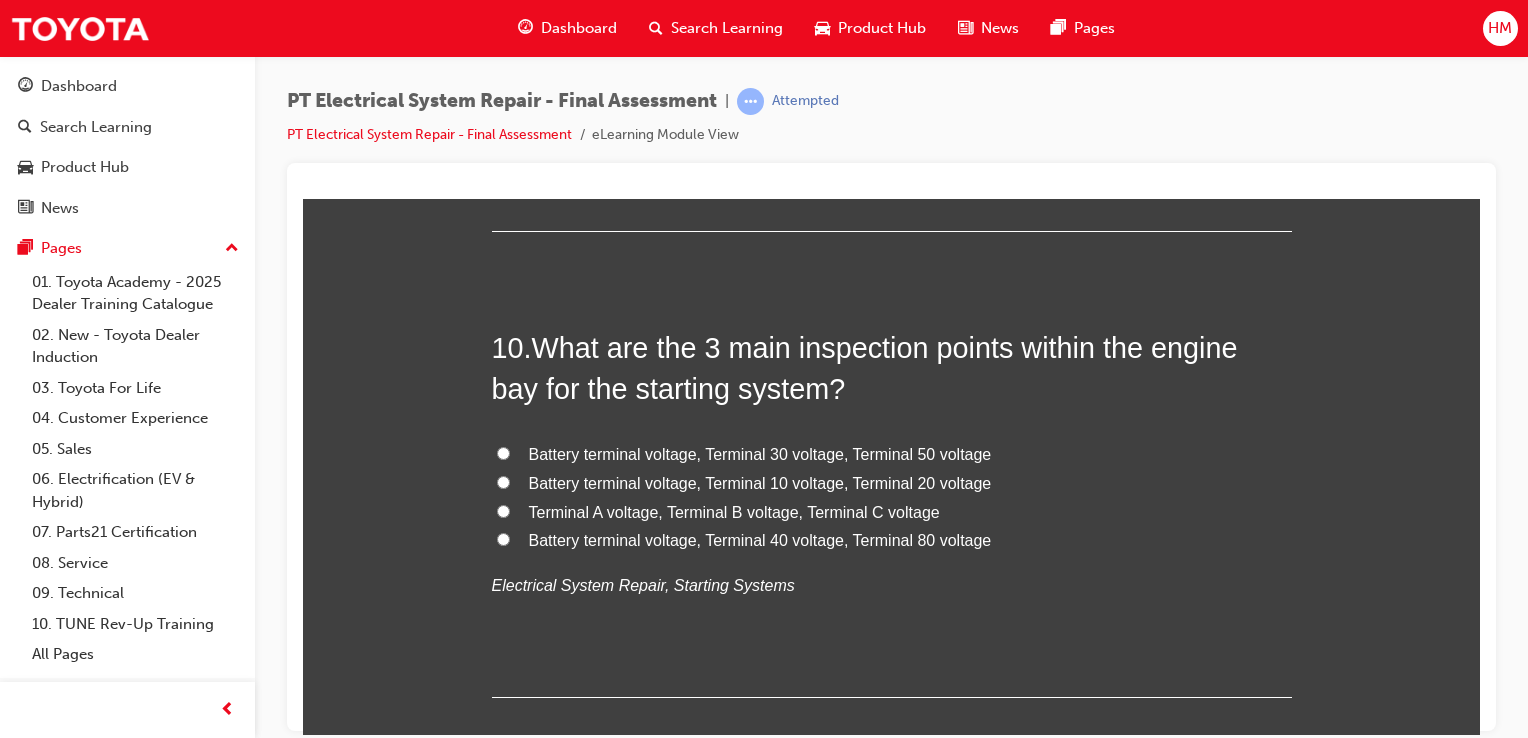 scroll, scrollTop: 4200, scrollLeft: 0, axis: vertical 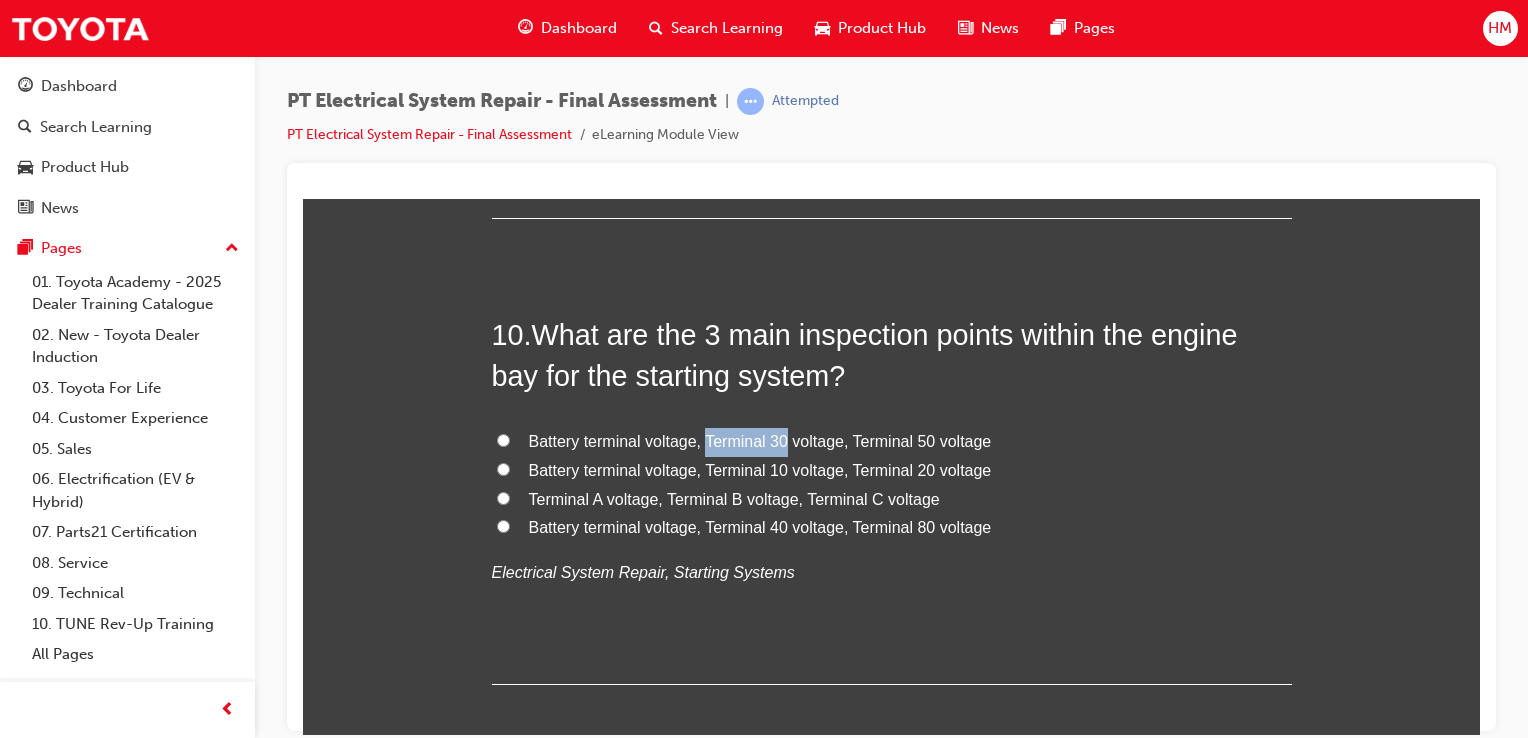 drag, startPoint x: 700, startPoint y: 434, endPoint x: 780, endPoint y: 443, distance: 80.50466 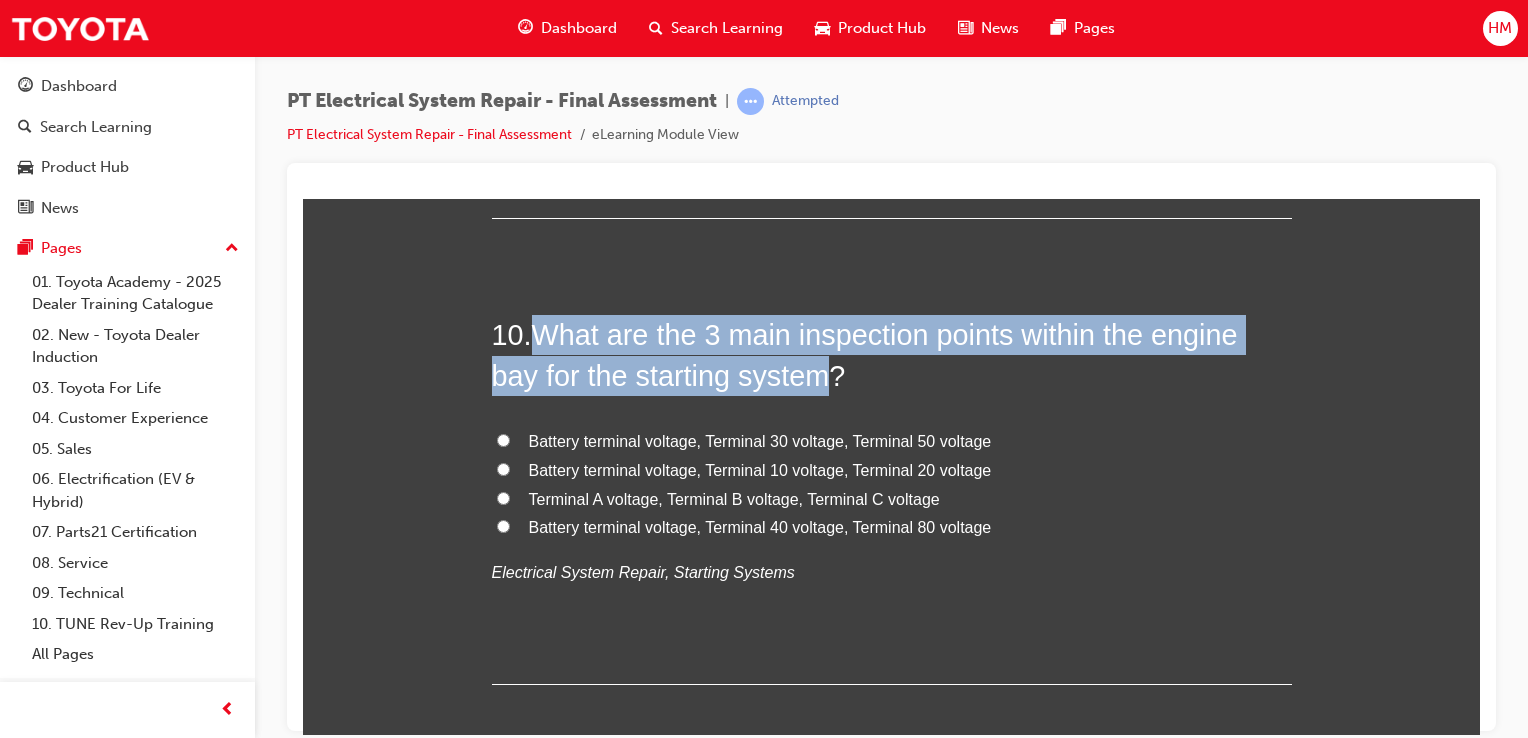 drag, startPoint x: 524, startPoint y: 327, endPoint x: 828, endPoint y: 362, distance: 306.00818 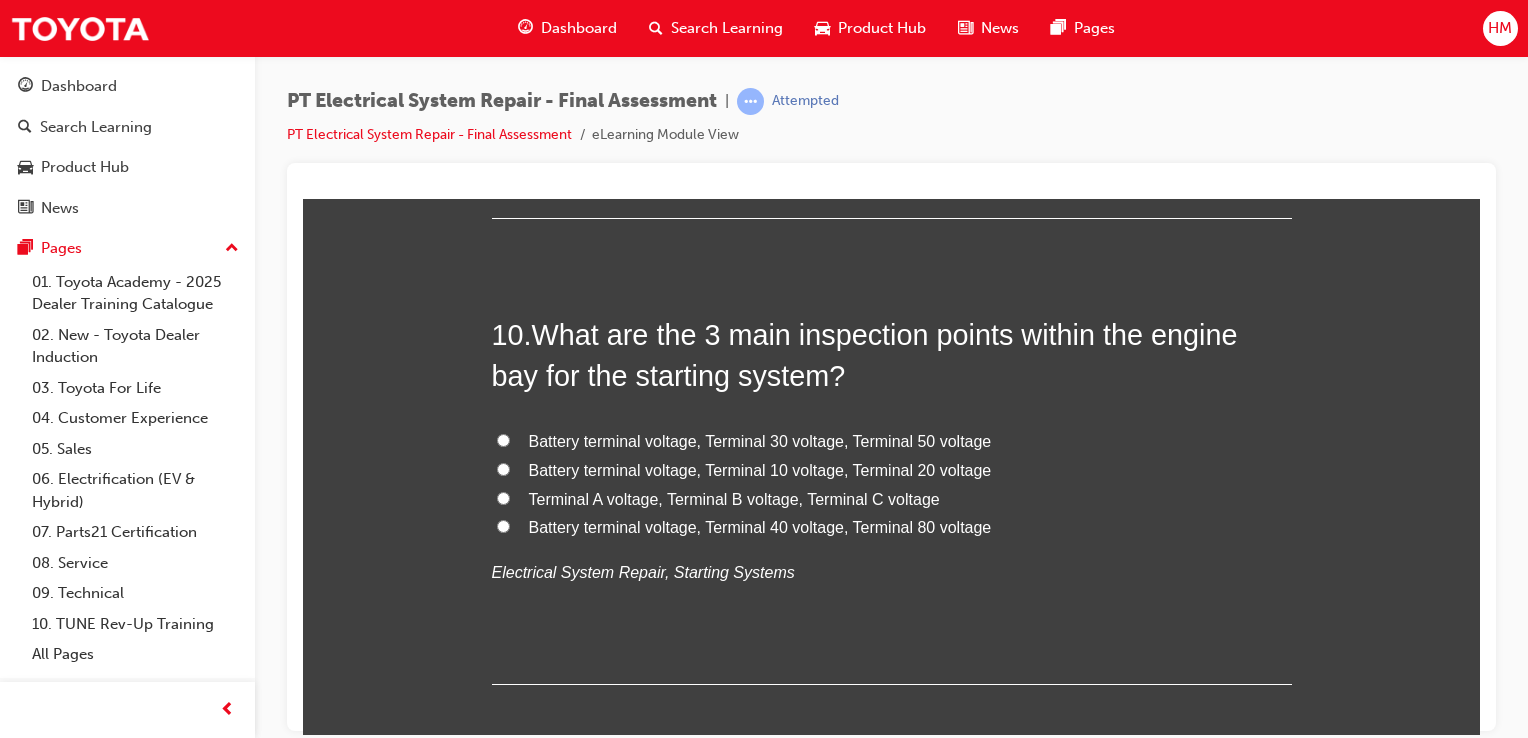 click on "Battery terminal voltage, Terminal 30 voltage, Terminal 50 voltage" at bounding box center (760, 440) 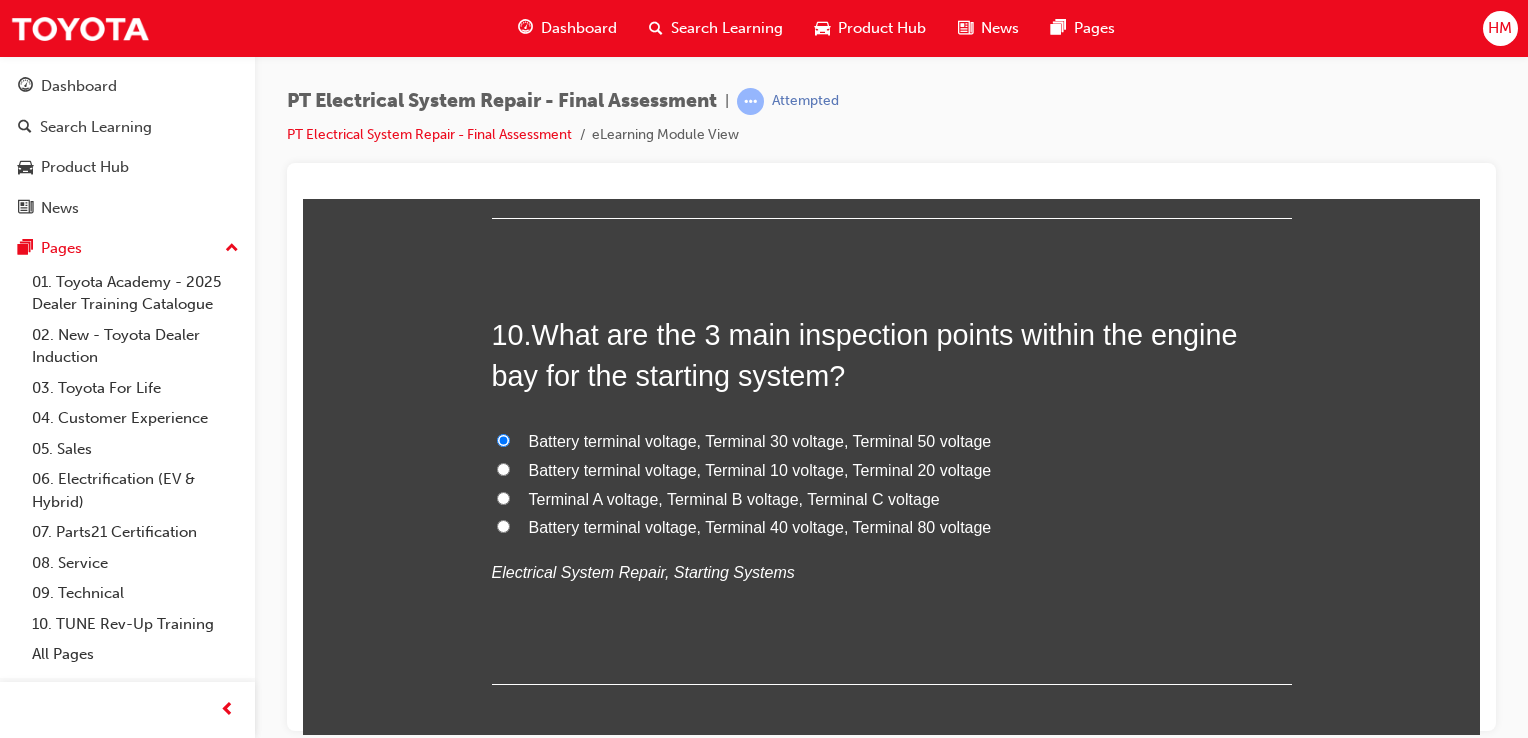 radio on "true" 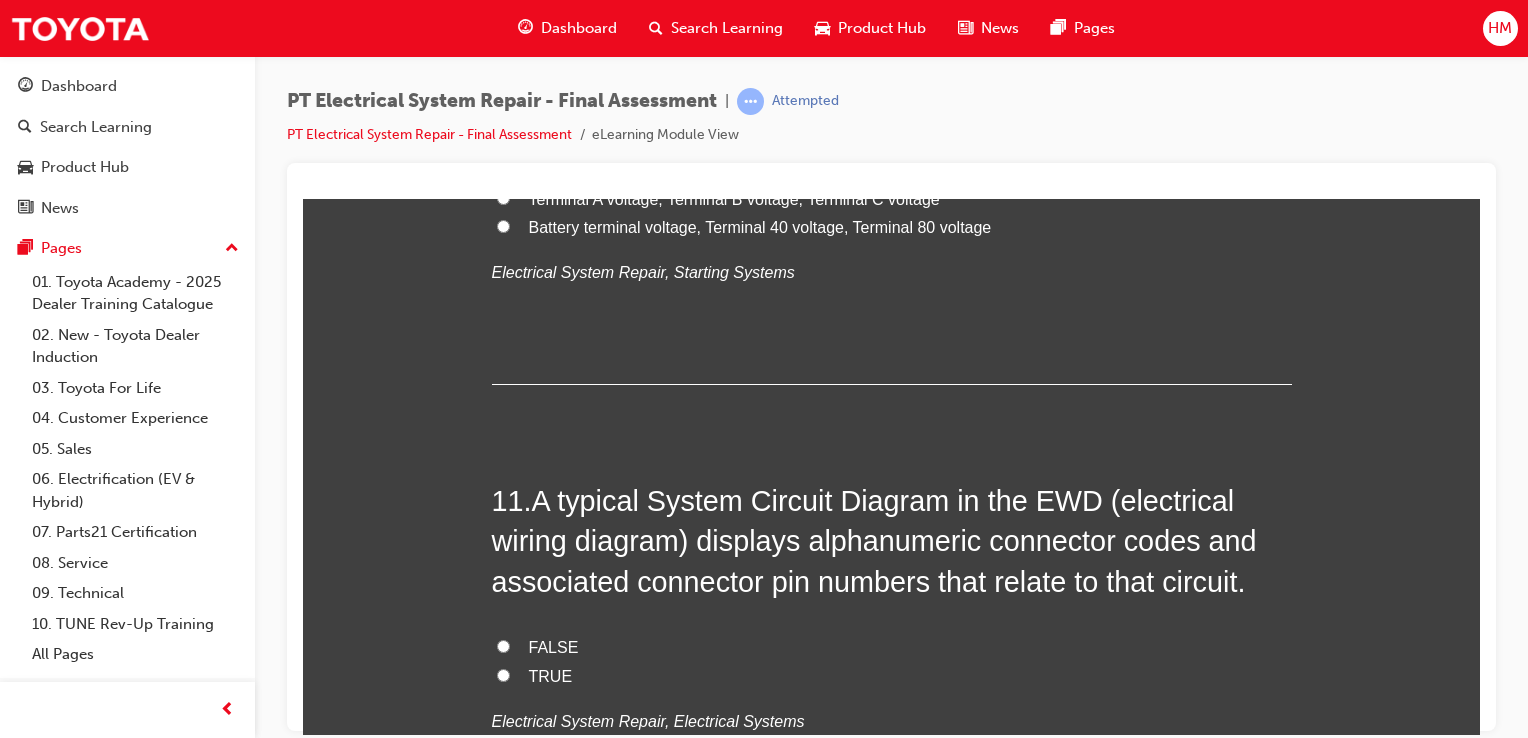 scroll, scrollTop: 4600, scrollLeft: 0, axis: vertical 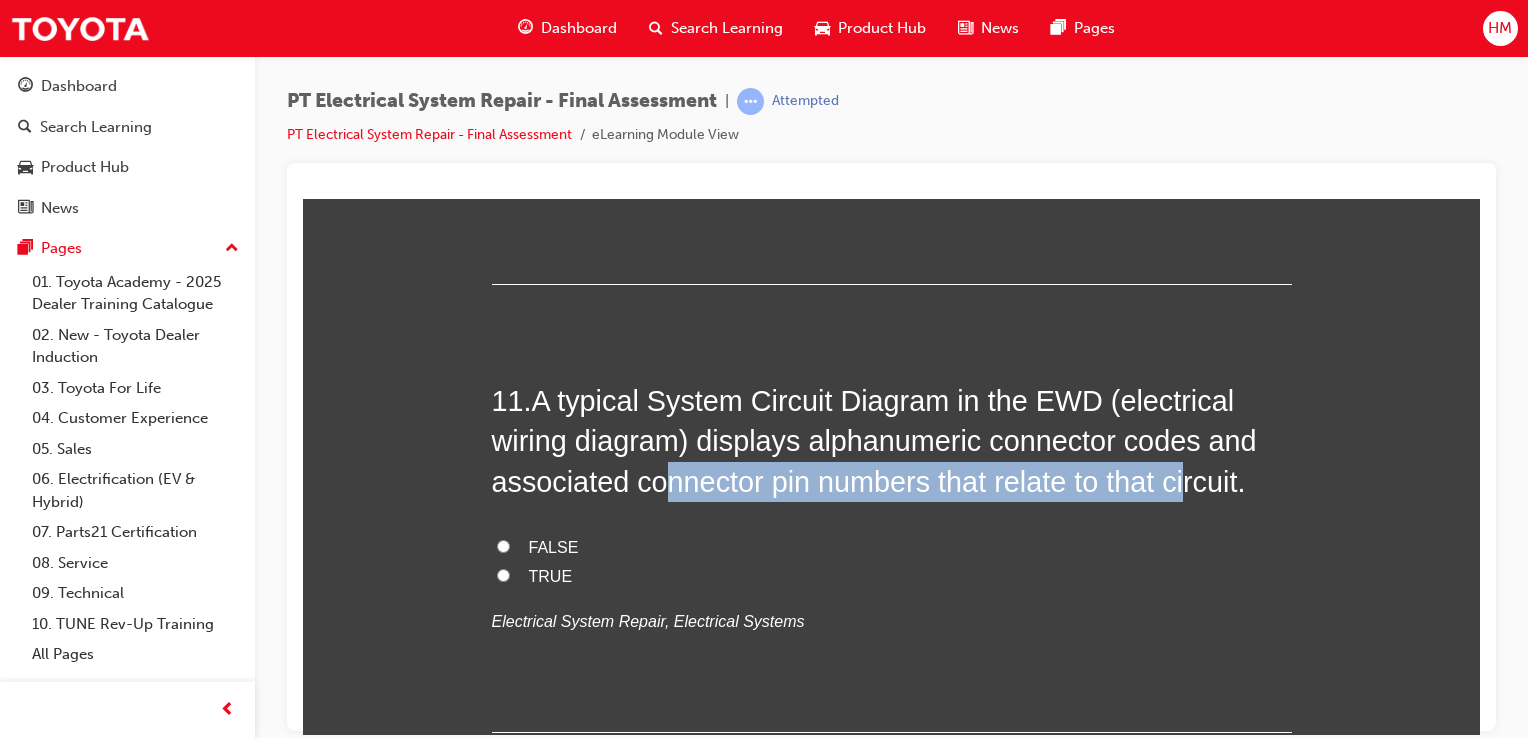 drag, startPoint x: 654, startPoint y: 483, endPoint x: 1180, endPoint y: 493, distance: 526.09503 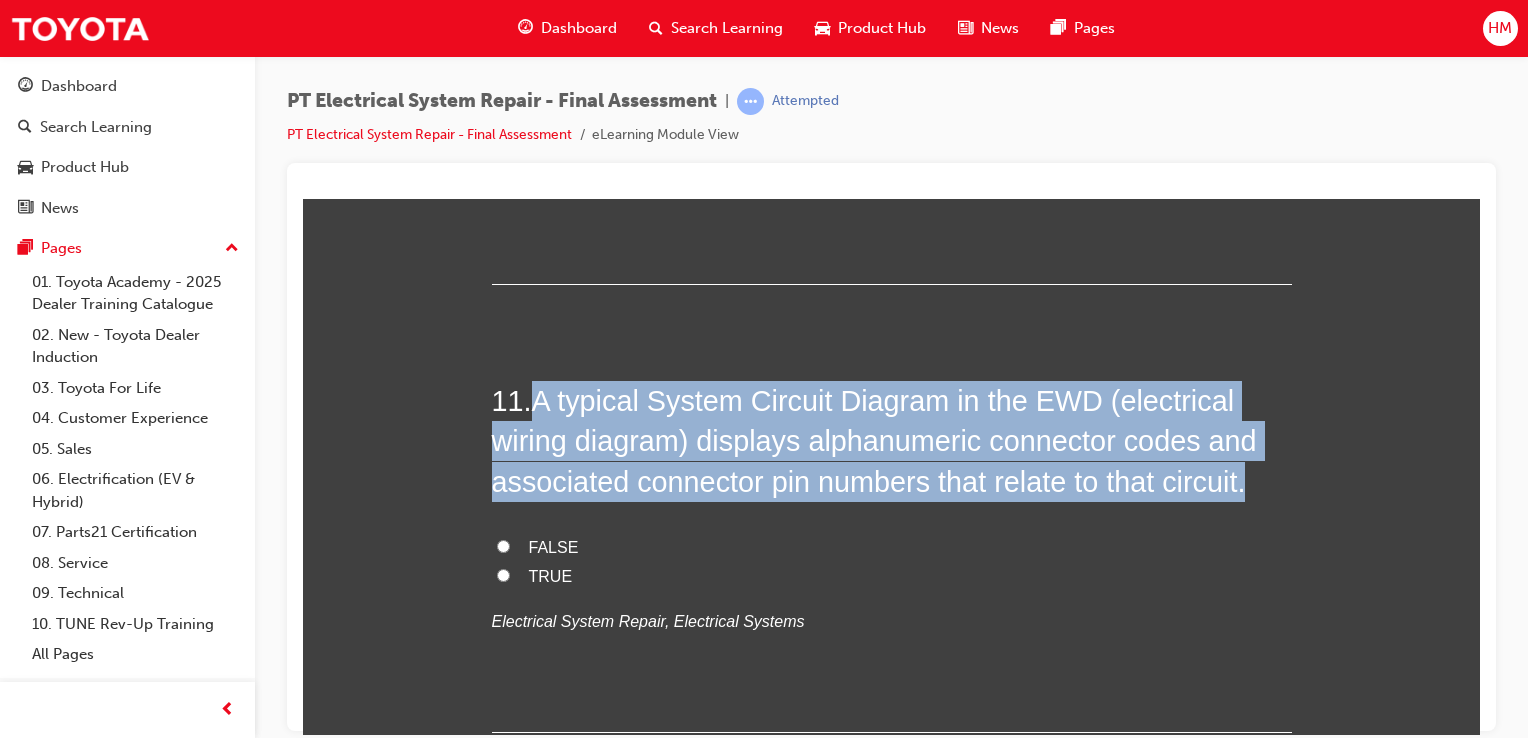 drag, startPoint x: 534, startPoint y: 392, endPoint x: 1254, endPoint y: 476, distance: 724.8834 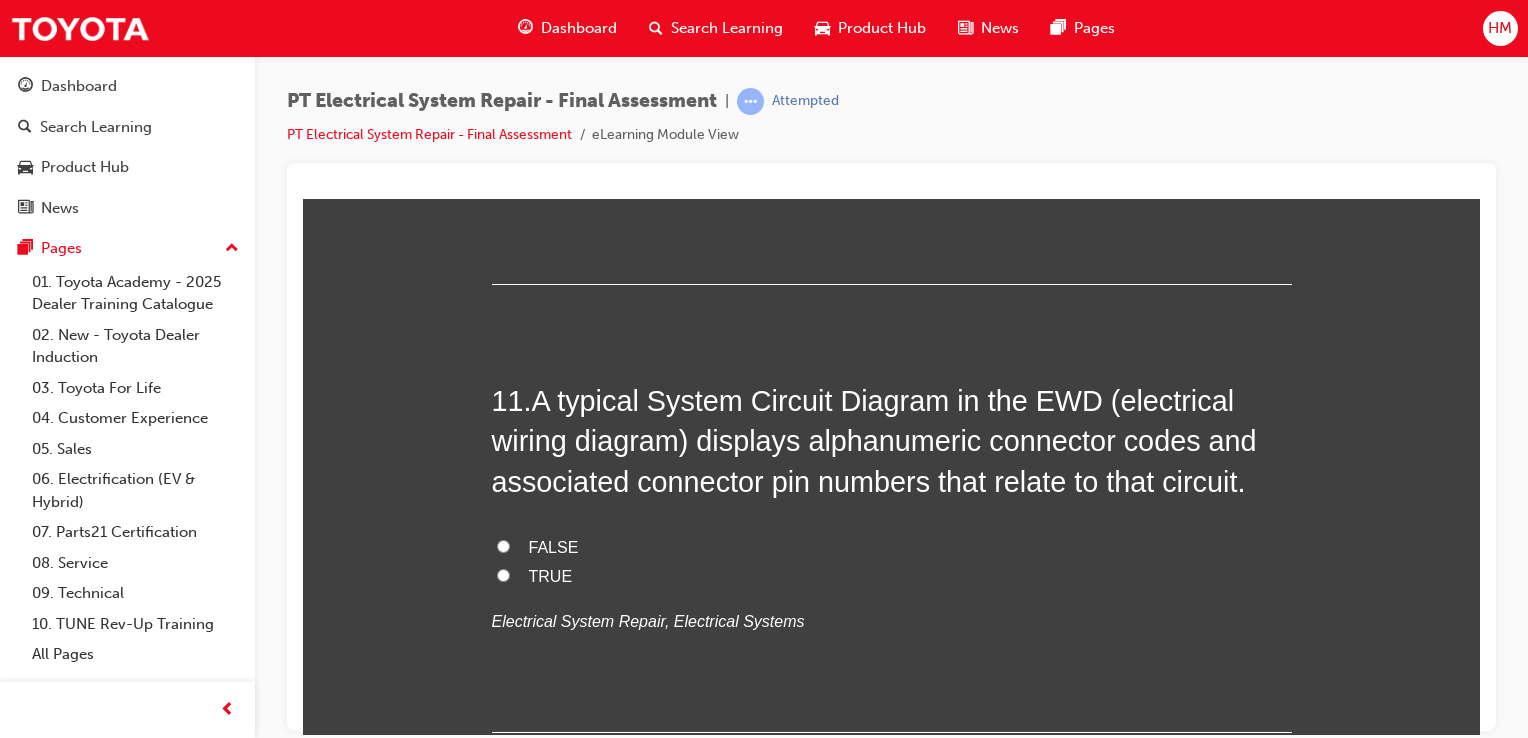 click on "TRUE" at bounding box center (892, 576) 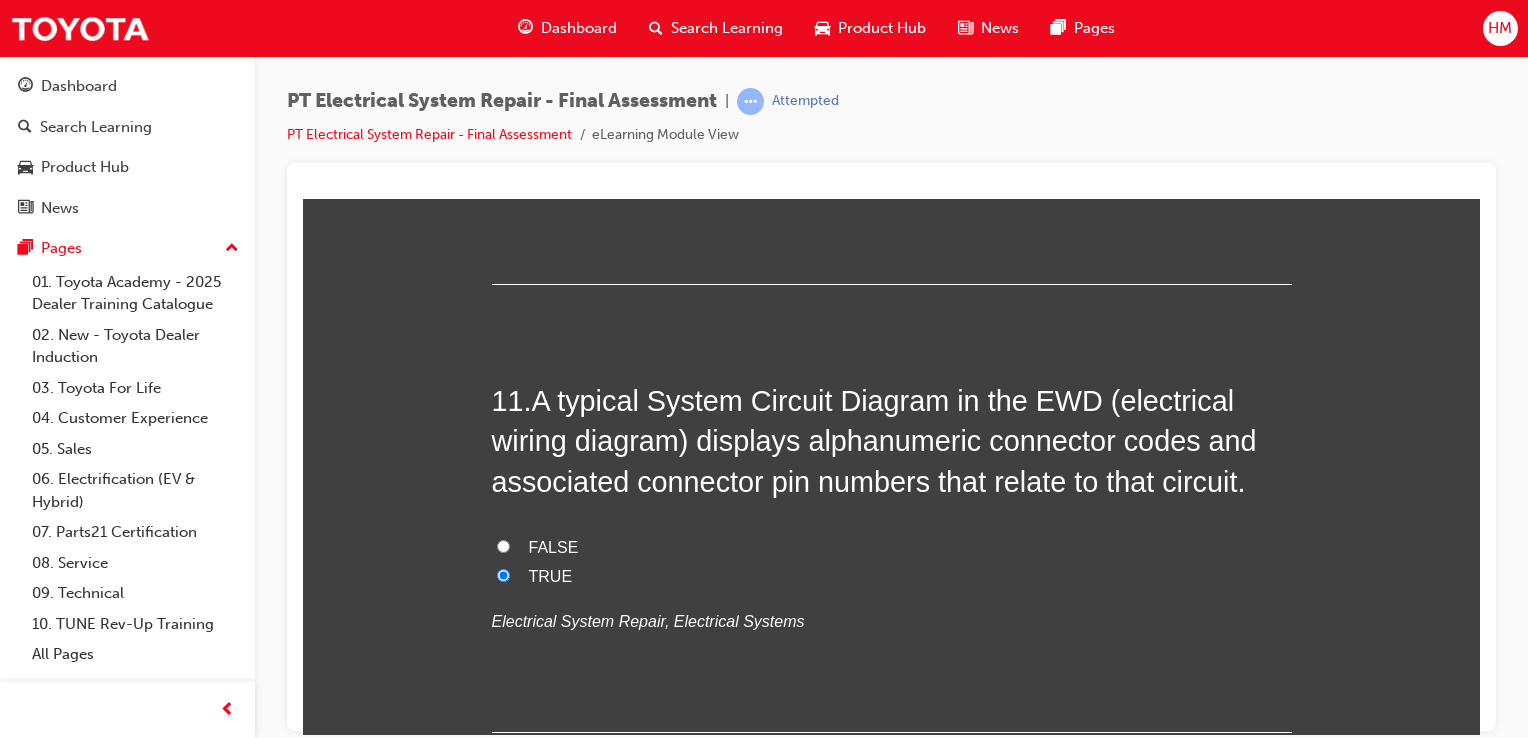 radio on "true" 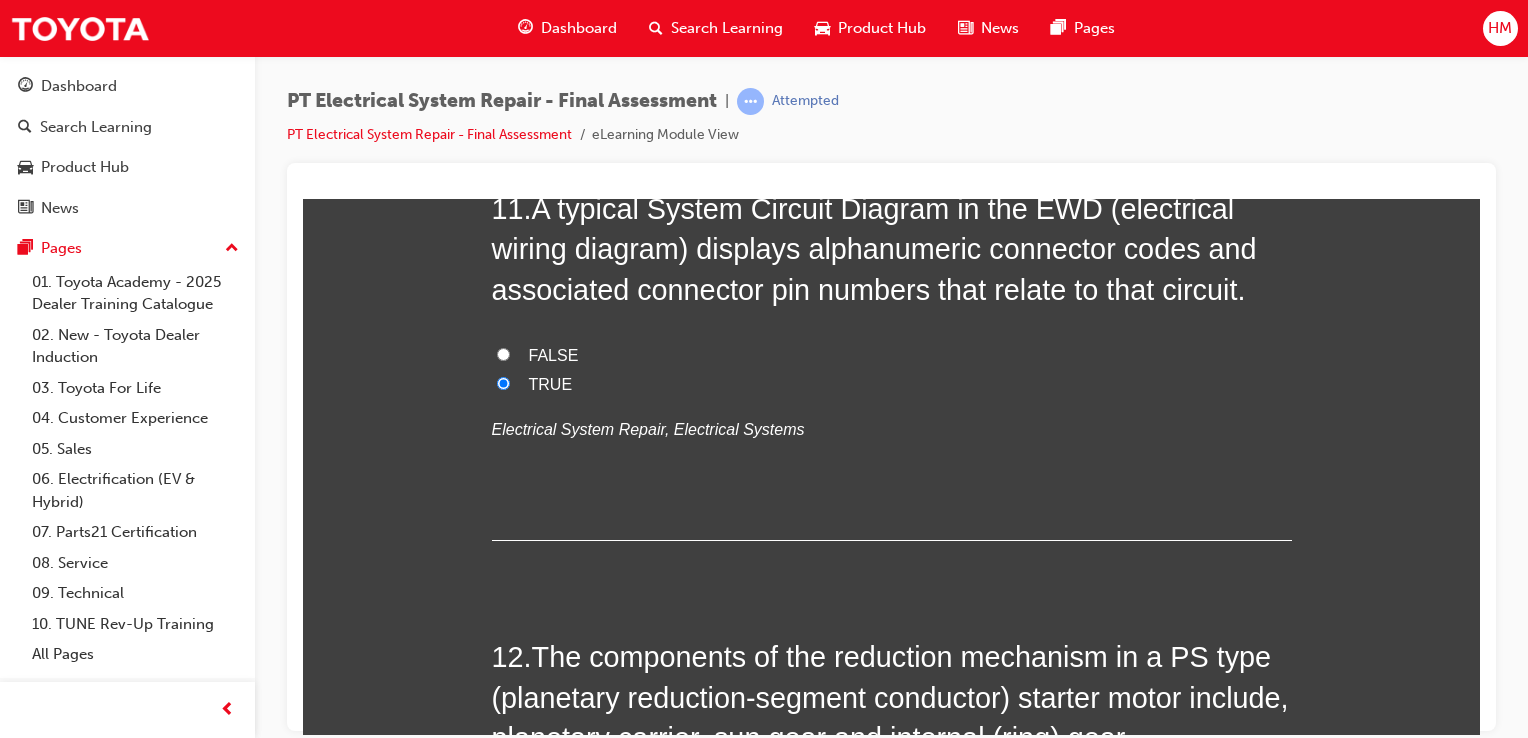 scroll, scrollTop: 5000, scrollLeft: 0, axis: vertical 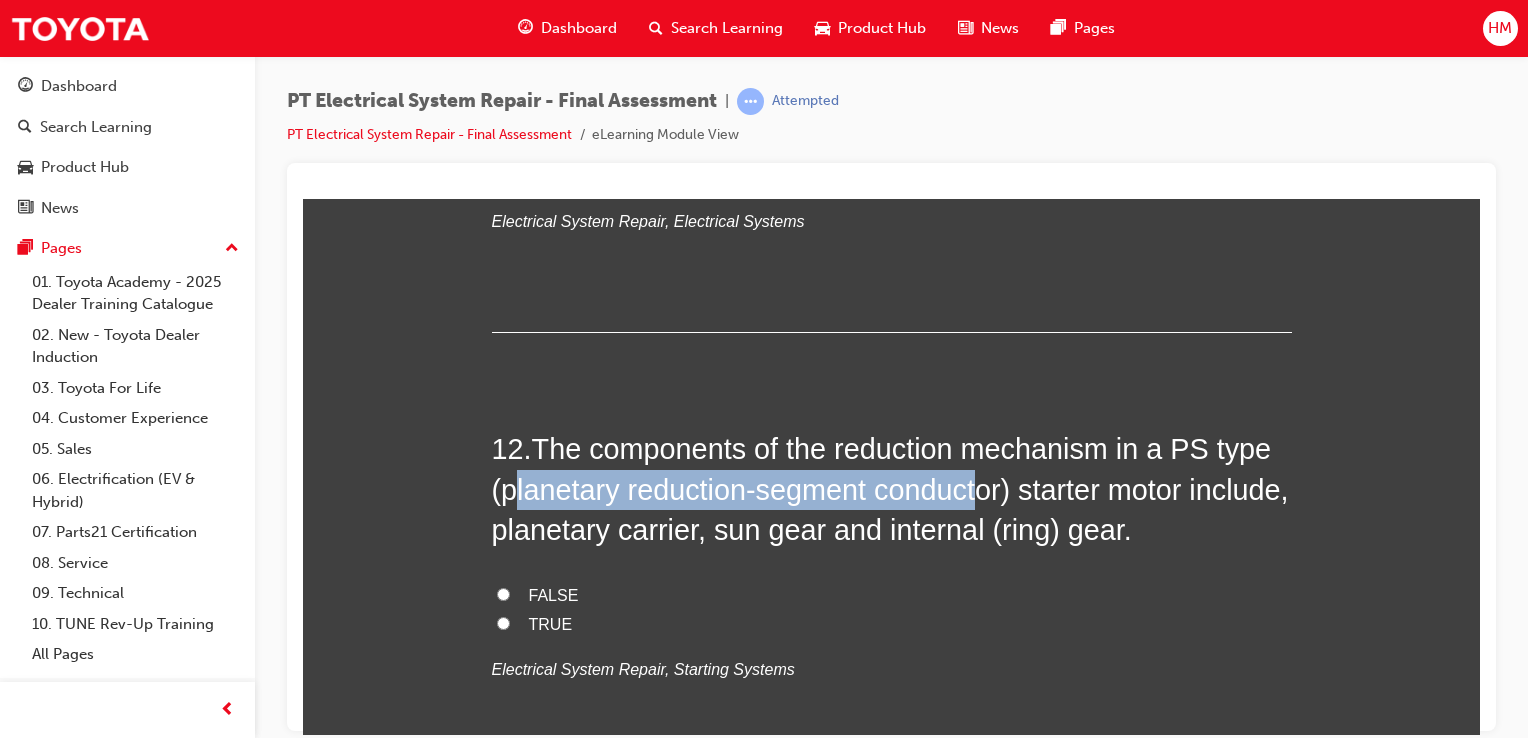 drag, startPoint x: 509, startPoint y: 488, endPoint x: 987, endPoint y: 489, distance: 478.00104 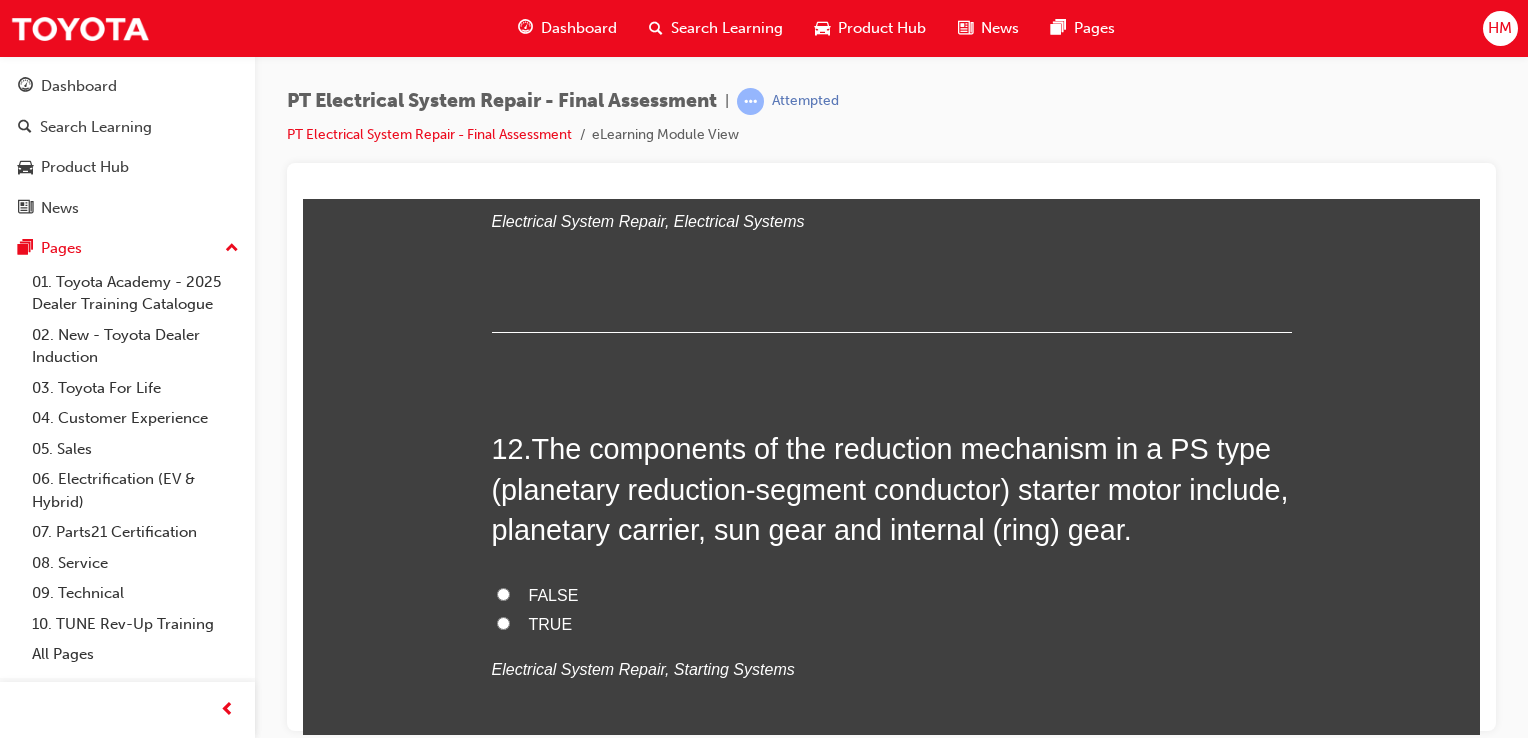 drag, startPoint x: 987, startPoint y: 489, endPoint x: 1108, endPoint y: 485, distance: 121.0661 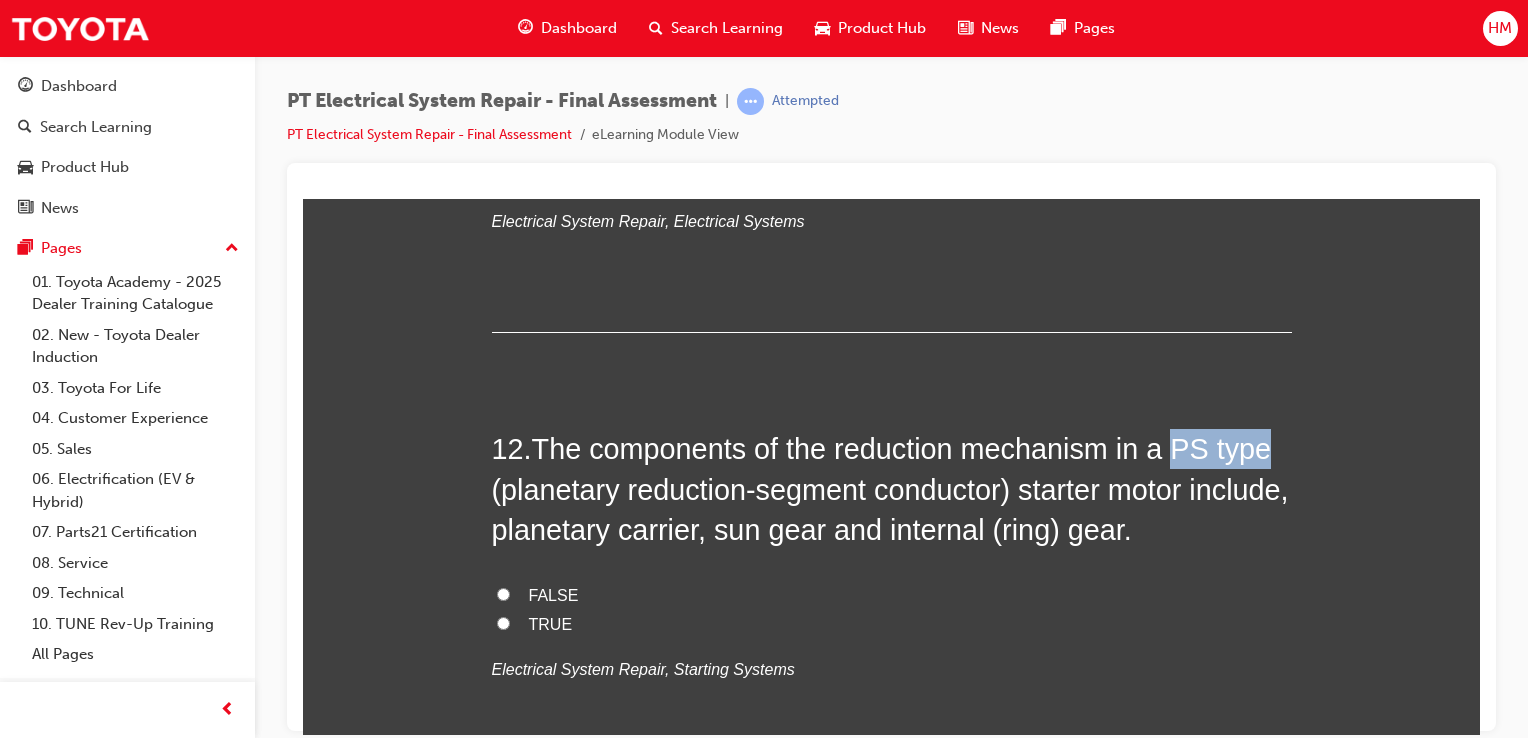 drag, startPoint x: 1162, startPoint y: 440, endPoint x: 1308, endPoint y: 444, distance: 146.05478 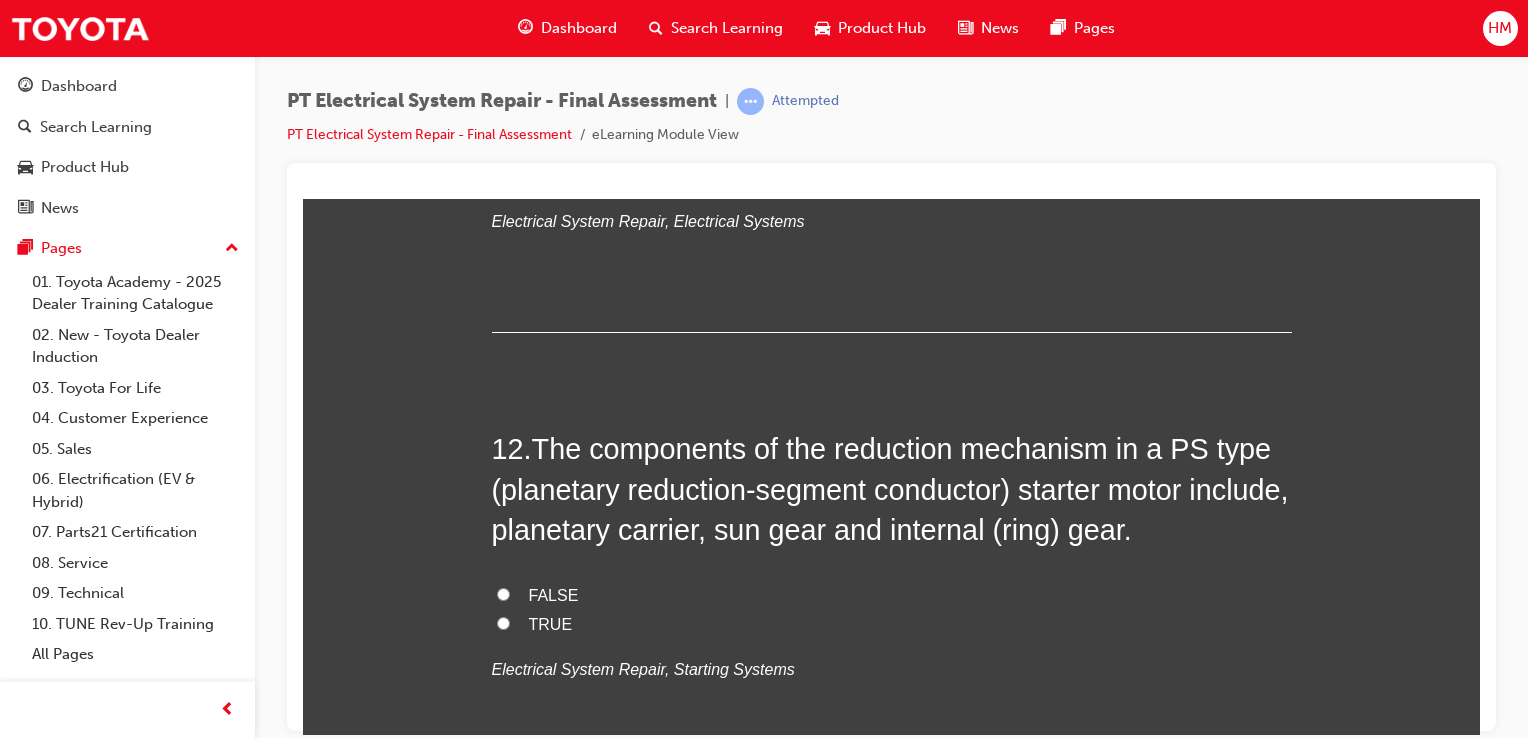click on "The components of the reduction mechanism in a PS type (planetary reduction-segment conductor) starter motor include, planetary carrier, sun gear and internal (ring) gear." at bounding box center [890, 488] 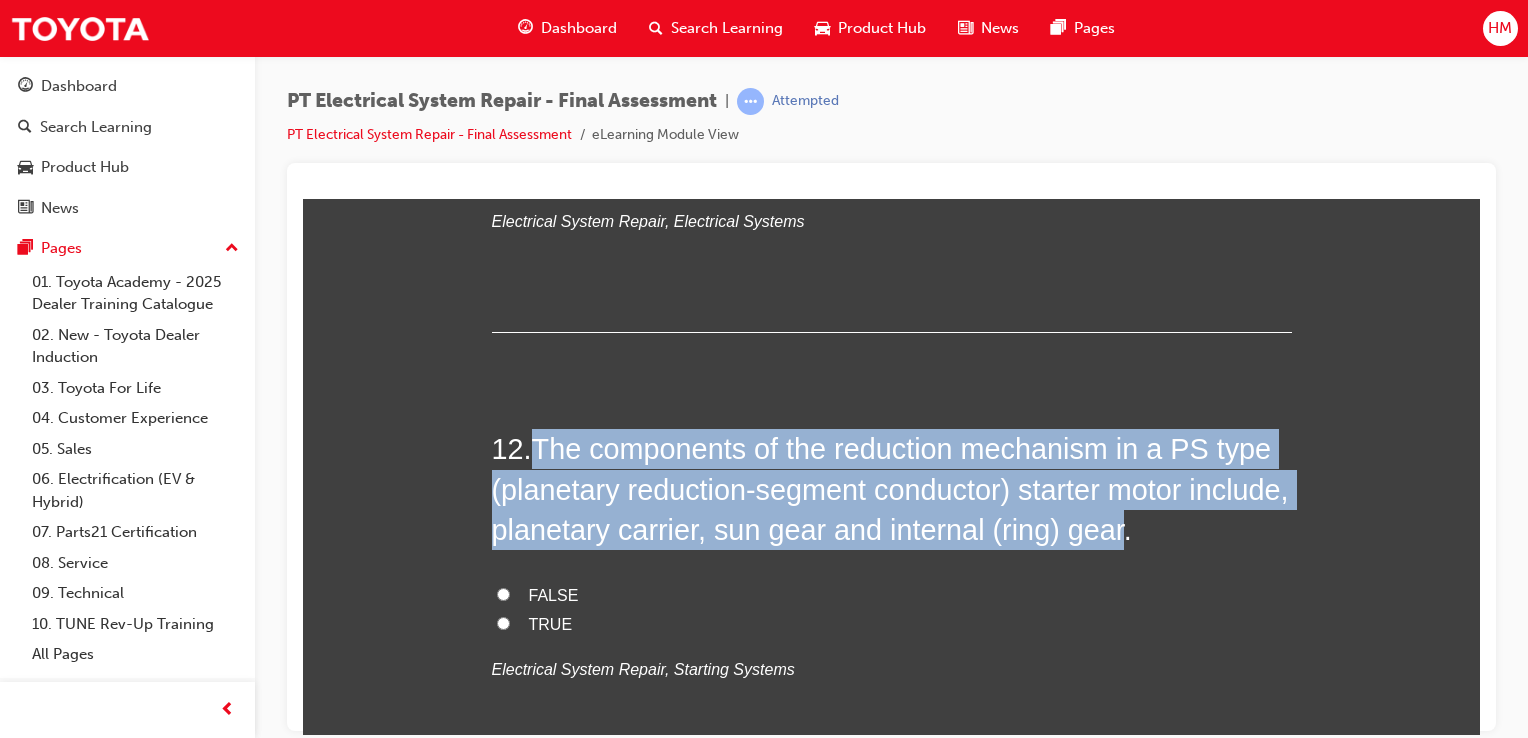 drag, startPoint x: 532, startPoint y: 439, endPoint x: 1222, endPoint y: 528, distance: 695.7162 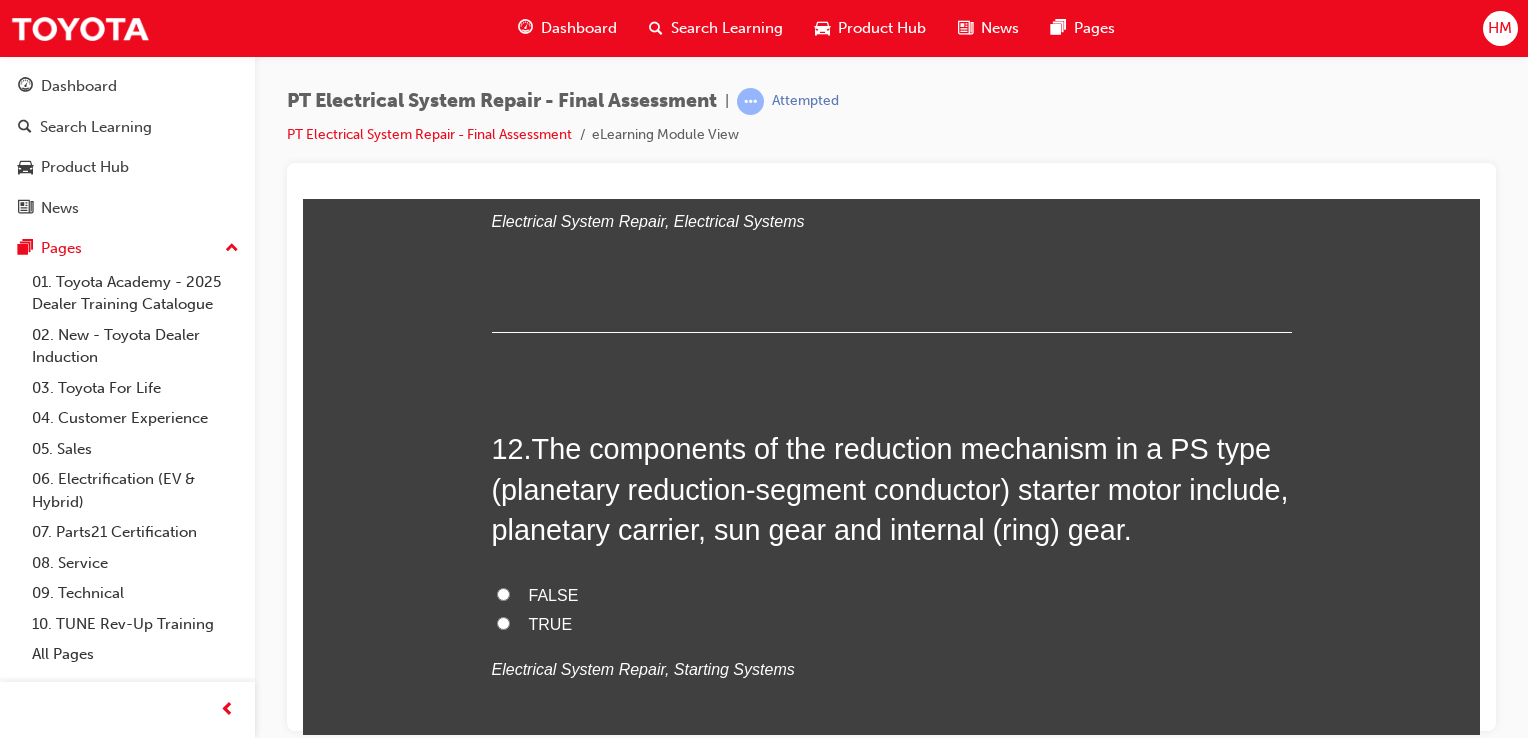 click on "TRUE" at bounding box center [551, 623] 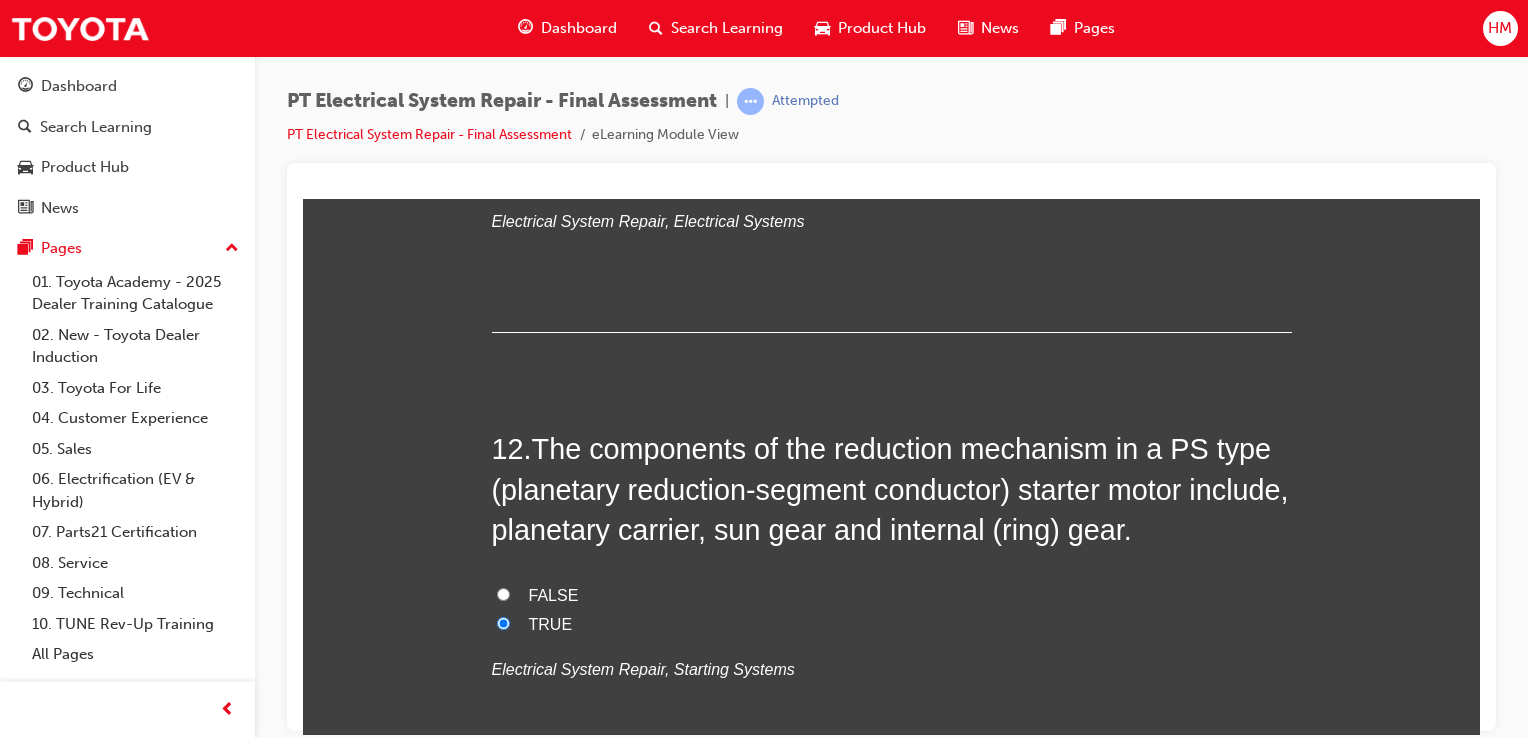 radio on "true" 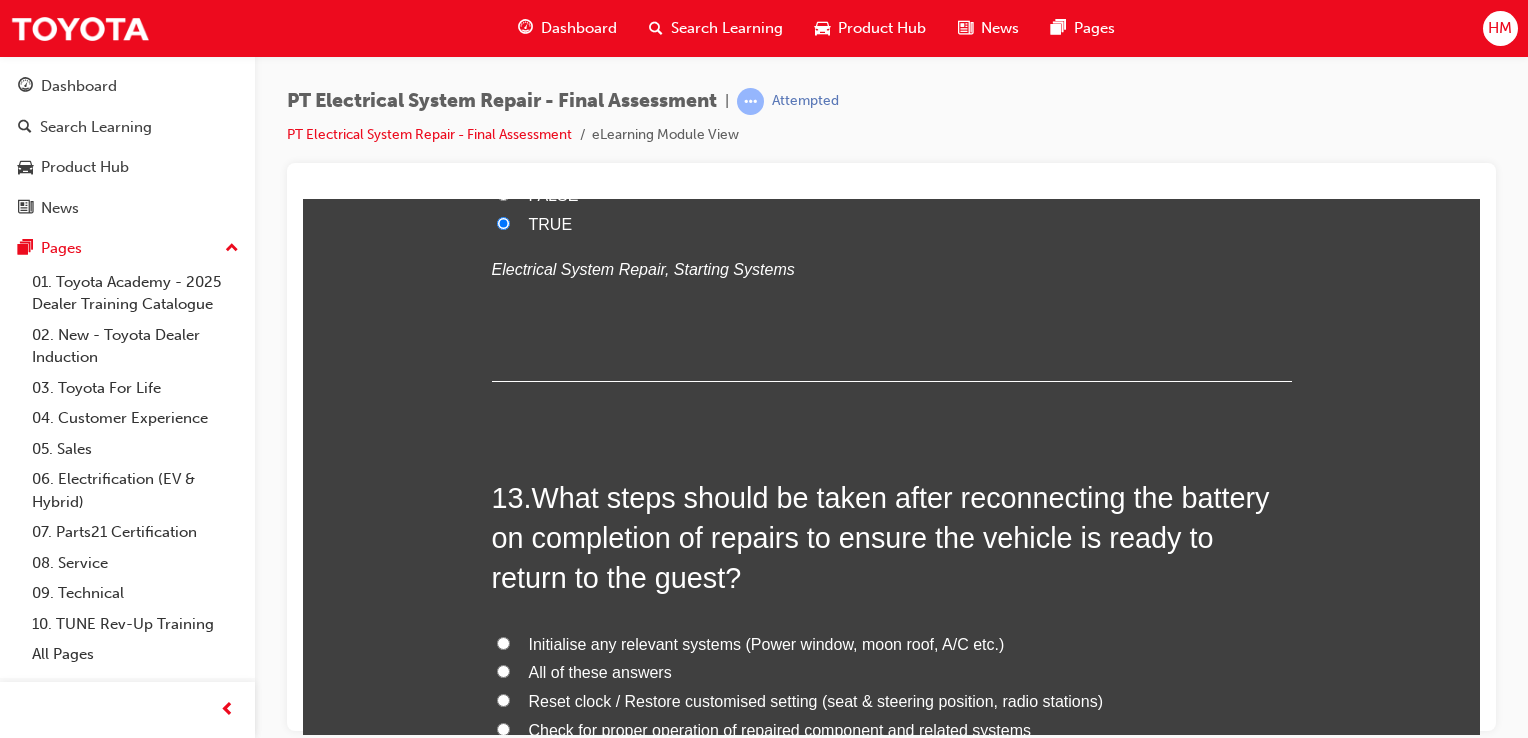 scroll, scrollTop: 5500, scrollLeft: 0, axis: vertical 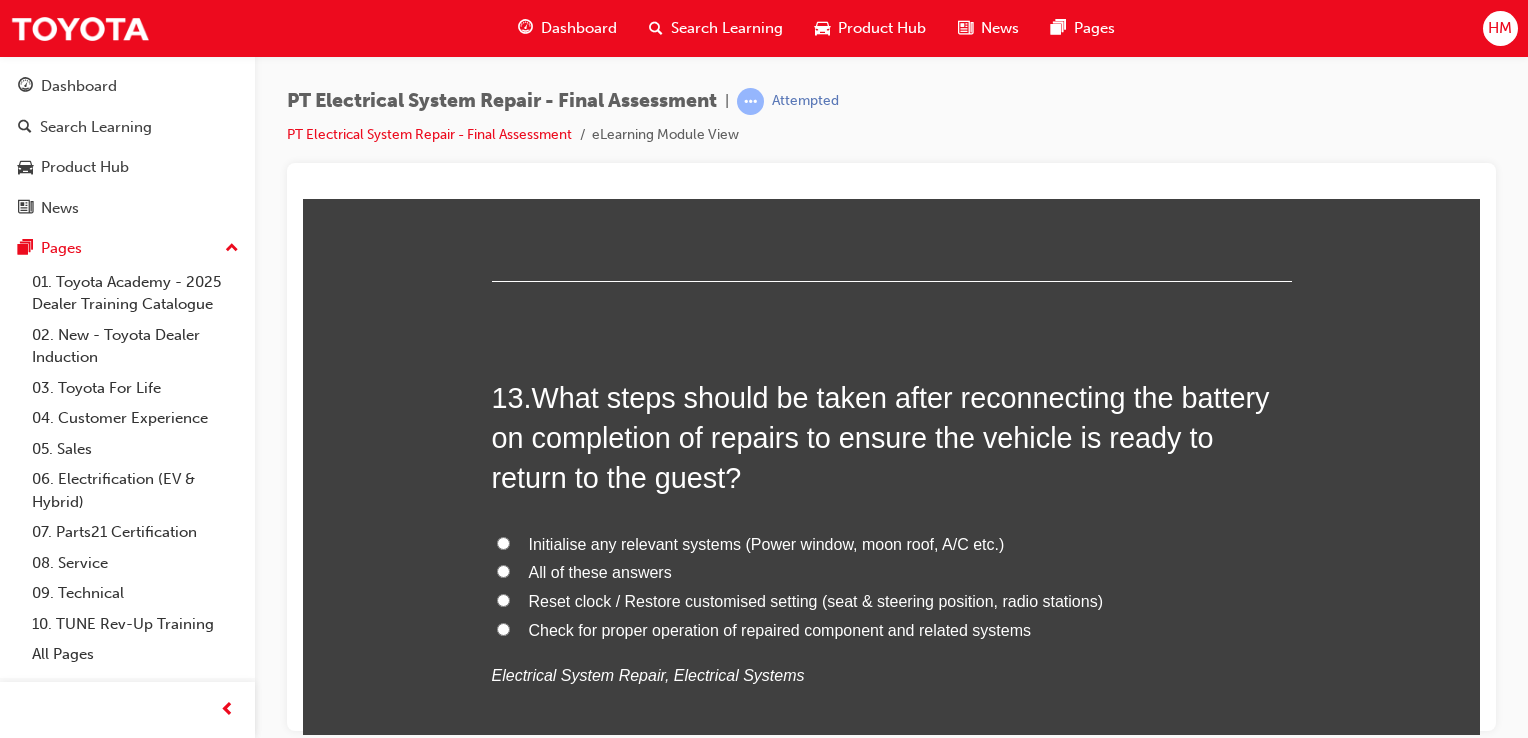 click on "Reset clock / Restore customised setting (seat & steering position, radio stations)" at bounding box center (816, 600) 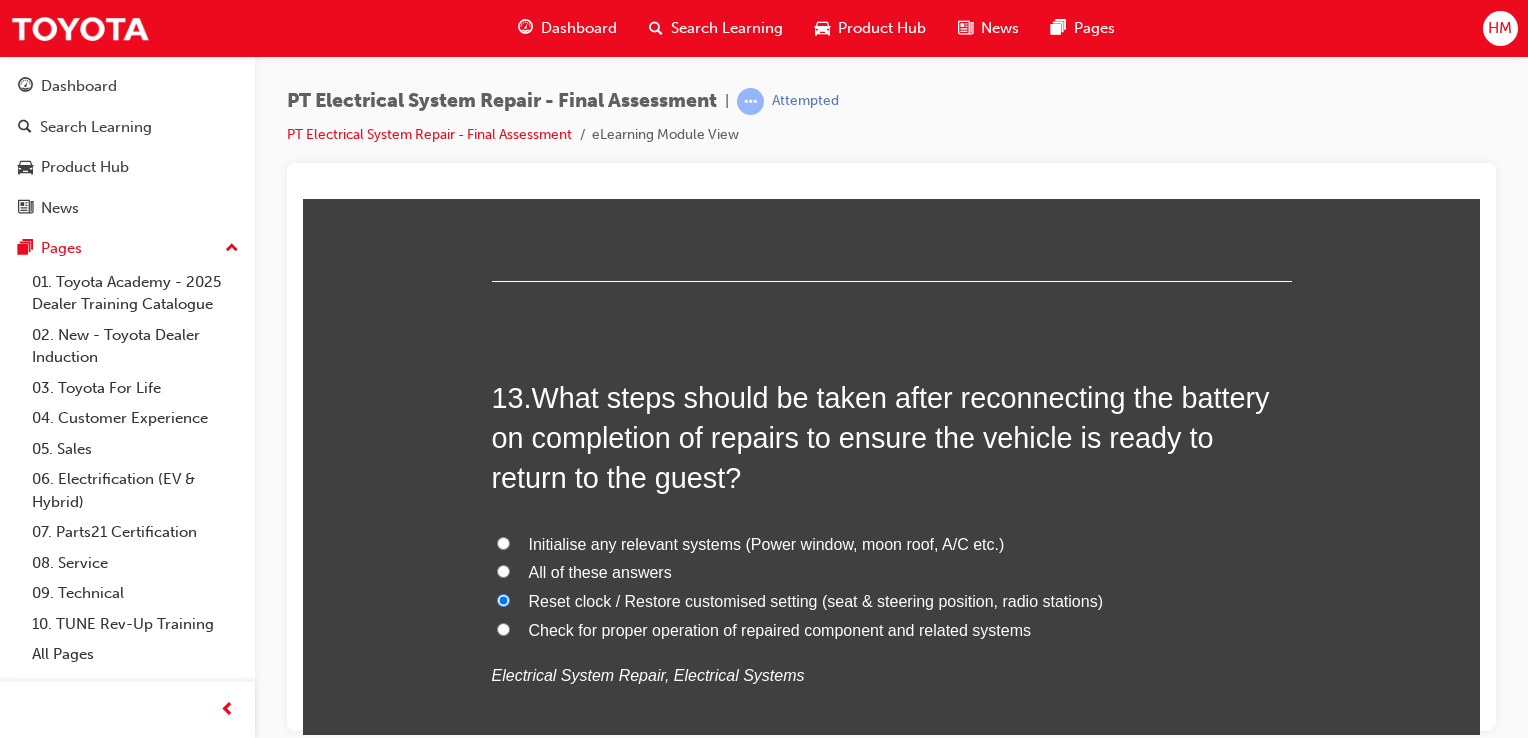 radio on "true" 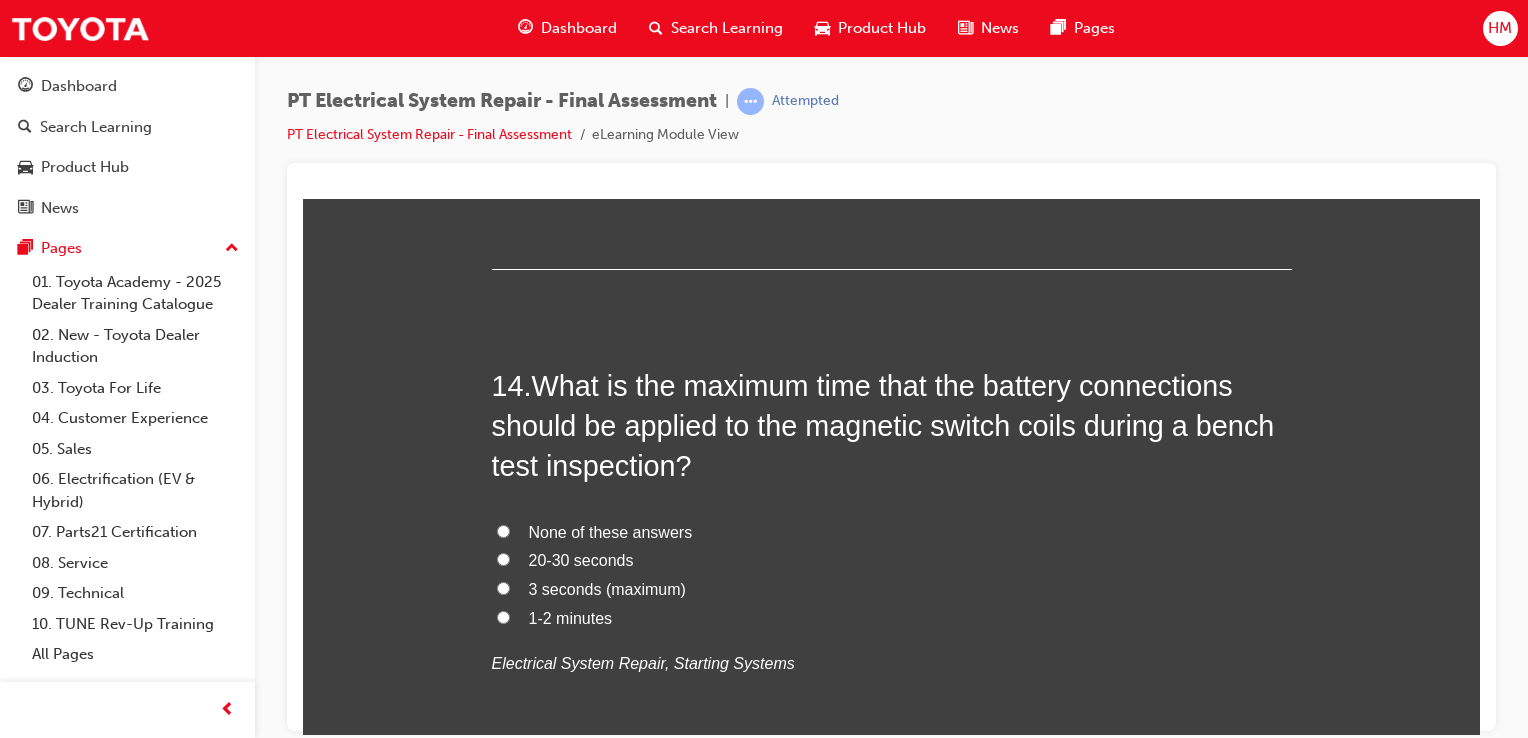 scroll, scrollTop: 6006, scrollLeft: 0, axis: vertical 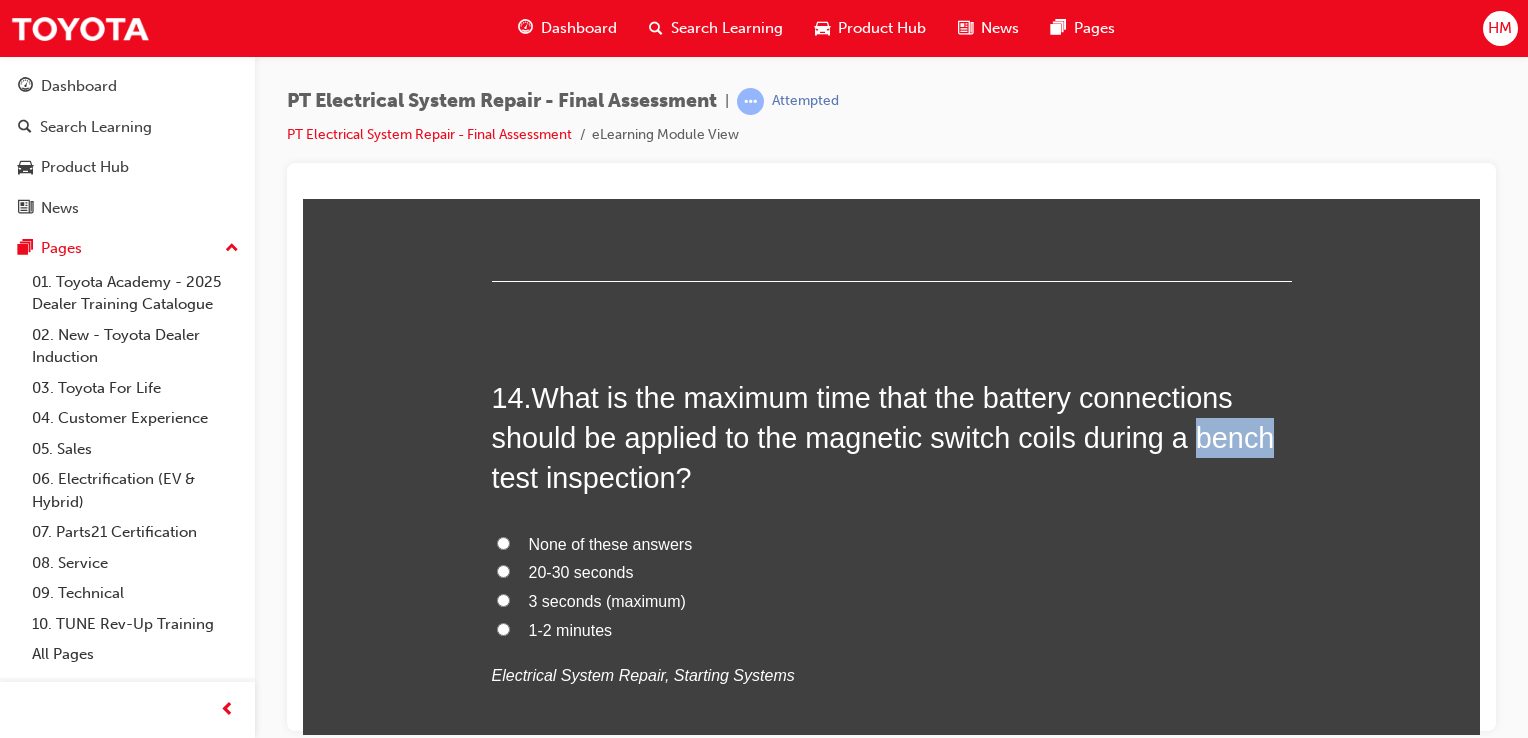drag, startPoint x: 1186, startPoint y: 433, endPoint x: 1260, endPoint y: 433, distance: 74 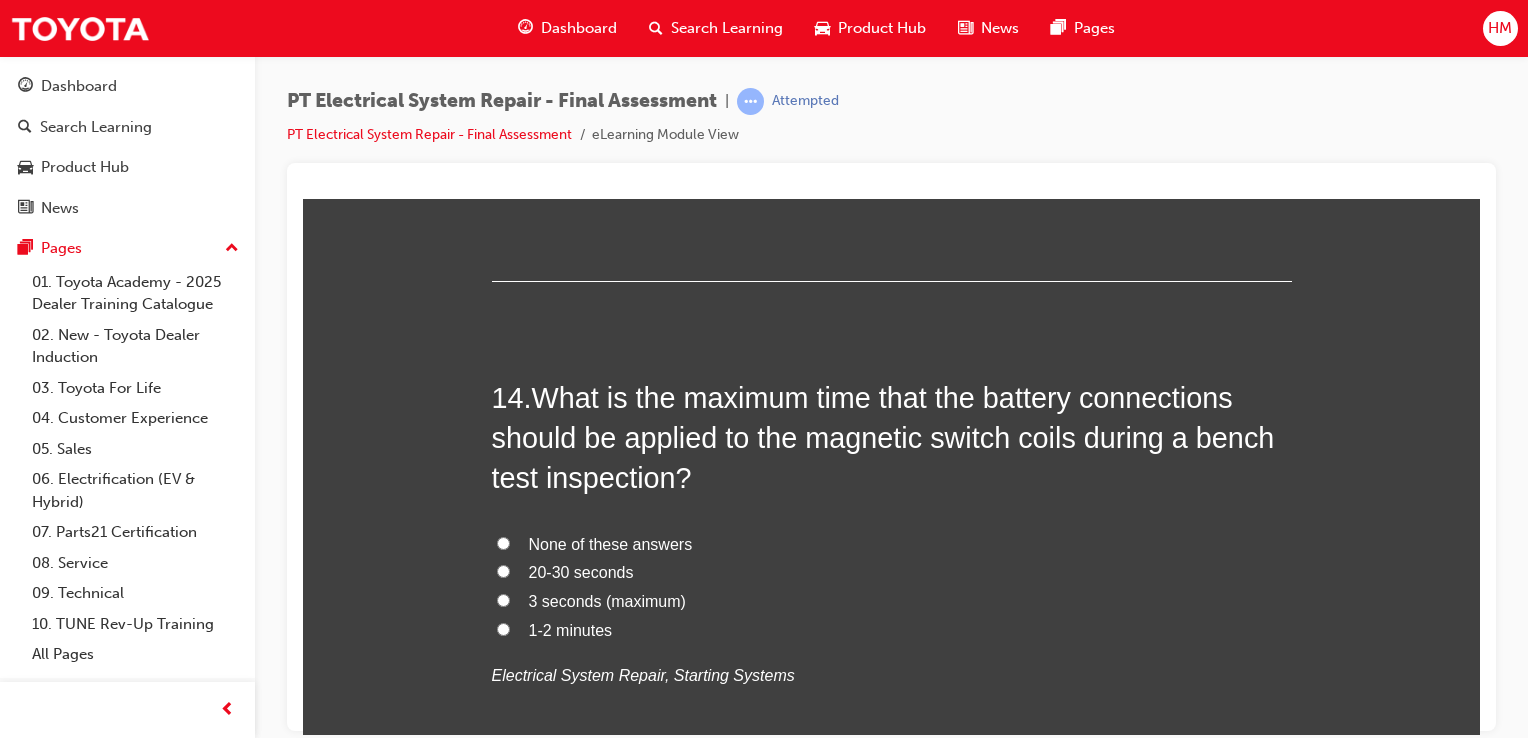 click on "What is the maximum time that the battery connections should be applied to the magnetic switch coils during a bench test inspection?" at bounding box center (883, 437) 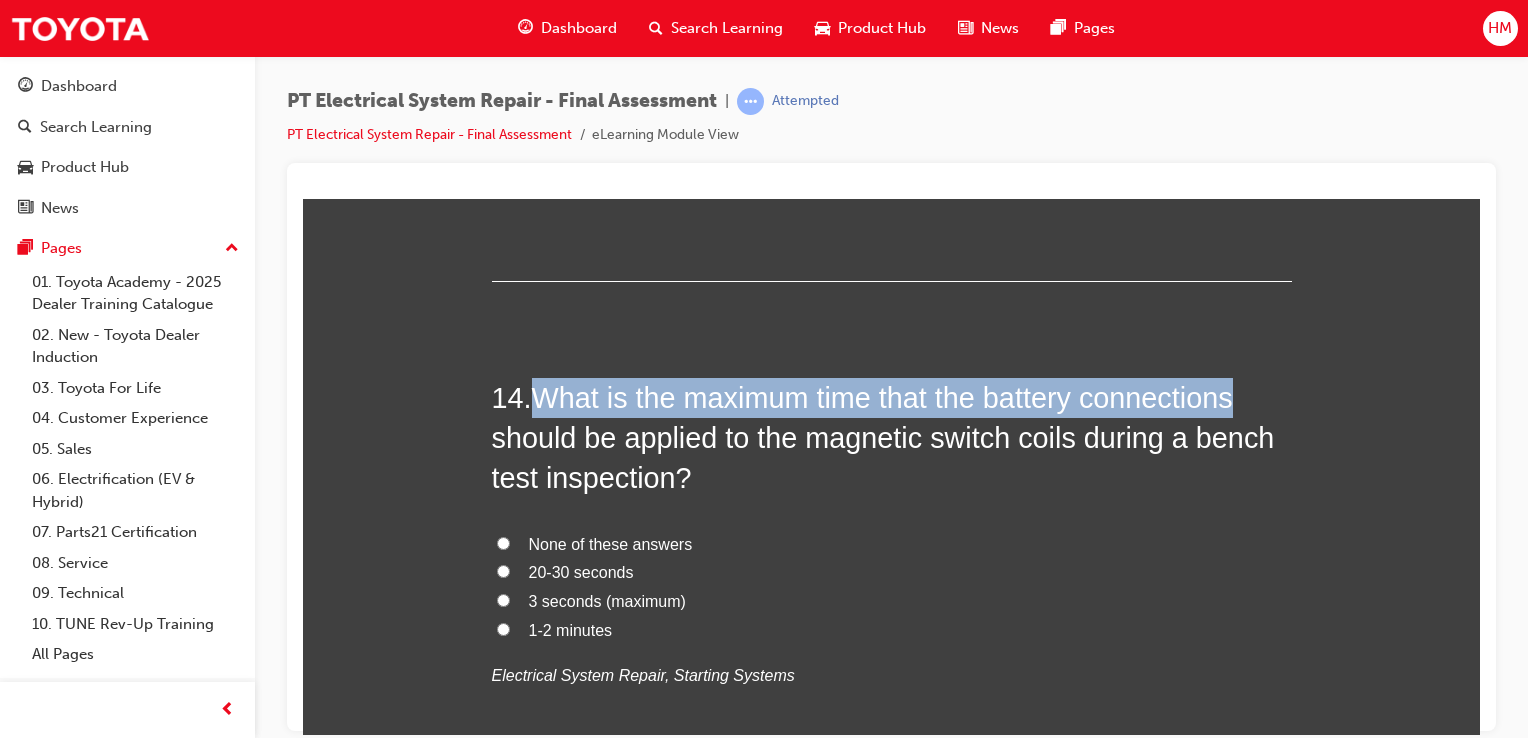 drag, startPoint x: 533, startPoint y: 389, endPoint x: 1240, endPoint y: 400, distance: 707.0856 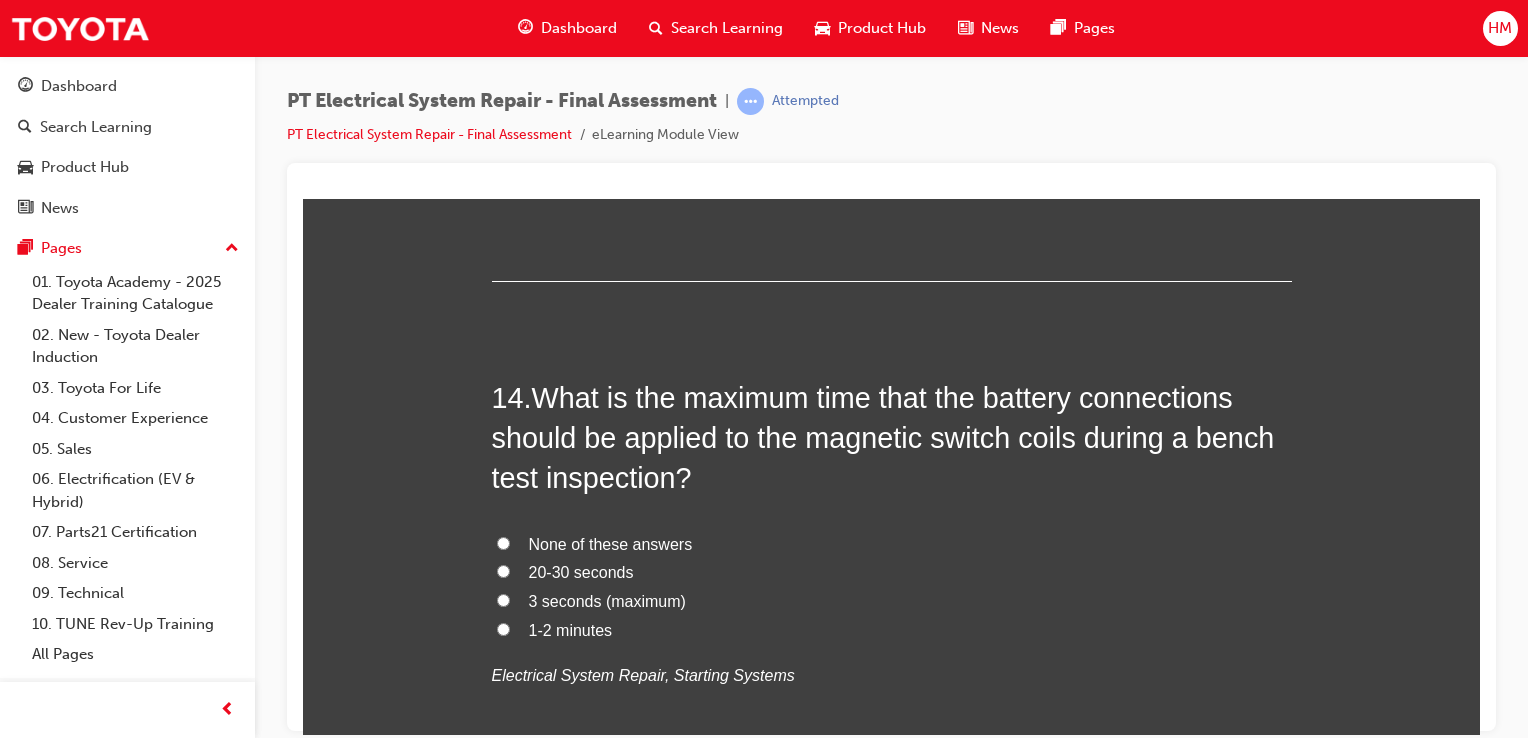 click on "What is the maximum time that the battery connections should be applied to the magnetic switch coils during a bench test inspection?" at bounding box center (883, 437) 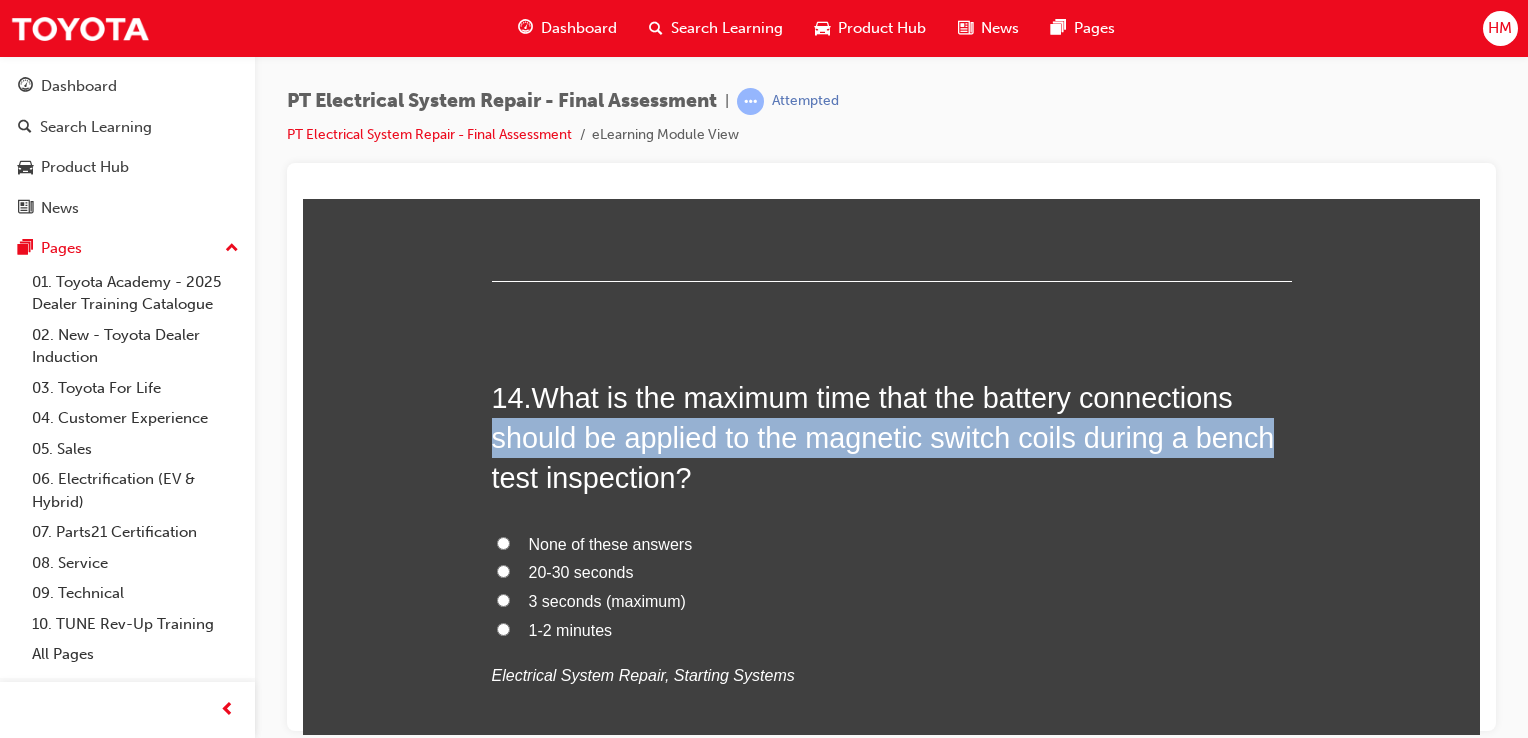 drag, startPoint x: 484, startPoint y: 430, endPoint x: 1250, endPoint y: 432, distance: 766.0026 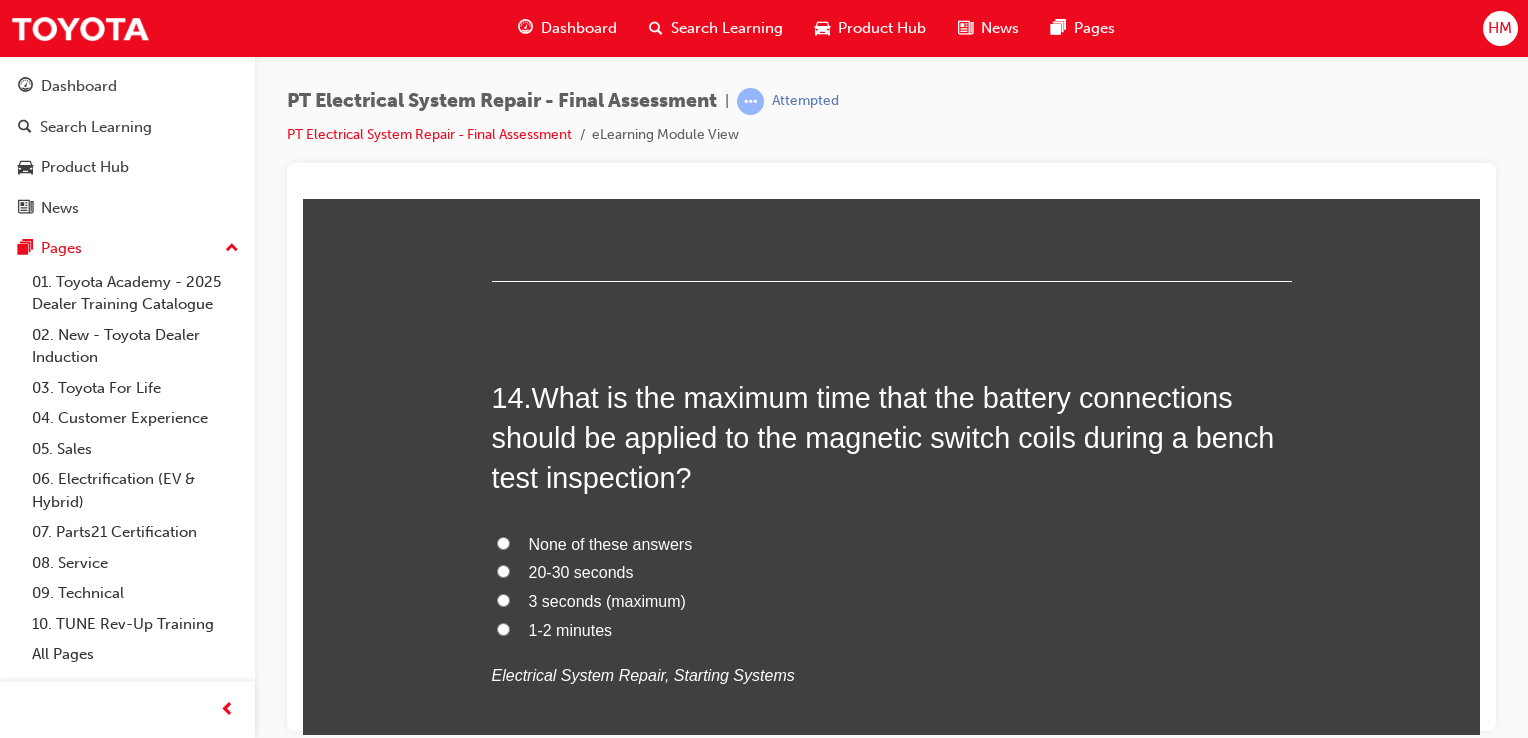 click on "14 .  What is the maximum time that the battery connections should be applied to the magnetic switch coils during a bench test inspection? None of these answers 20-30 seconds 3 seconds (maximum) 1-2 minutes
Electrical System Repair, Starting Systems" at bounding box center (892, 582) 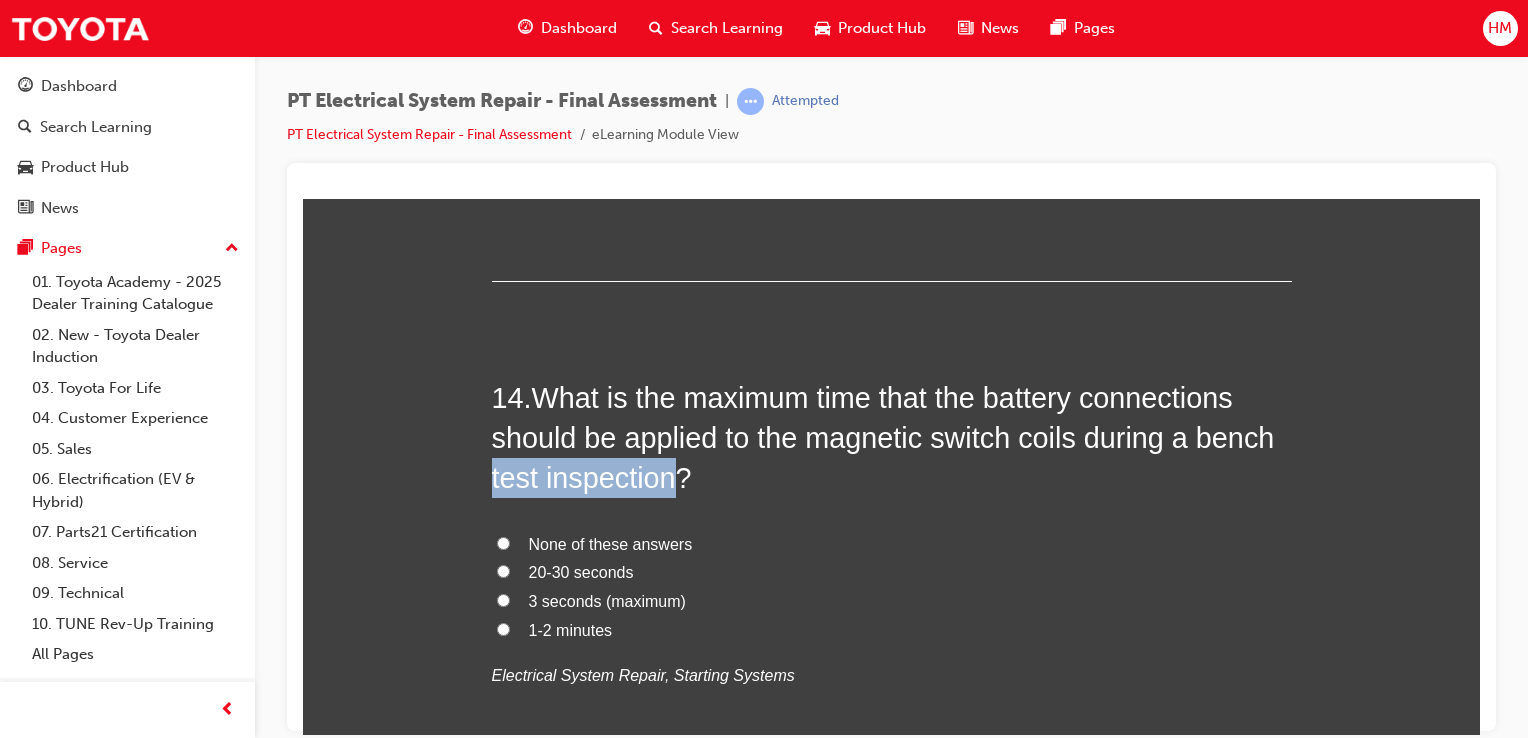 drag, startPoint x: 483, startPoint y: 470, endPoint x: 674, endPoint y: 470, distance: 191 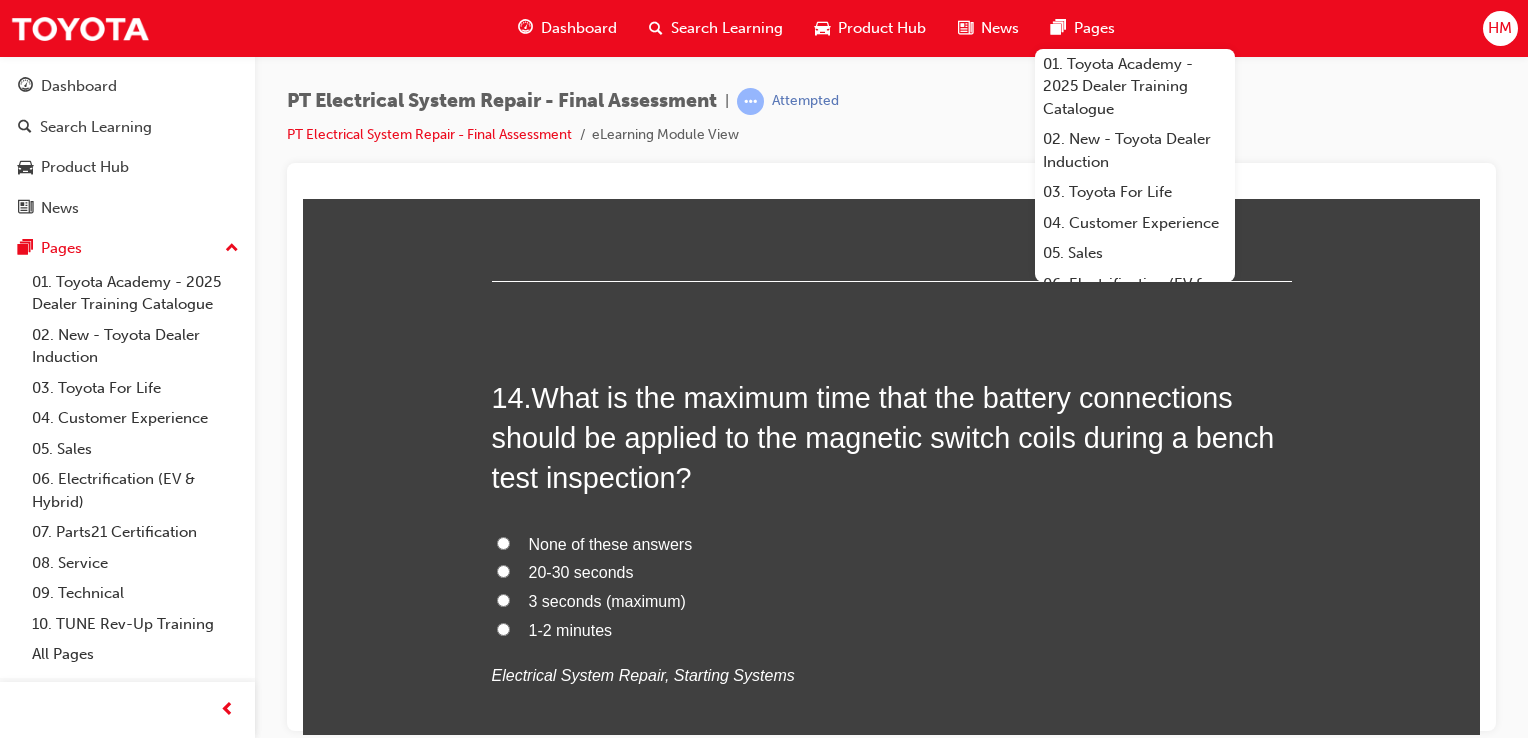 click on "3 seconds (maximum)" at bounding box center (607, 600) 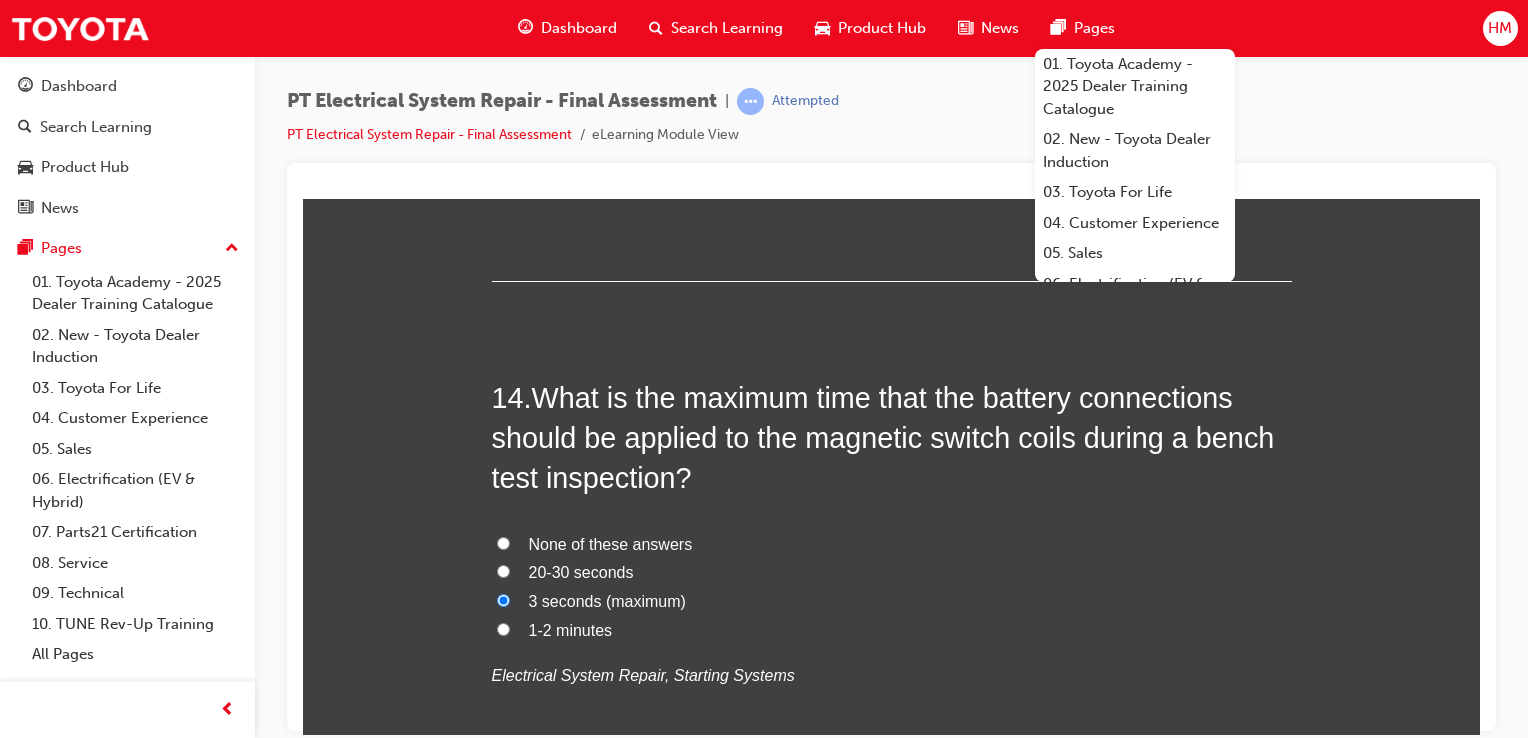radio on "true" 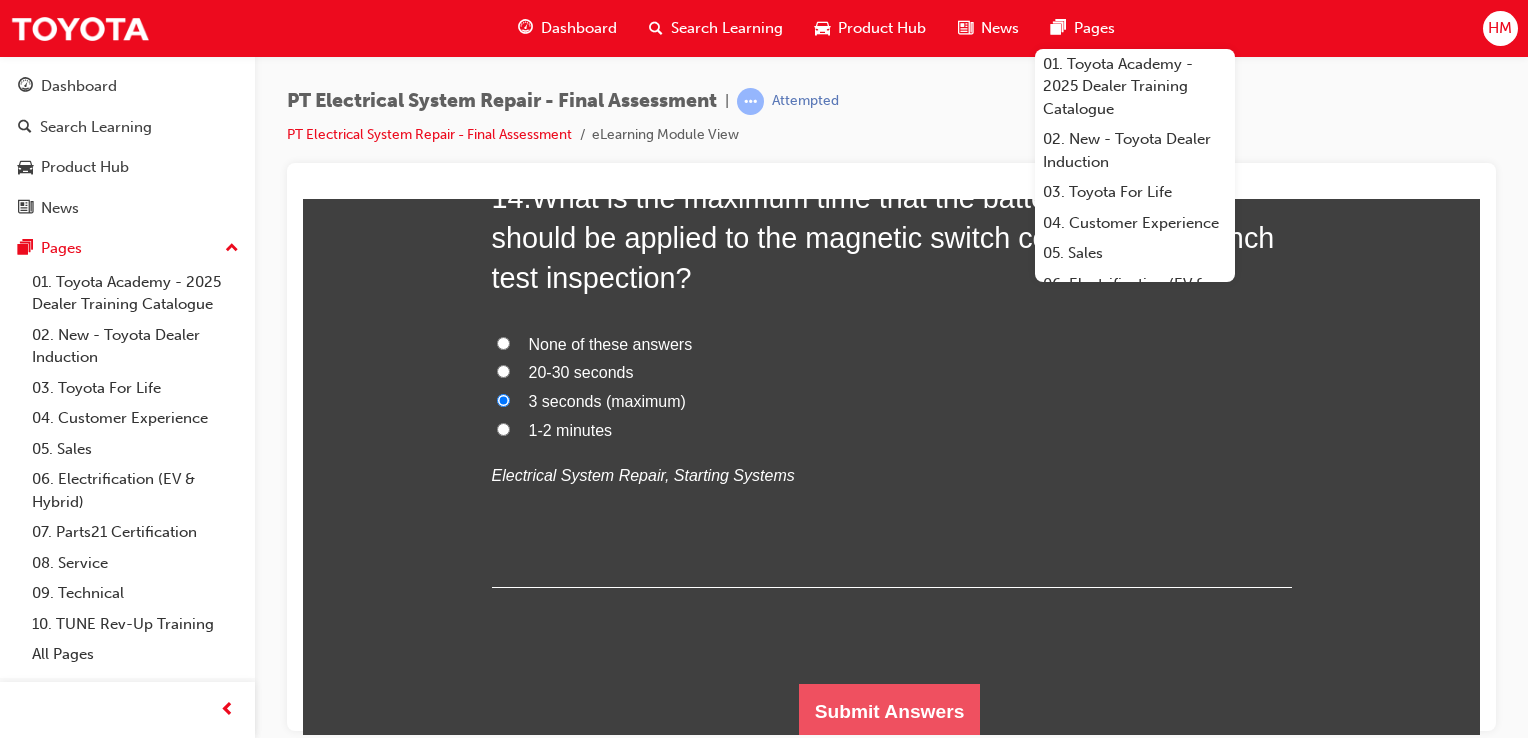 click on "Submit Answers" at bounding box center (890, 711) 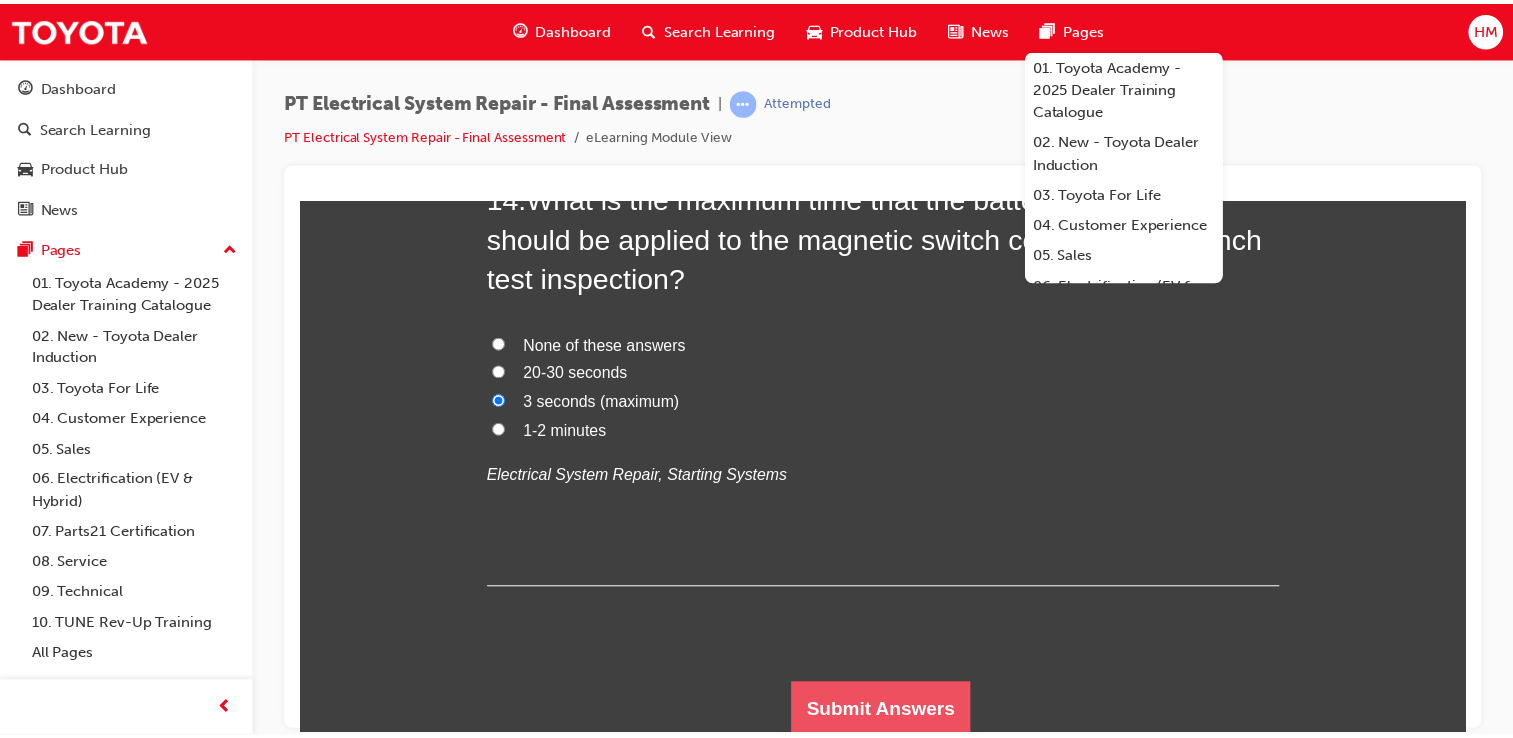 scroll, scrollTop: 0, scrollLeft: 0, axis: both 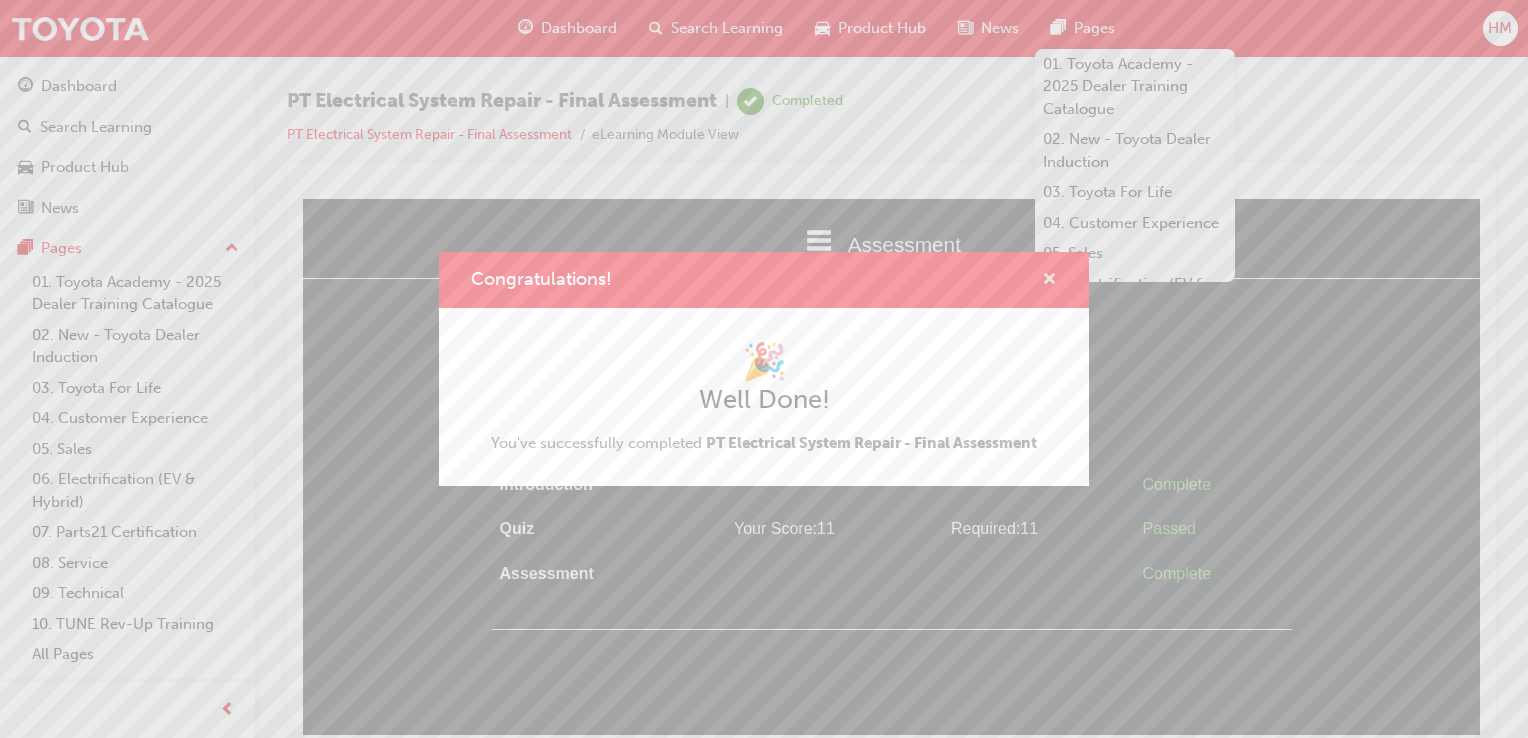 click at bounding box center (1049, 281) 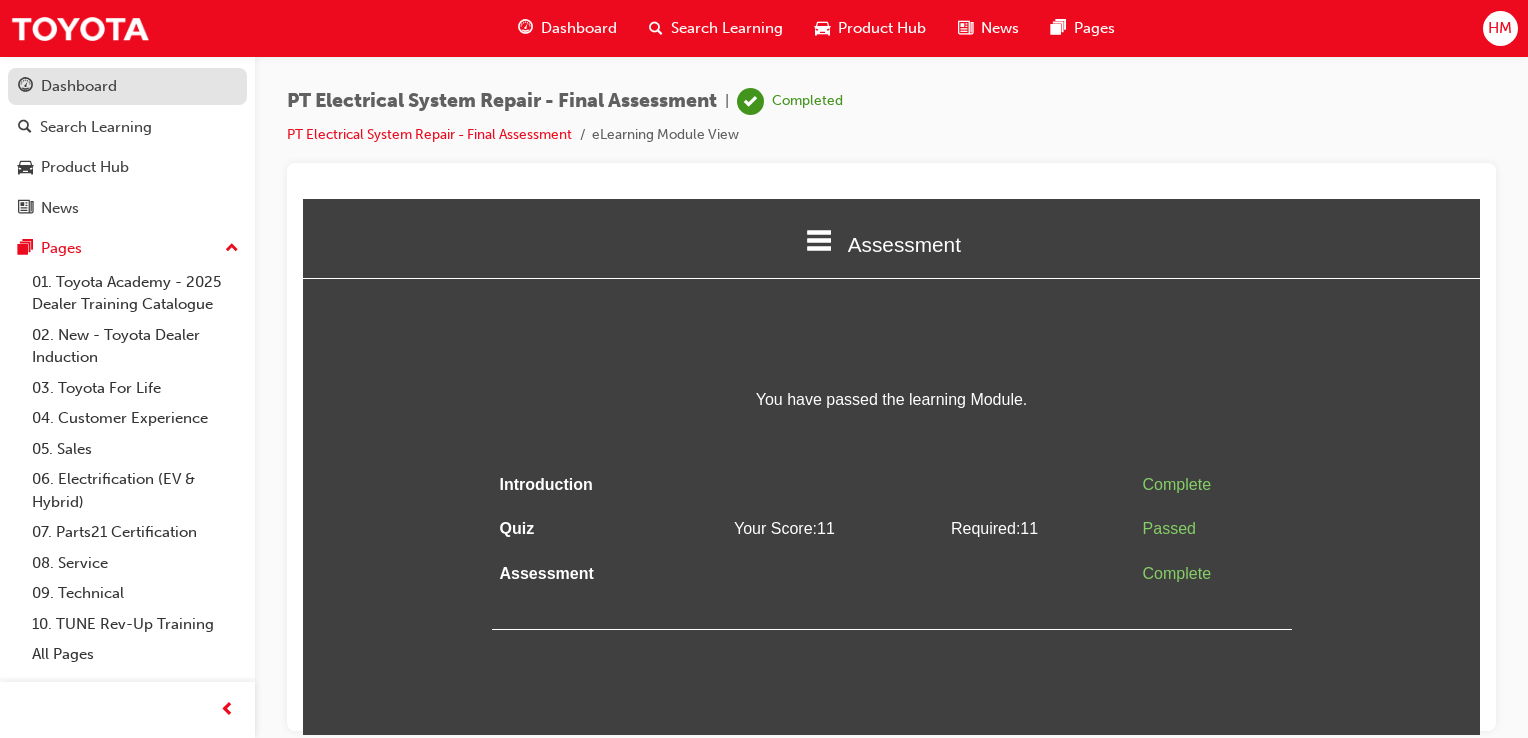 click on "Dashboard" at bounding box center [79, 86] 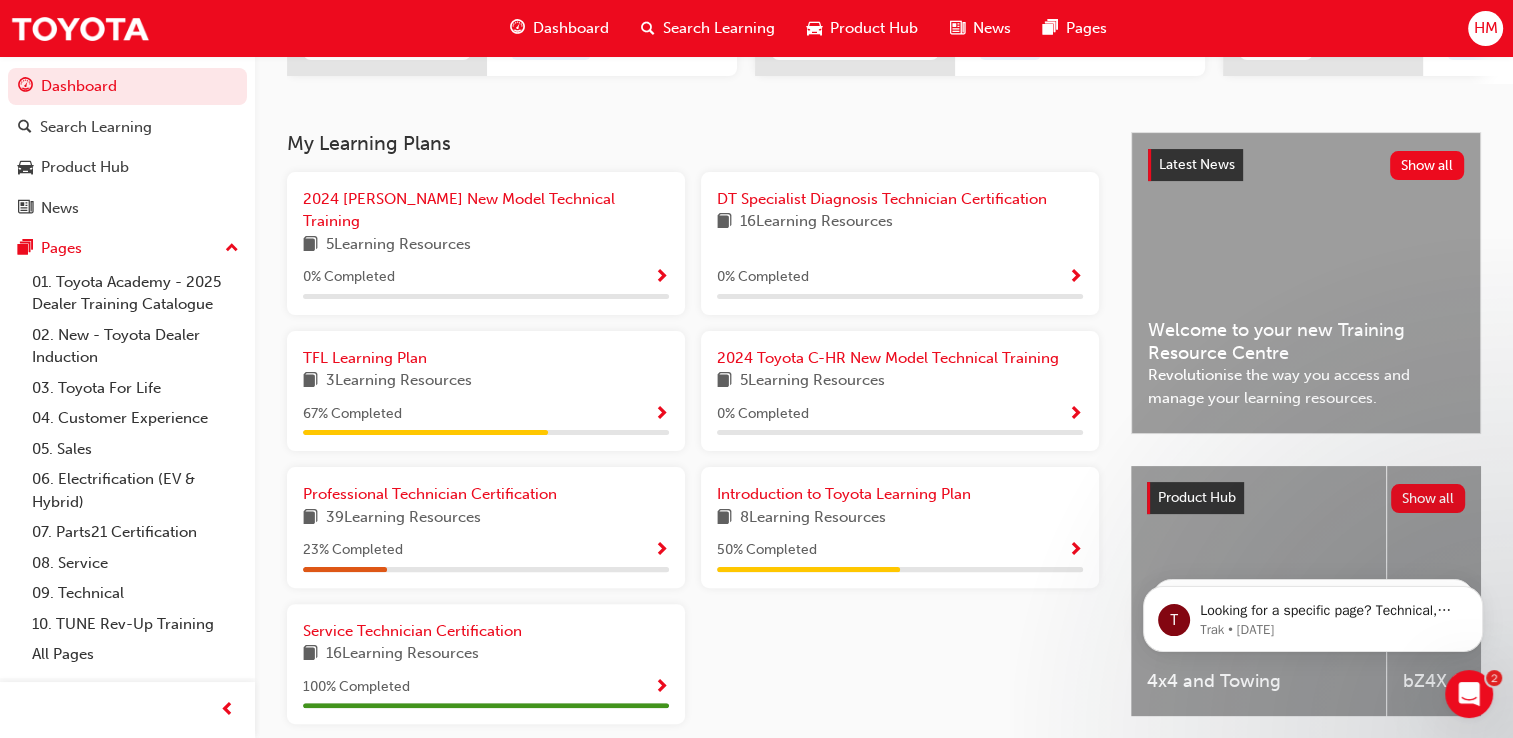 scroll, scrollTop: 455, scrollLeft: 0, axis: vertical 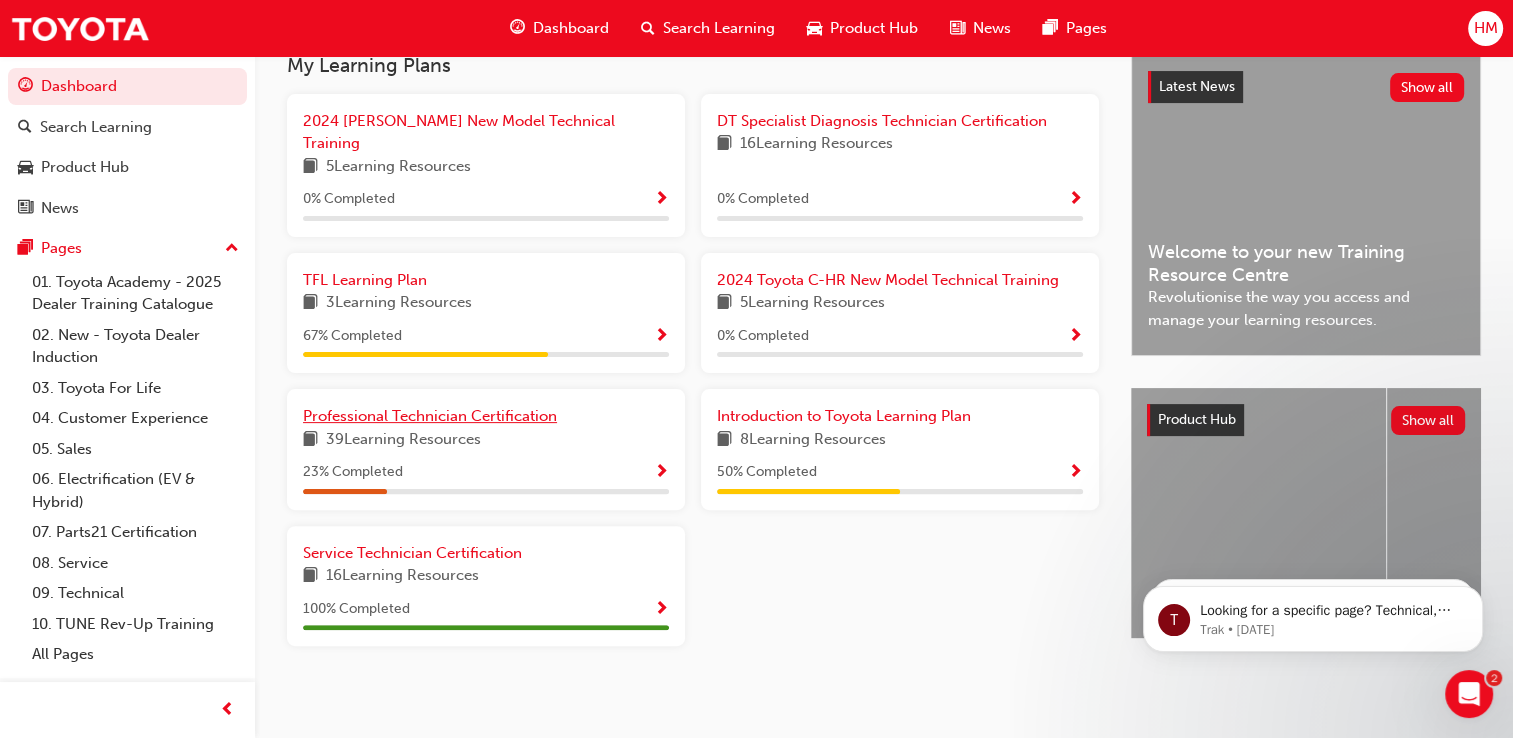 click on "Professional Technician Certification" at bounding box center (430, 416) 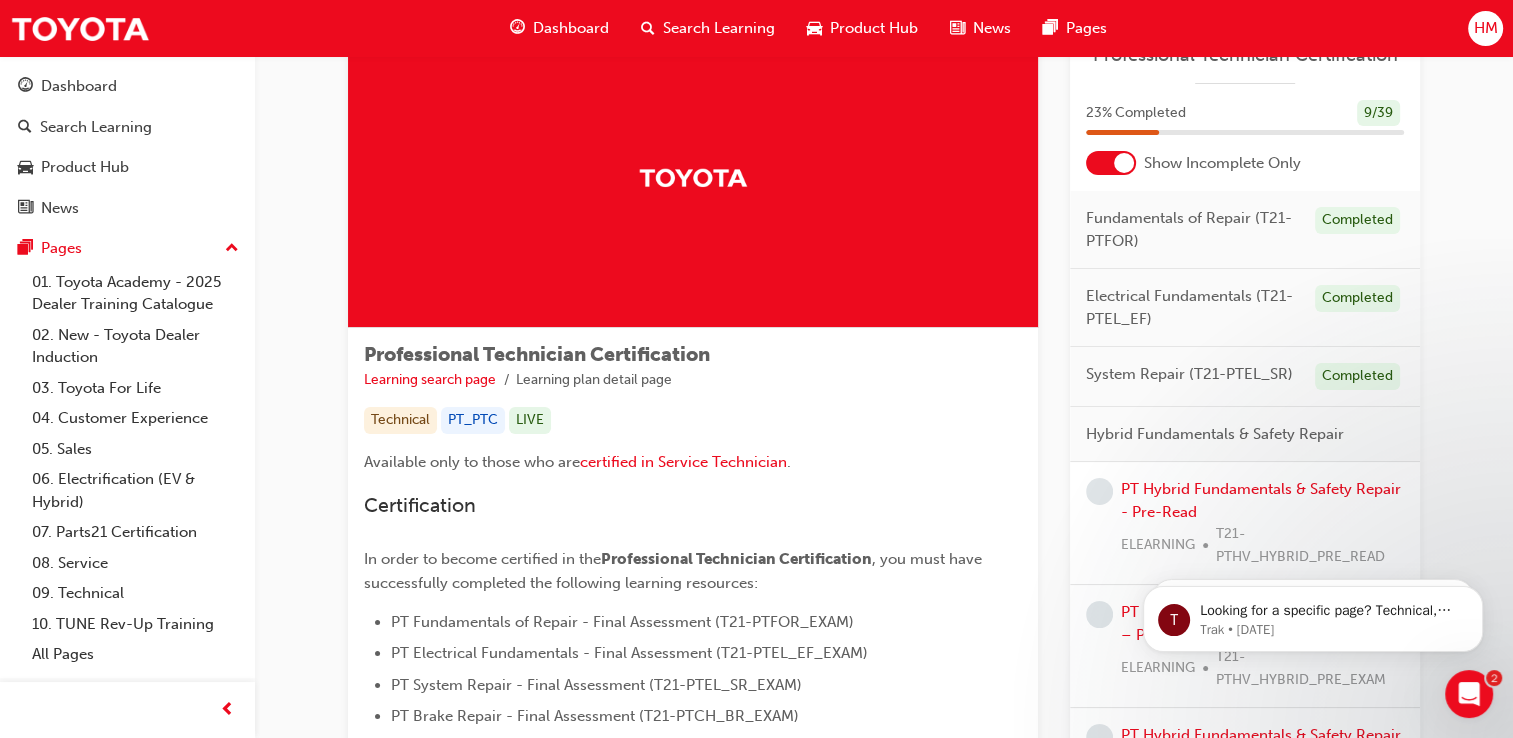 scroll, scrollTop: 200, scrollLeft: 0, axis: vertical 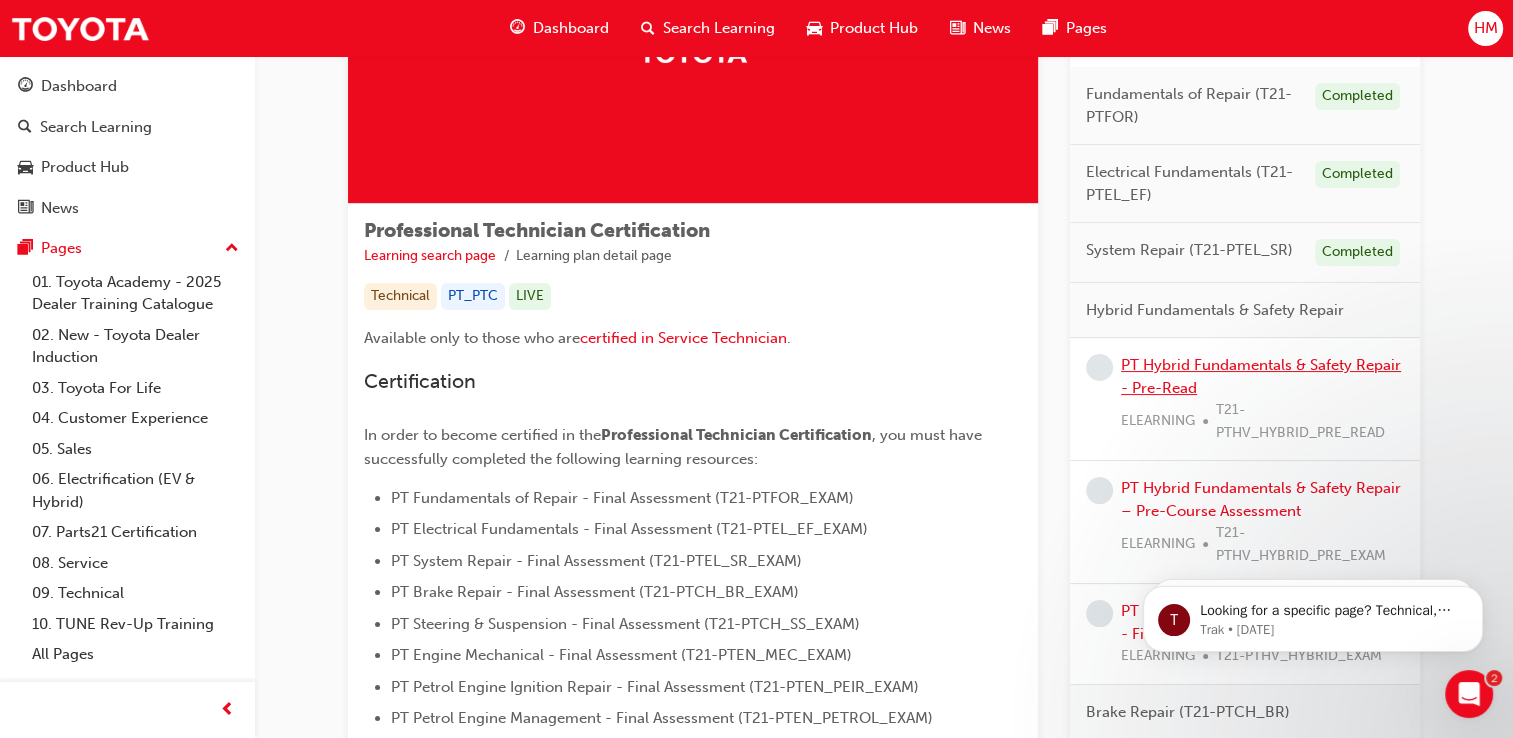 click on "PT Hybrid Fundamentals & Safety Repair - Pre-Read" at bounding box center [1261, 376] 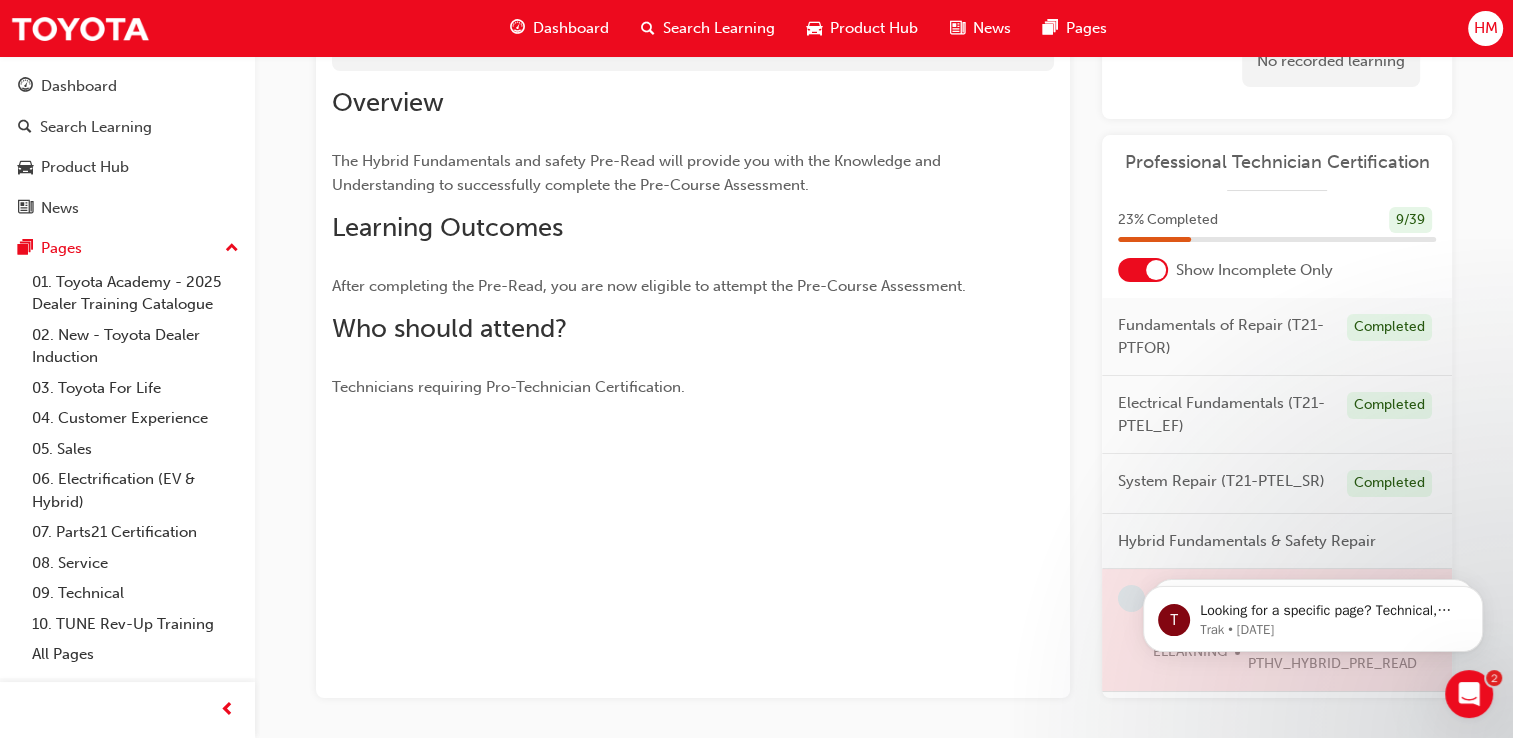 scroll, scrollTop: 0, scrollLeft: 0, axis: both 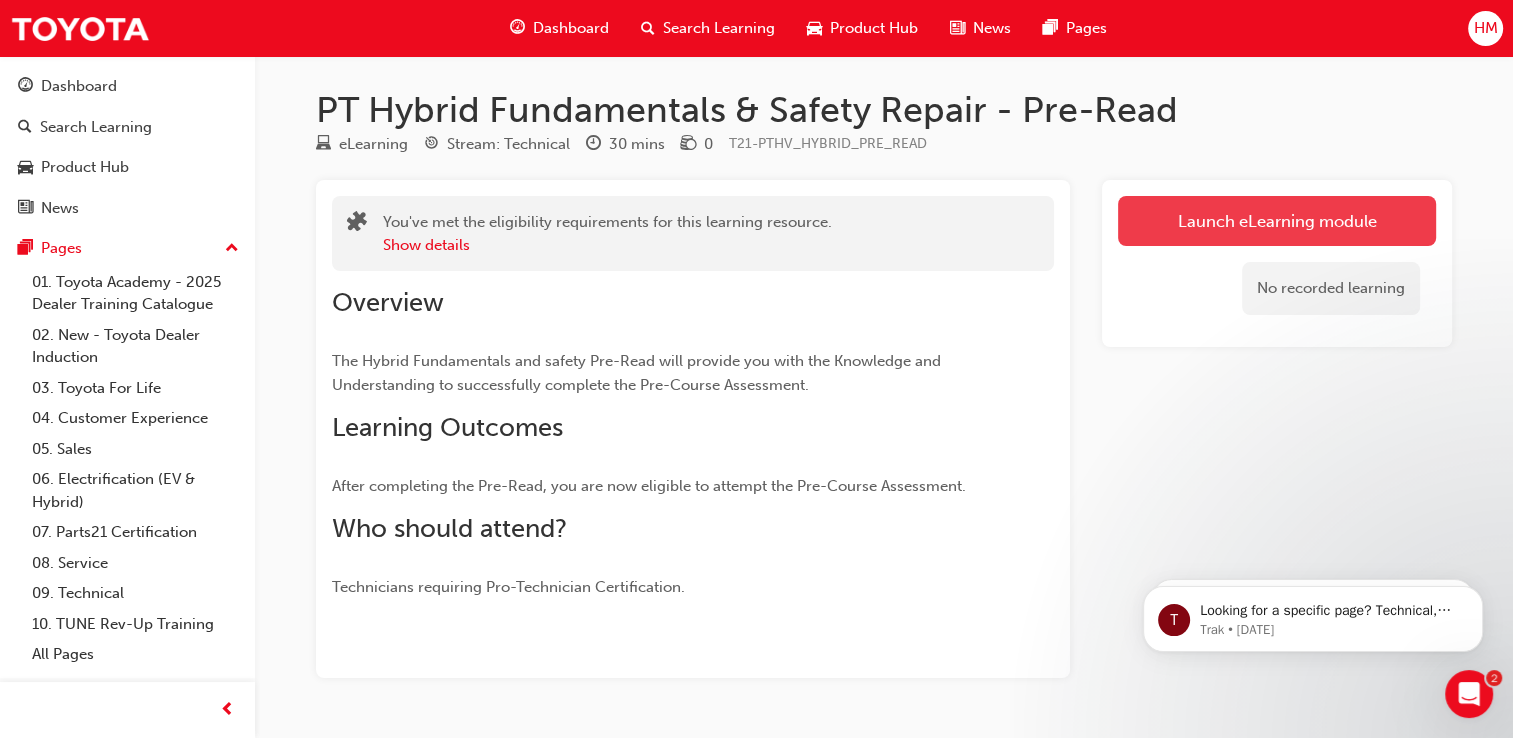 click on "Launch eLearning module" at bounding box center (1277, 221) 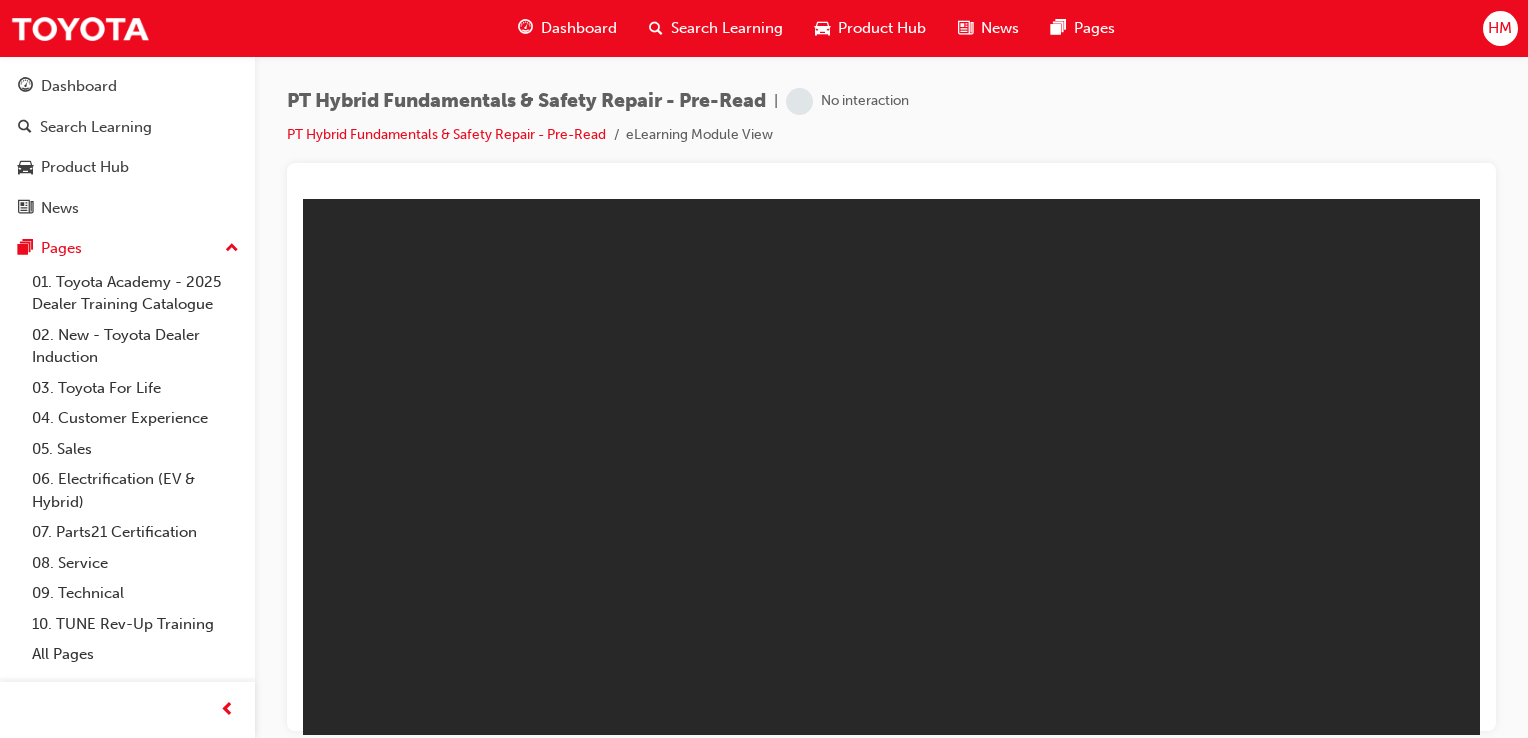 scroll, scrollTop: 0, scrollLeft: 0, axis: both 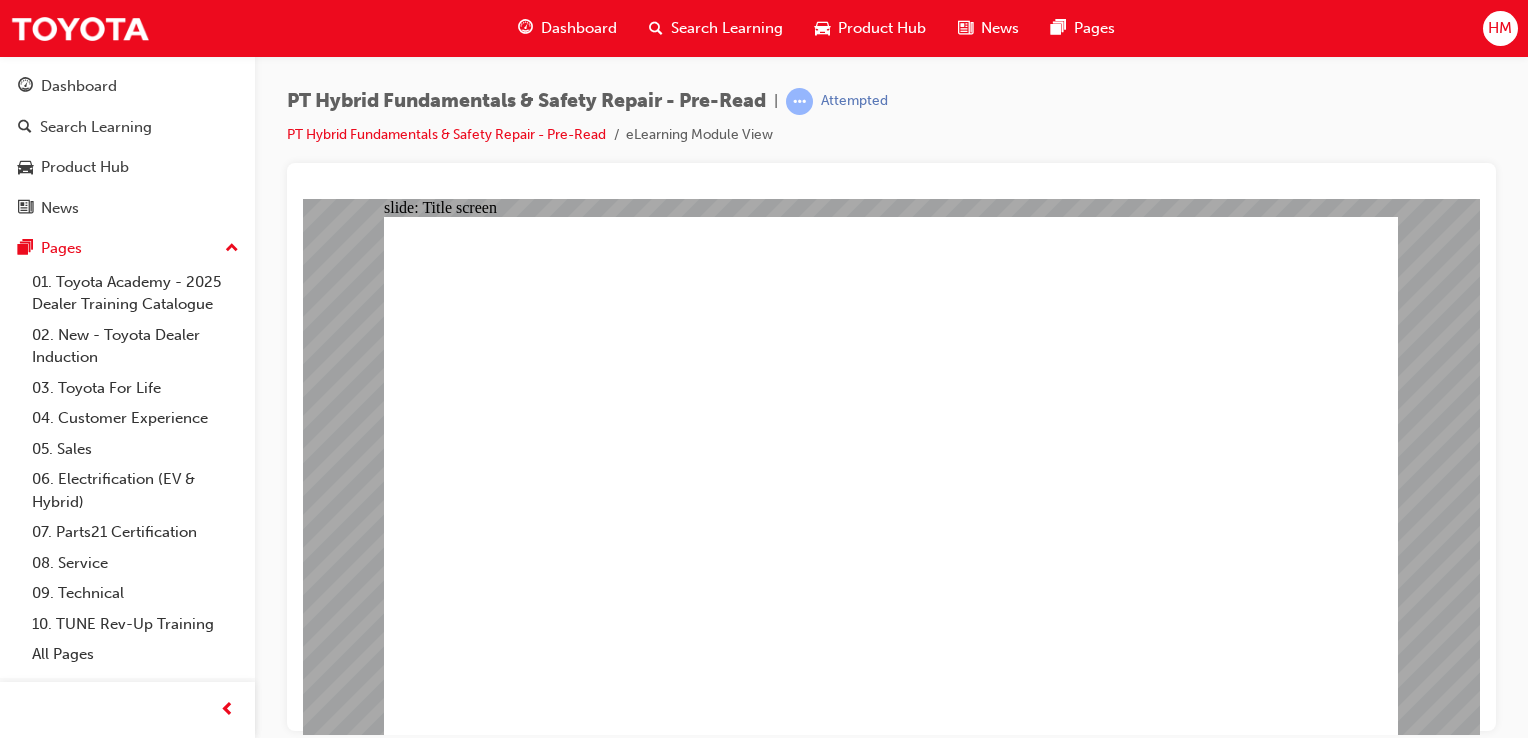 drag, startPoint x: 817, startPoint y: 340, endPoint x: 875, endPoint y: 336, distance: 58.137768 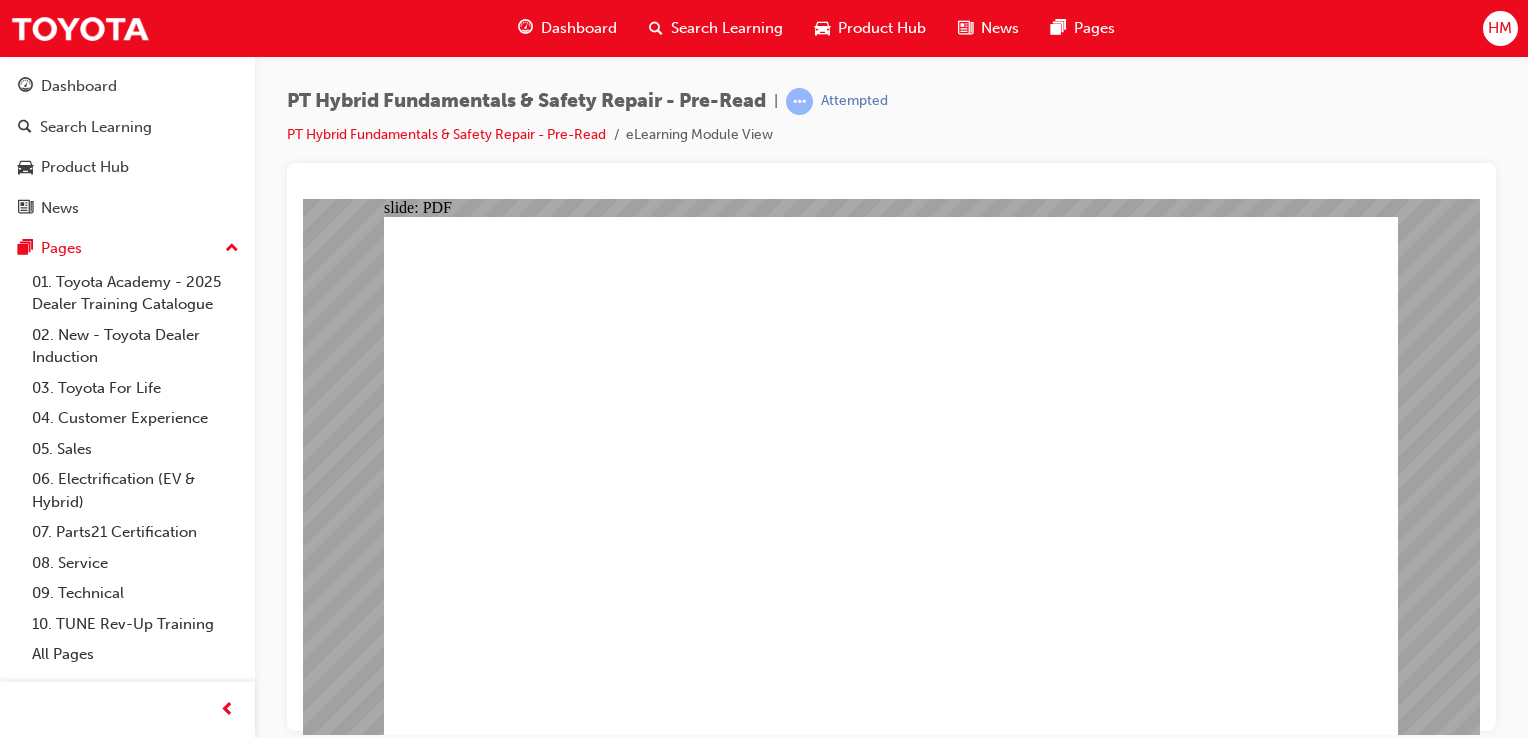 scroll, scrollTop: 0, scrollLeft: 0, axis: both 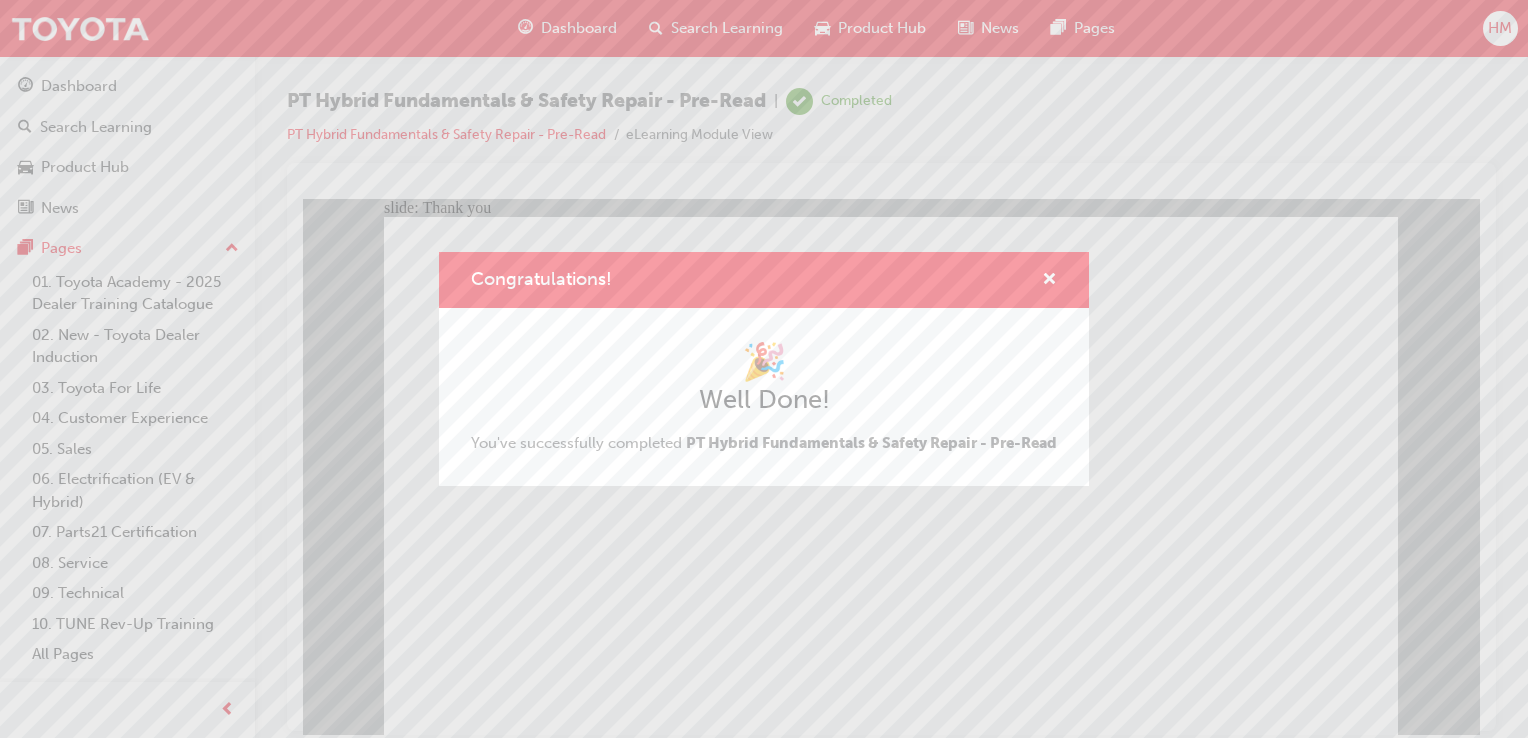 click on "Congratulations! 🎉 Well Done! You've successfully completed   PT Hybrid Fundamentals & Safety Repair - Pre-Read" at bounding box center (764, 369) 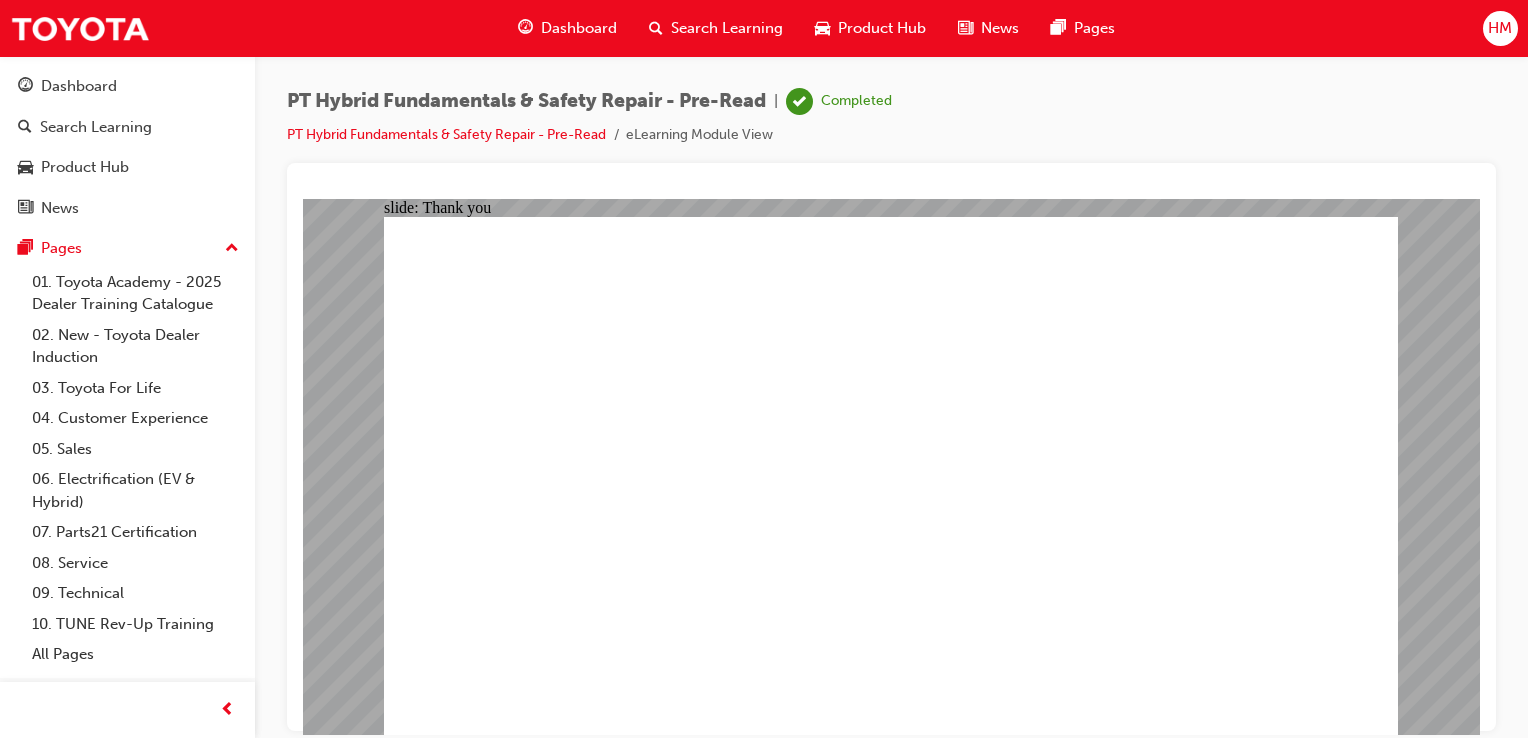 click 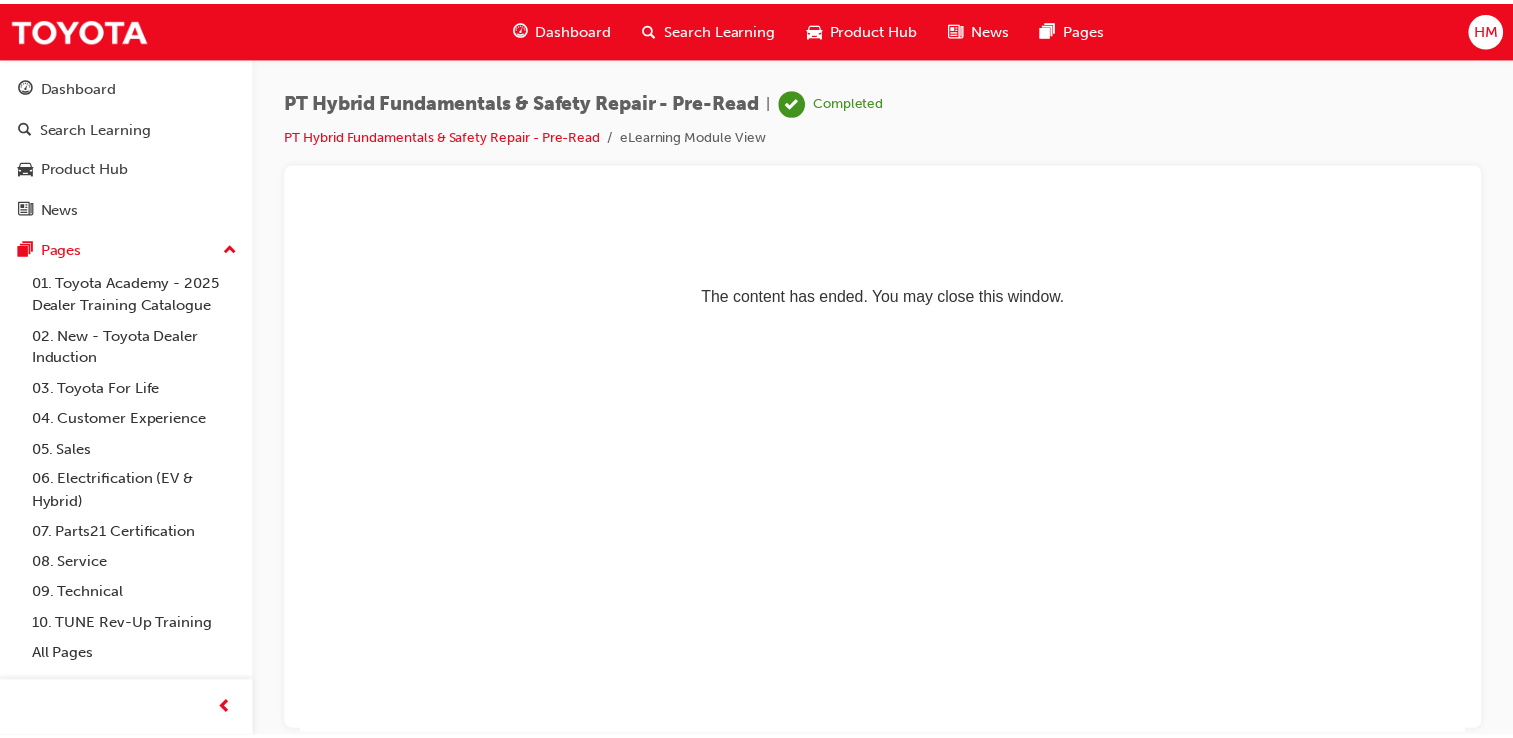 scroll, scrollTop: 0, scrollLeft: 0, axis: both 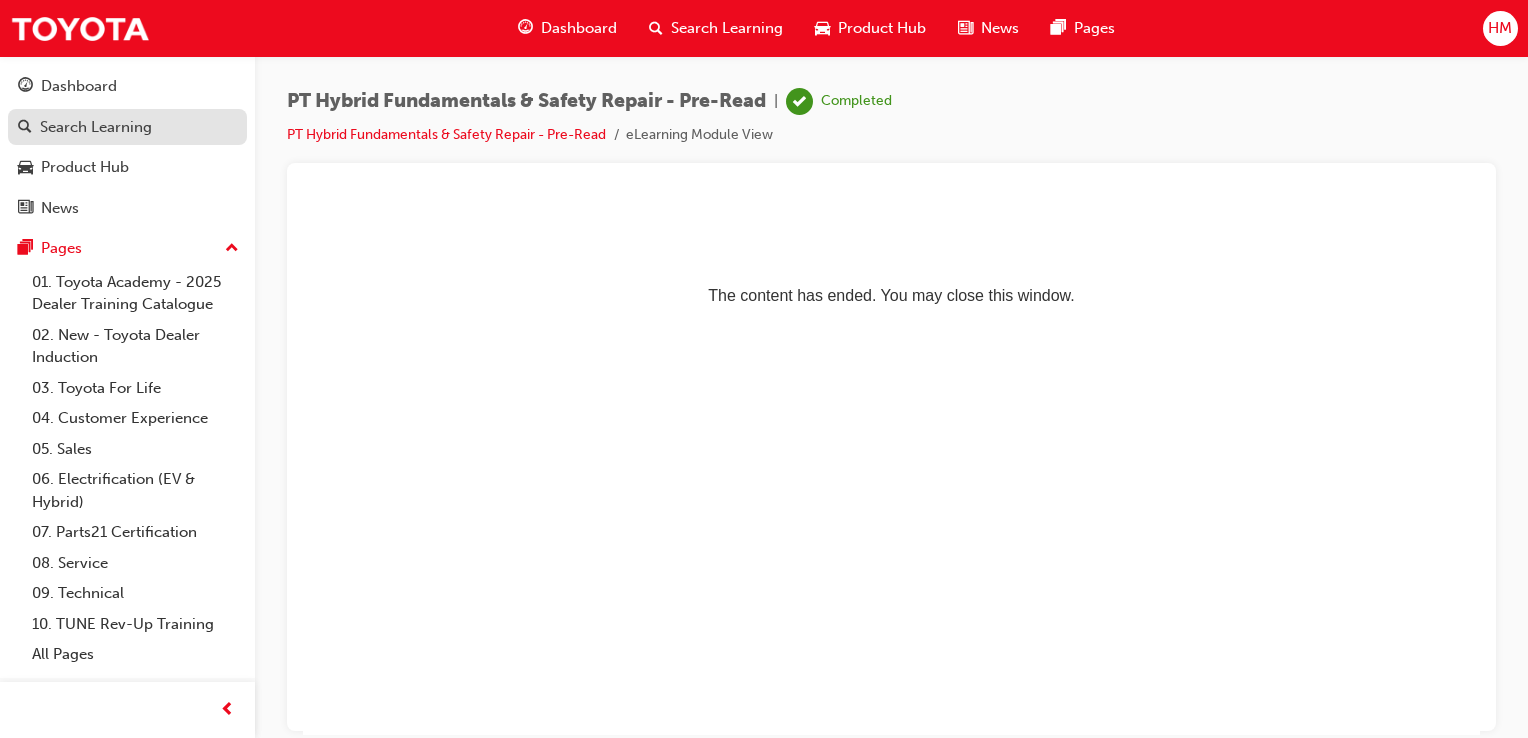click on "Search Learning" at bounding box center (96, 127) 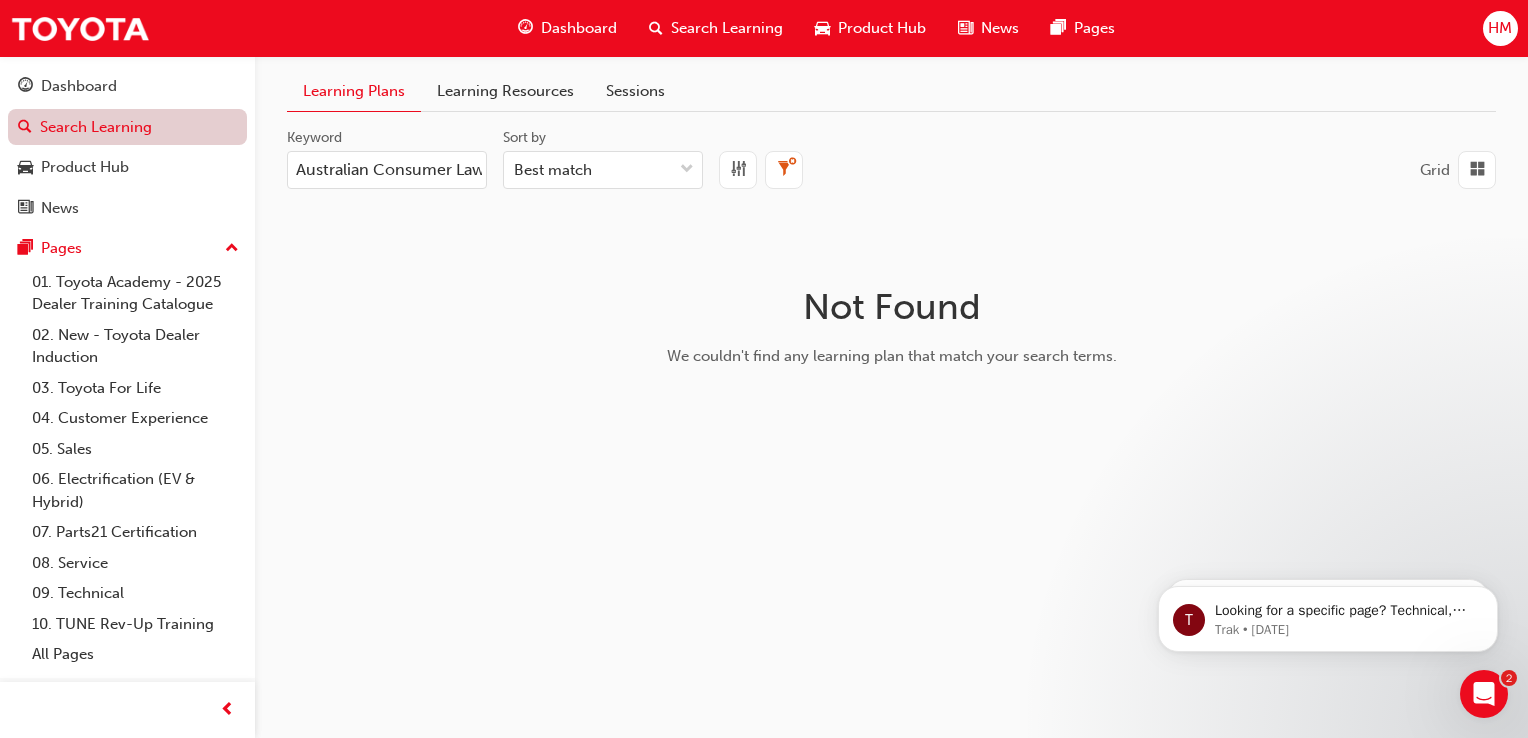click on "Search Learning" at bounding box center (127, 127) 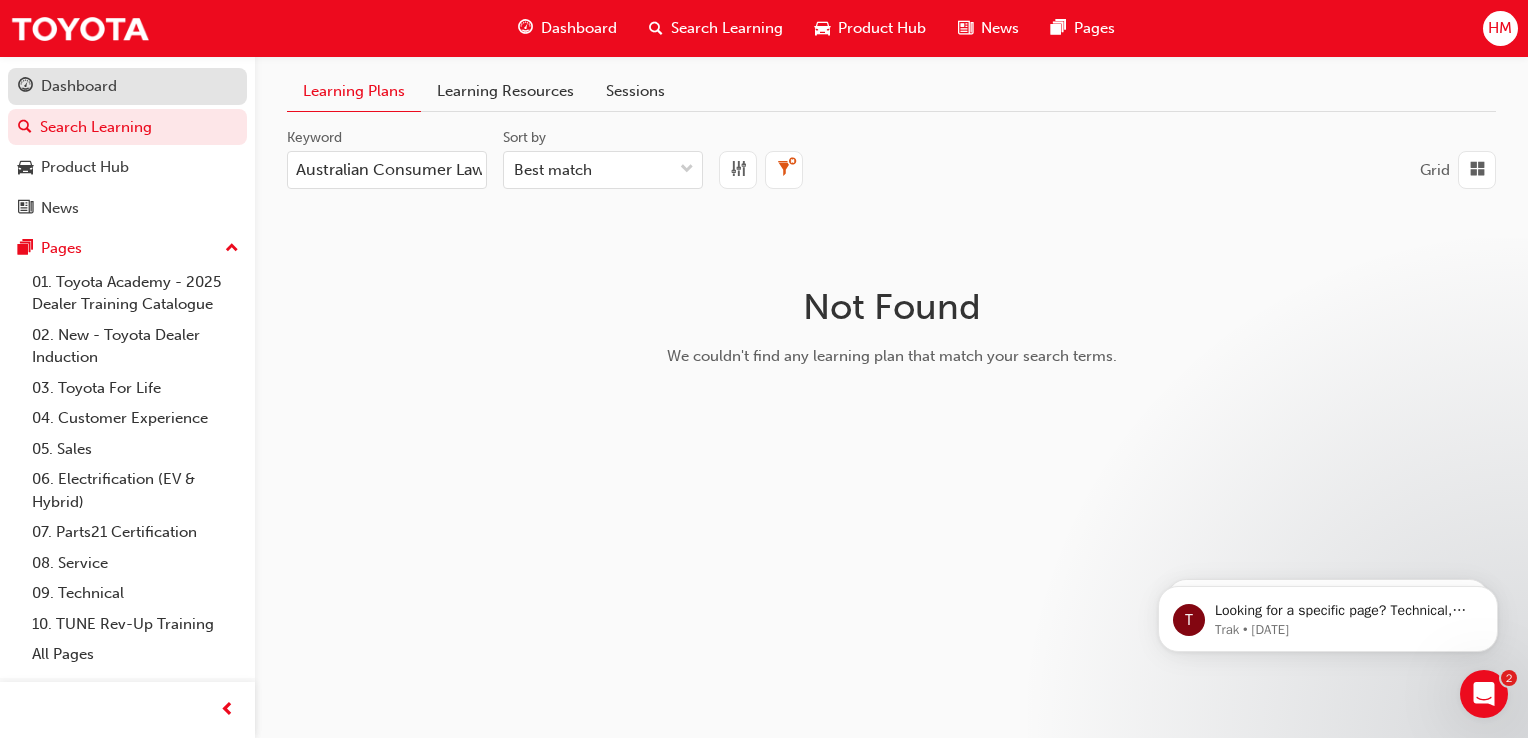 click on "Dashboard" at bounding box center (127, 86) 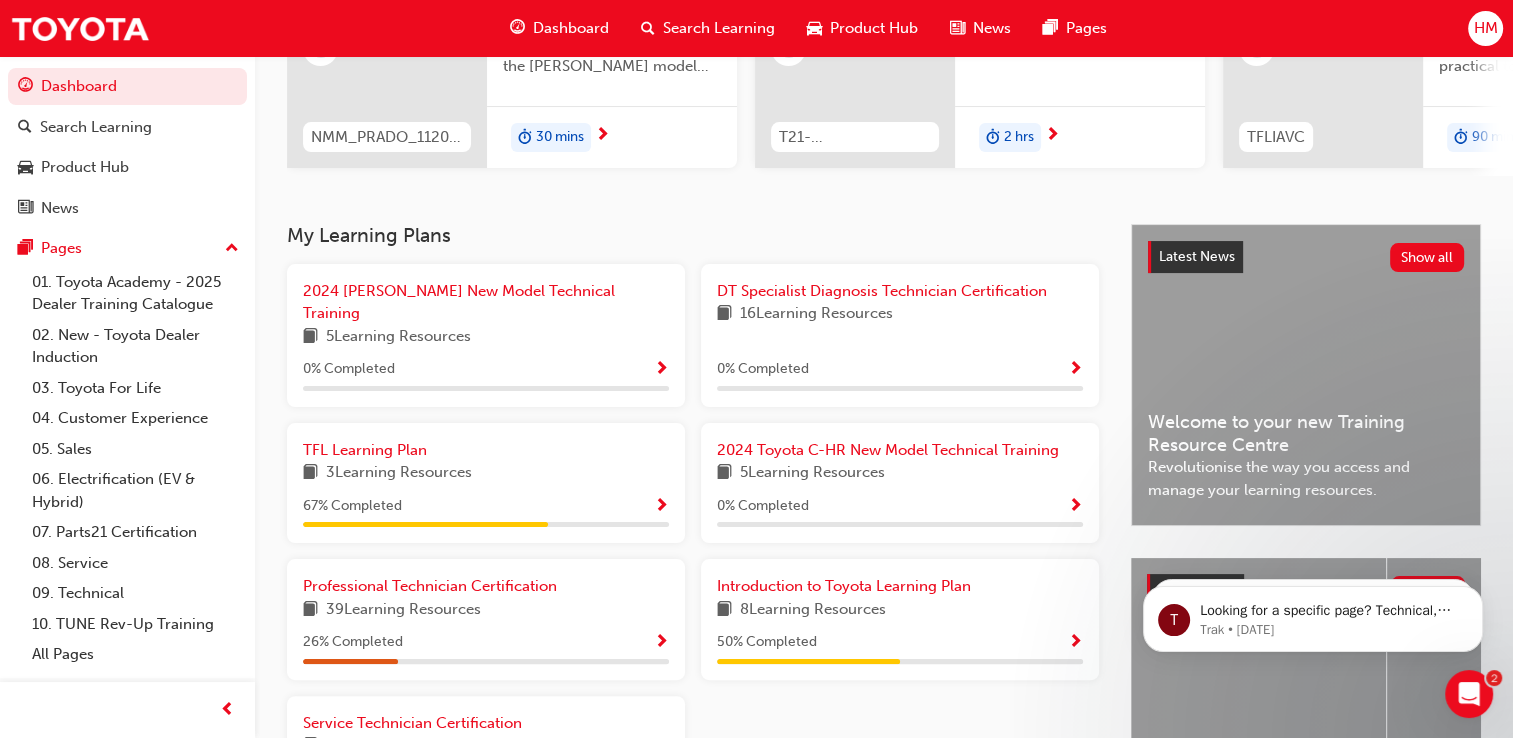 scroll, scrollTop: 400, scrollLeft: 0, axis: vertical 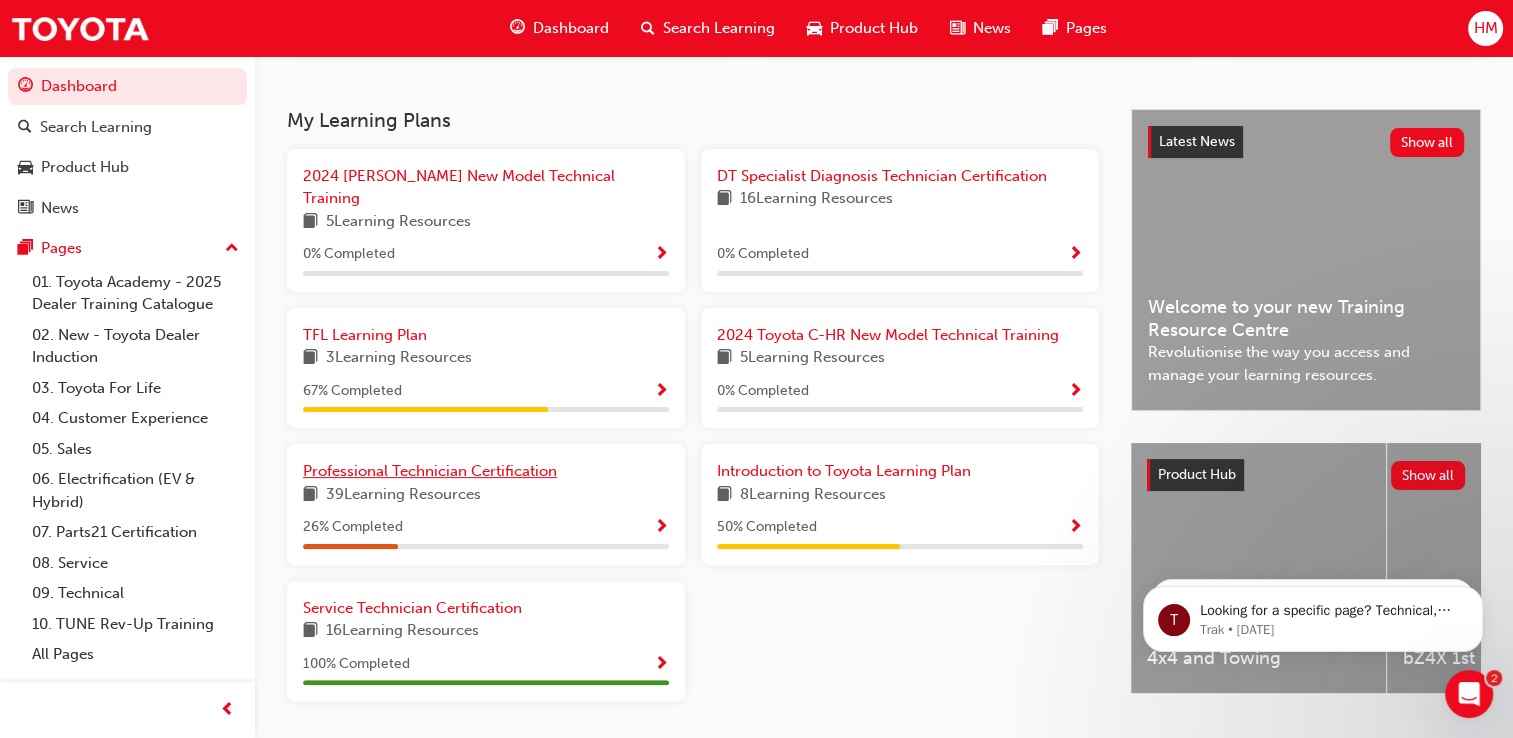 click on "Professional Technician Certification" at bounding box center (430, 471) 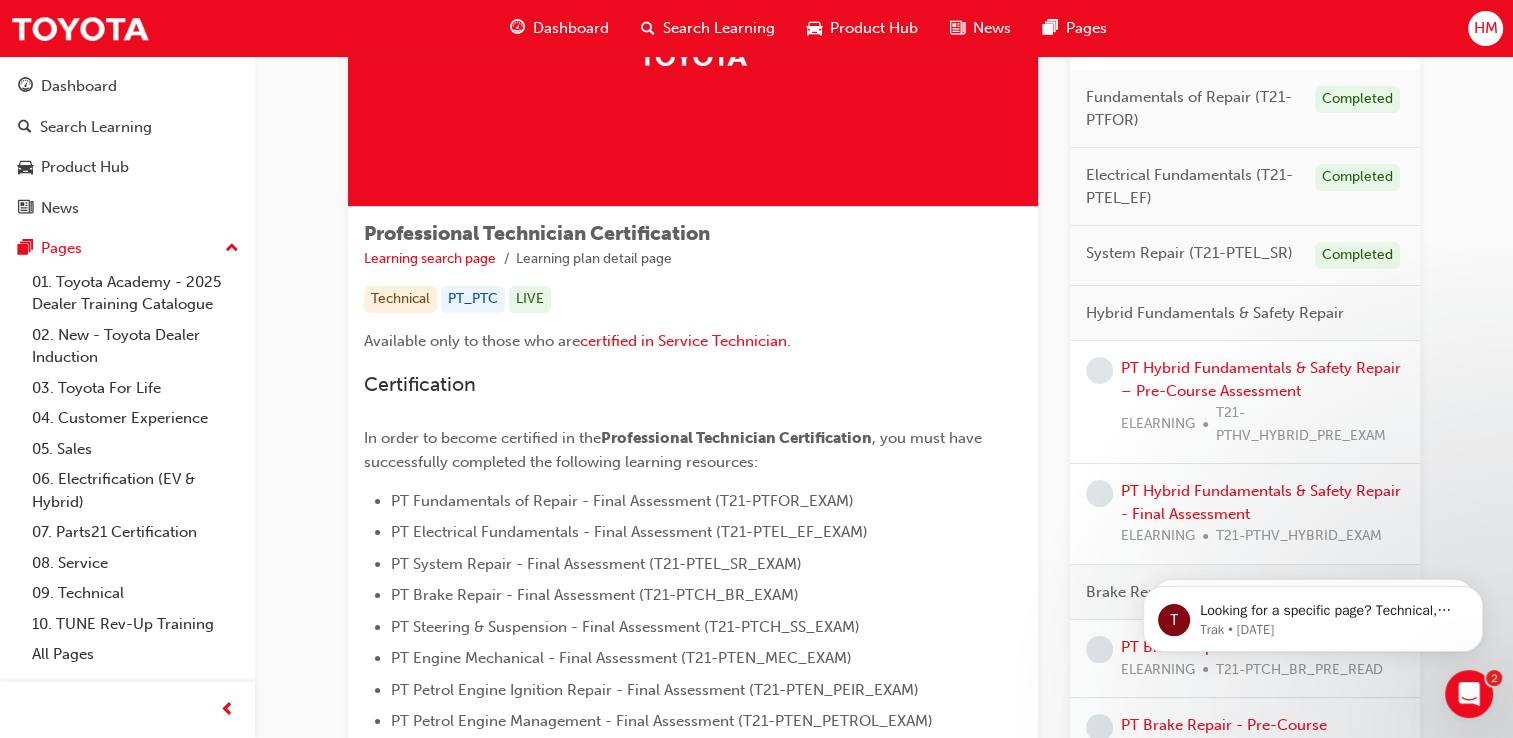 scroll, scrollTop: 200, scrollLeft: 0, axis: vertical 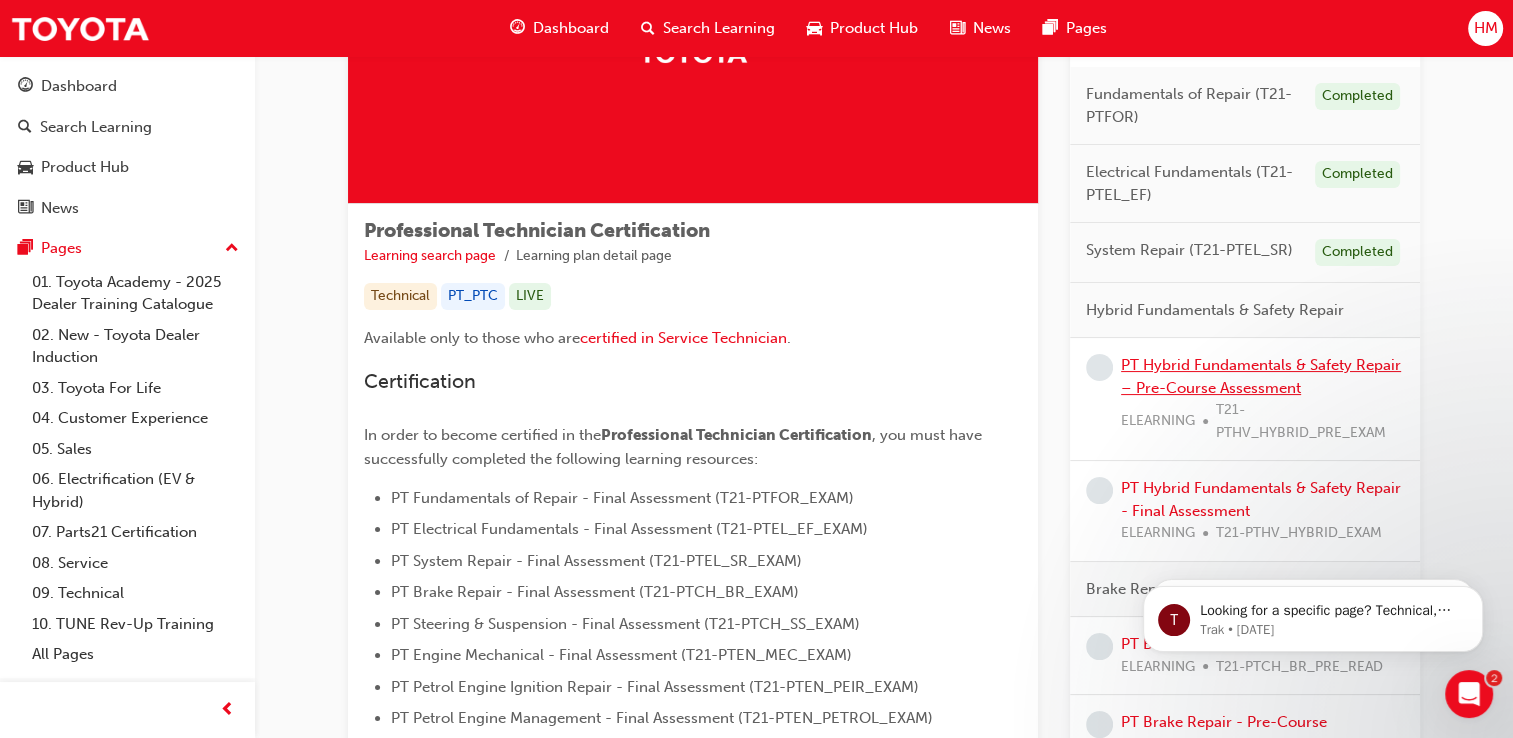 click on "PT Hybrid Fundamentals & Safety Repair – Pre-Course Assessment" at bounding box center [1261, 376] 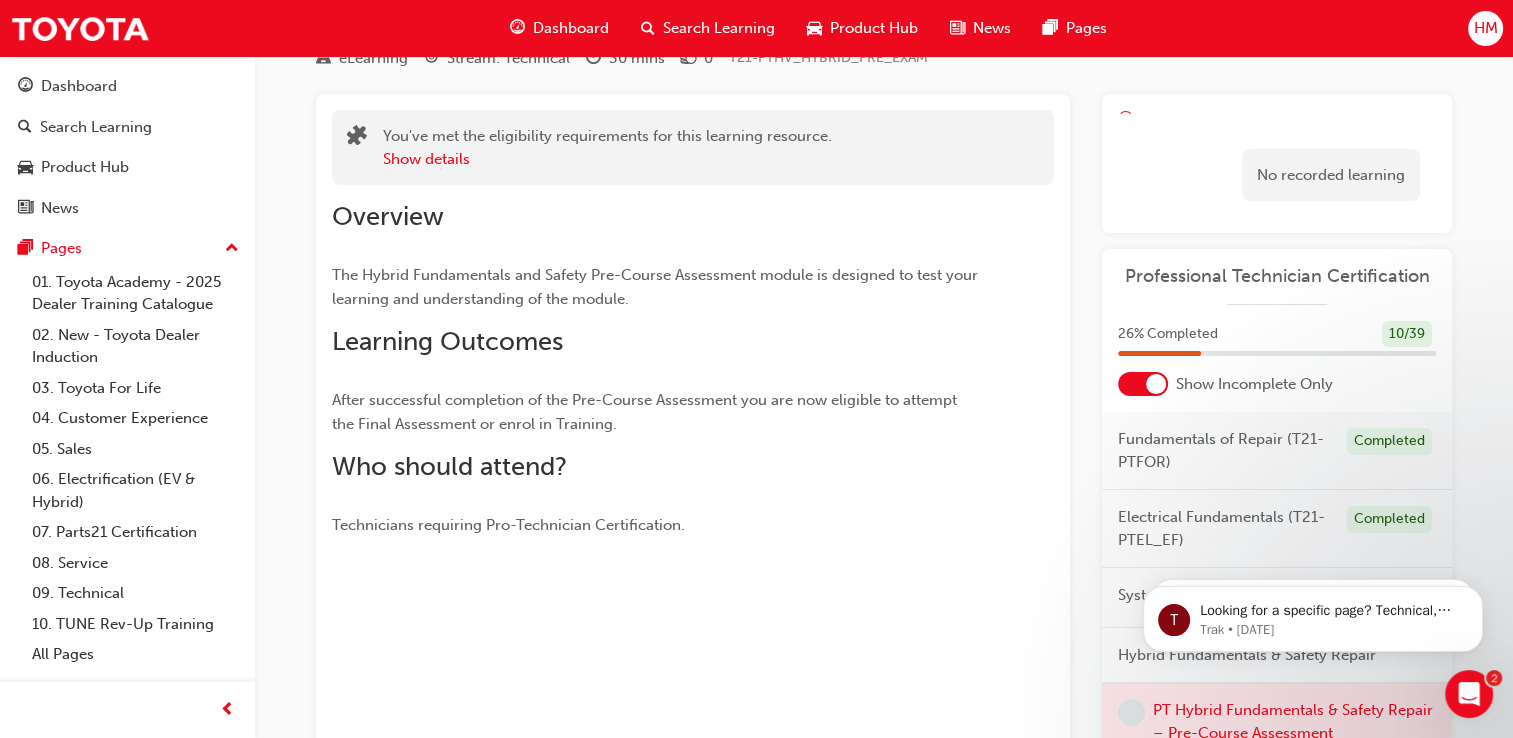 scroll, scrollTop: 0, scrollLeft: 0, axis: both 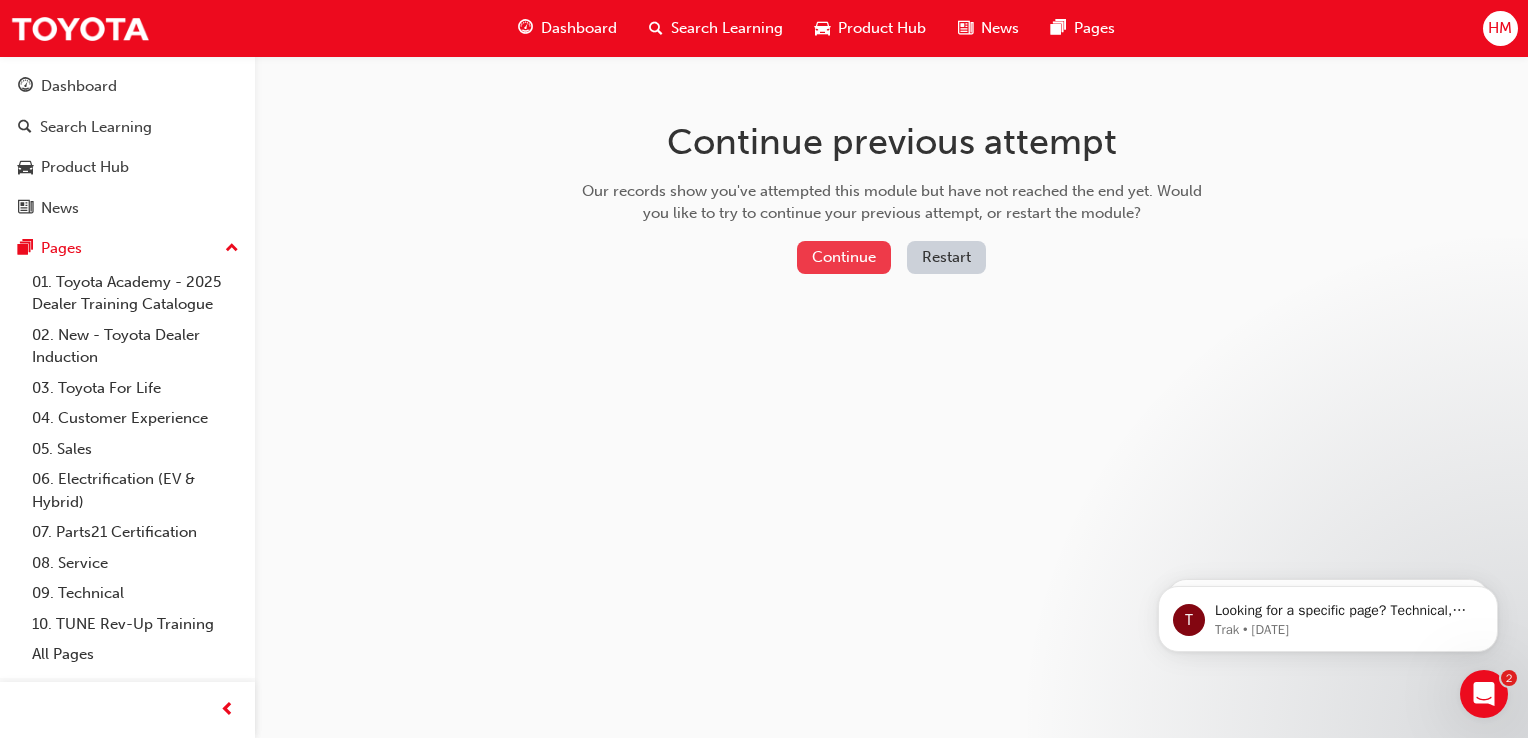 click on "Continue" at bounding box center (844, 257) 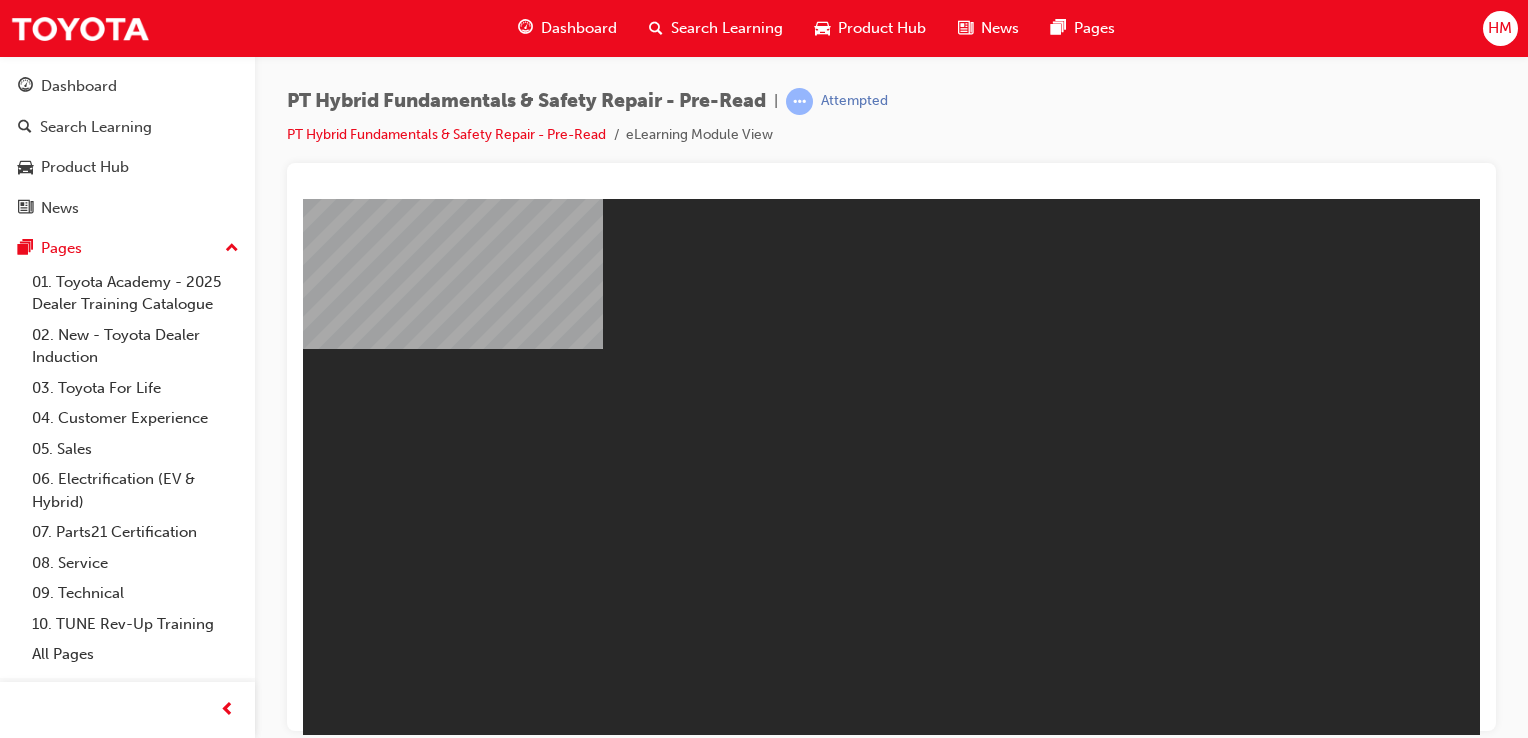 scroll, scrollTop: 0, scrollLeft: 0, axis: both 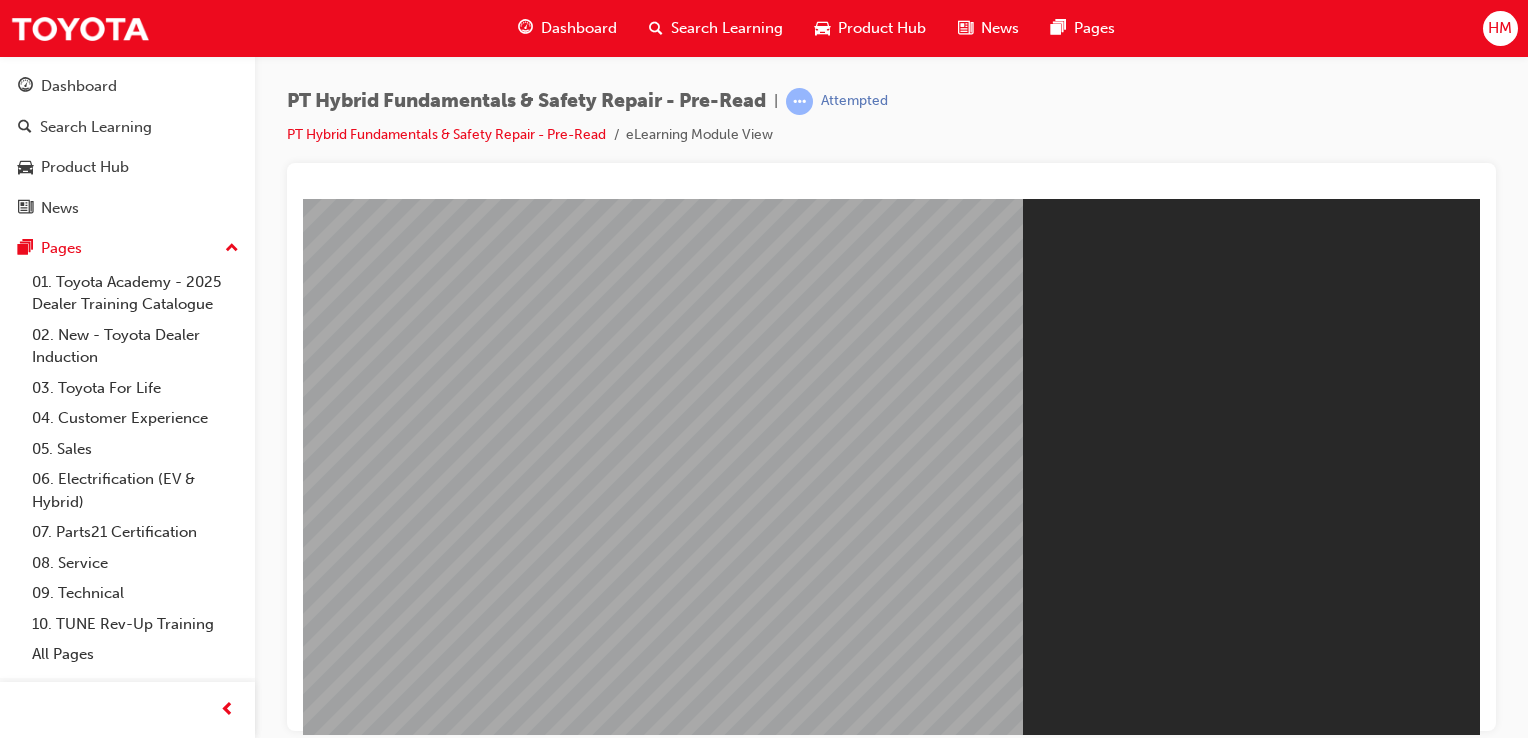 click on "Resume" at bounding box center (341, 840) 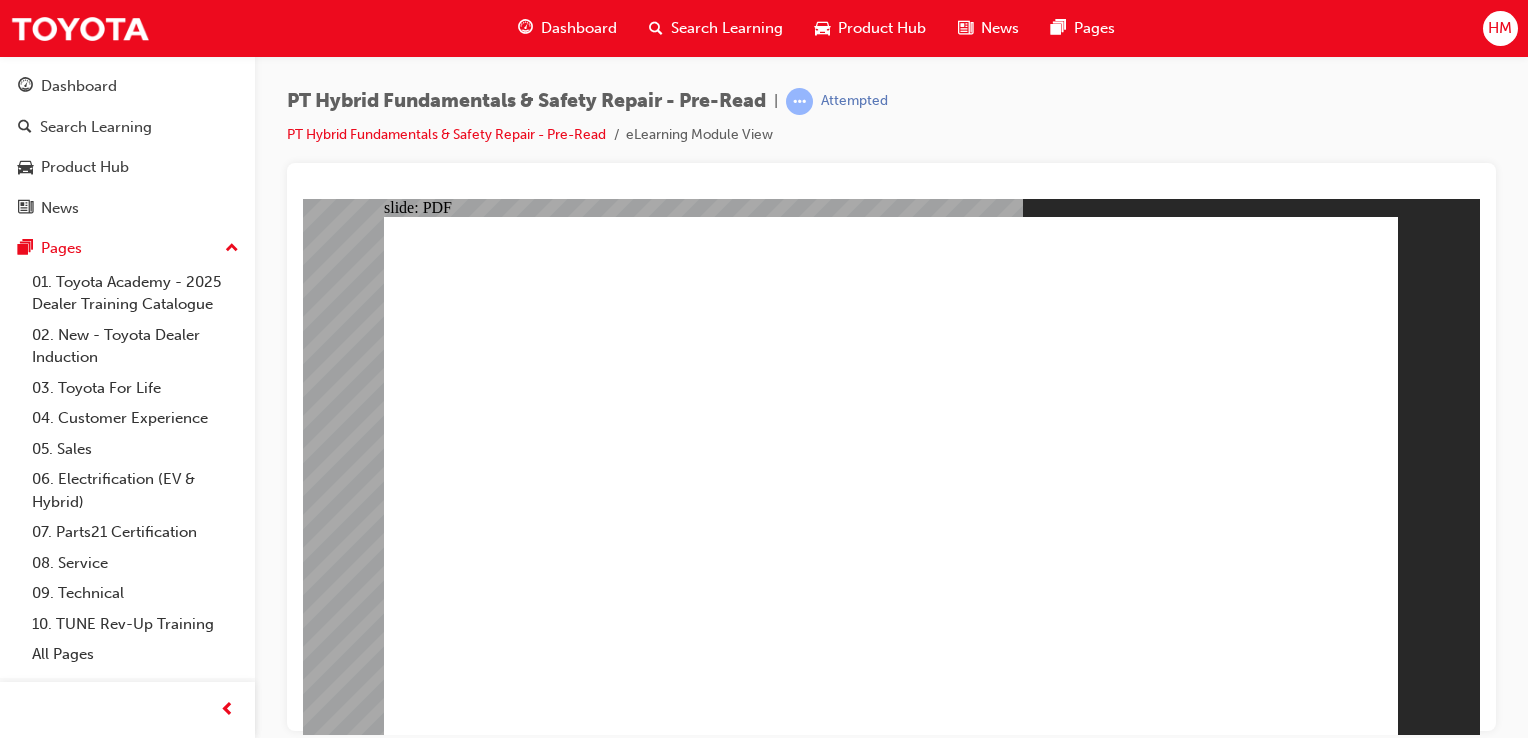 scroll, scrollTop: 0, scrollLeft: 0, axis: both 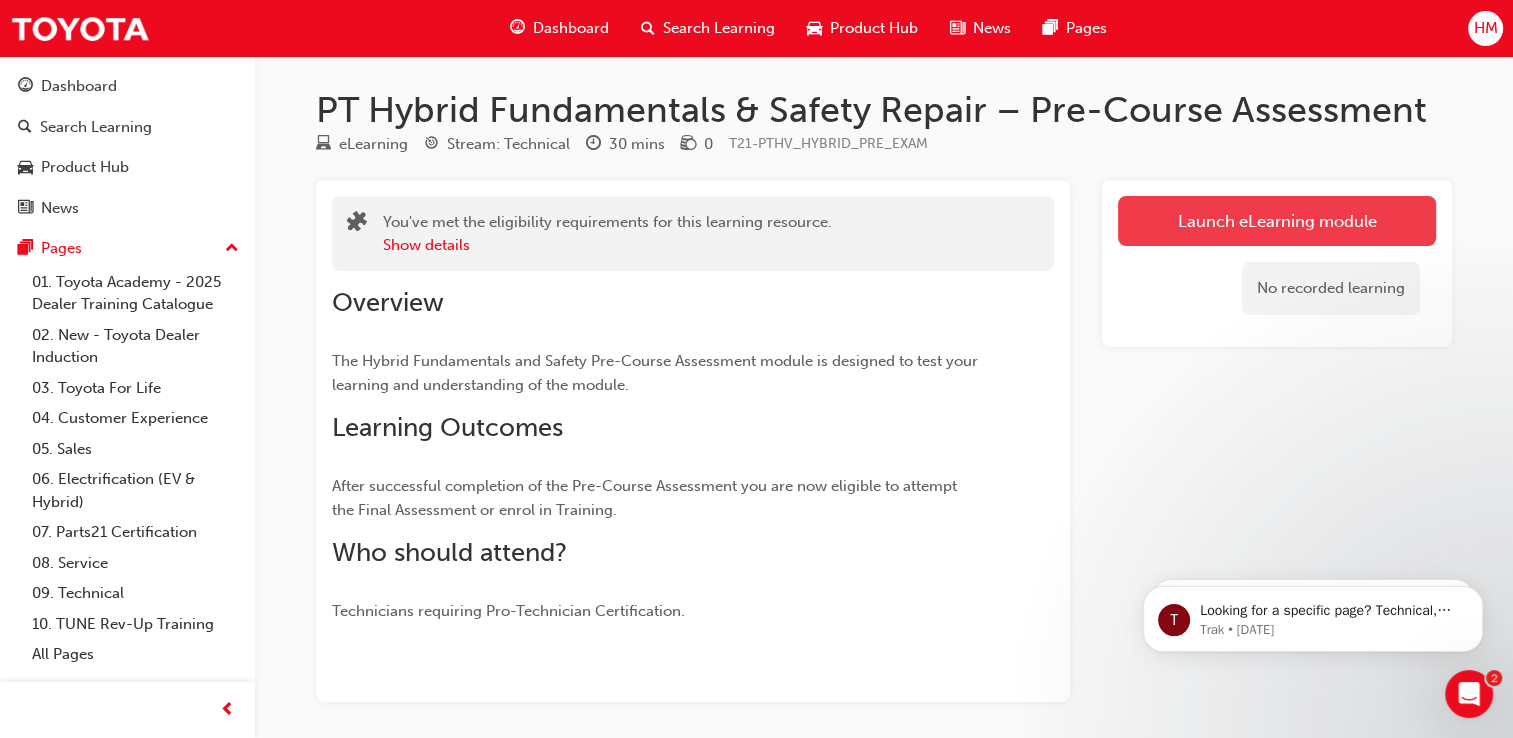 click on "Launch eLearning module" at bounding box center [1277, 221] 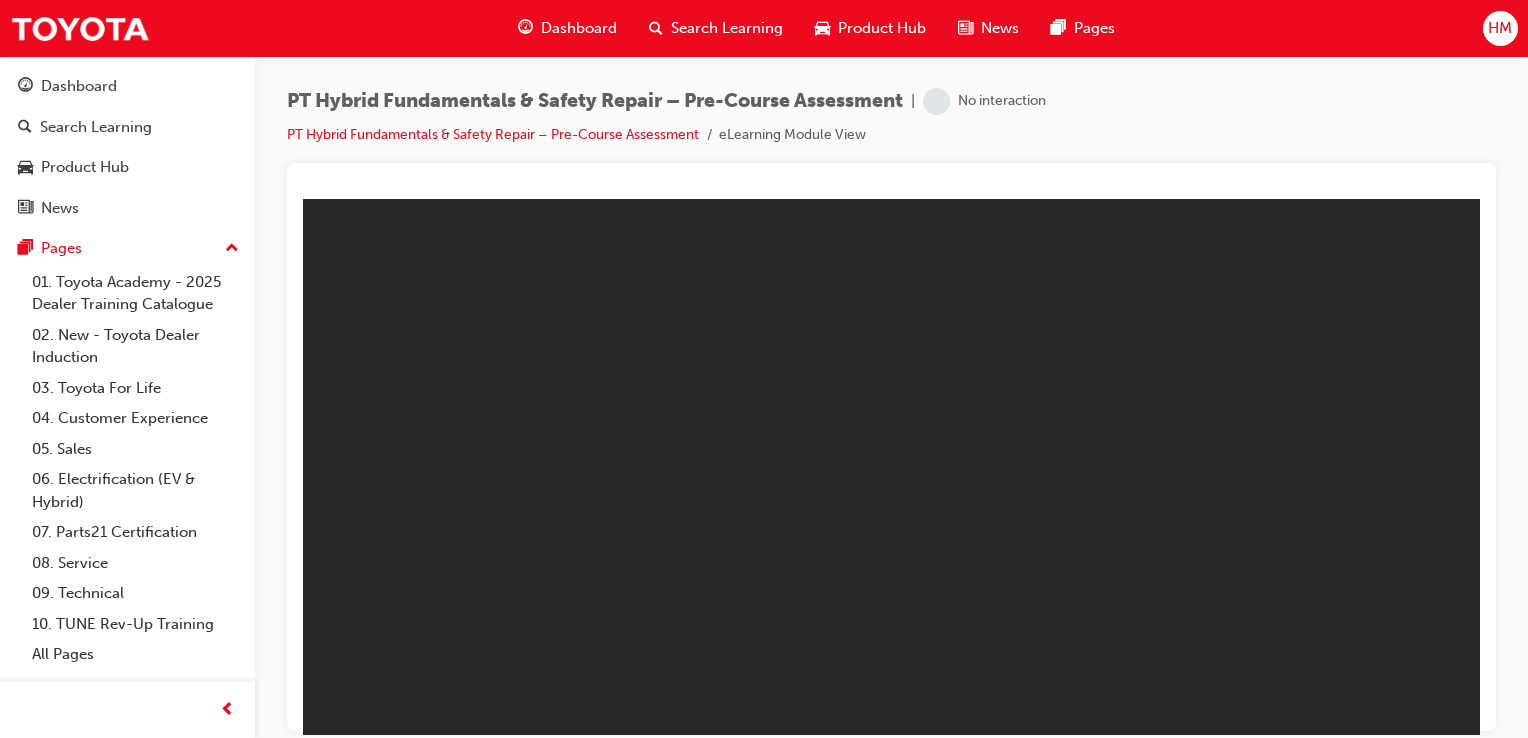 scroll, scrollTop: 0, scrollLeft: 0, axis: both 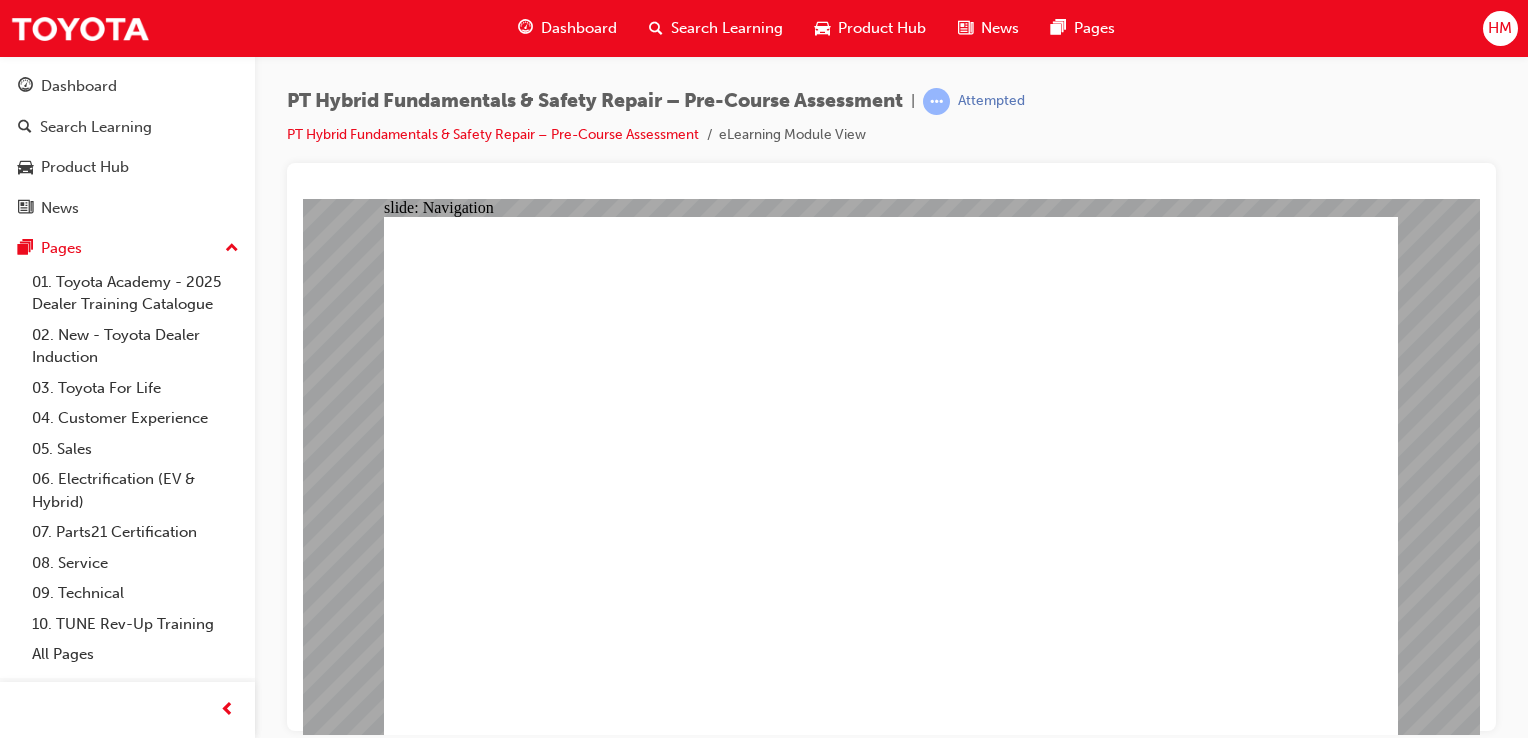 click 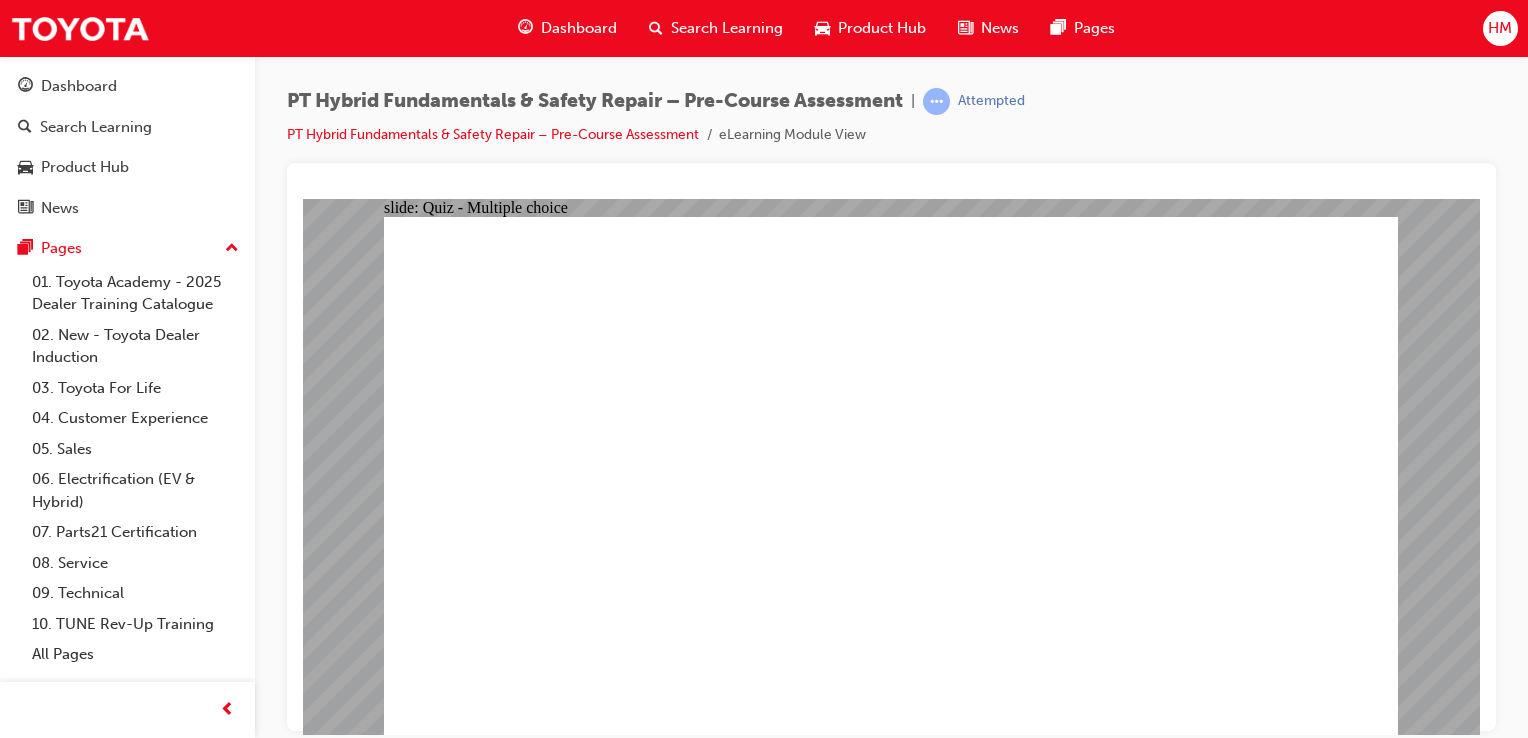 click 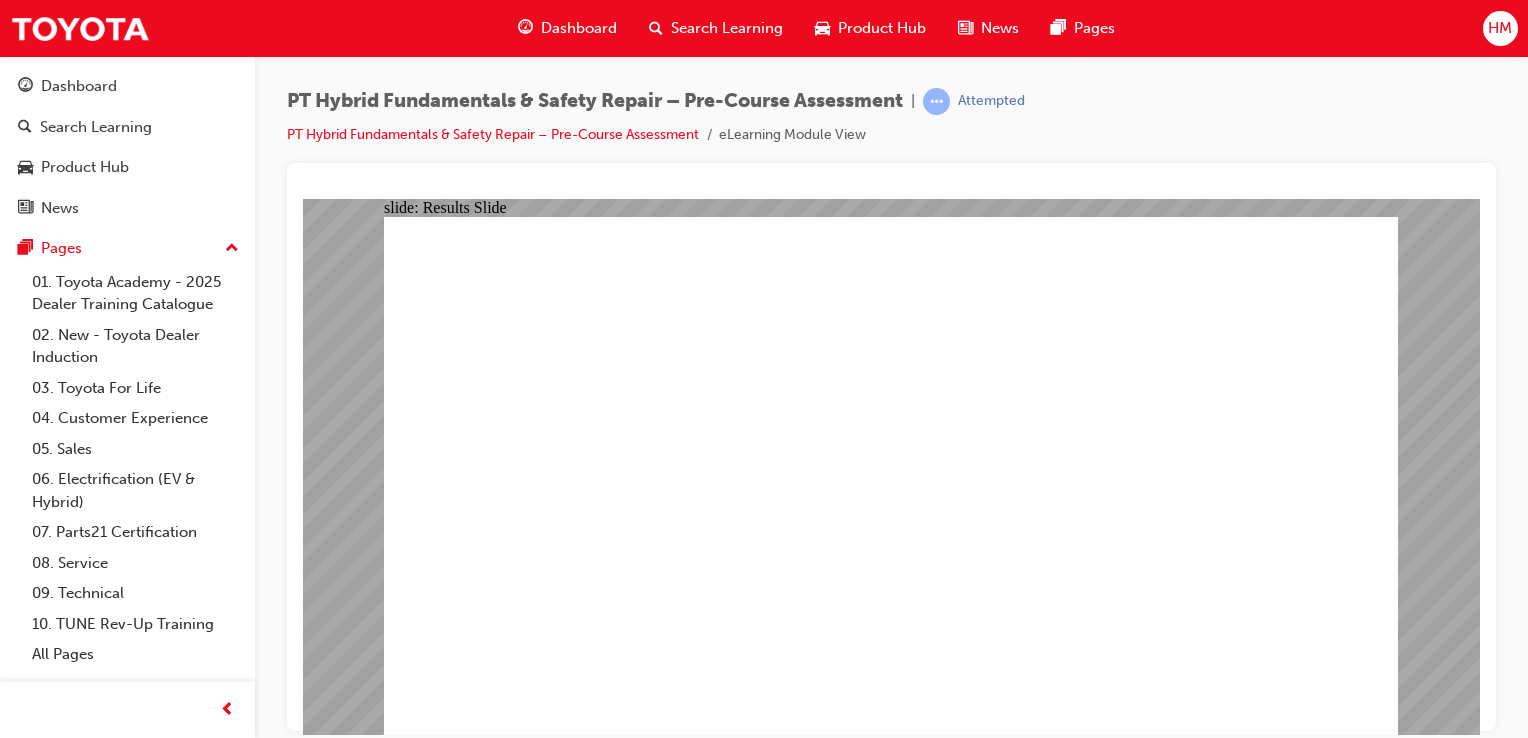 click 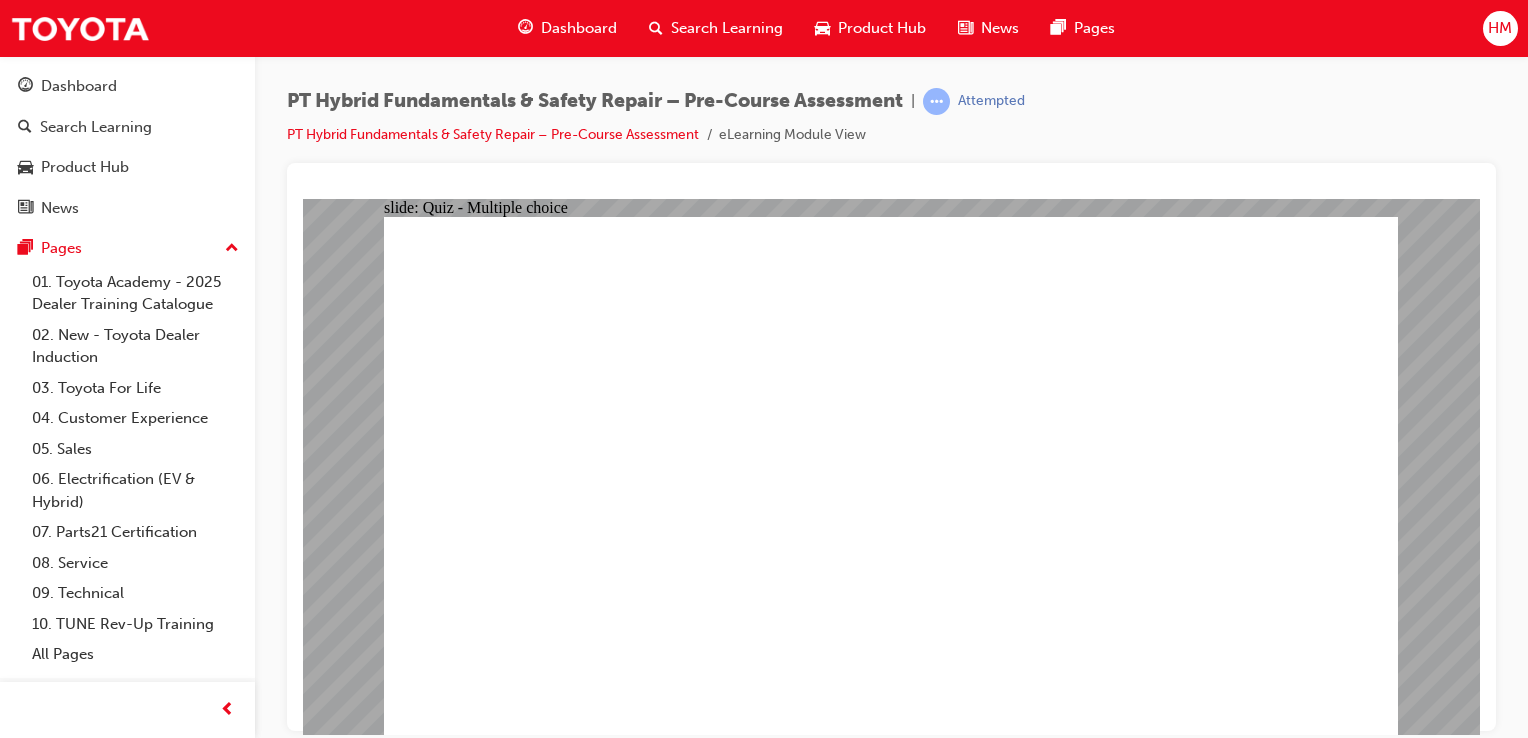 click 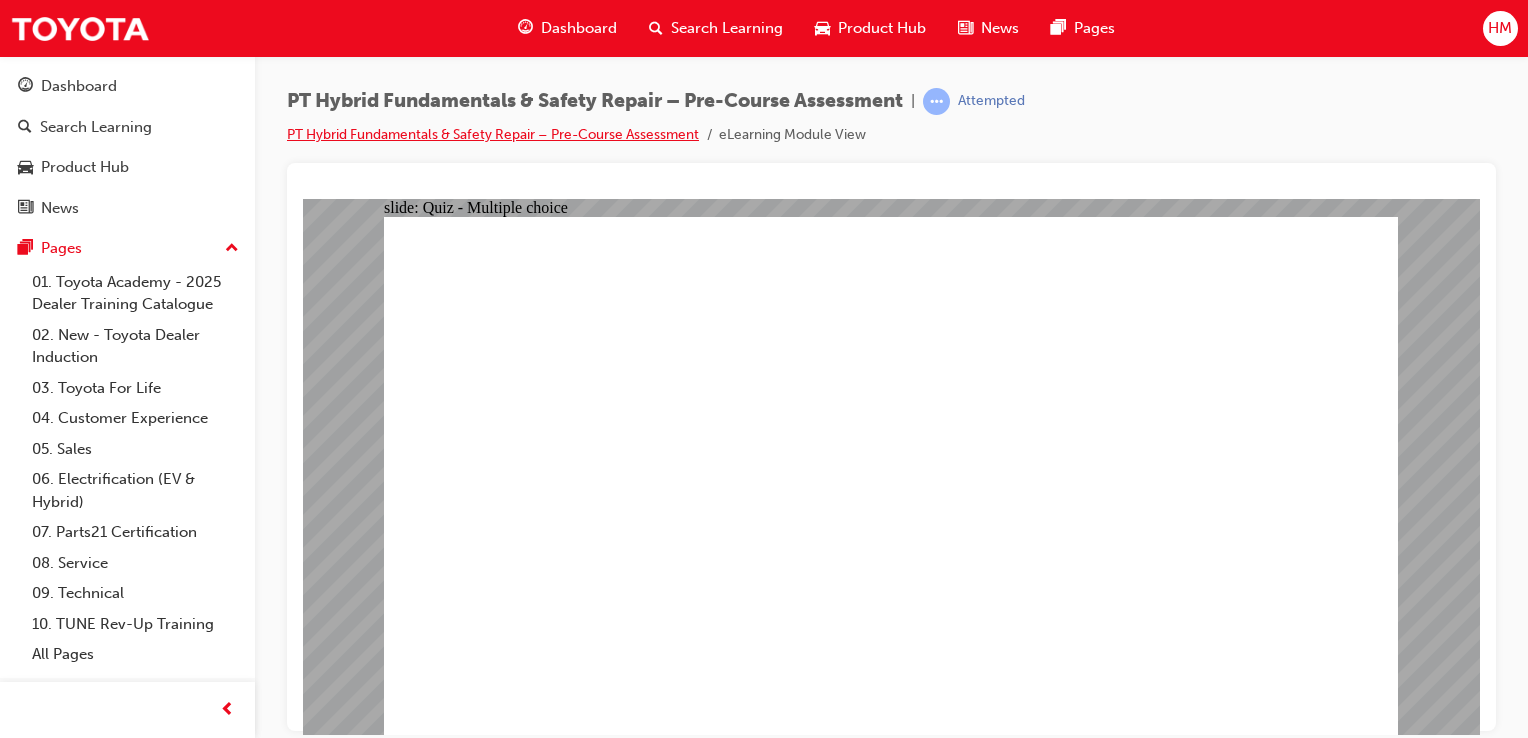 click on "PT Hybrid Fundamentals & Safety Repair – Pre-Course Assessment" at bounding box center [493, 134] 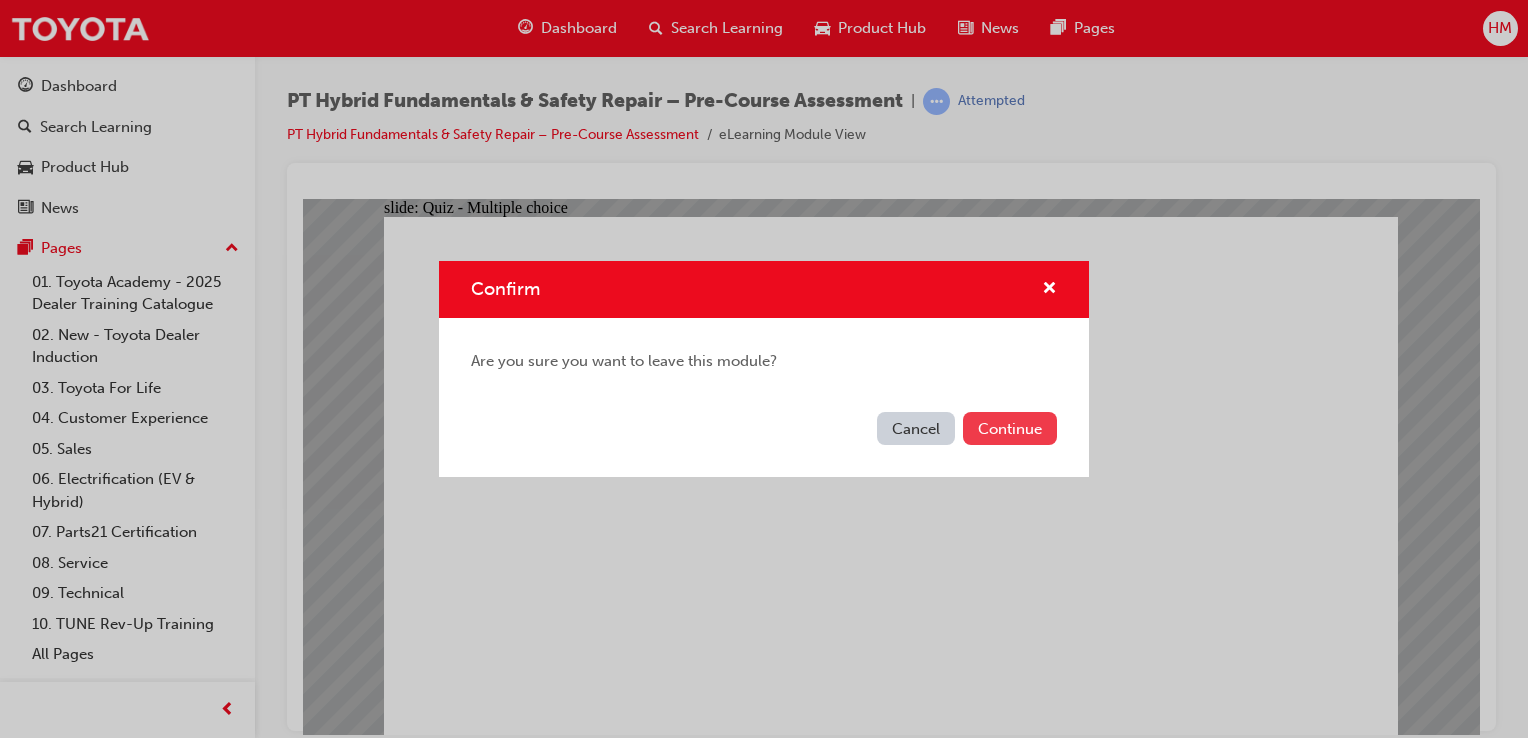 click on "Continue" at bounding box center [1010, 428] 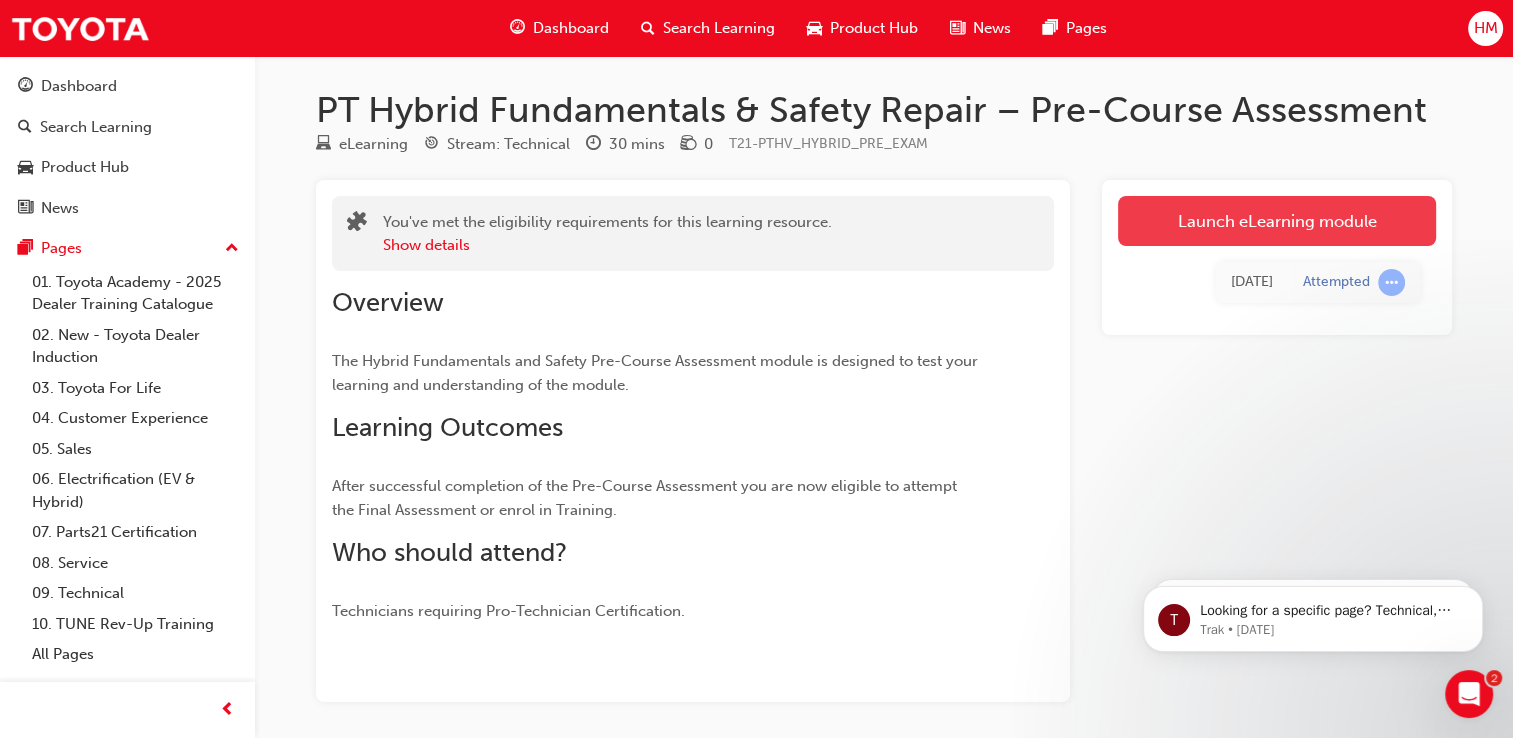 click on "Launch eLearning module" at bounding box center (1277, 221) 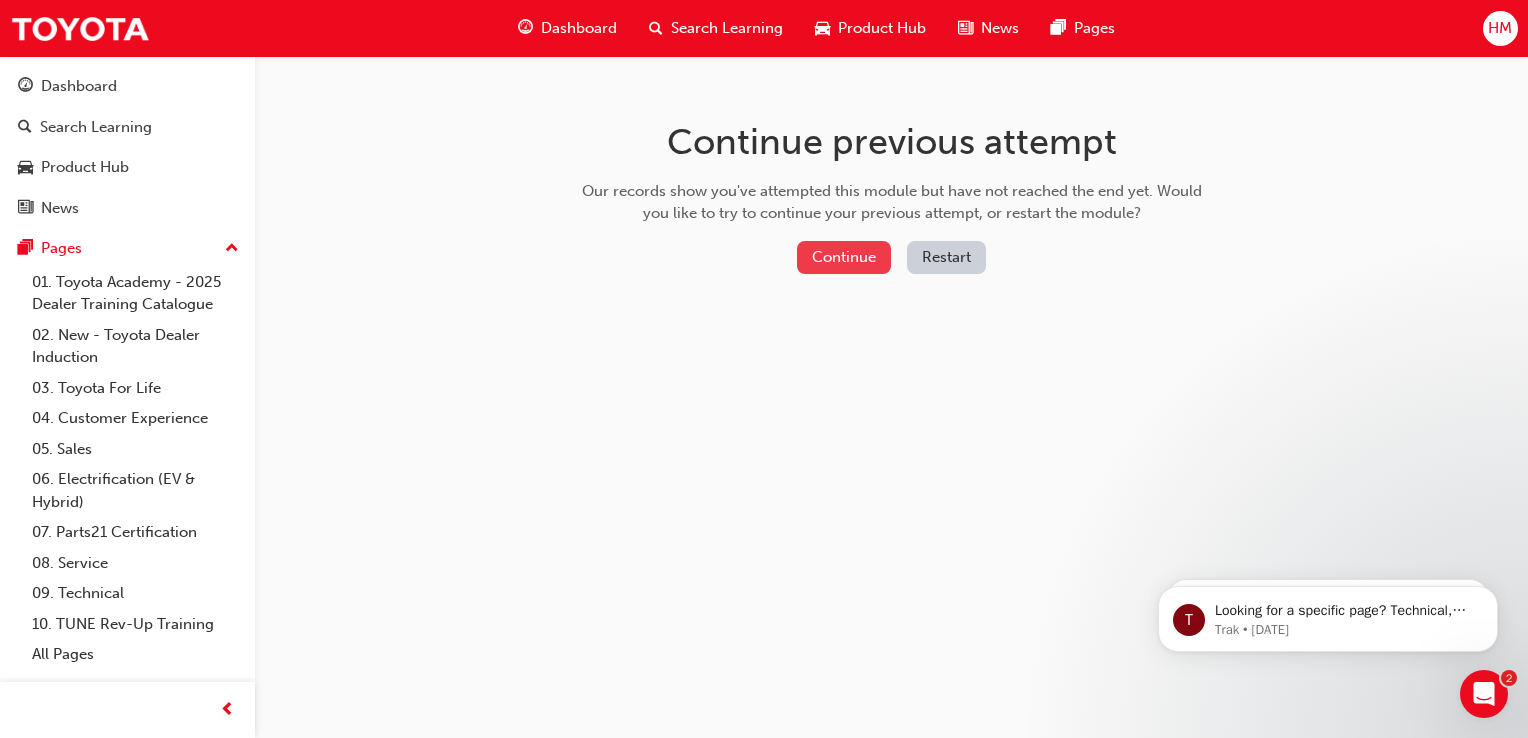 click on "Continue" at bounding box center [844, 257] 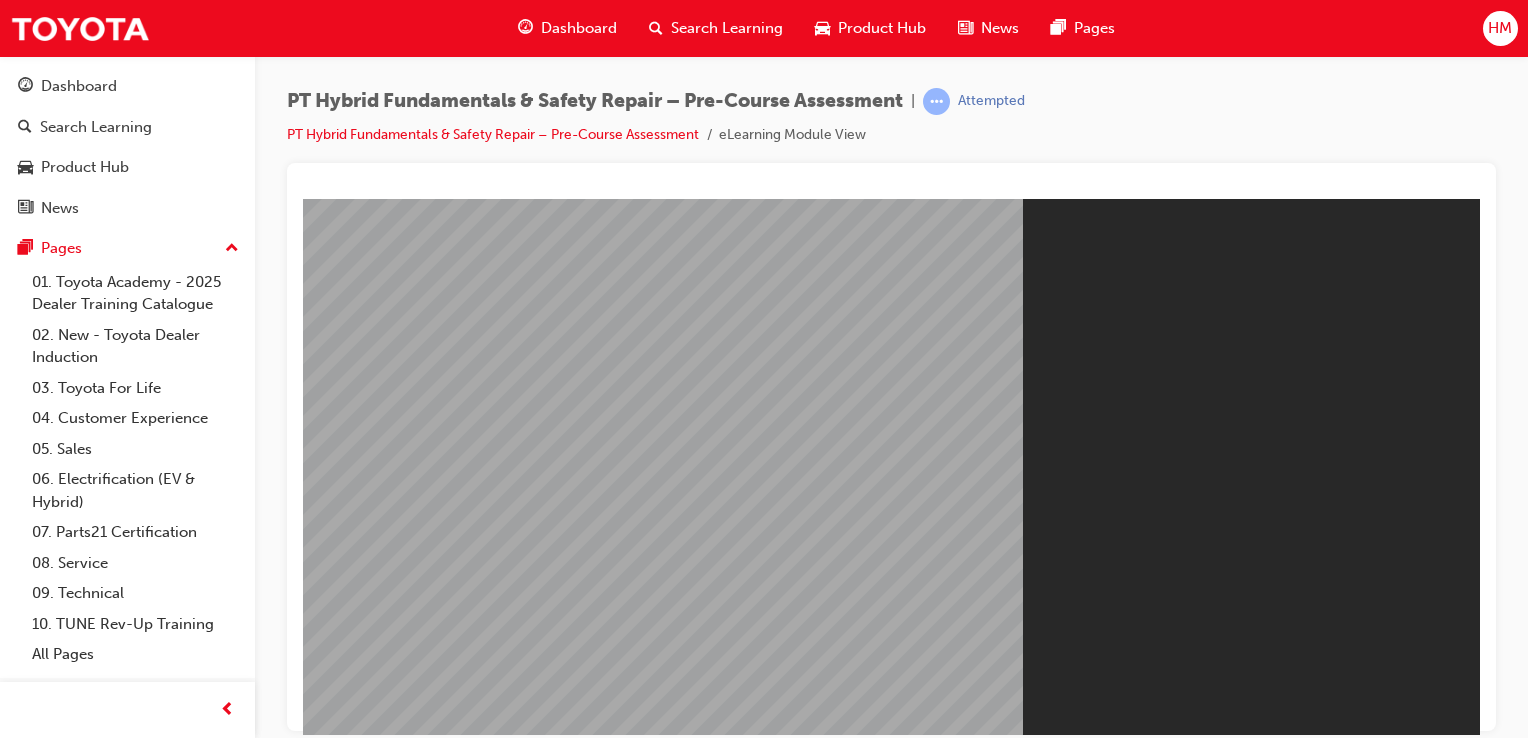 scroll, scrollTop: 0, scrollLeft: 0, axis: both 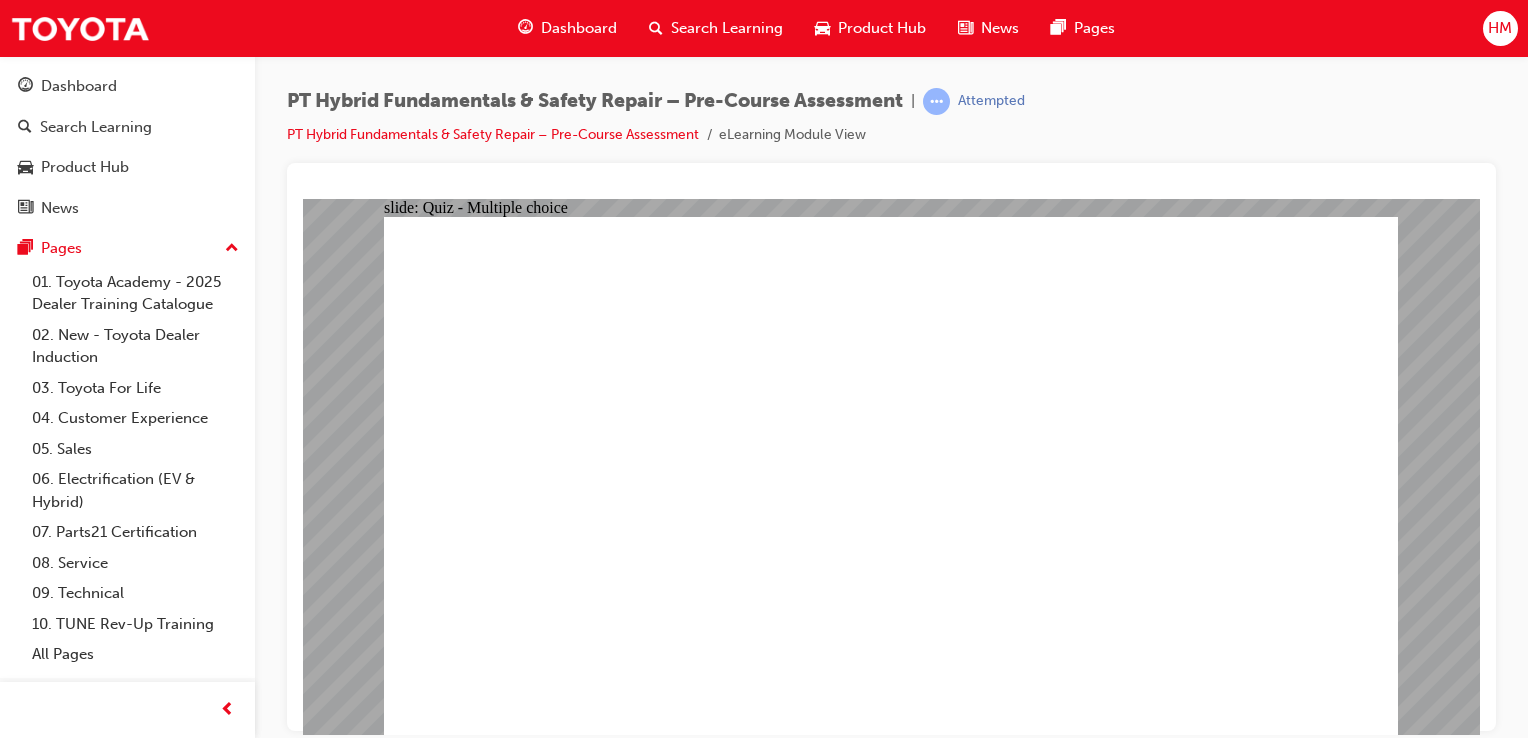 click 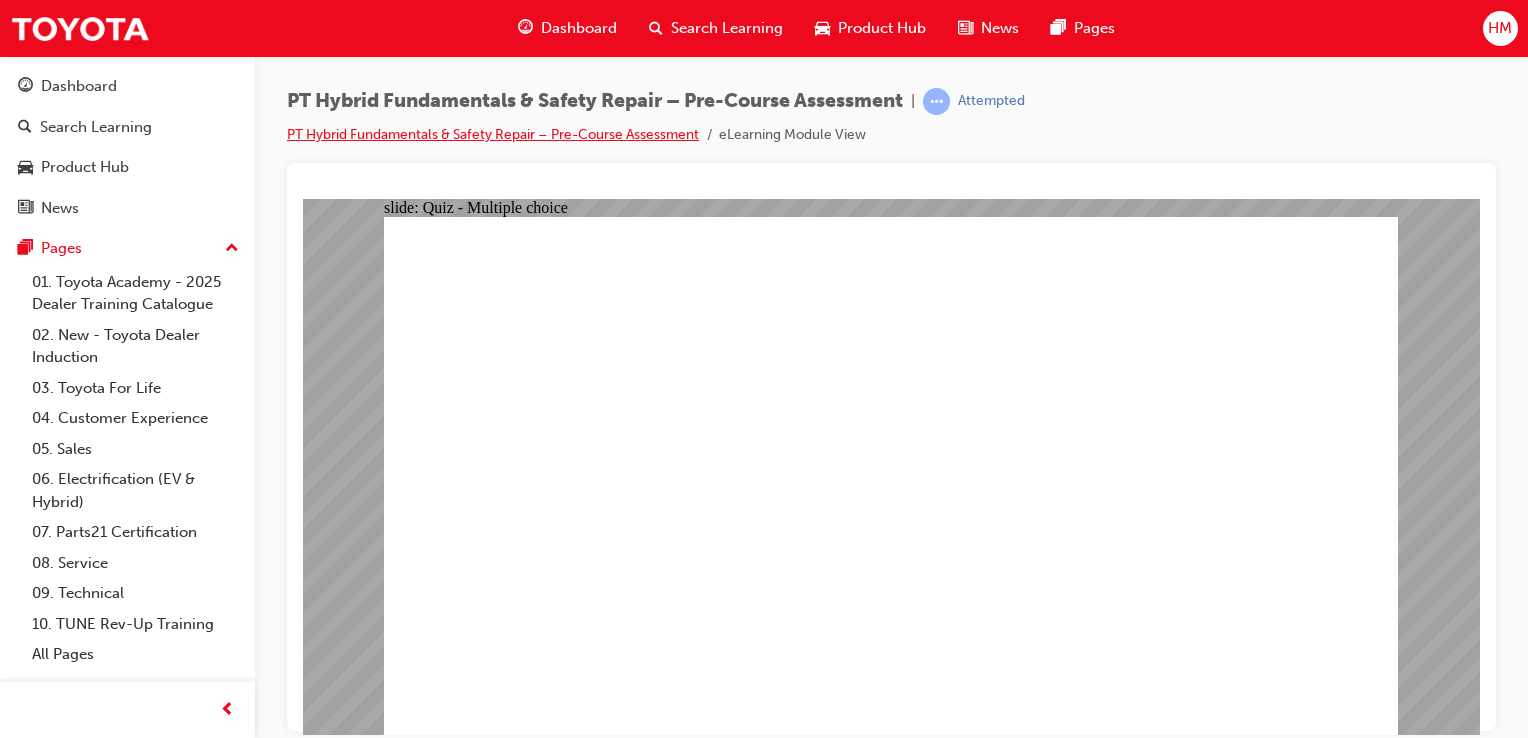 click on "PT Hybrid Fundamentals & Safety Repair – Pre-Course Assessment" at bounding box center [493, 134] 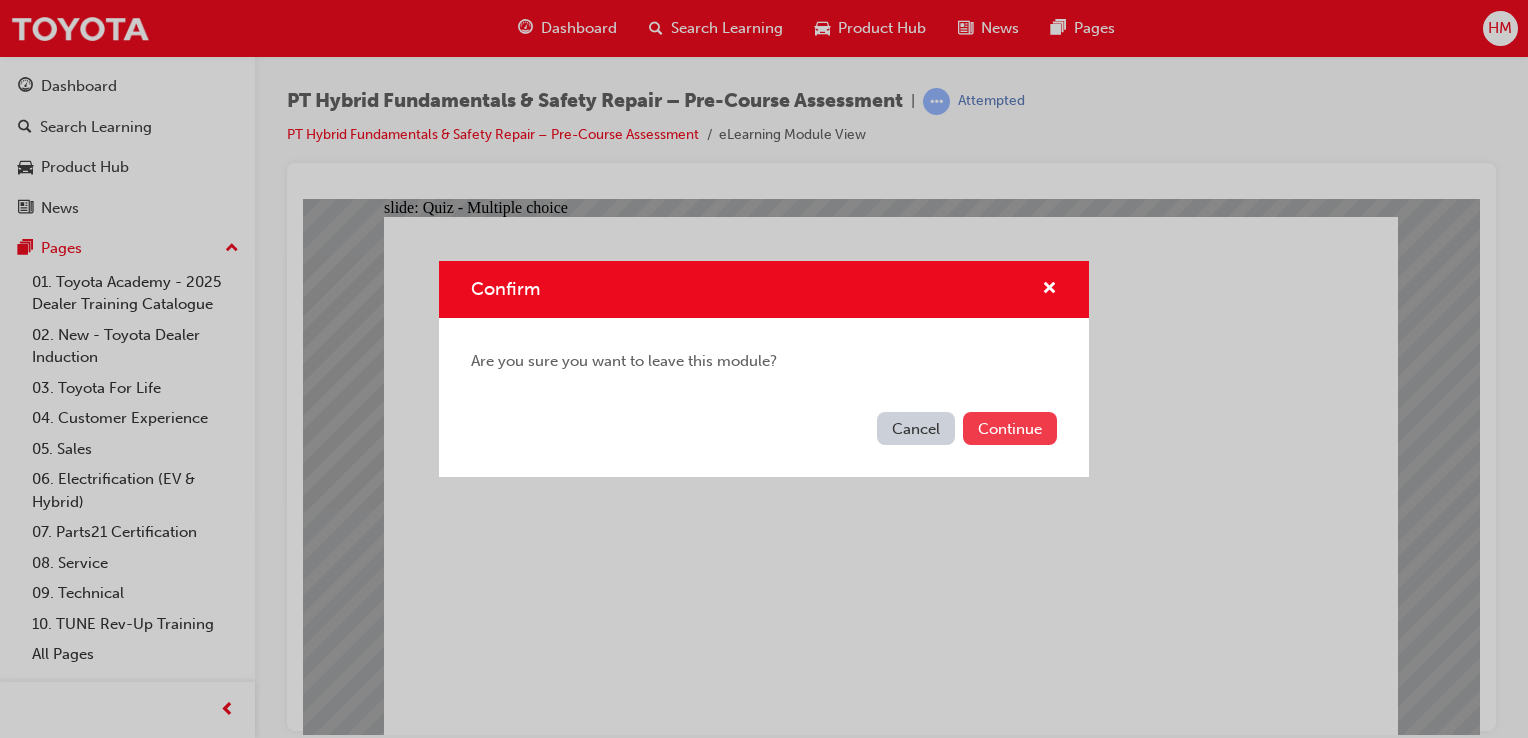click on "Continue" at bounding box center (1010, 428) 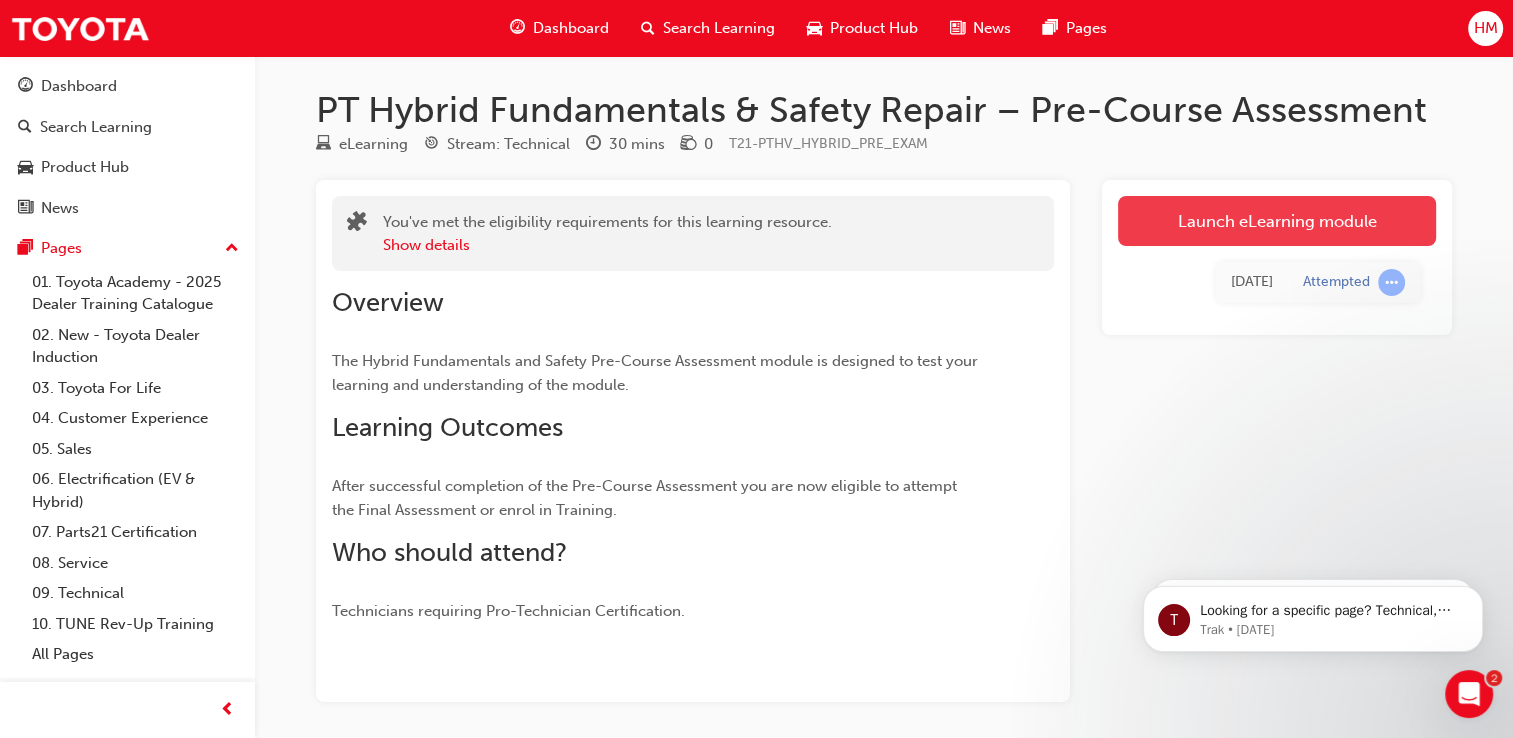 click on "Launch eLearning module" at bounding box center (1277, 221) 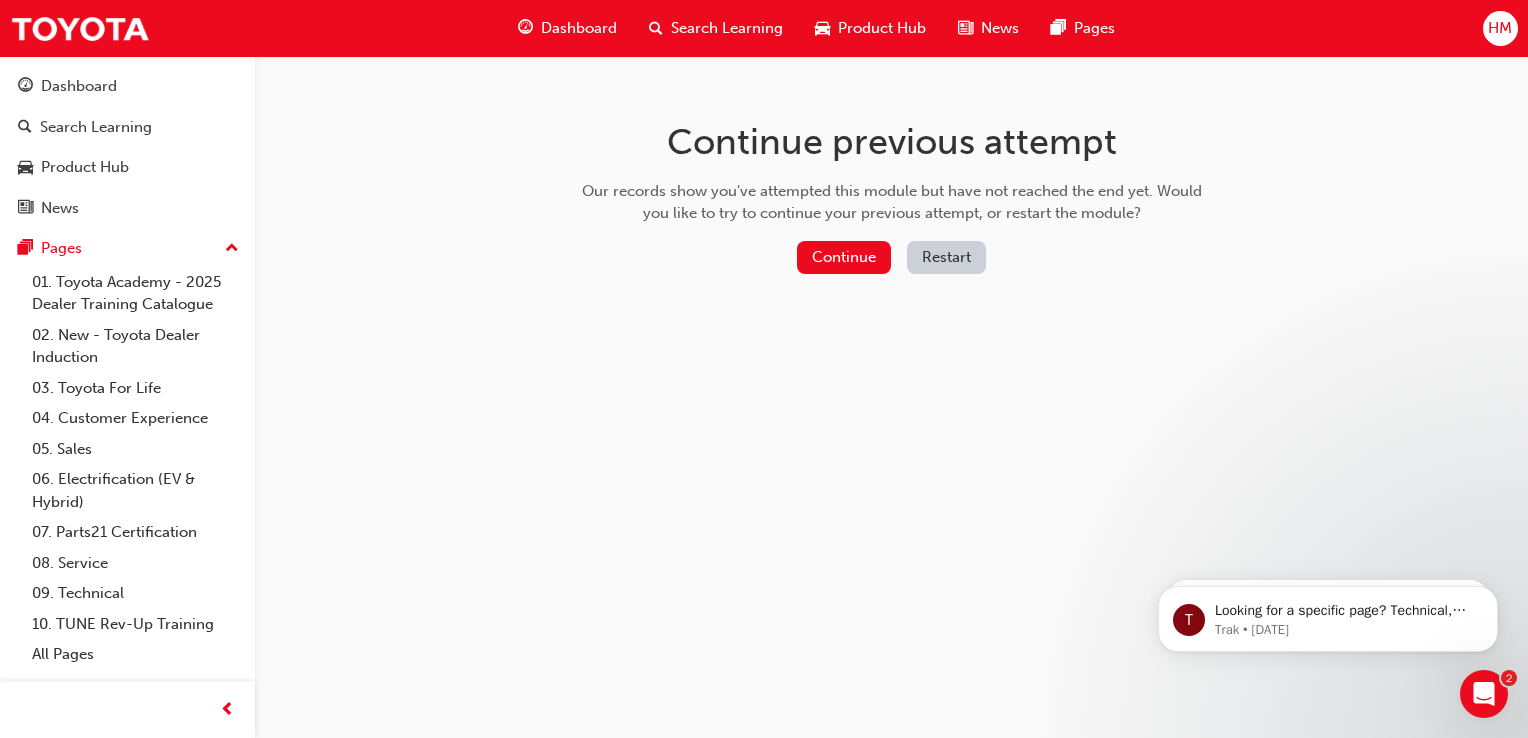 click on "Restart" at bounding box center (946, 257) 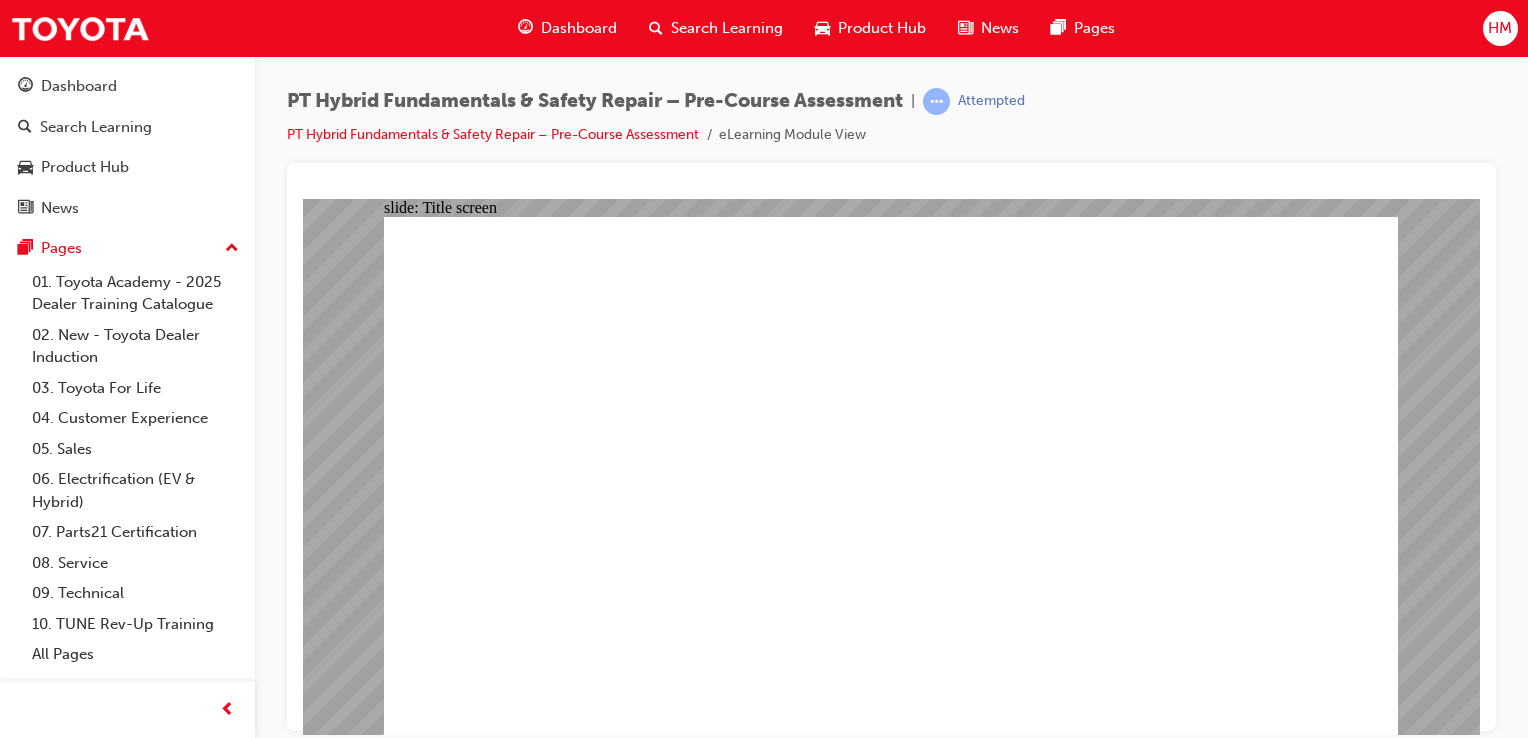 scroll, scrollTop: 0, scrollLeft: 0, axis: both 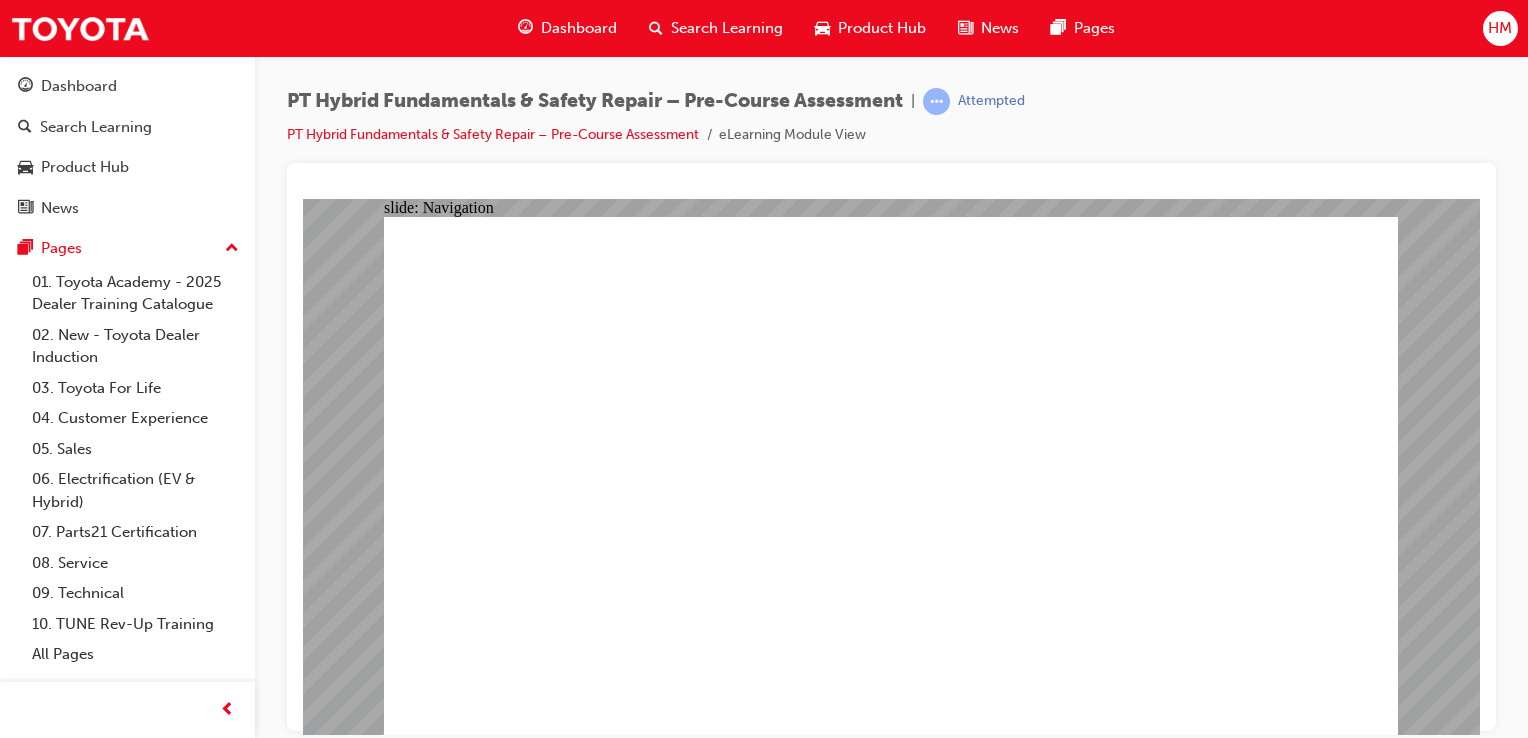 click 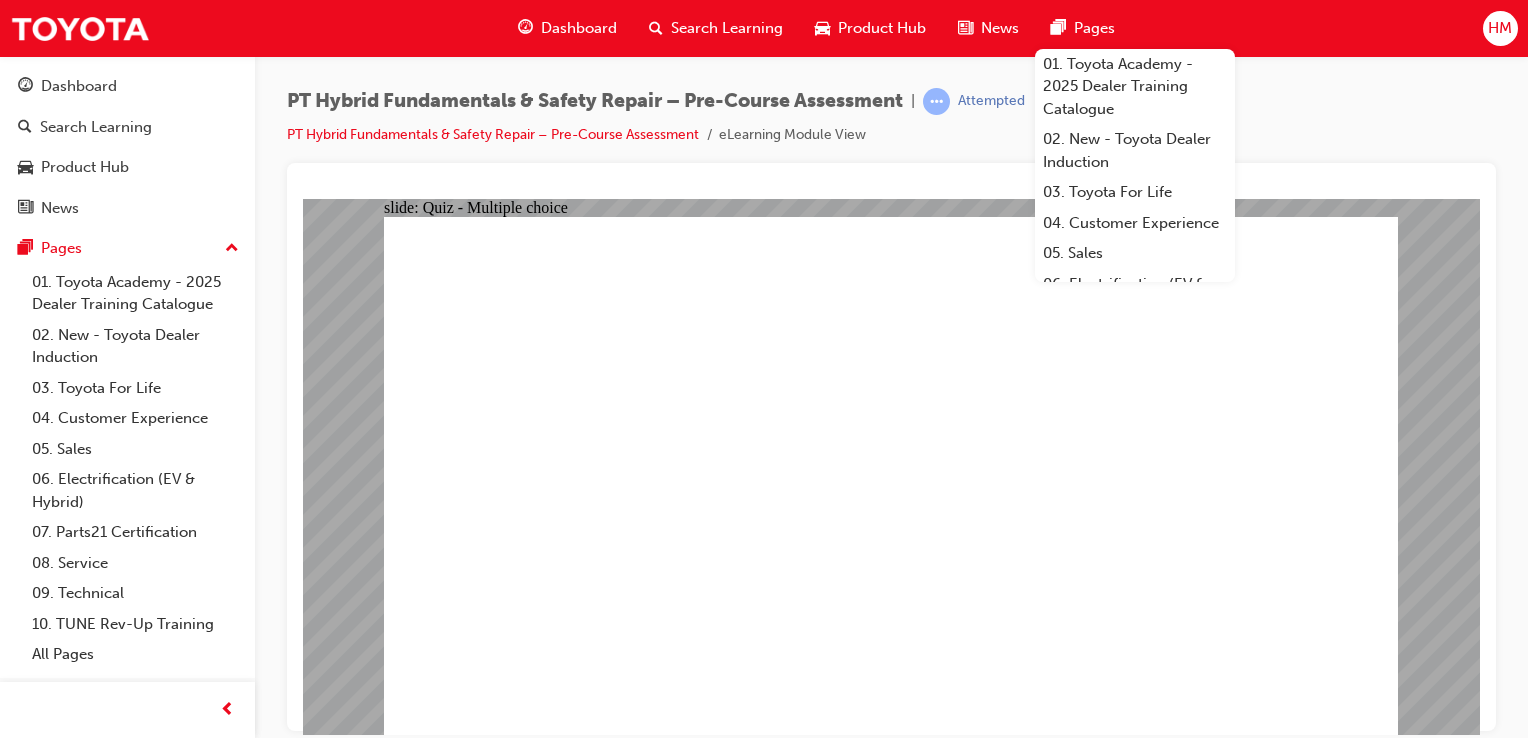 click 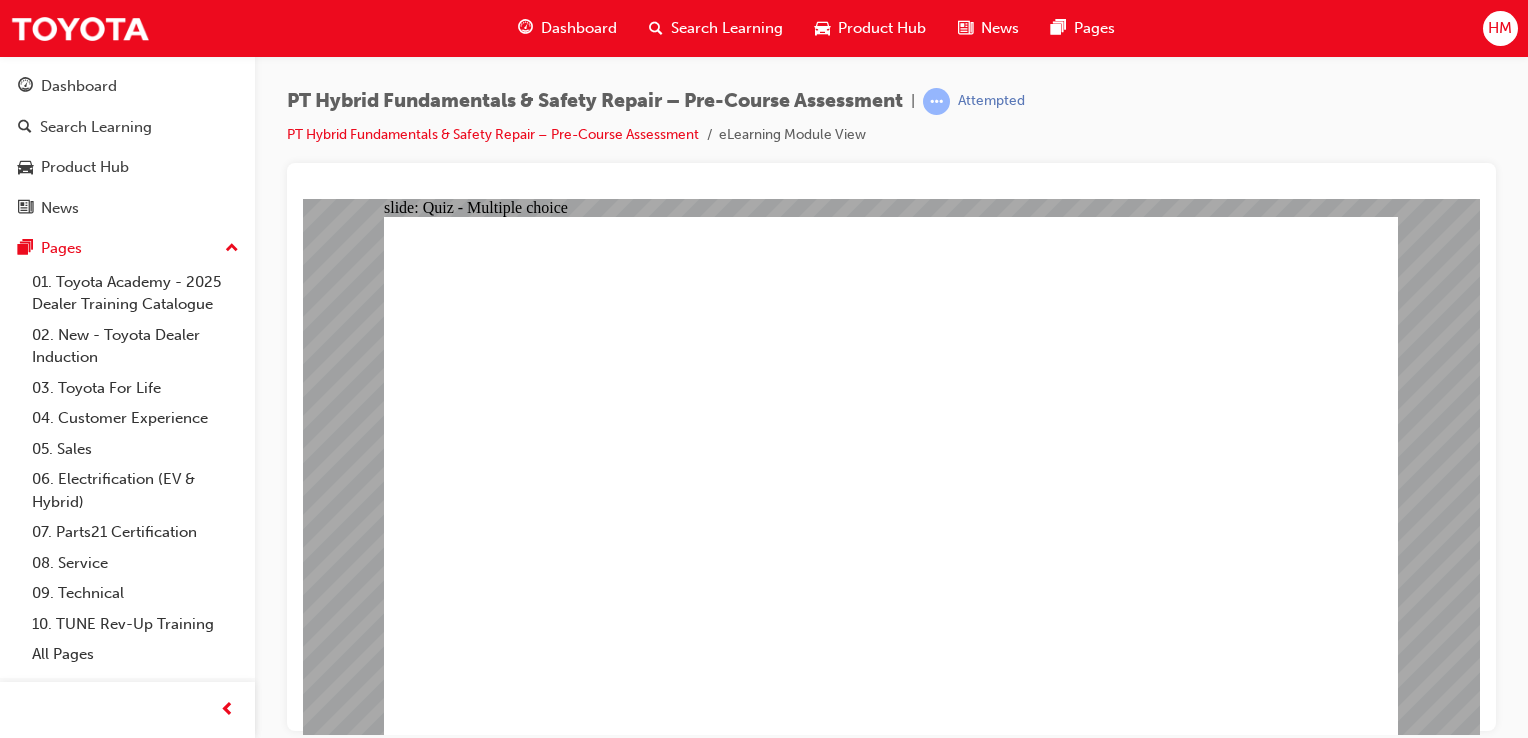 click 